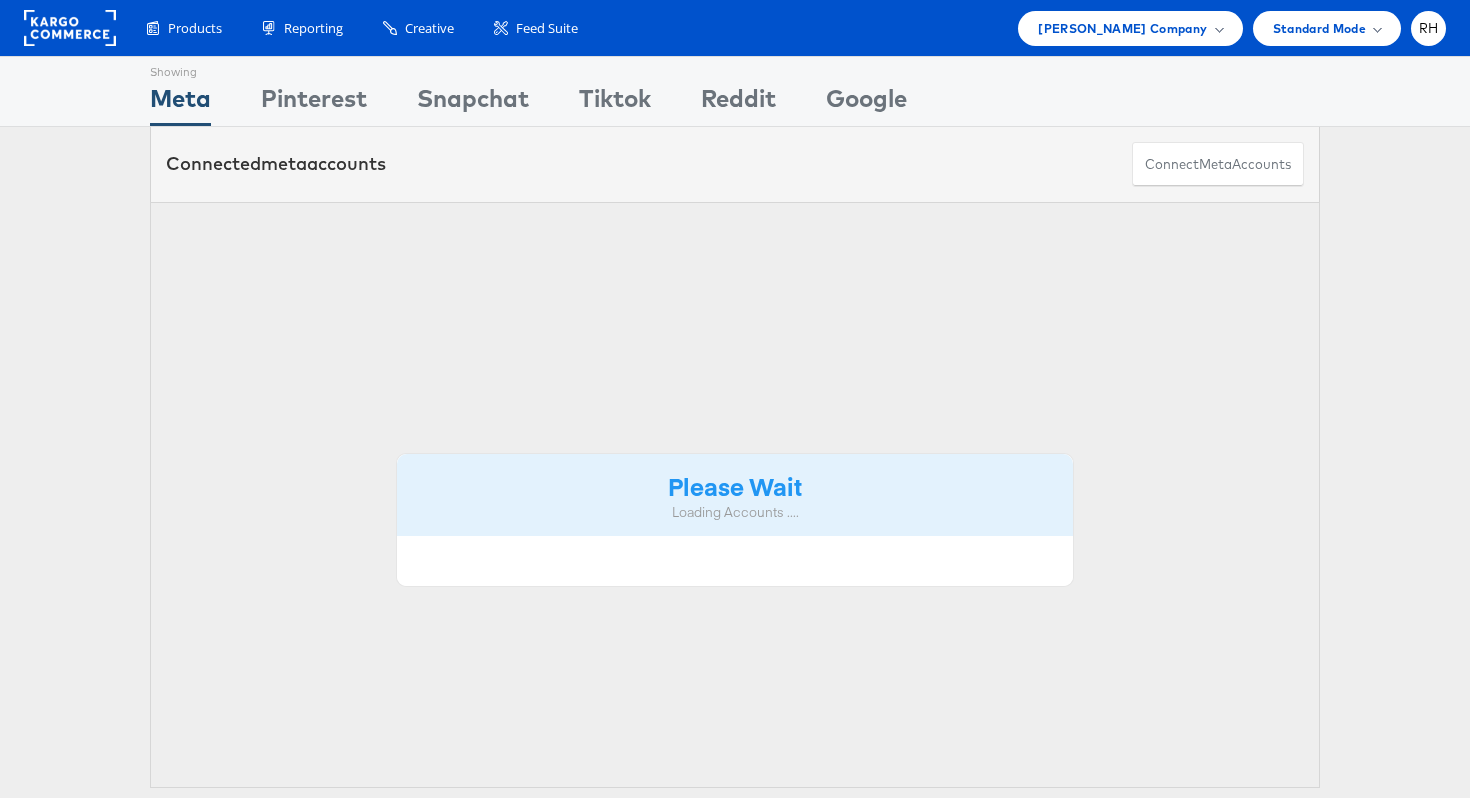 scroll, scrollTop: 0, scrollLeft: 0, axis: both 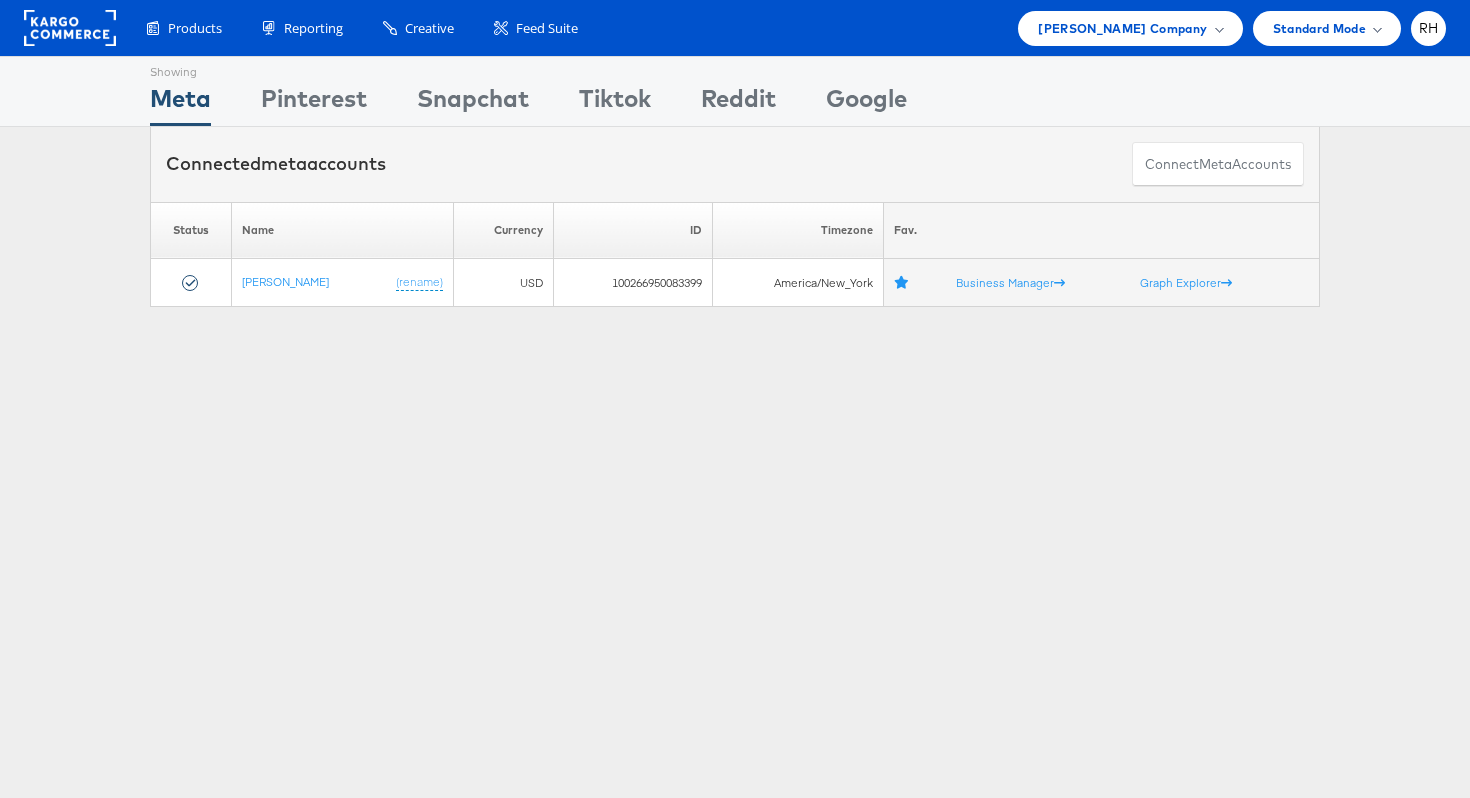 click on "Showing
Meta
Showing
Pinterest
Showing
Snapchat
Showing
Tiktok
Showing
Reddit
Showing
Google
Connected  meta  accounts
Connect  meta  Accounts
Please Wait
Loading Accounts ....
Status
Name
Currency
ID" at bounding box center [735, 556] 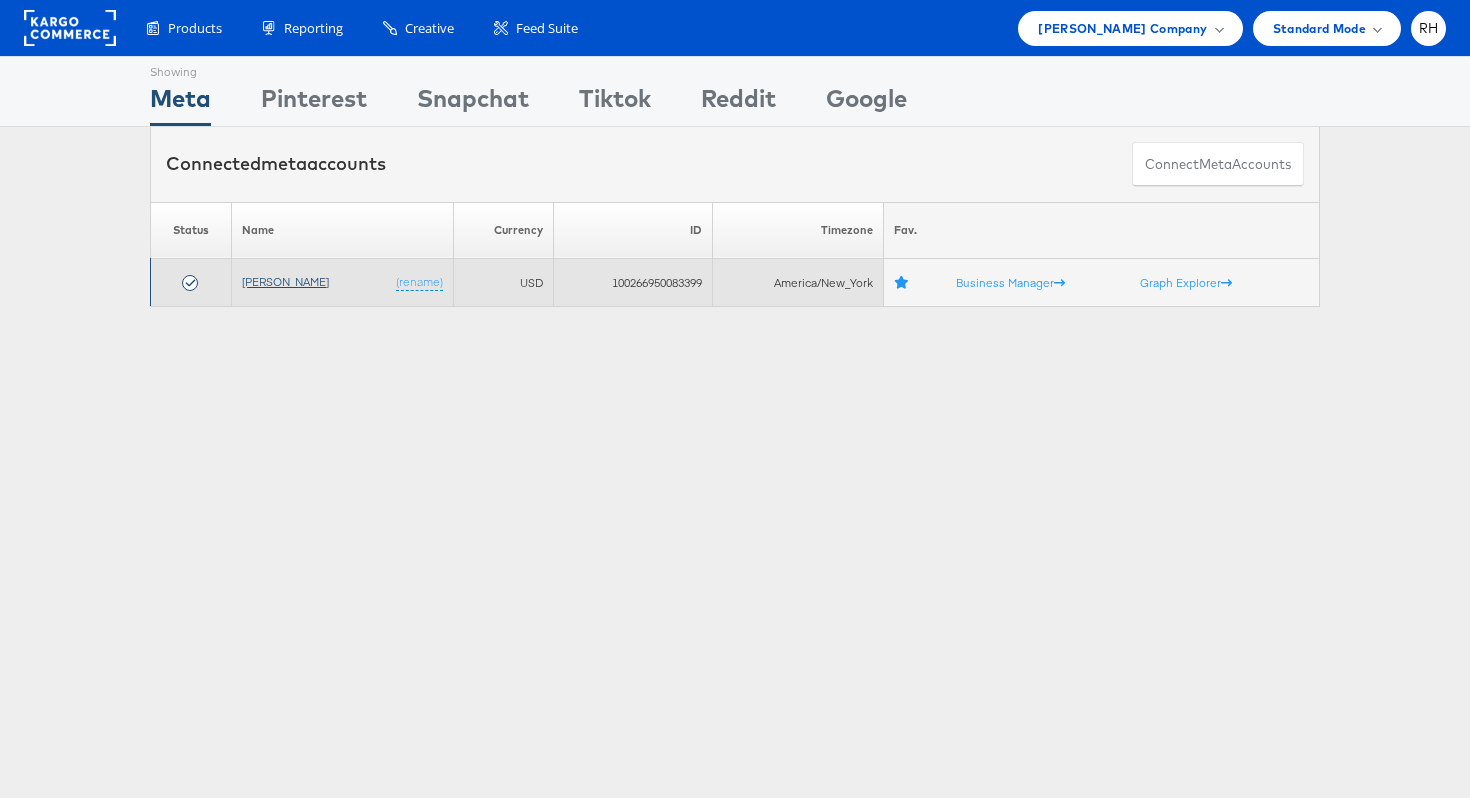 click on "[PERSON_NAME]" at bounding box center (285, 281) 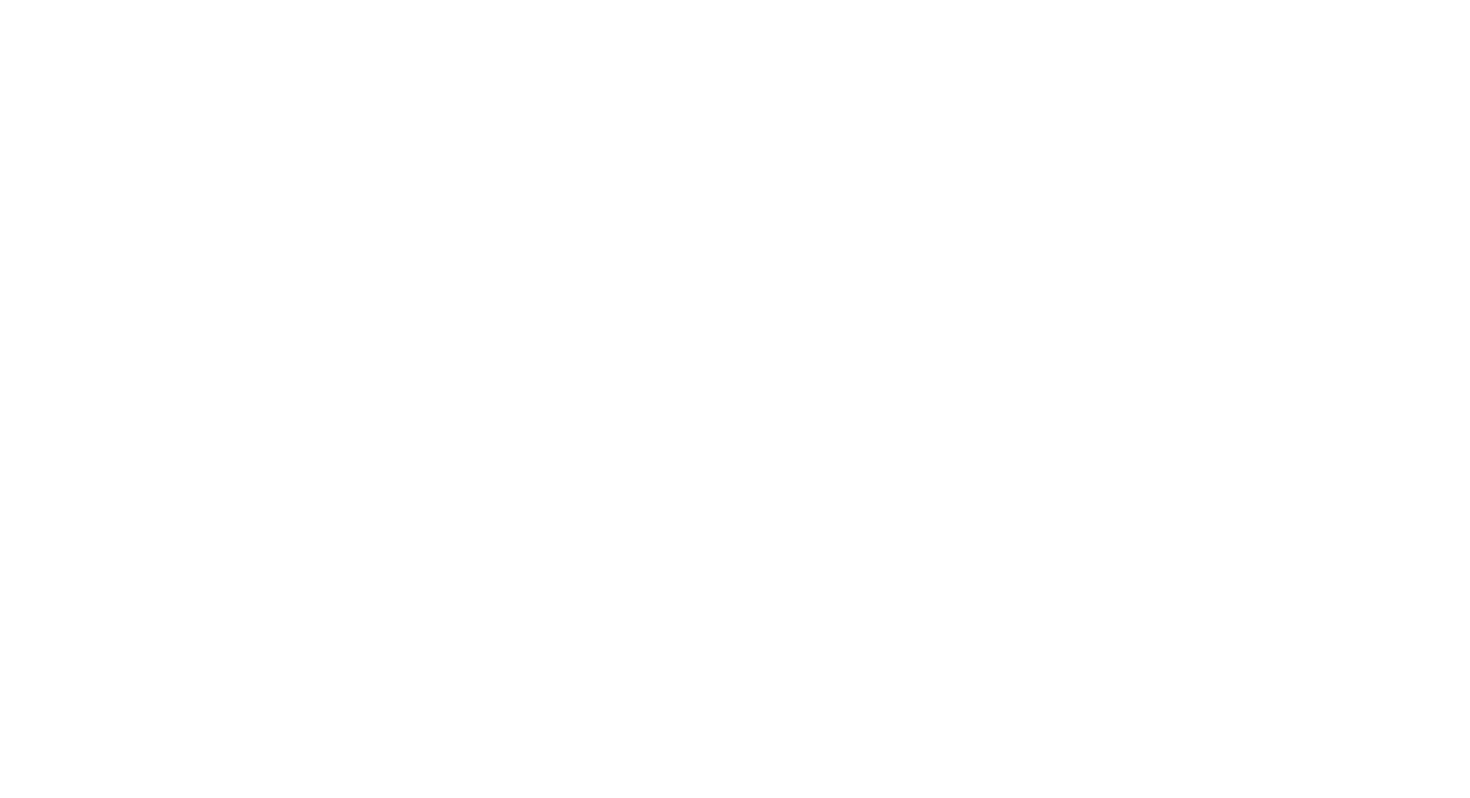 scroll, scrollTop: 0, scrollLeft: 0, axis: both 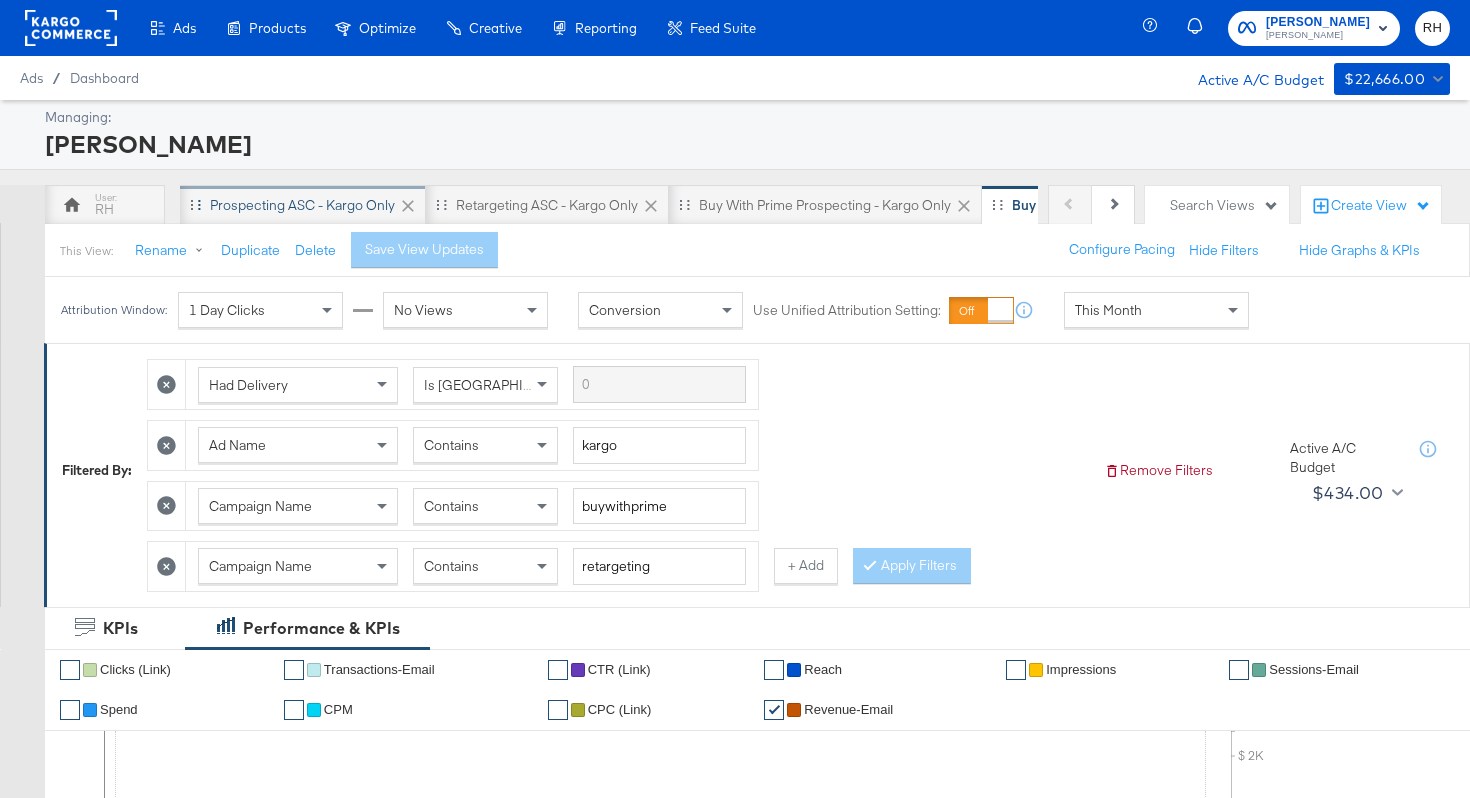 click on "Prospecting ASC - Kargo only" at bounding box center (302, 205) 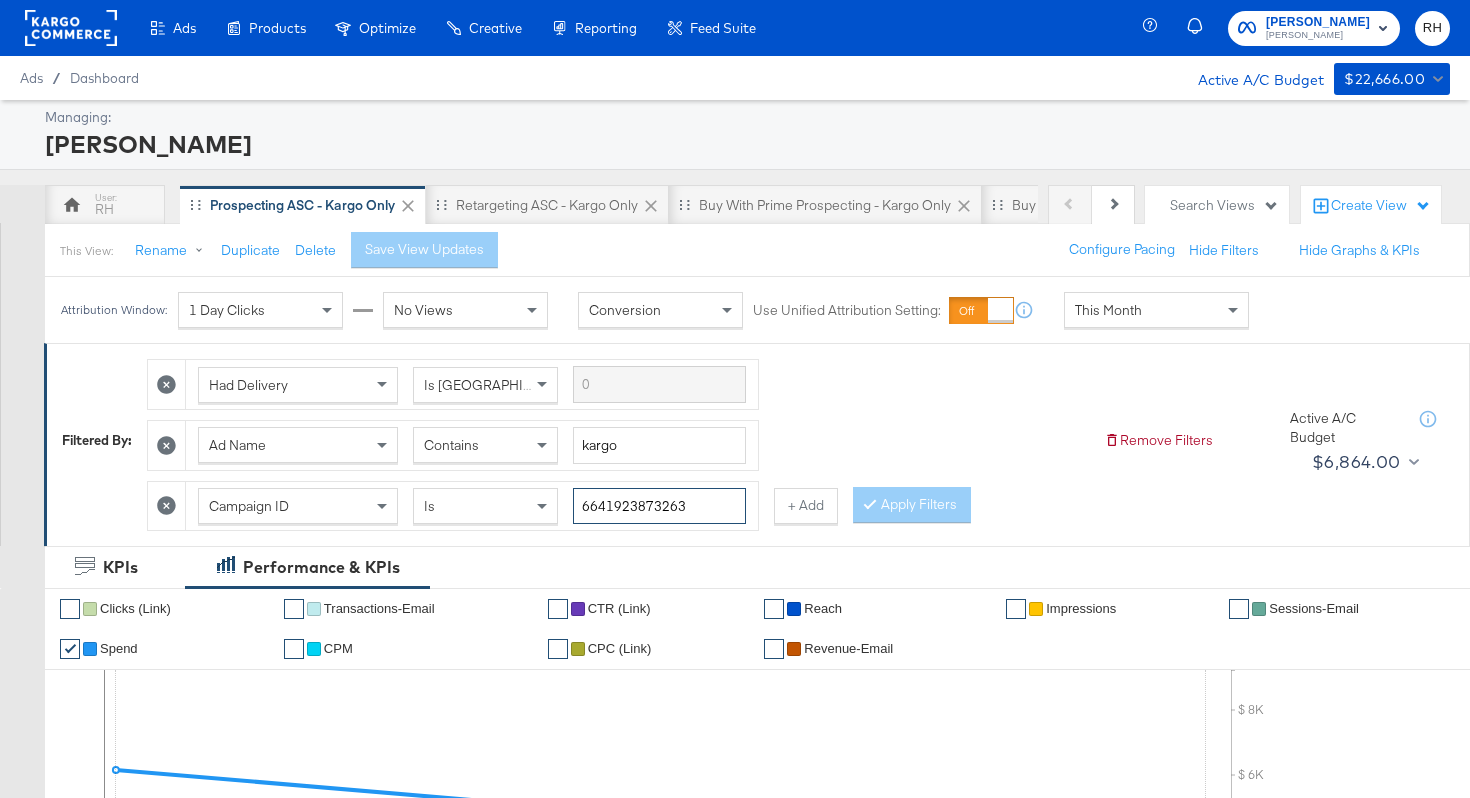 click on "6641923873263" at bounding box center [659, 506] 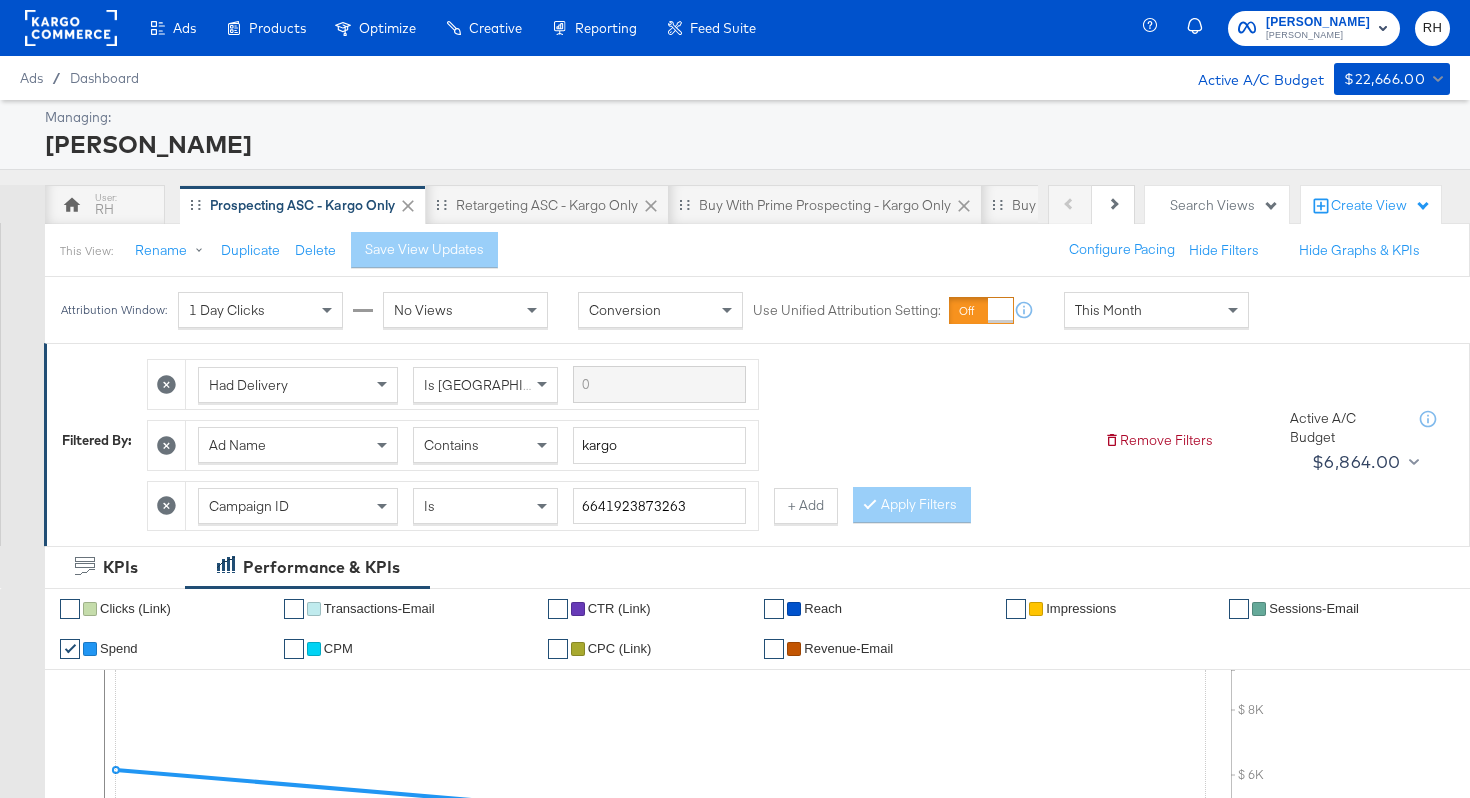 click on "This Month" at bounding box center (1156, 310) 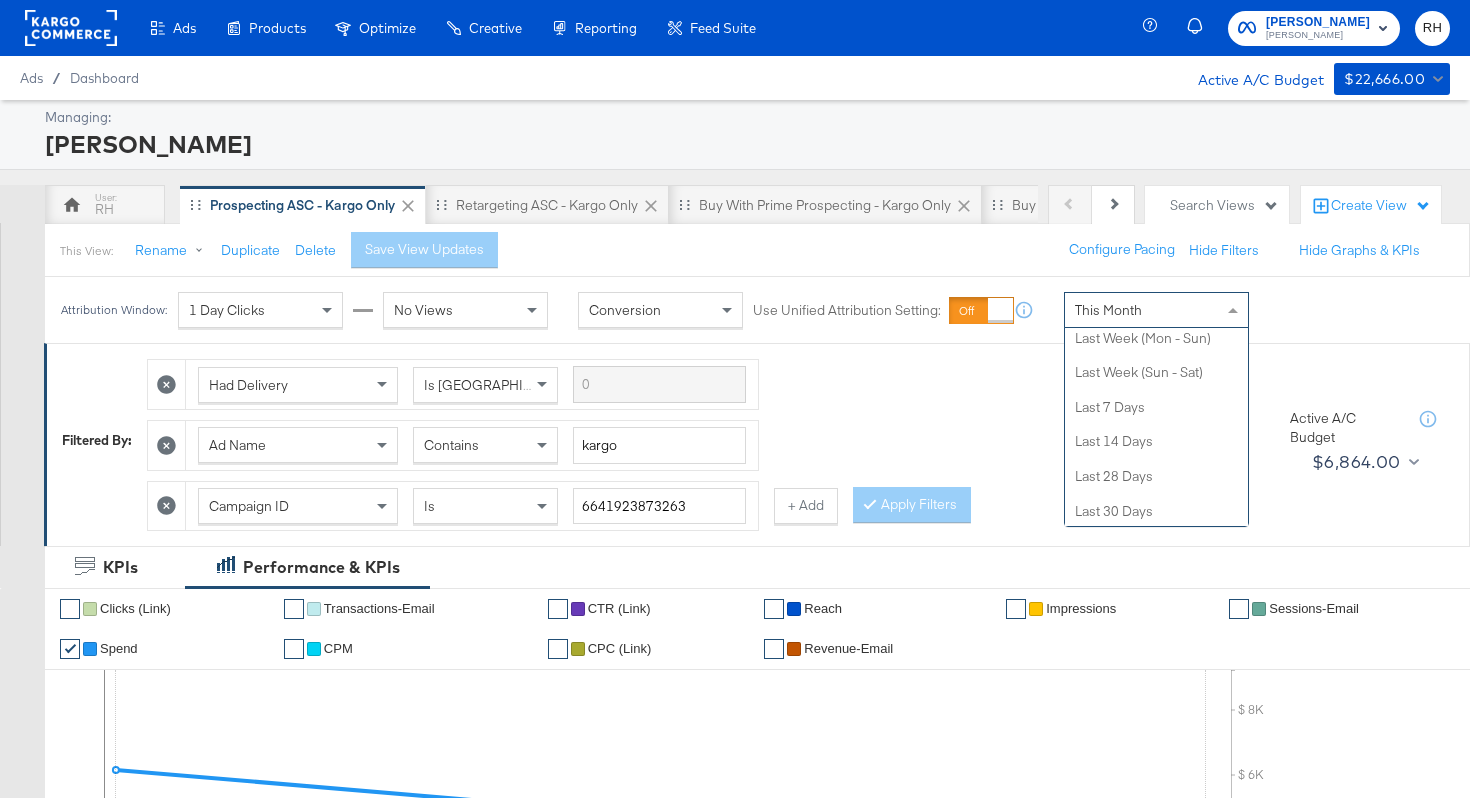 scroll, scrollTop: 0, scrollLeft: 0, axis: both 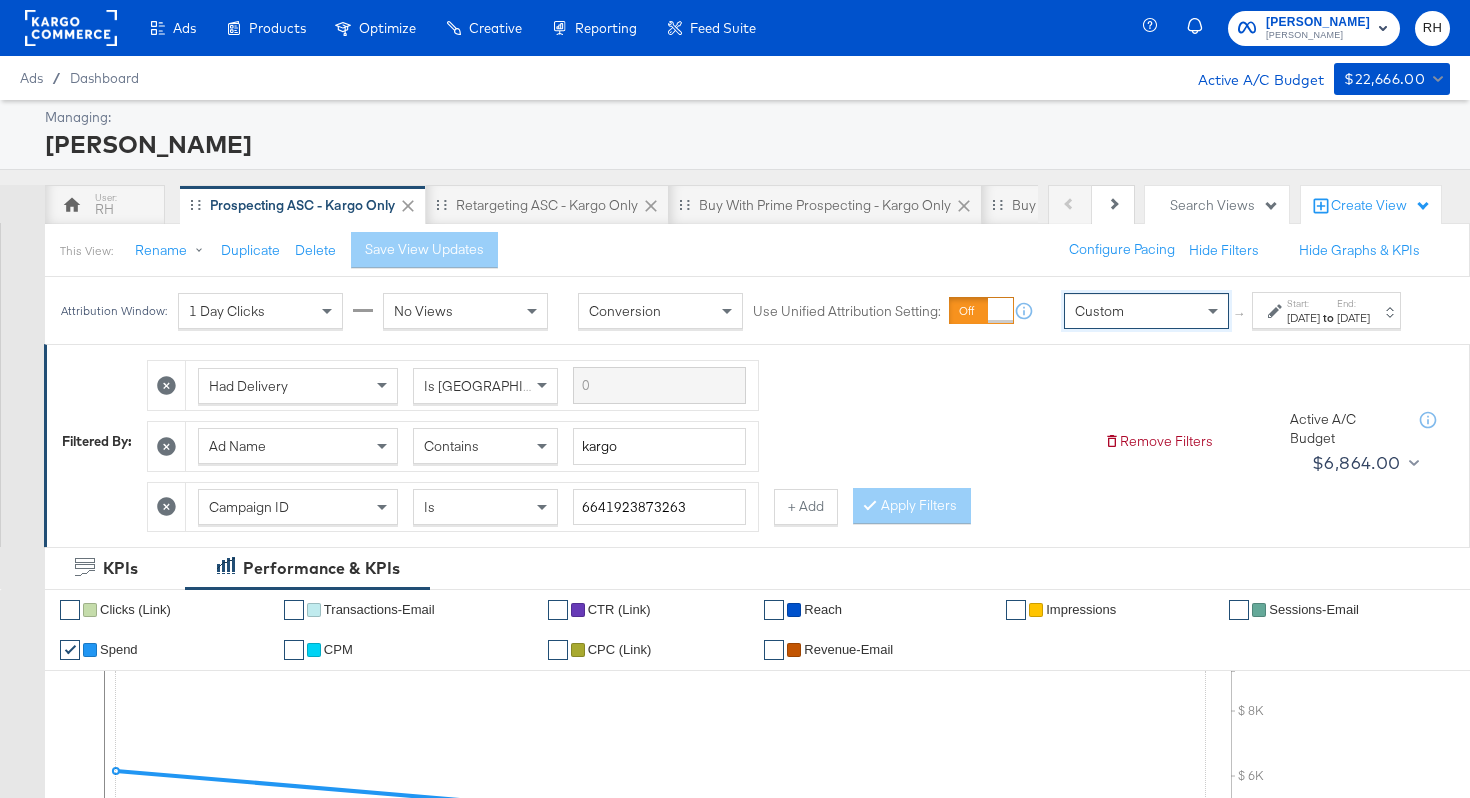 click on "Jul 2nd 2025" at bounding box center (1303, 318) 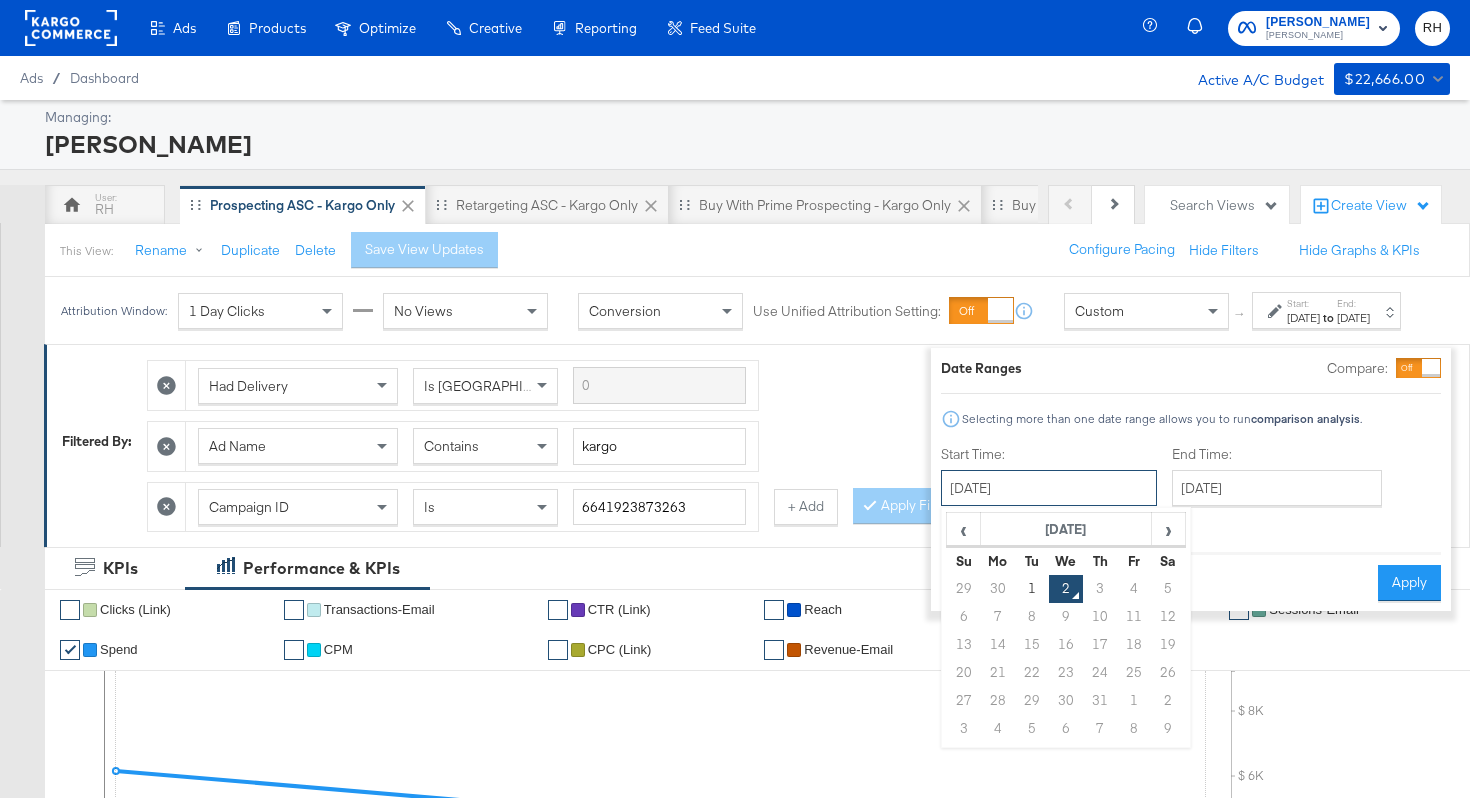 click on "July 2nd 2025" at bounding box center [1049, 488] 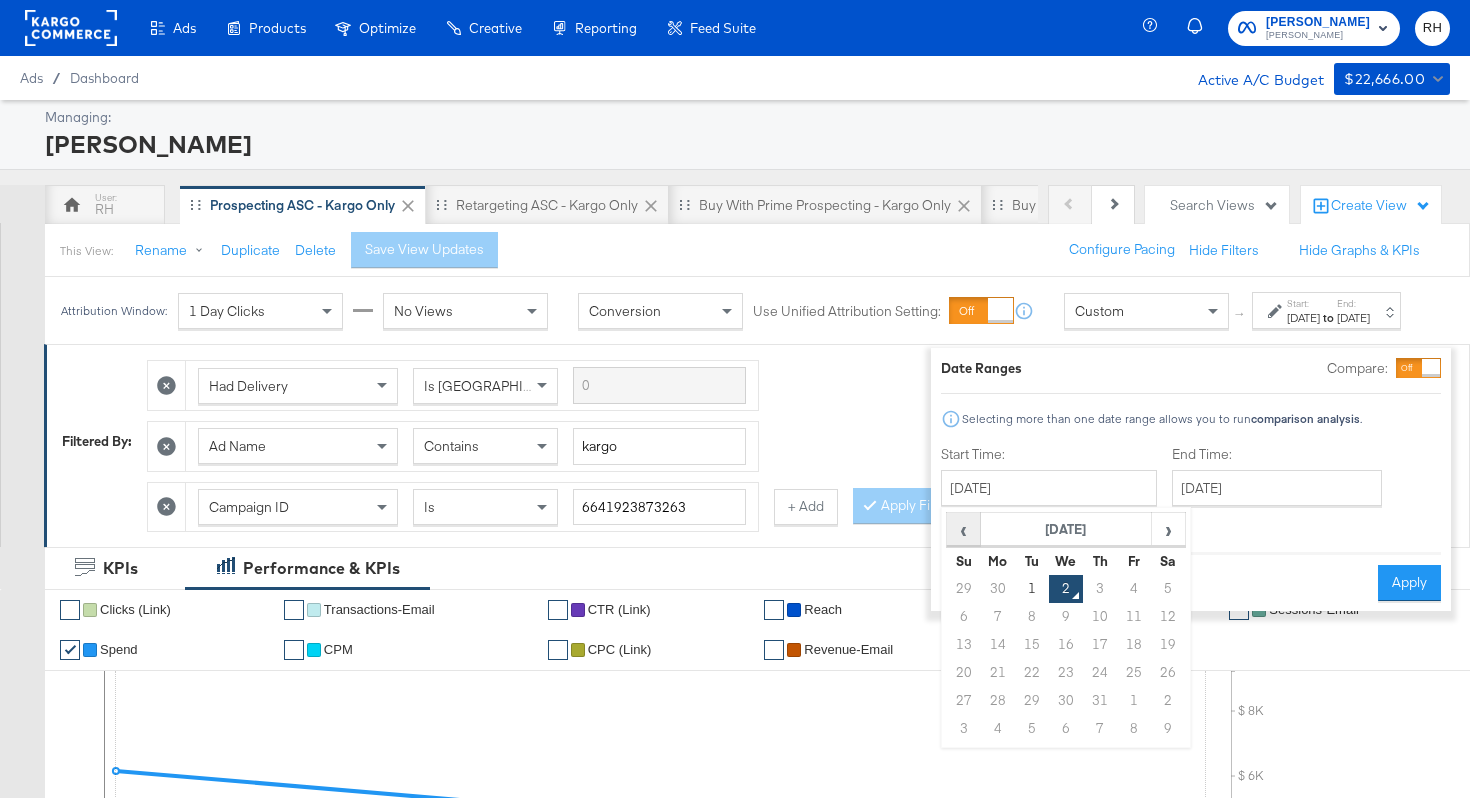 click on "‹" at bounding box center (963, 529) 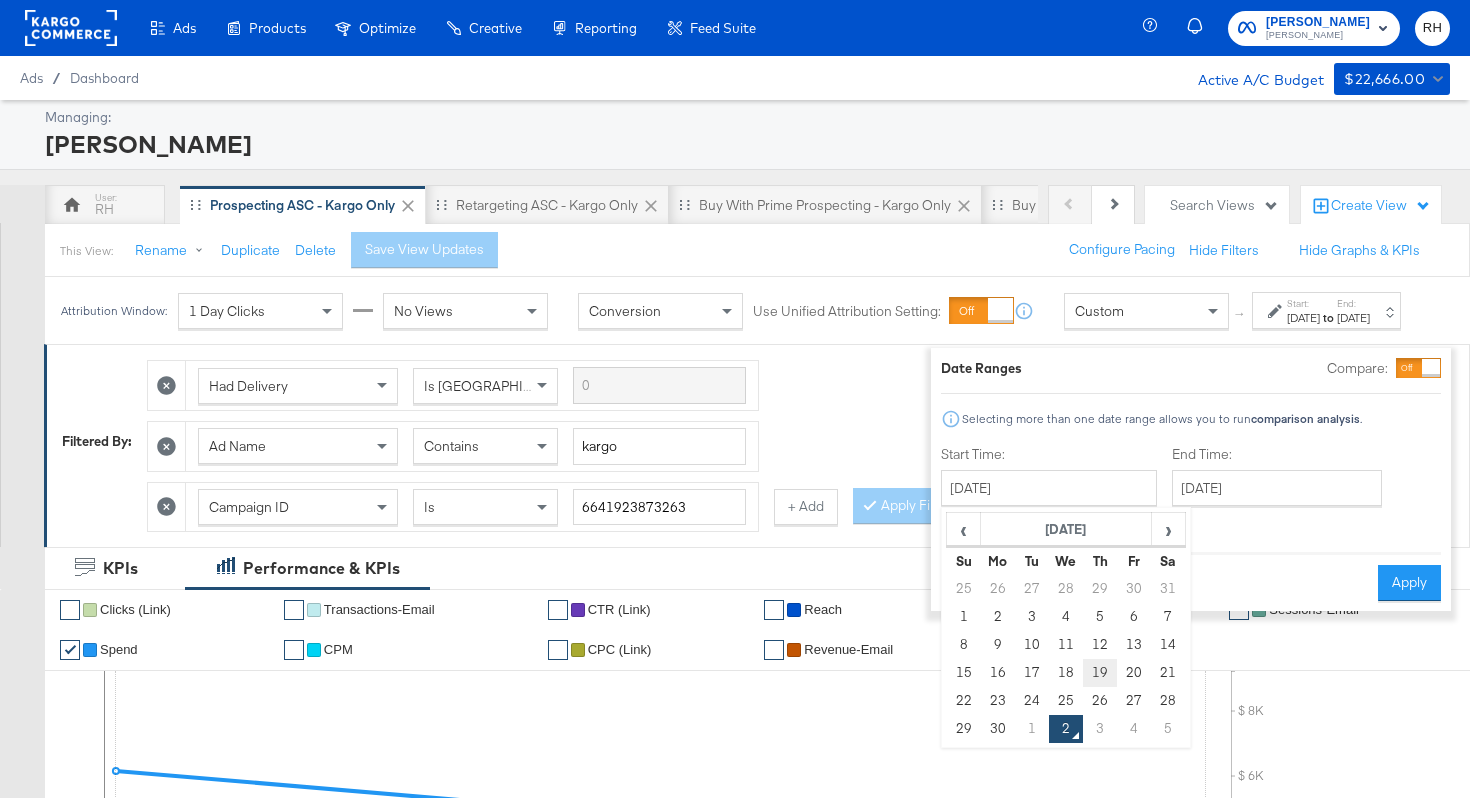 click on "19" at bounding box center (1100, 673) 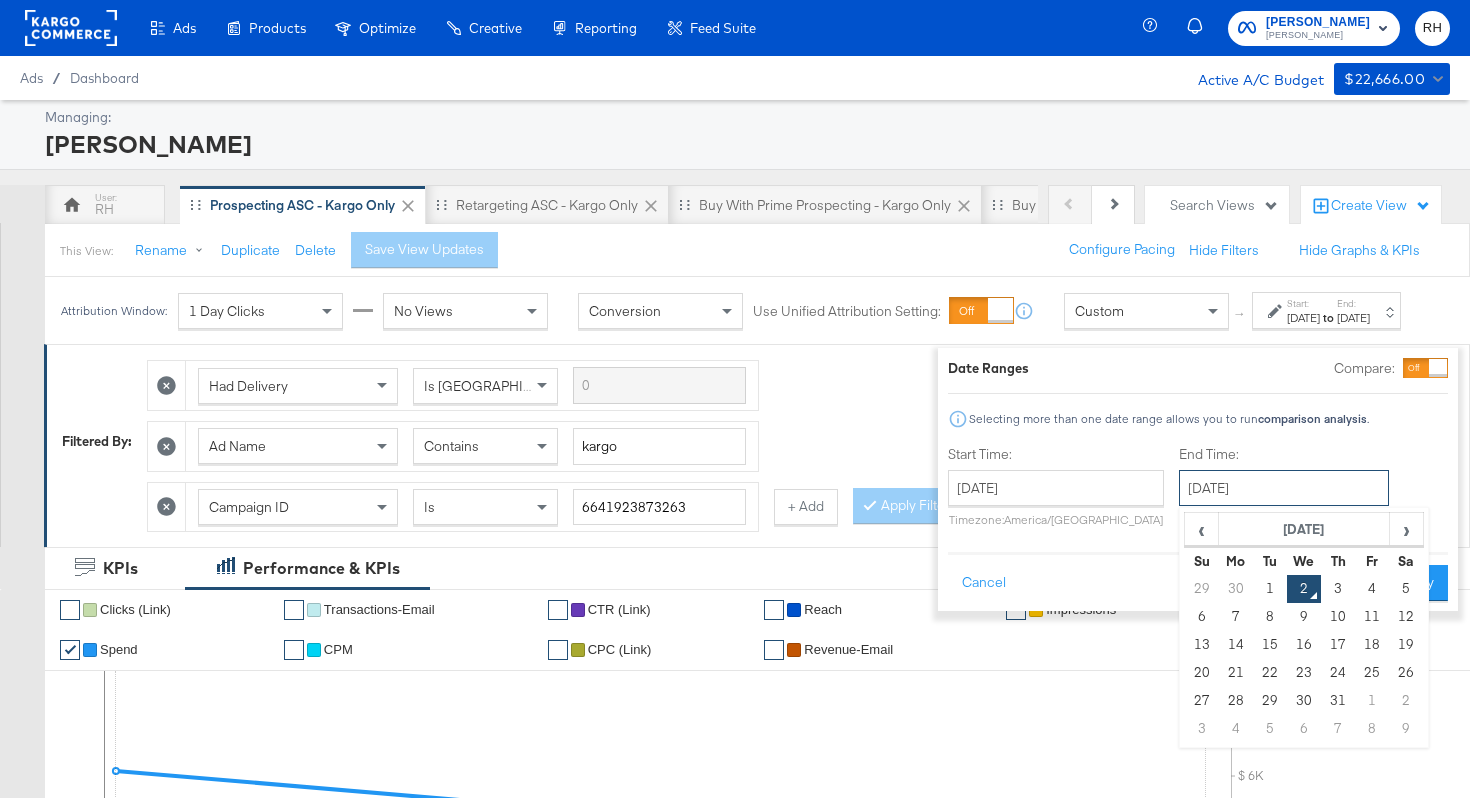 click on "July 2nd 2025" at bounding box center [1284, 488] 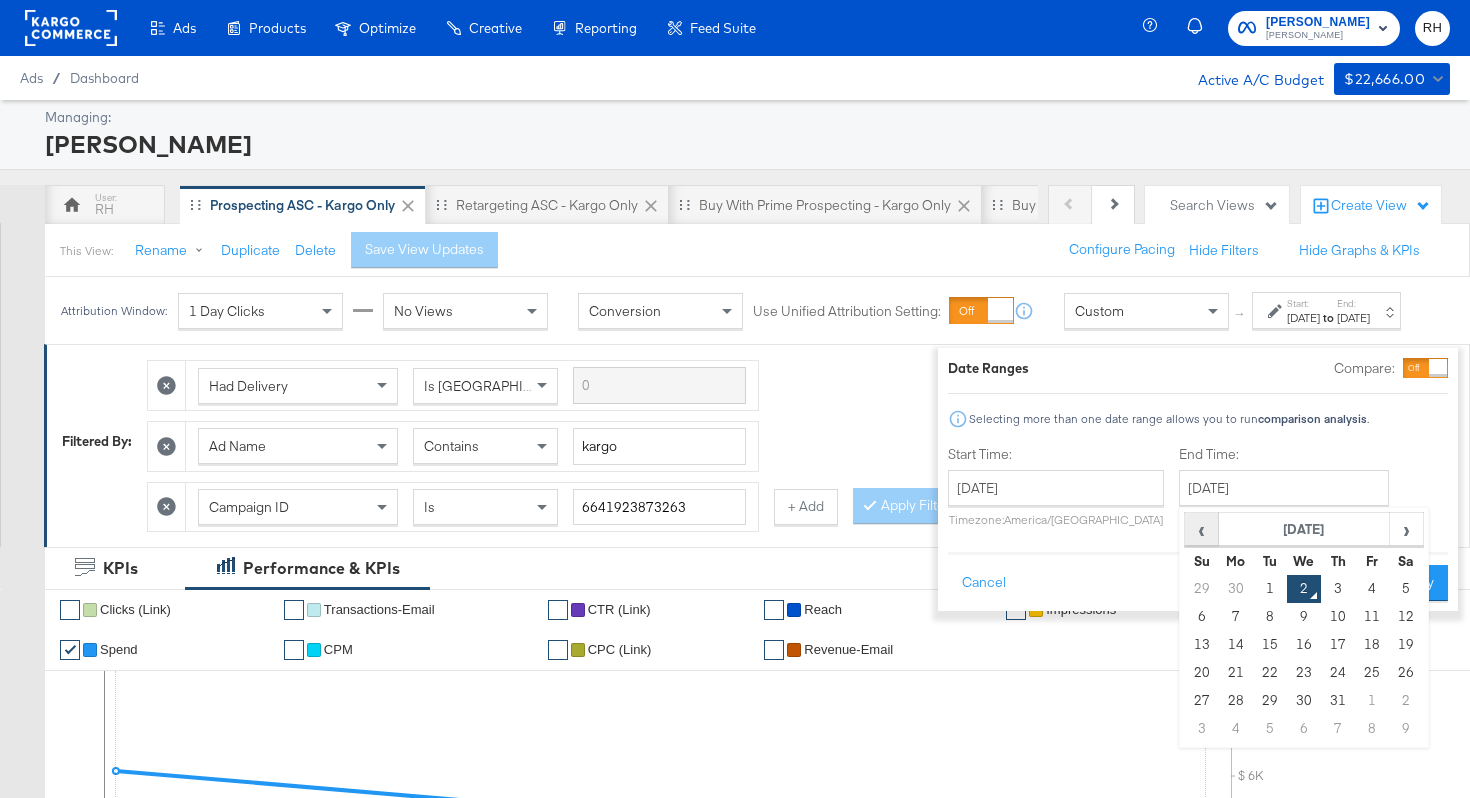 click on "‹" at bounding box center [1201, 529] 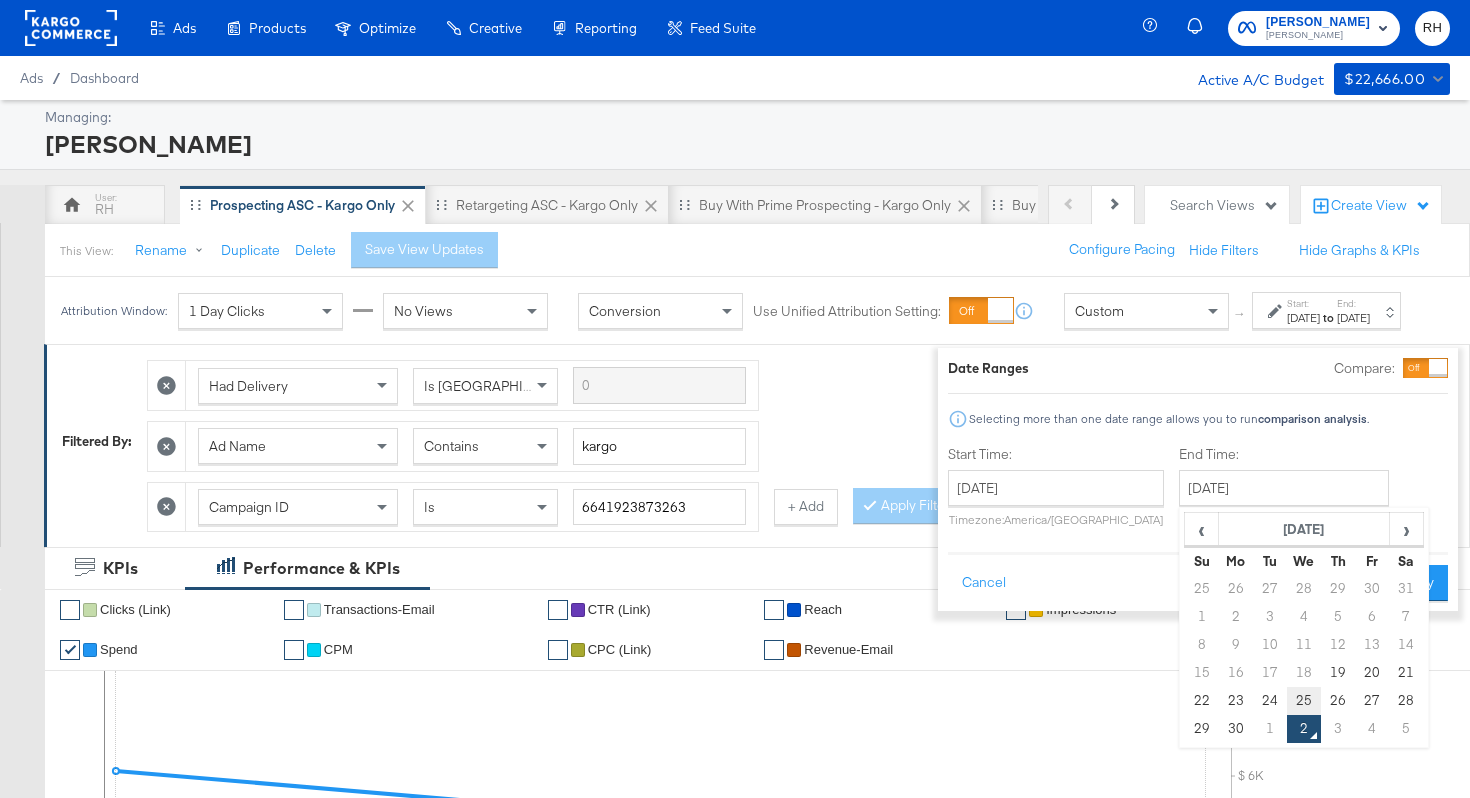 click on "25" at bounding box center (1304, 701) 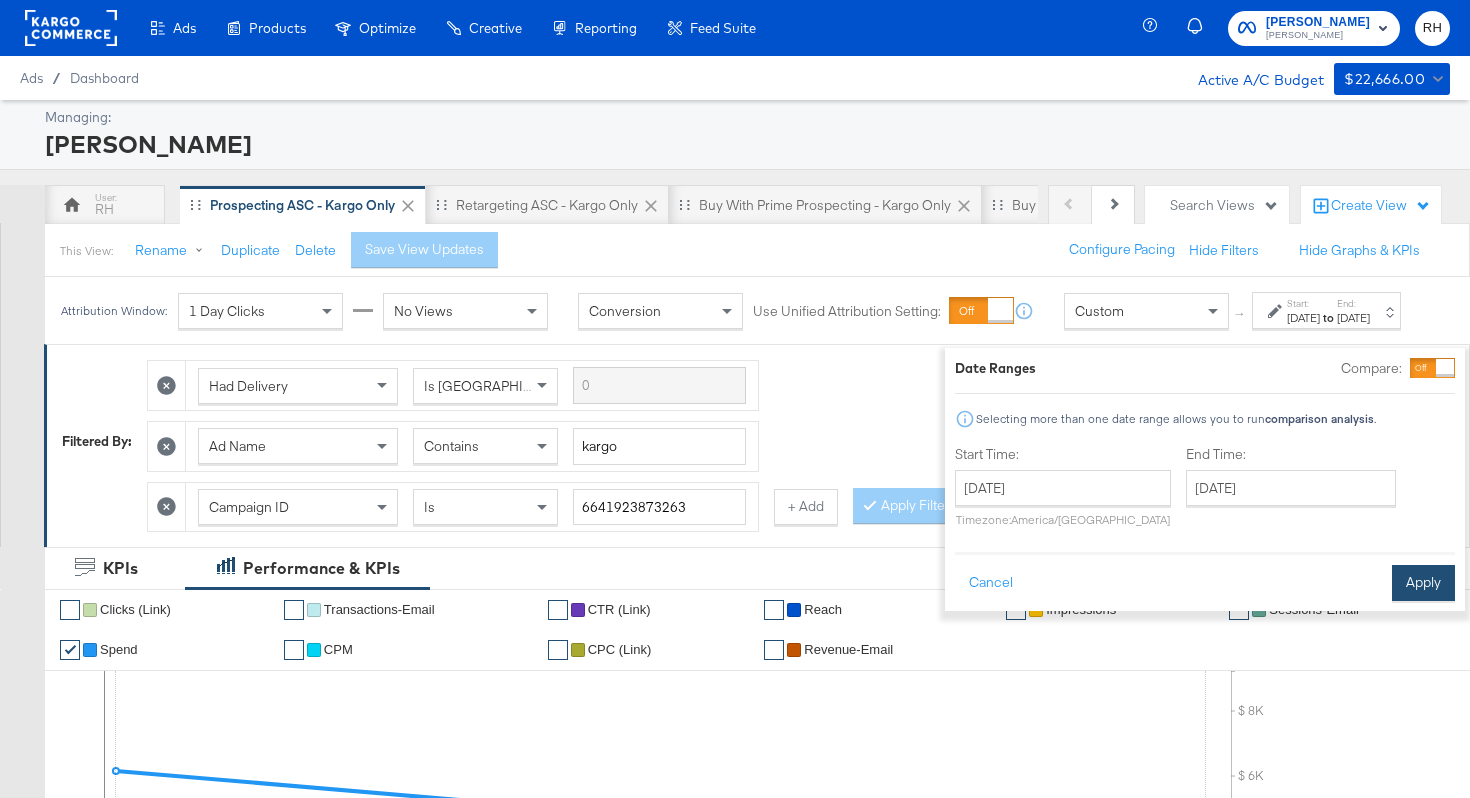 click on "Apply" at bounding box center (1423, 583) 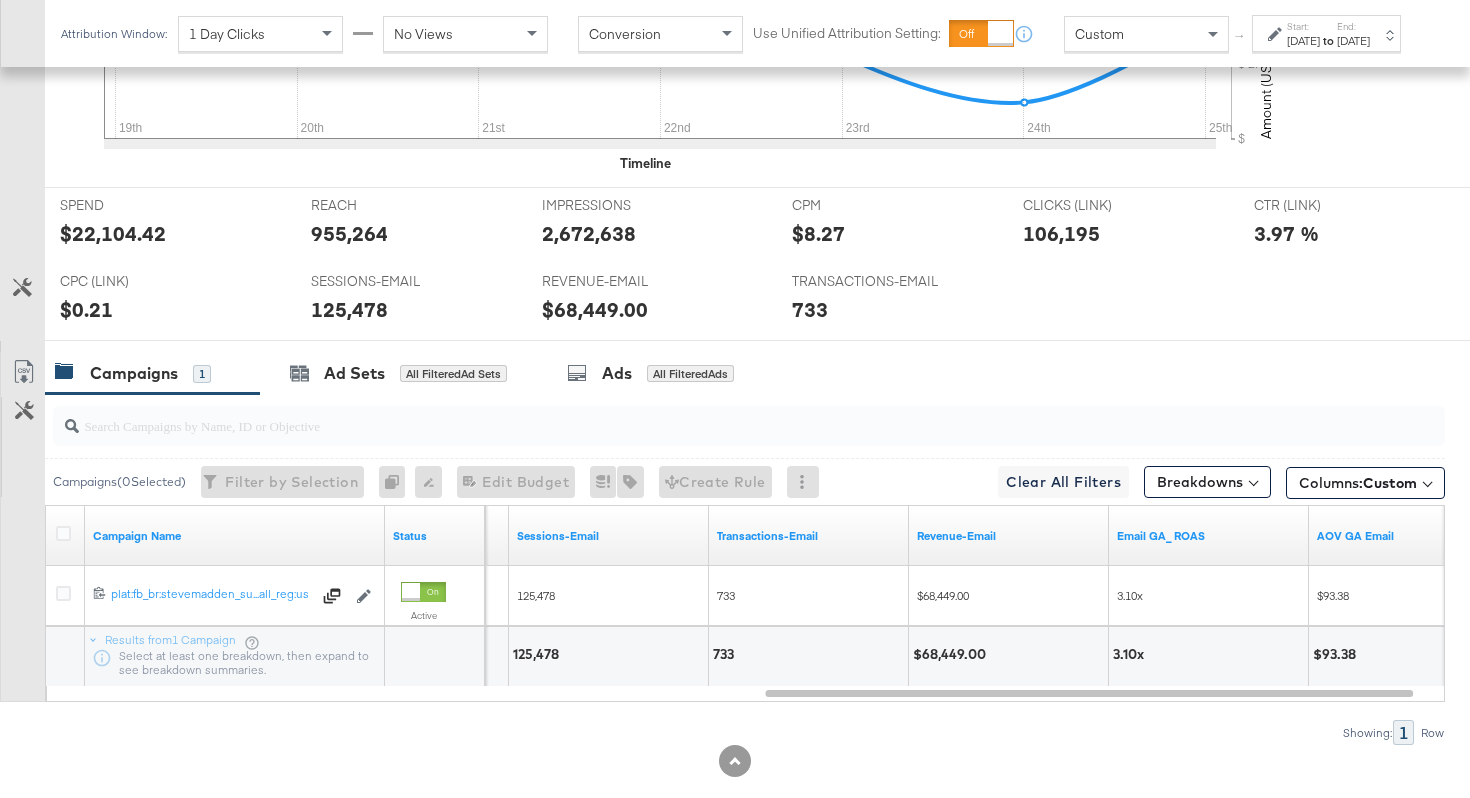 scroll, scrollTop: 837, scrollLeft: 0, axis: vertical 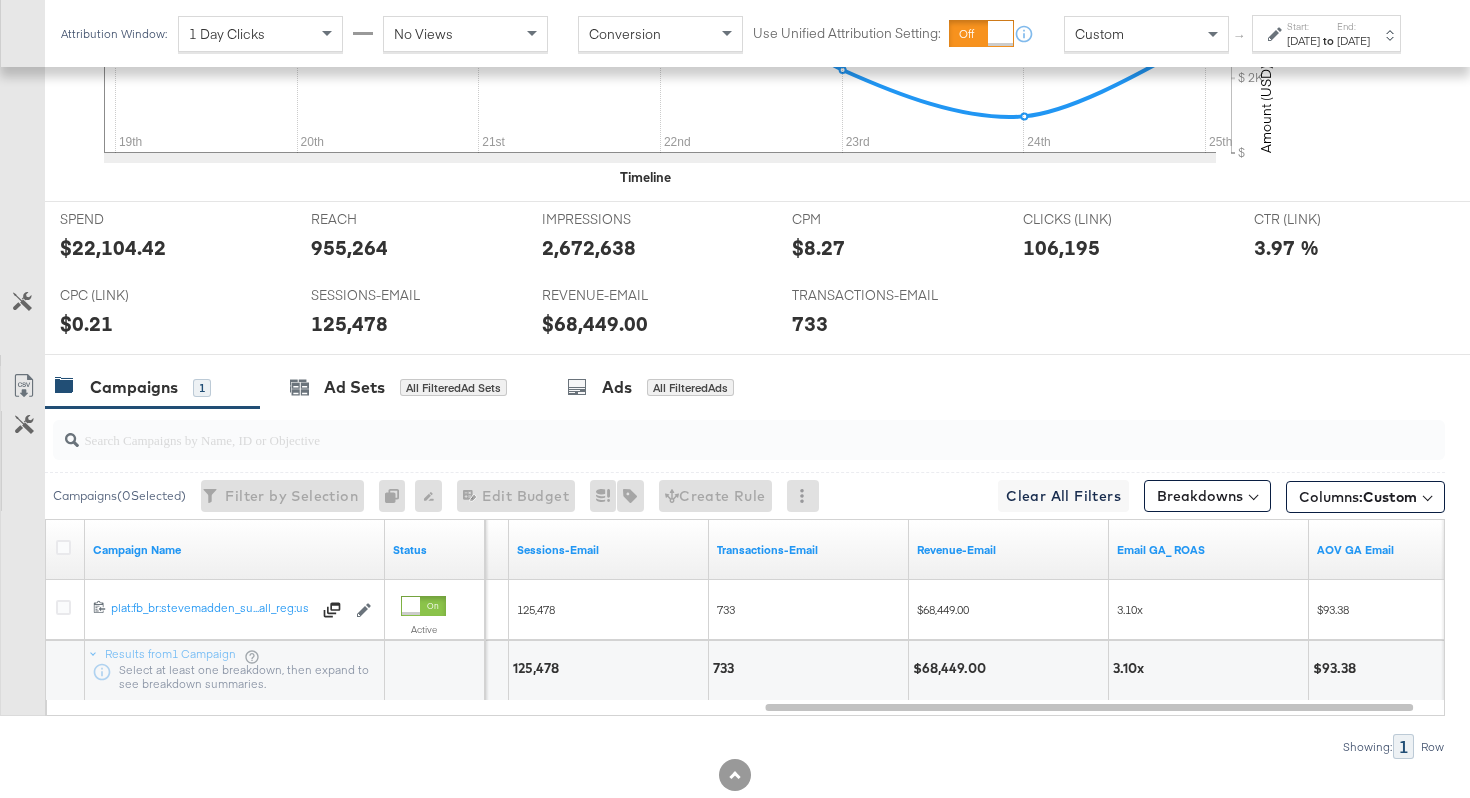 click on "733" at bounding box center [810, 323] 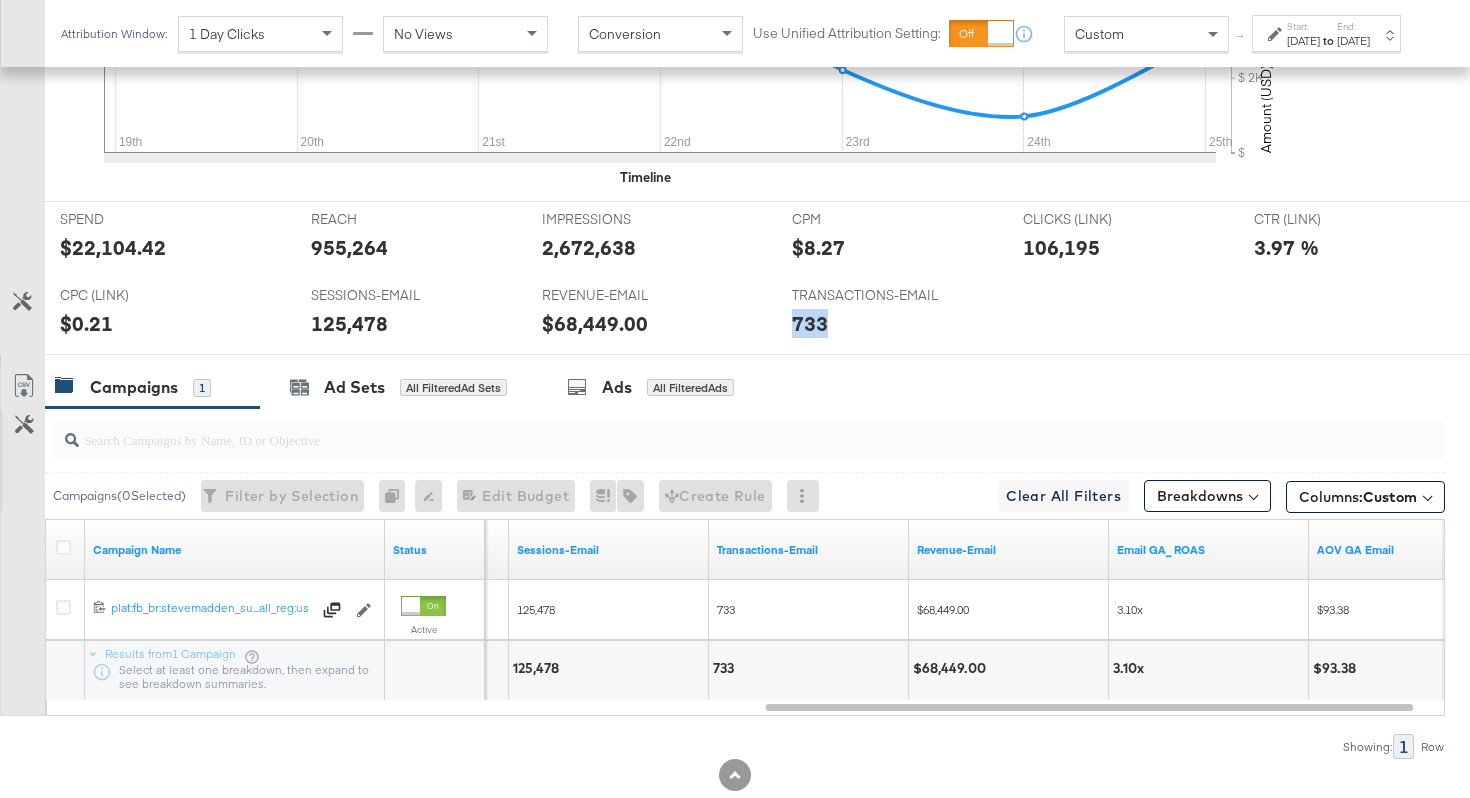 click on "733" at bounding box center (810, 323) 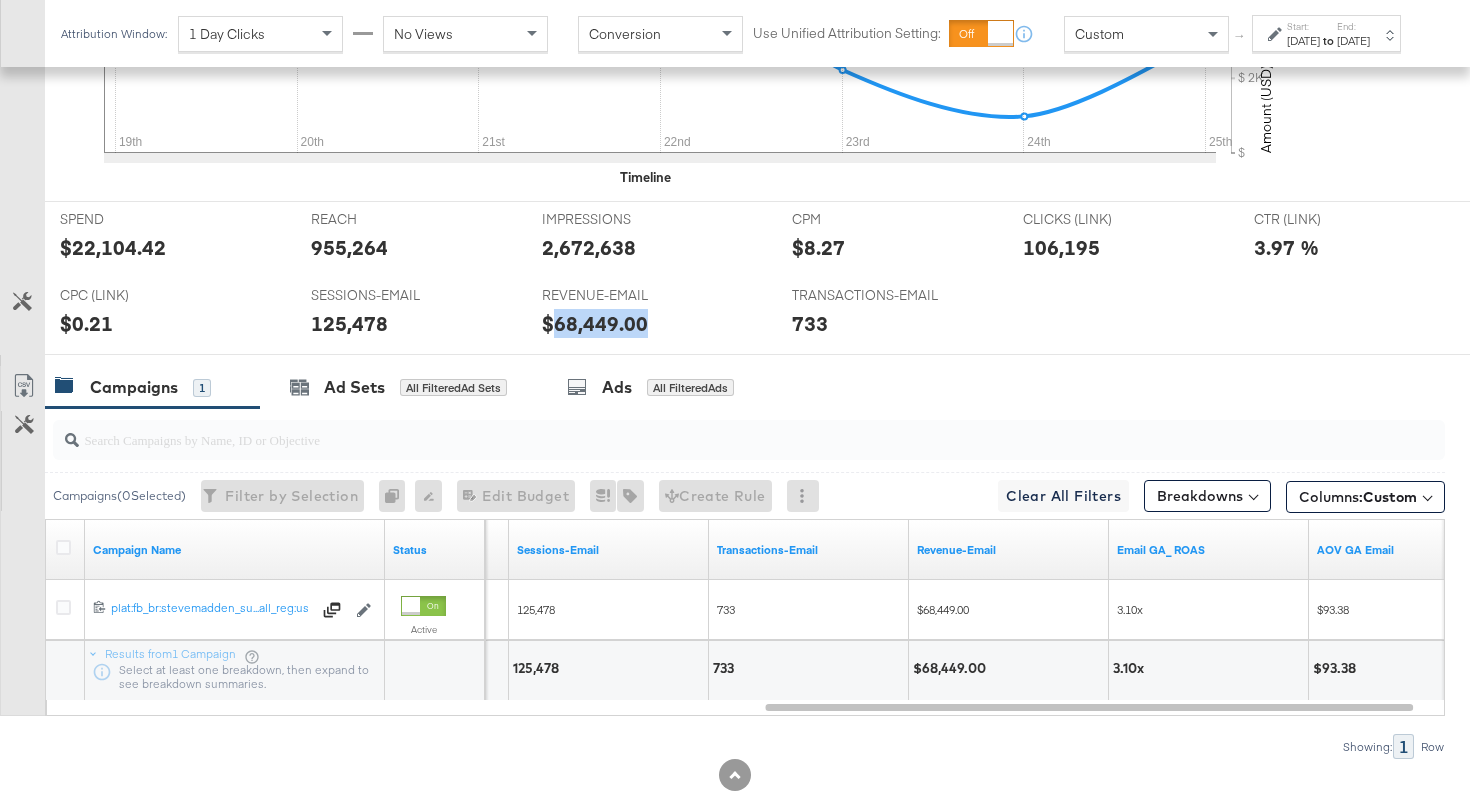 click on "$68,449.00" at bounding box center (595, 323) 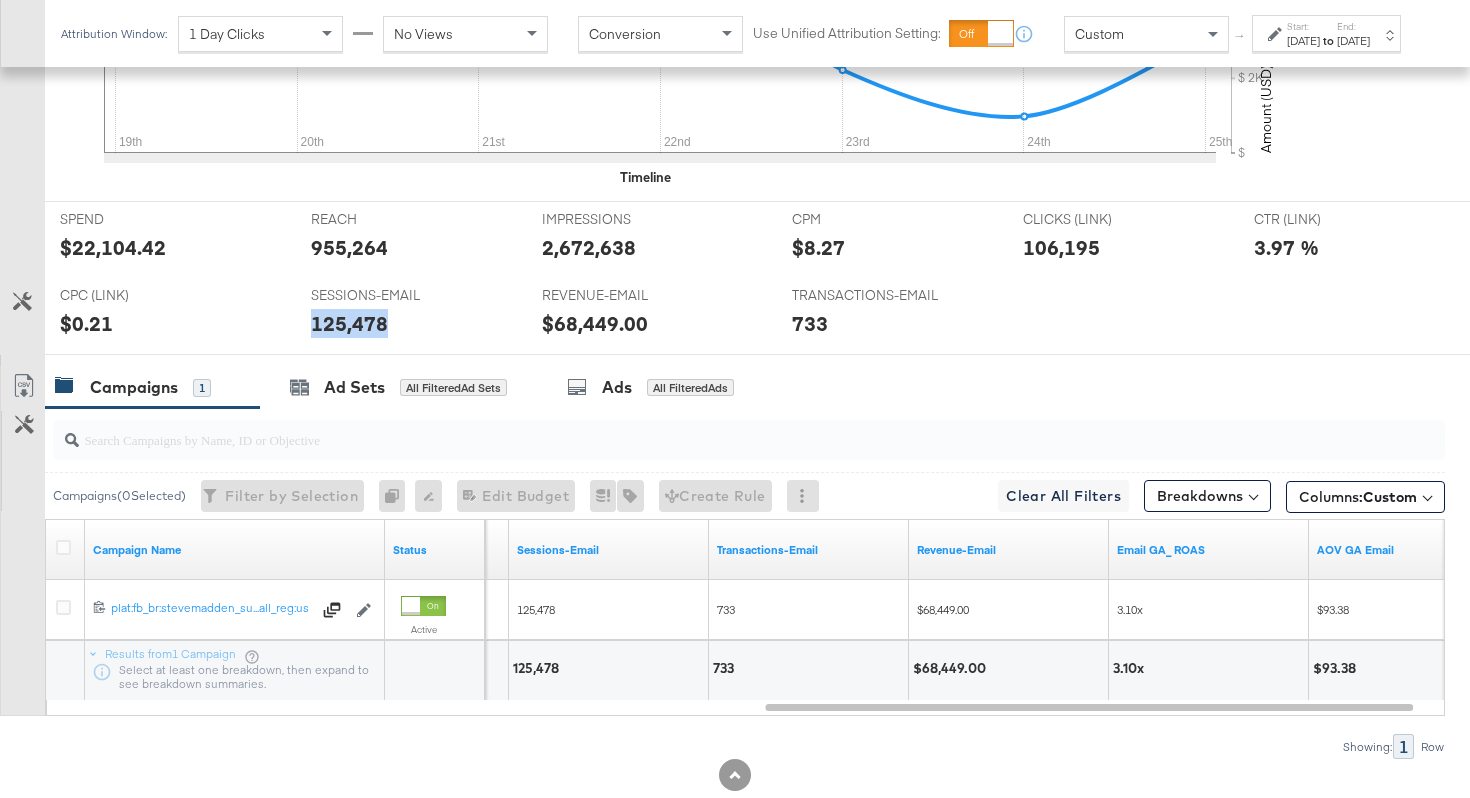 click on "125,478" at bounding box center [349, 323] 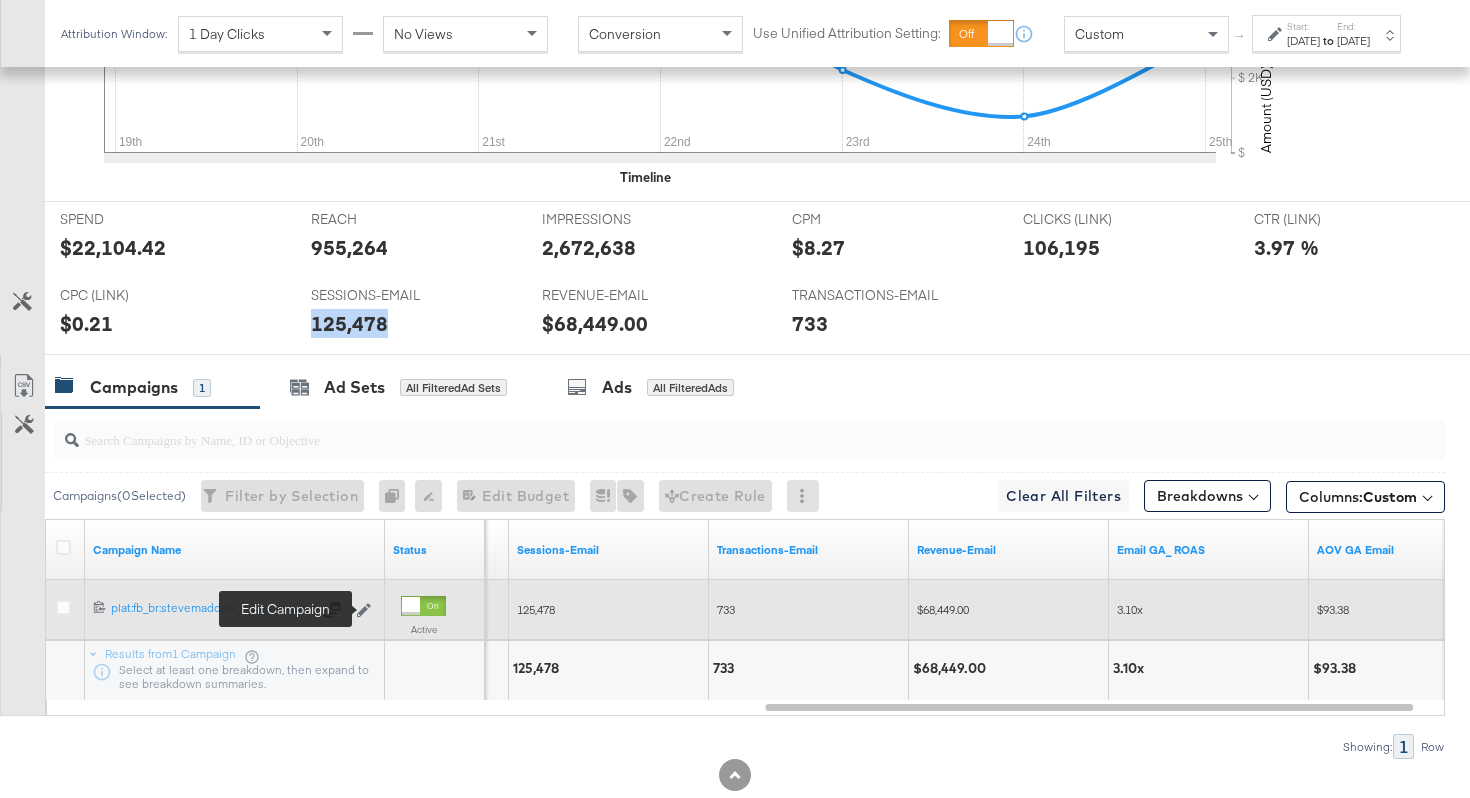 click 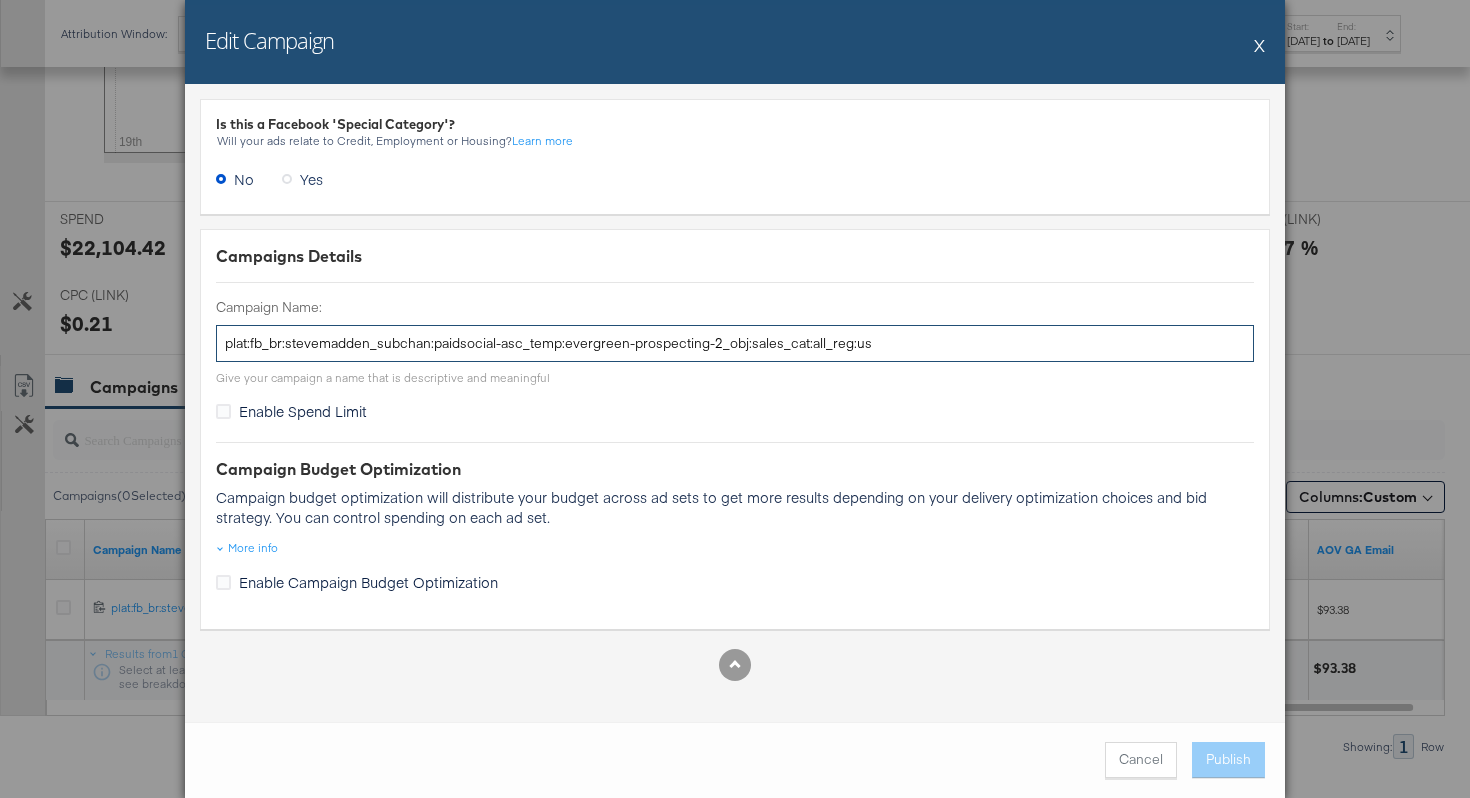 click on "plat:fb_br:stevemadden_subchan:paidsocial-asc_temp:evergreen-prospecting-2_obj:sales_cat:all_reg:us" at bounding box center [735, 343] 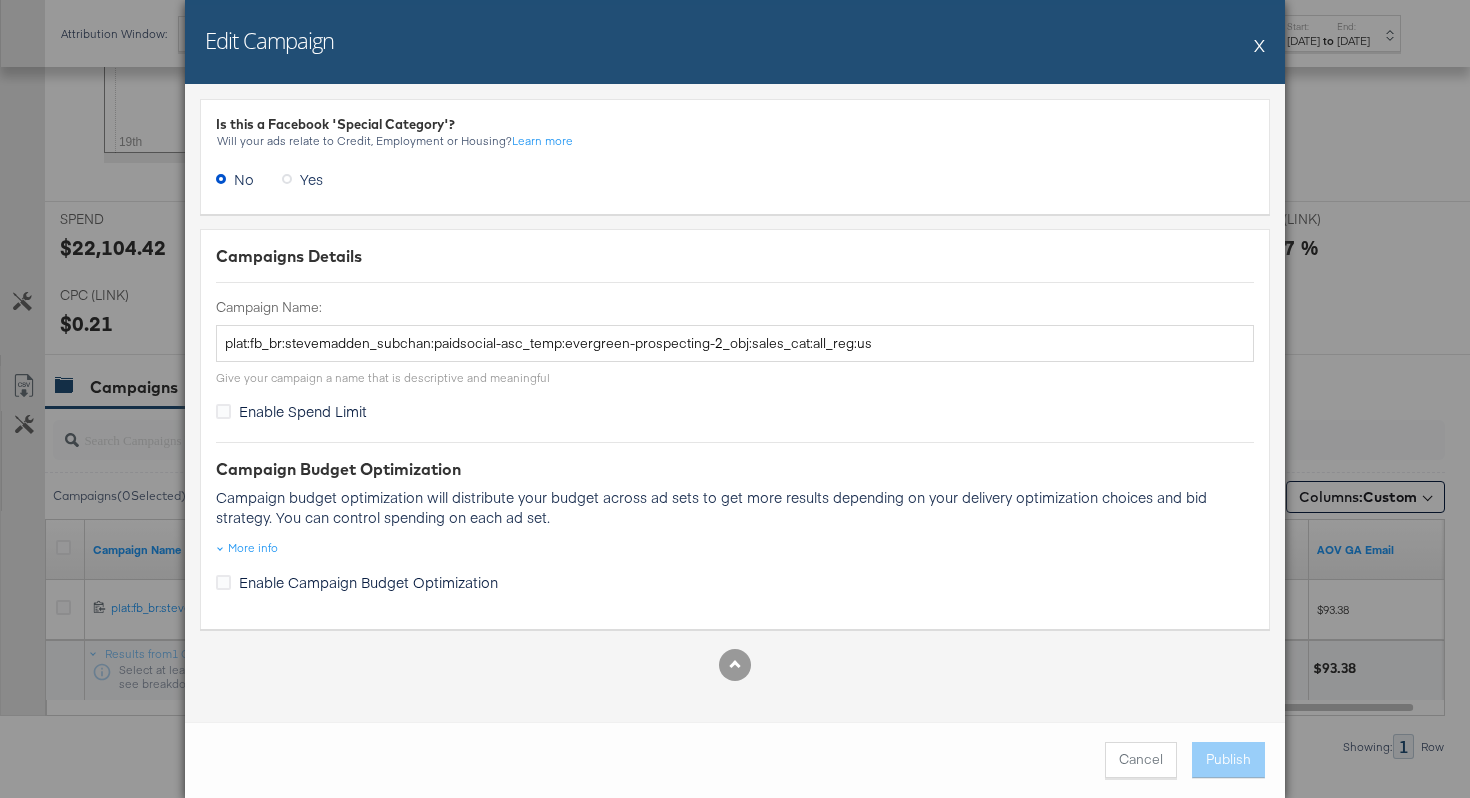 click on "X" at bounding box center (1259, 45) 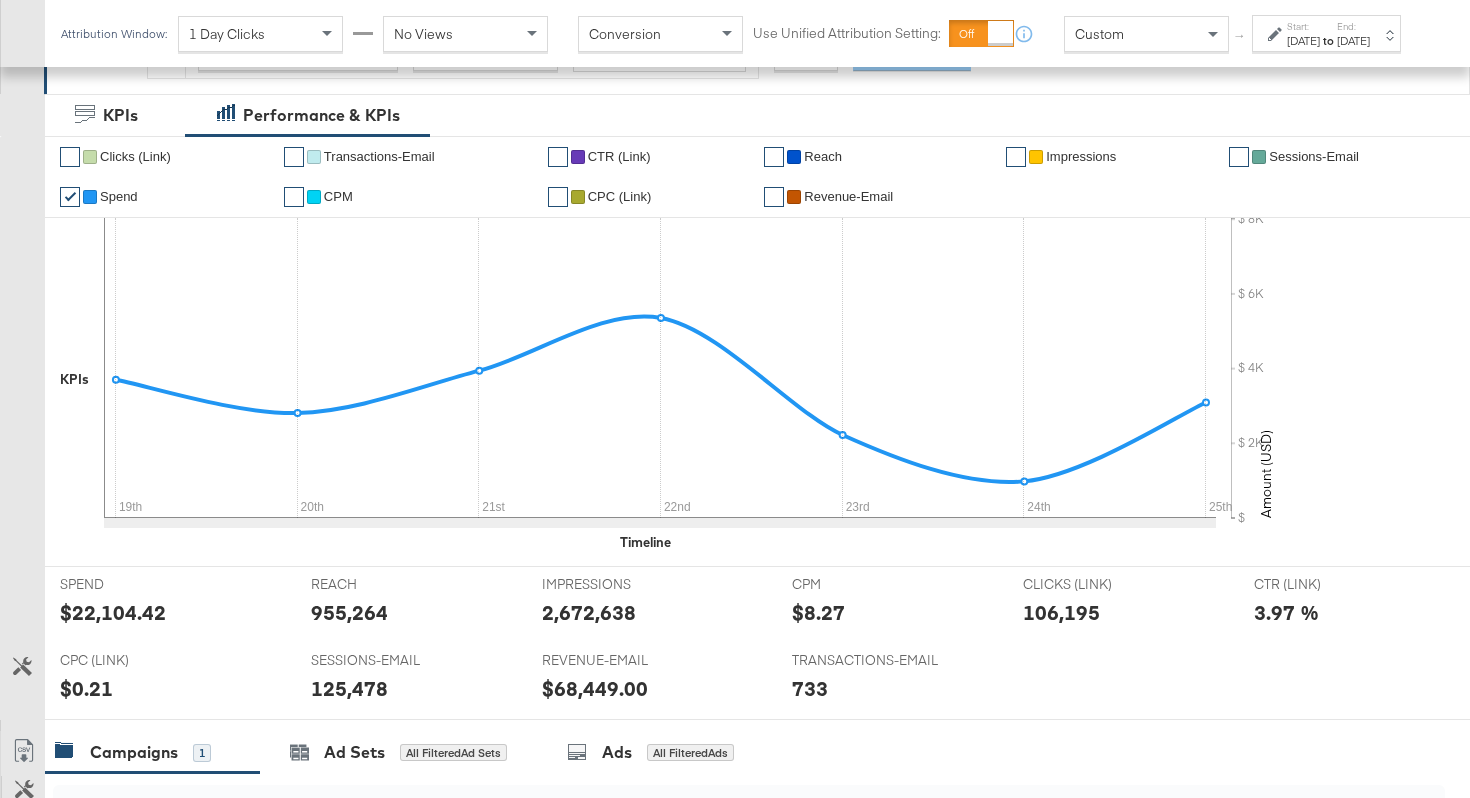 scroll, scrollTop: 886, scrollLeft: 0, axis: vertical 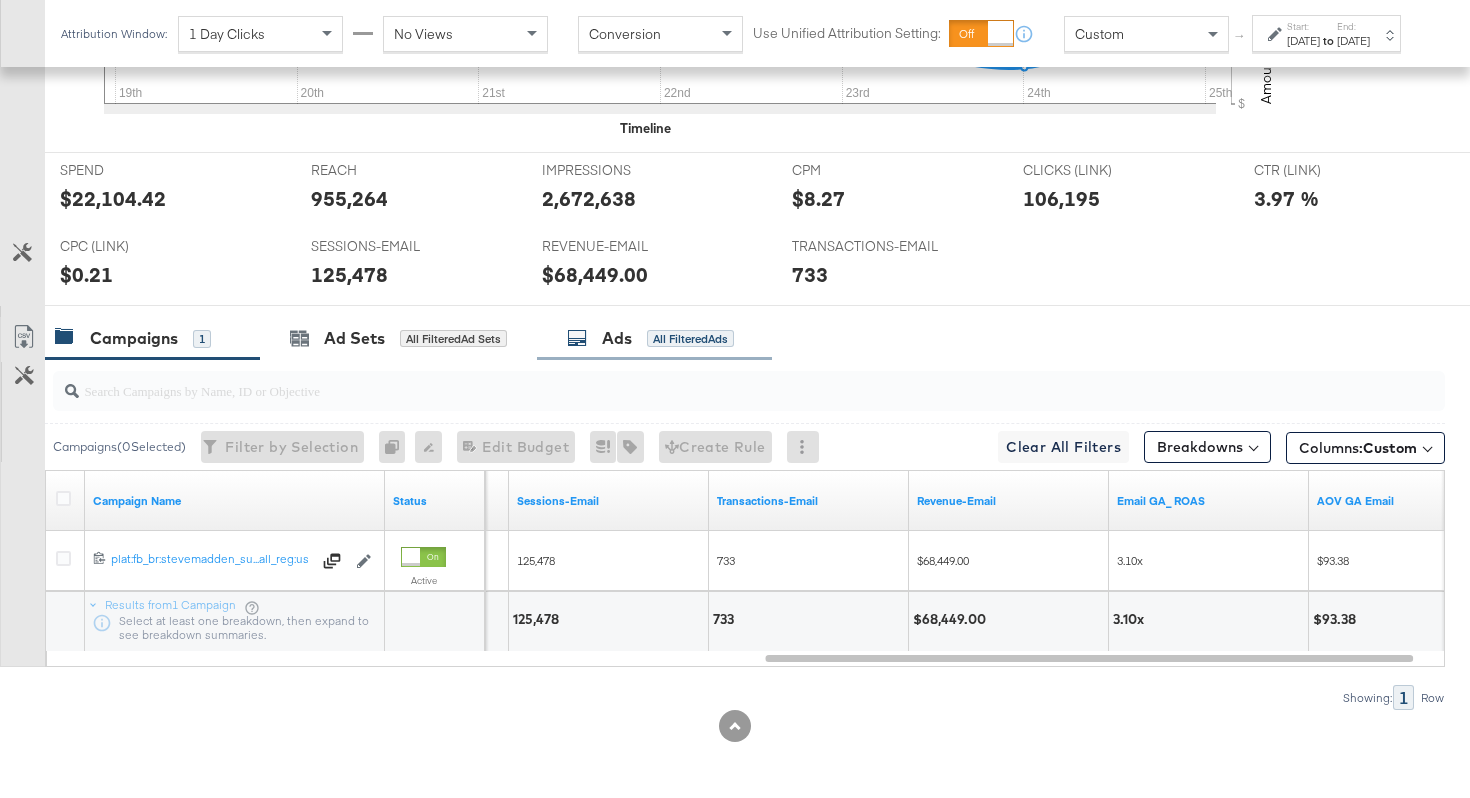 click on "All Filtered  Ads" at bounding box center [690, 339] 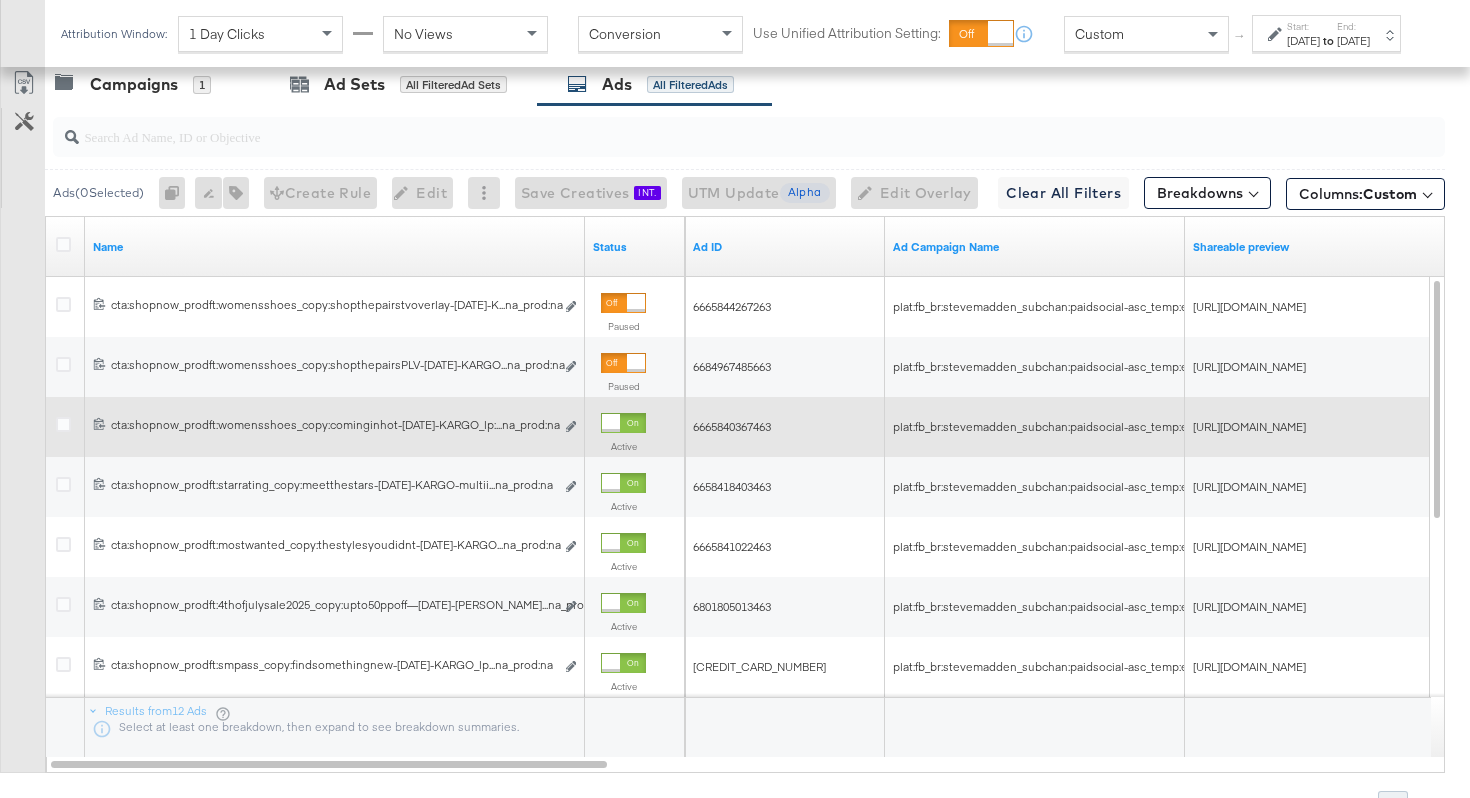 scroll, scrollTop: 1246, scrollLeft: 0, axis: vertical 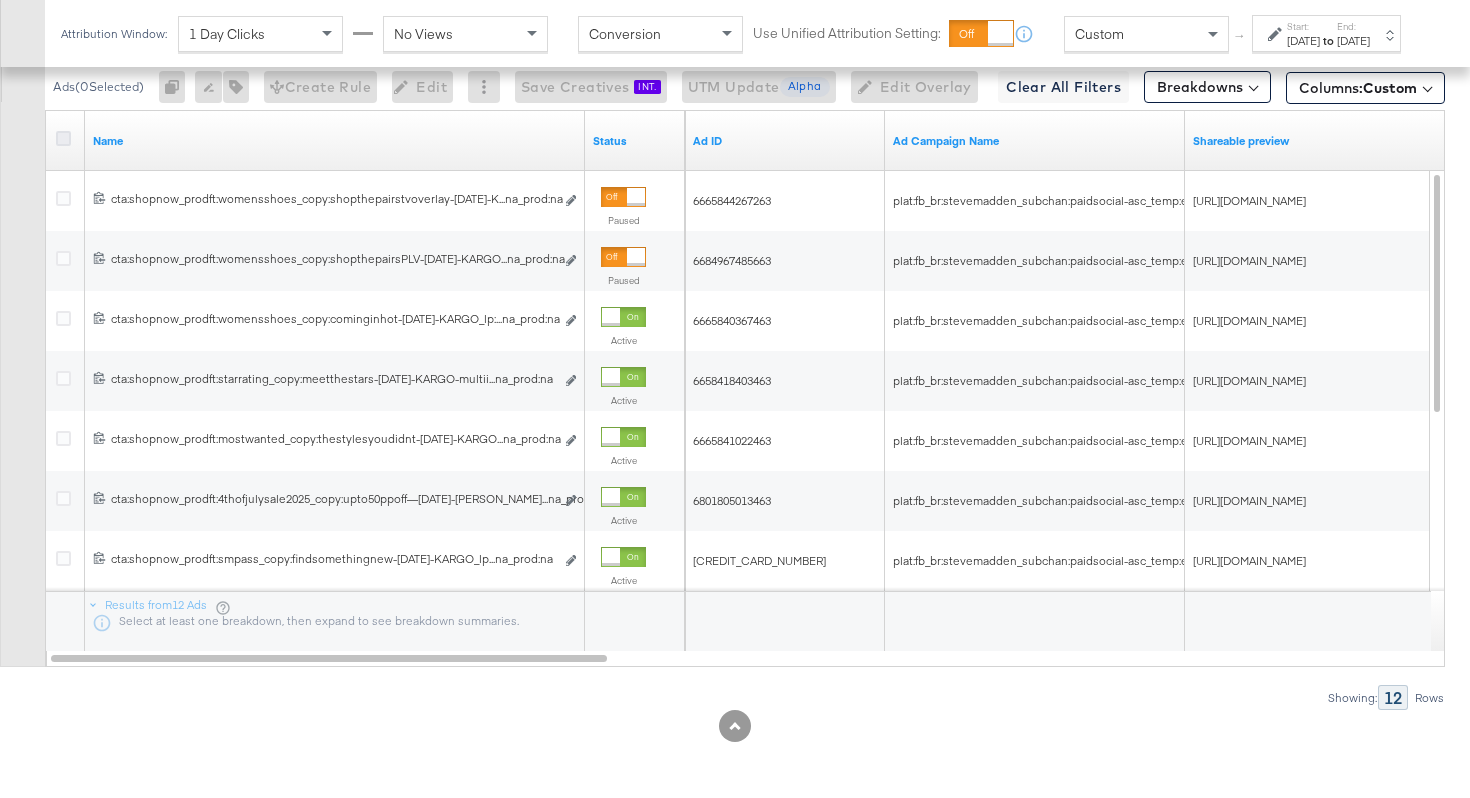 click at bounding box center [63, 138] 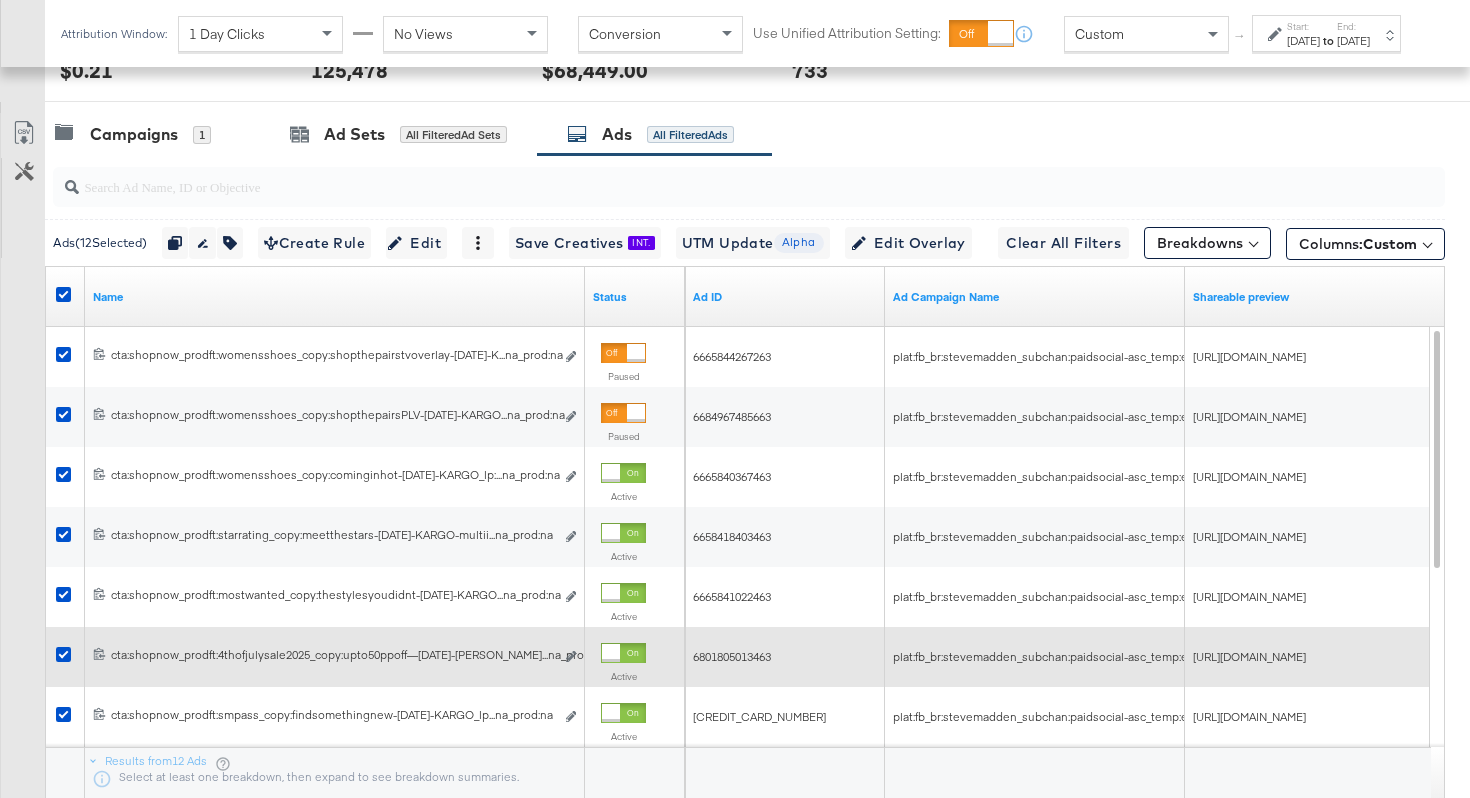 scroll, scrollTop: 1087, scrollLeft: 0, axis: vertical 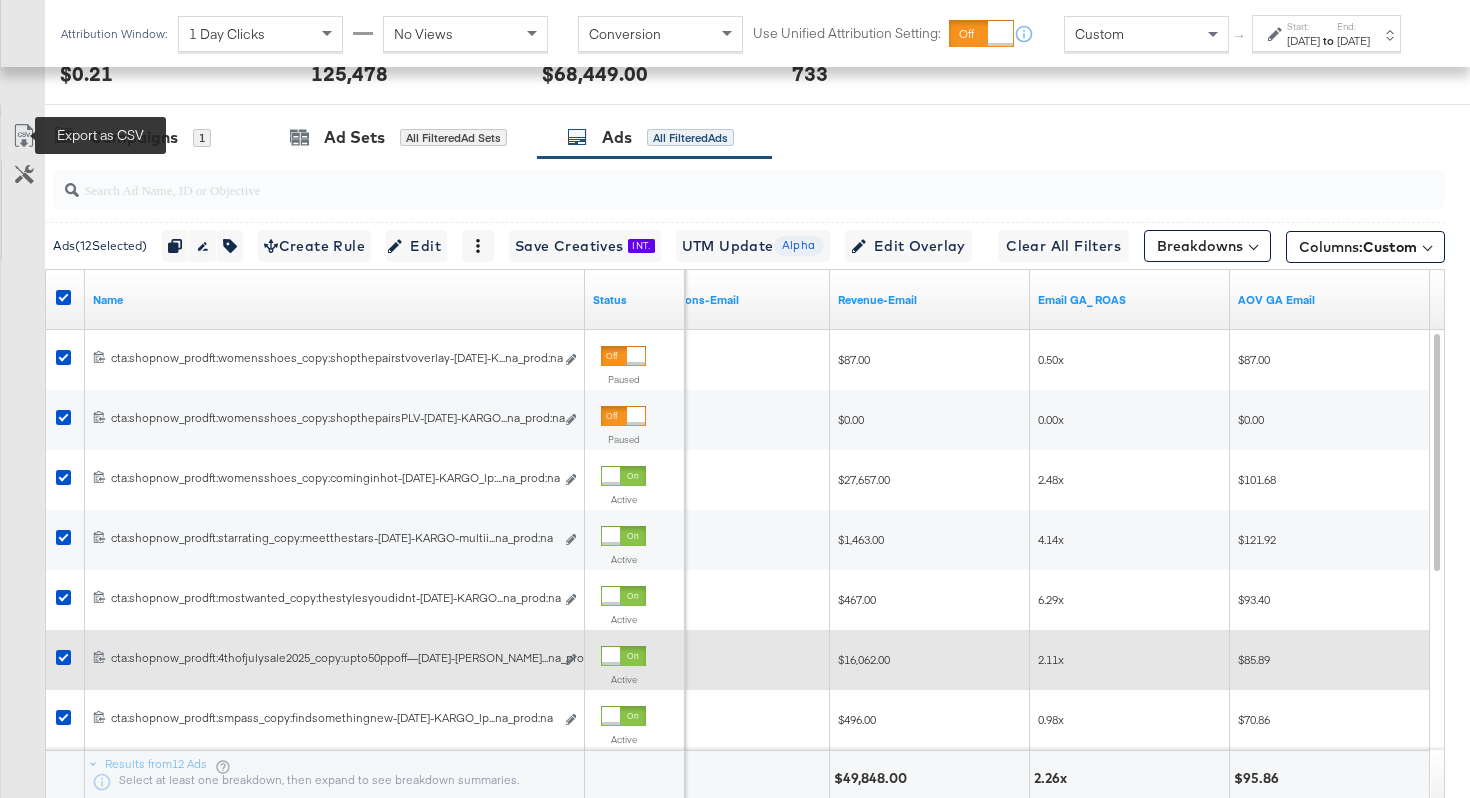 click 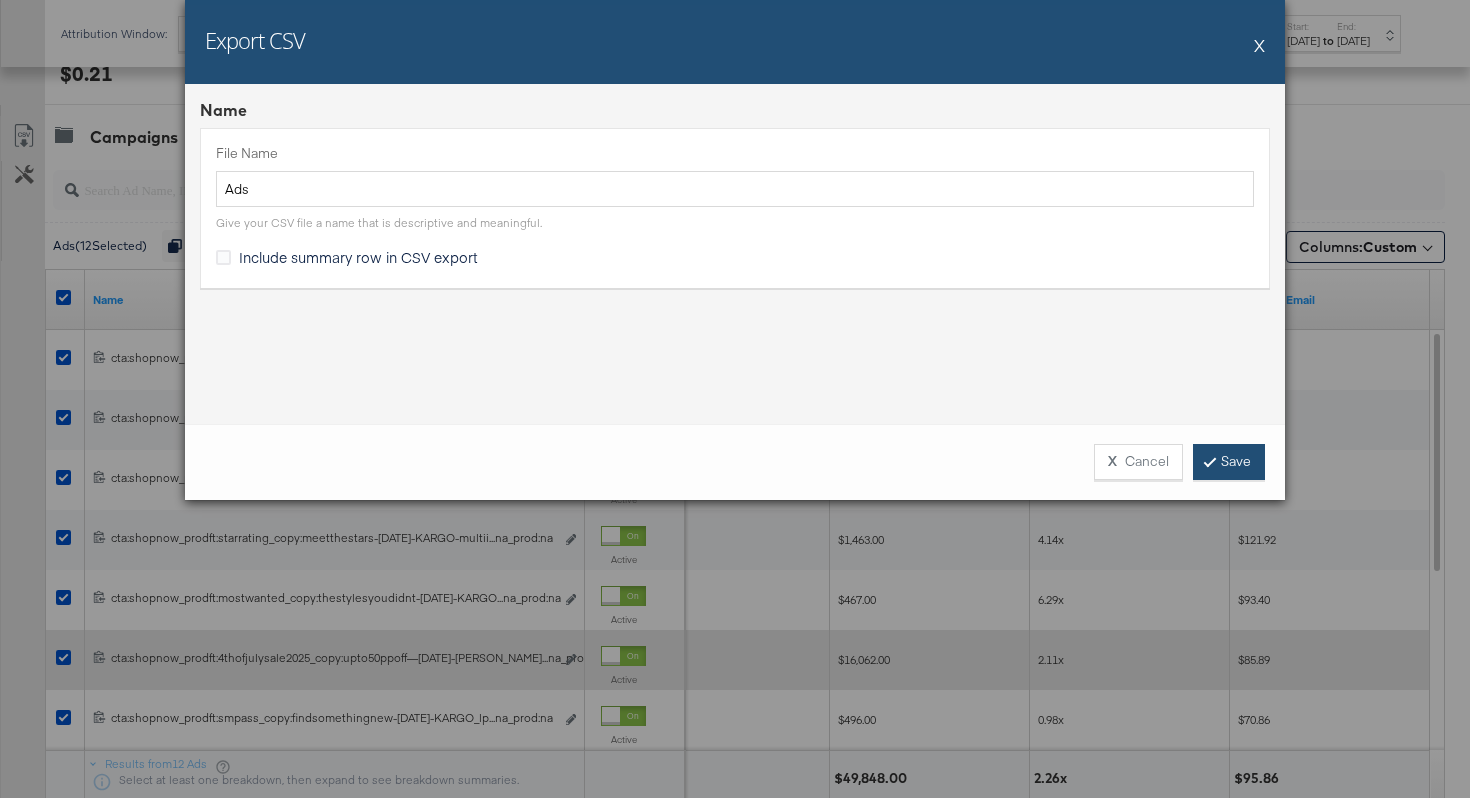 click on "Save" at bounding box center [1229, 462] 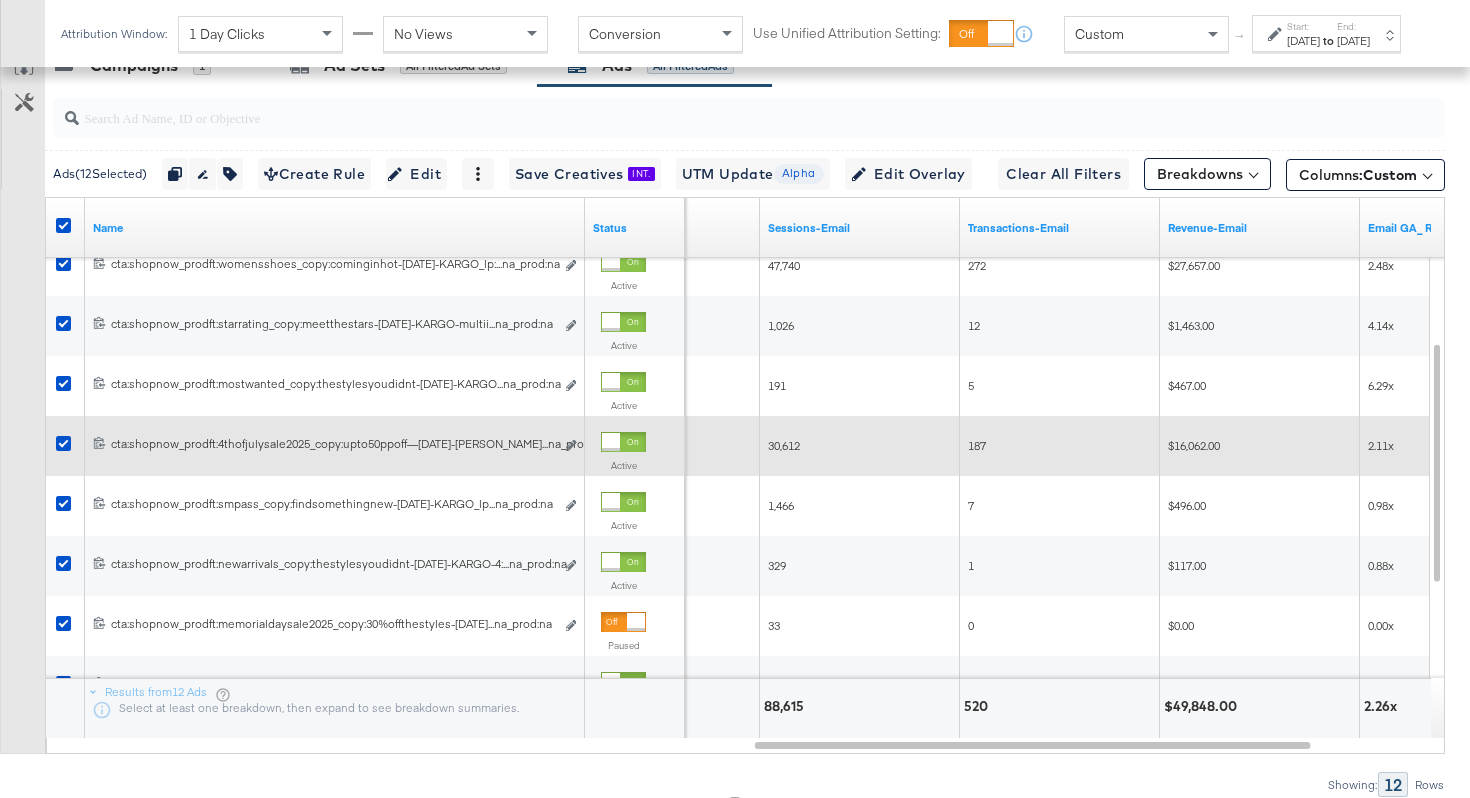 scroll, scrollTop: 1246, scrollLeft: 0, axis: vertical 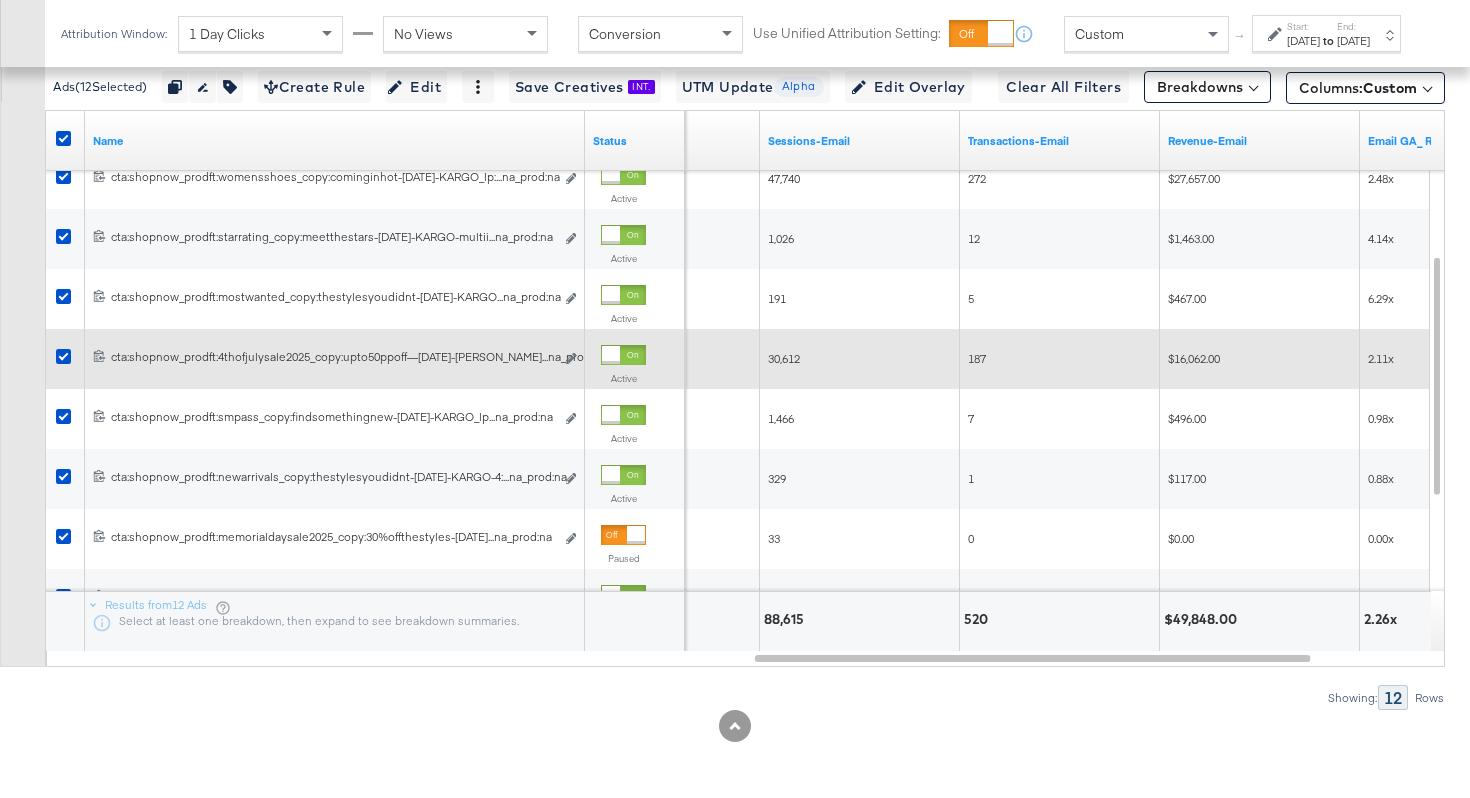 click on "Showing:   12    Rows" at bounding box center [722, 697] 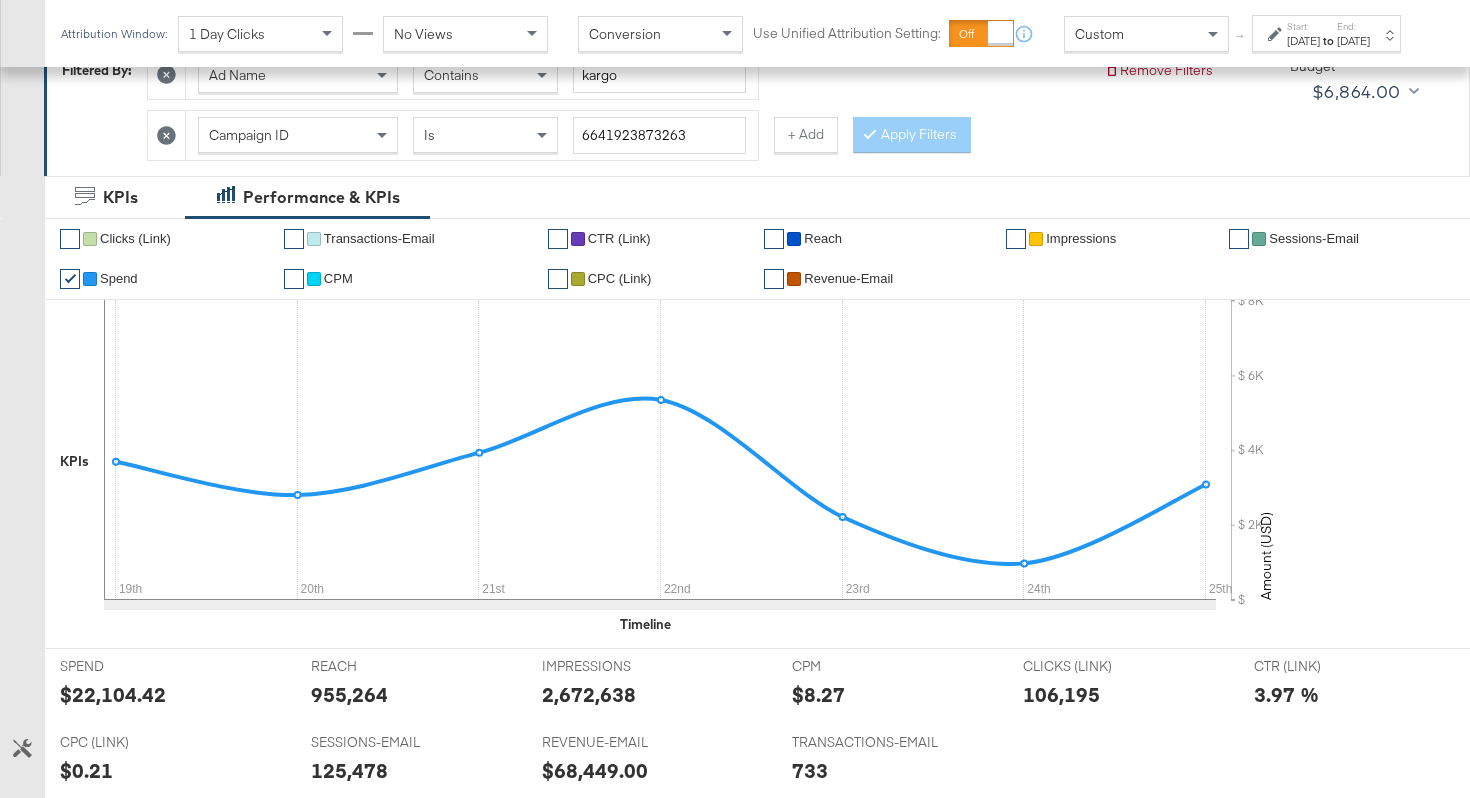 scroll, scrollTop: 138, scrollLeft: 0, axis: vertical 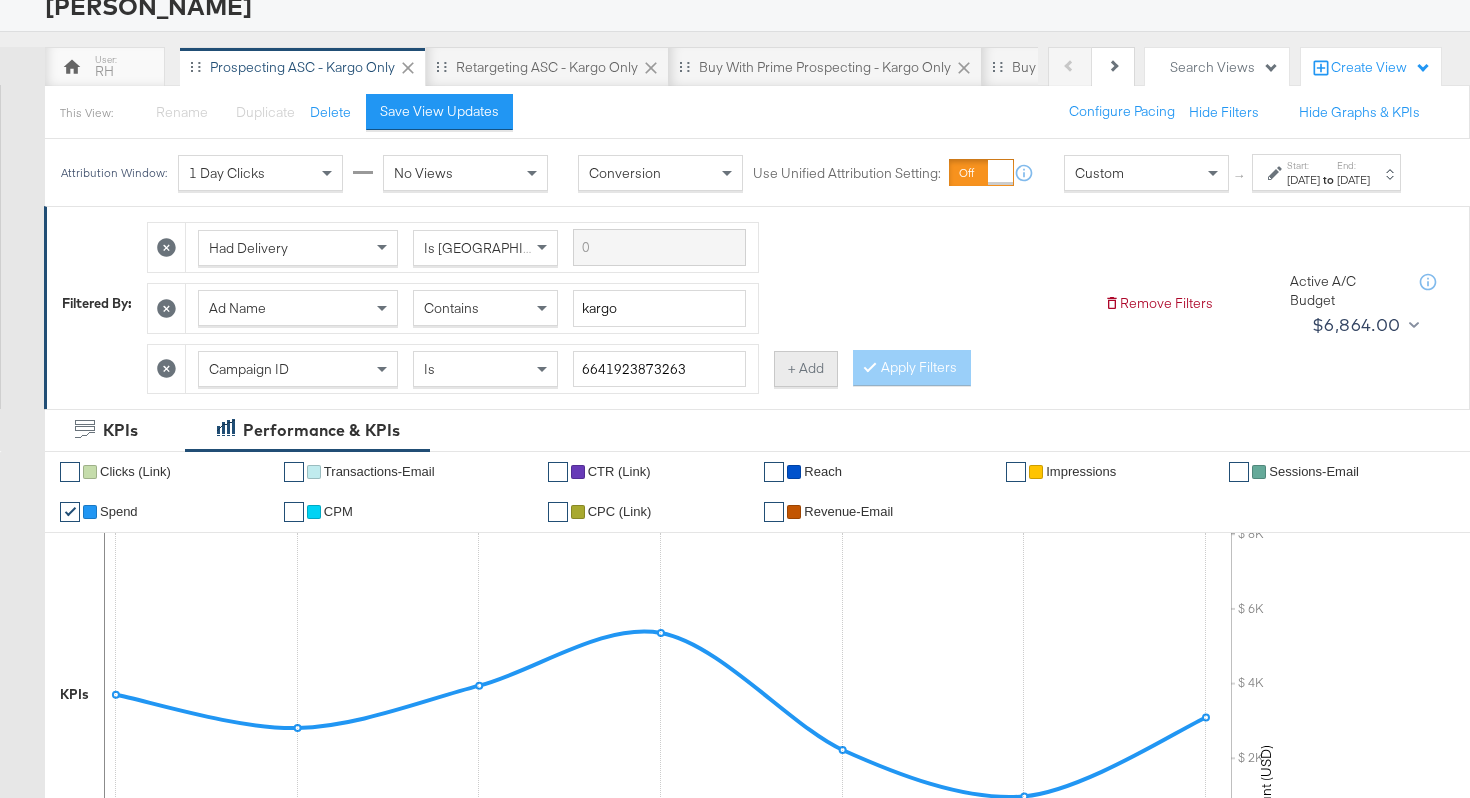 click on "+ Add" at bounding box center [806, 369] 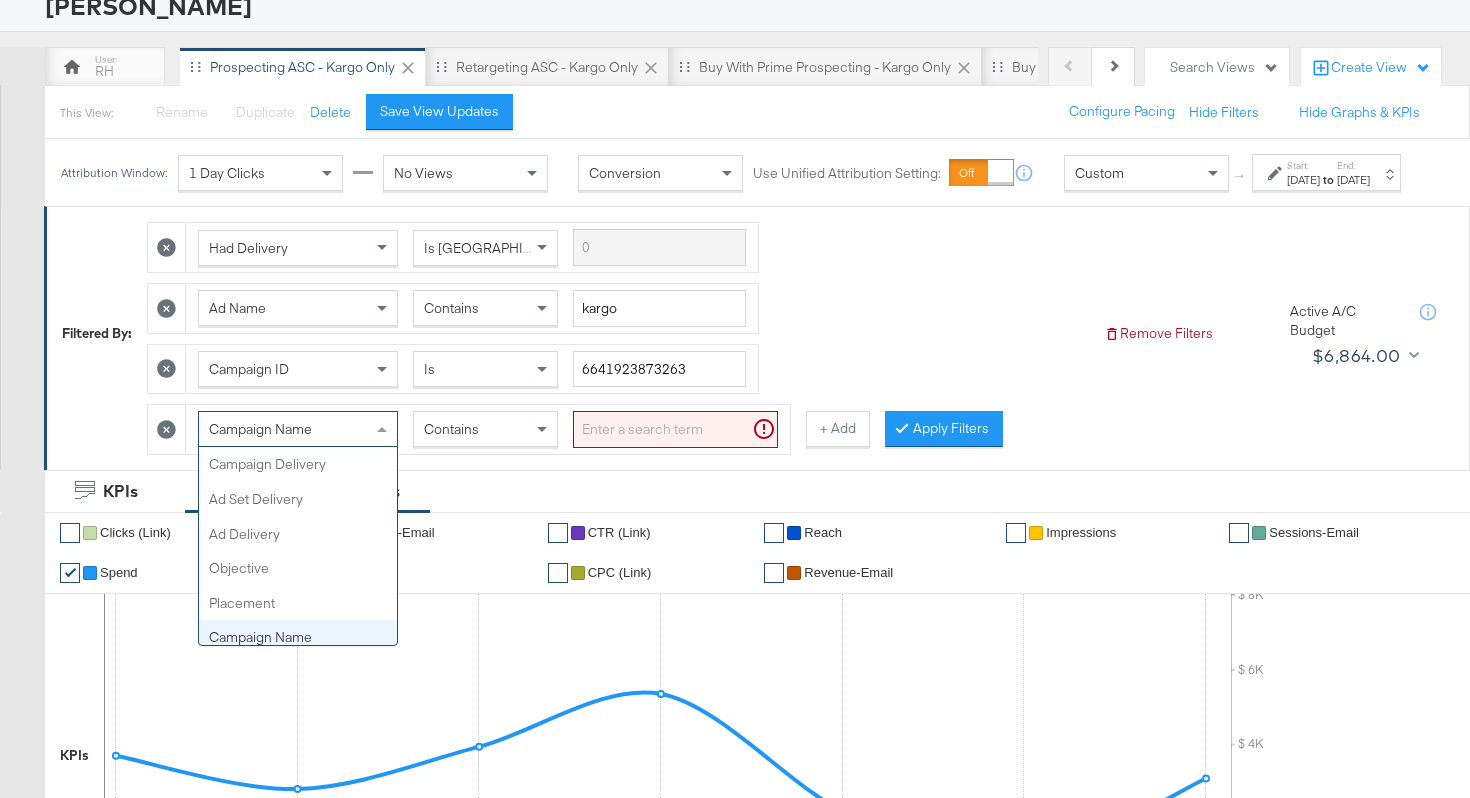 click on "Campaign Name" at bounding box center (298, 429) 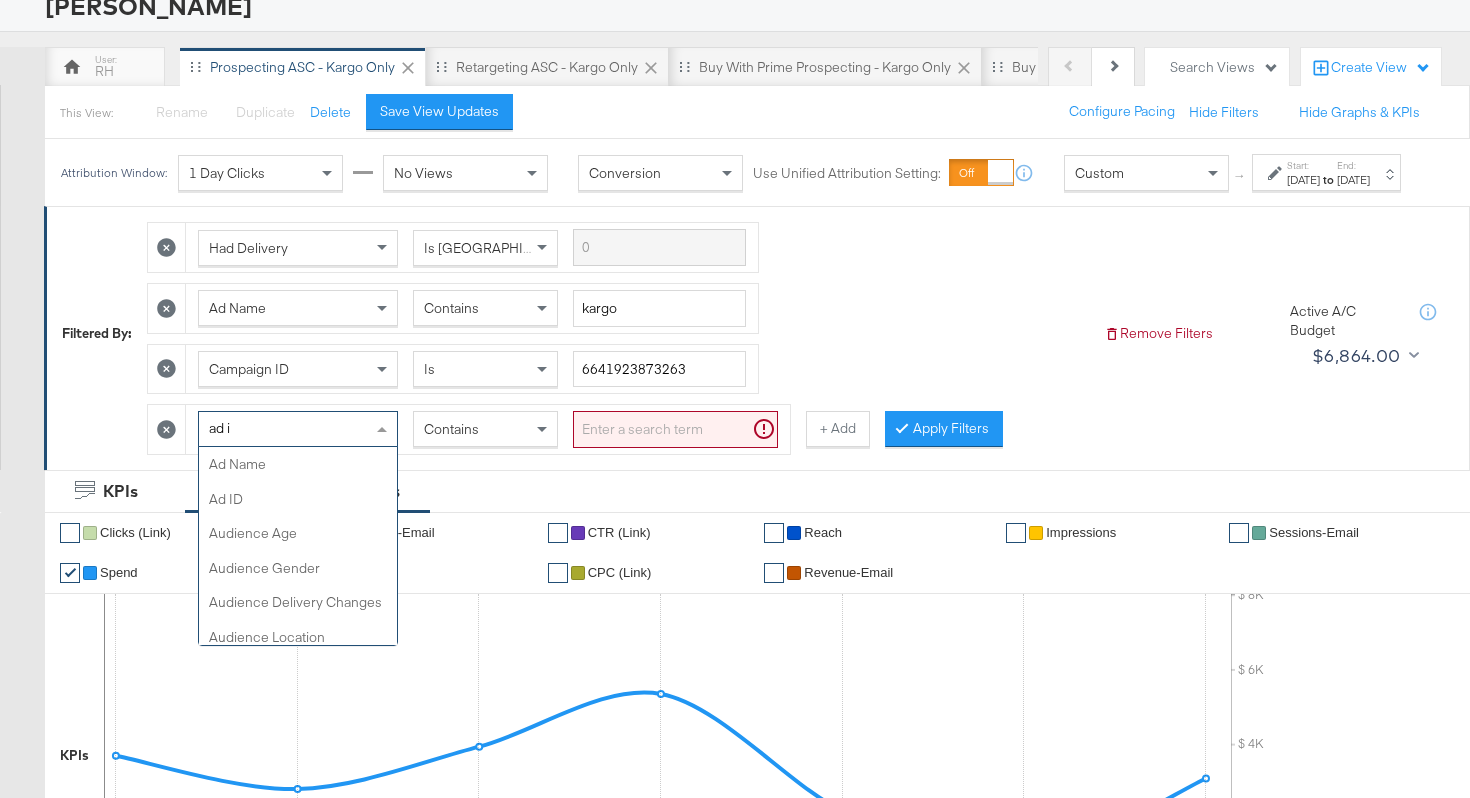 scroll, scrollTop: 0, scrollLeft: 0, axis: both 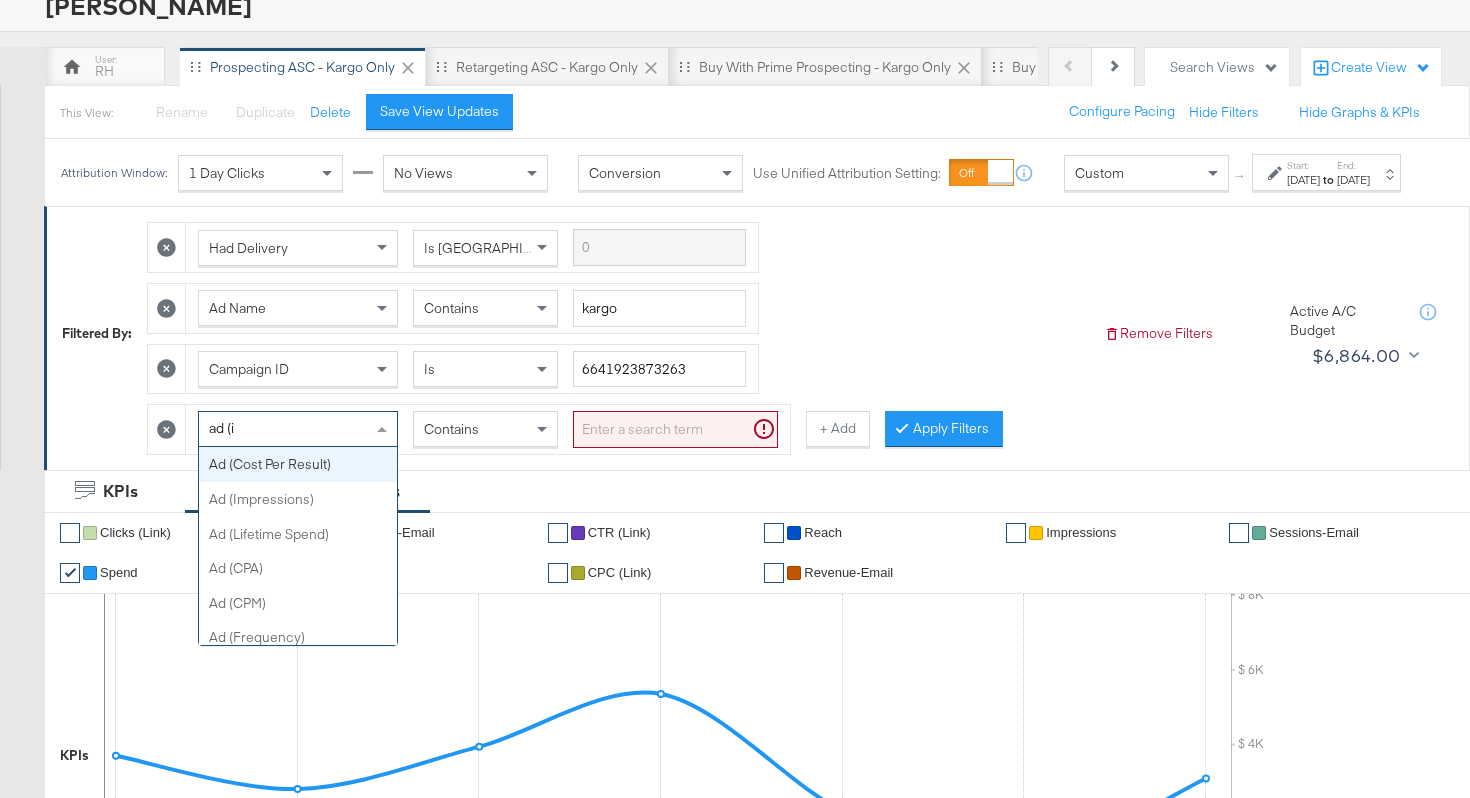 type on "ad (im" 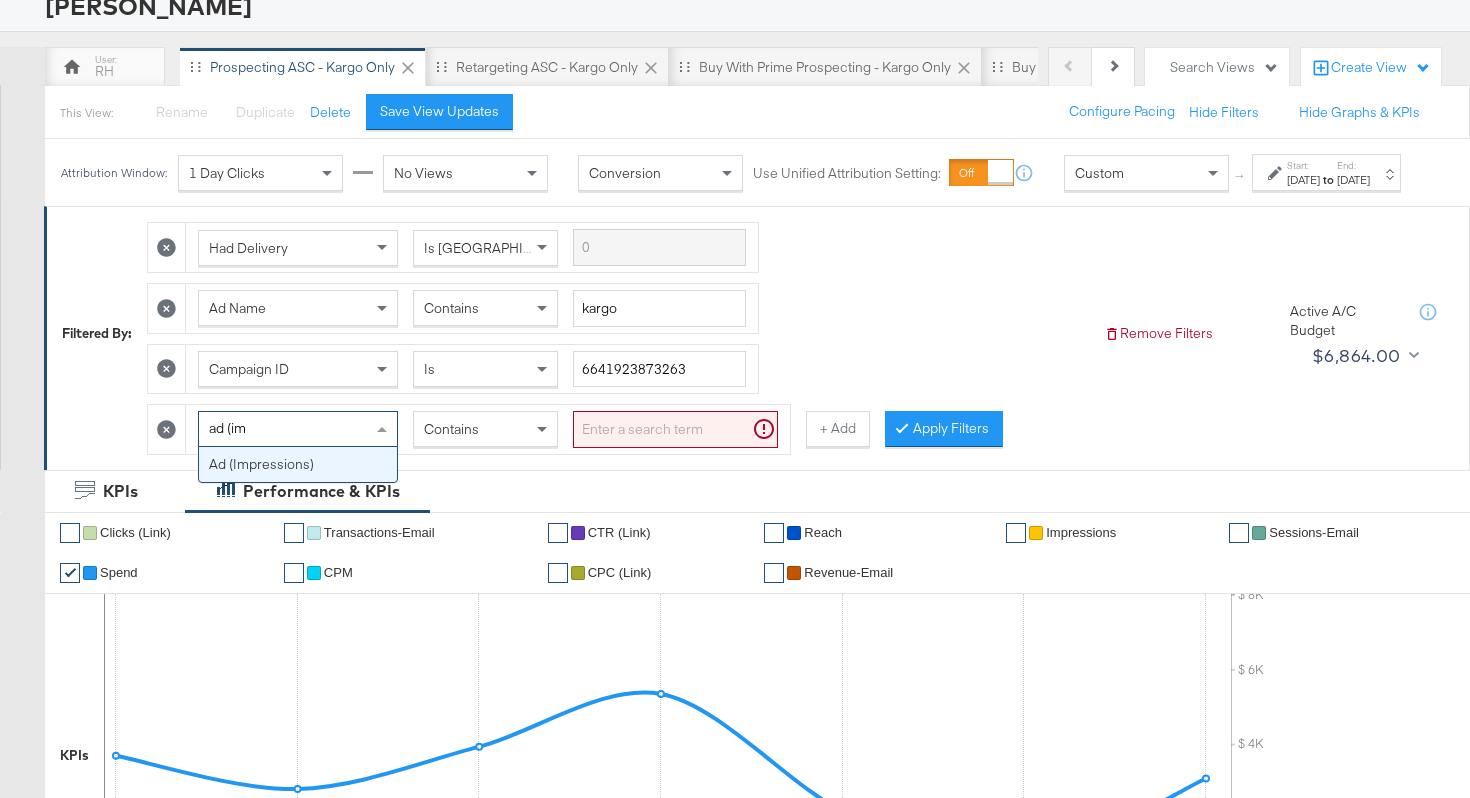 type 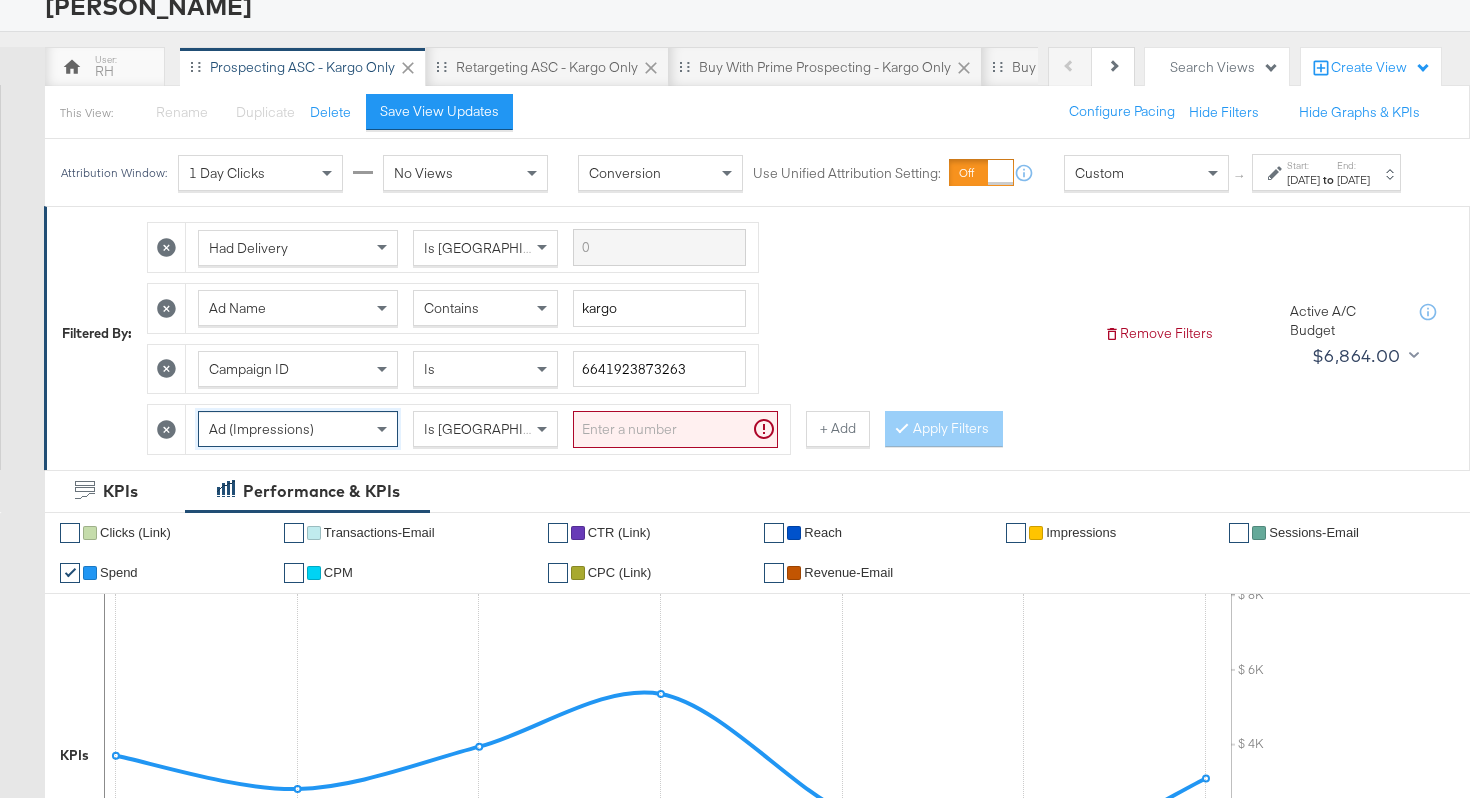 click at bounding box center [675, 429] 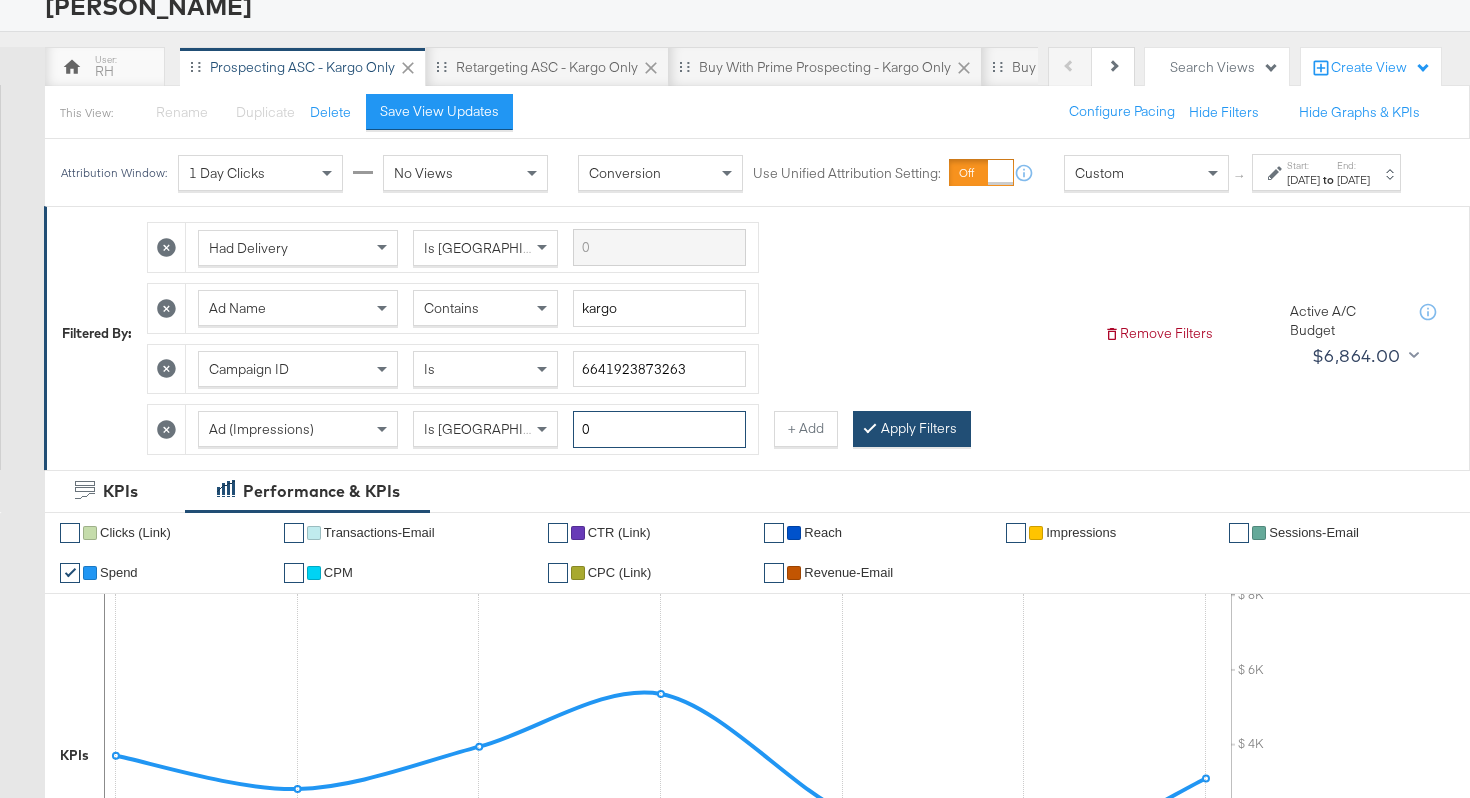 type on "0" 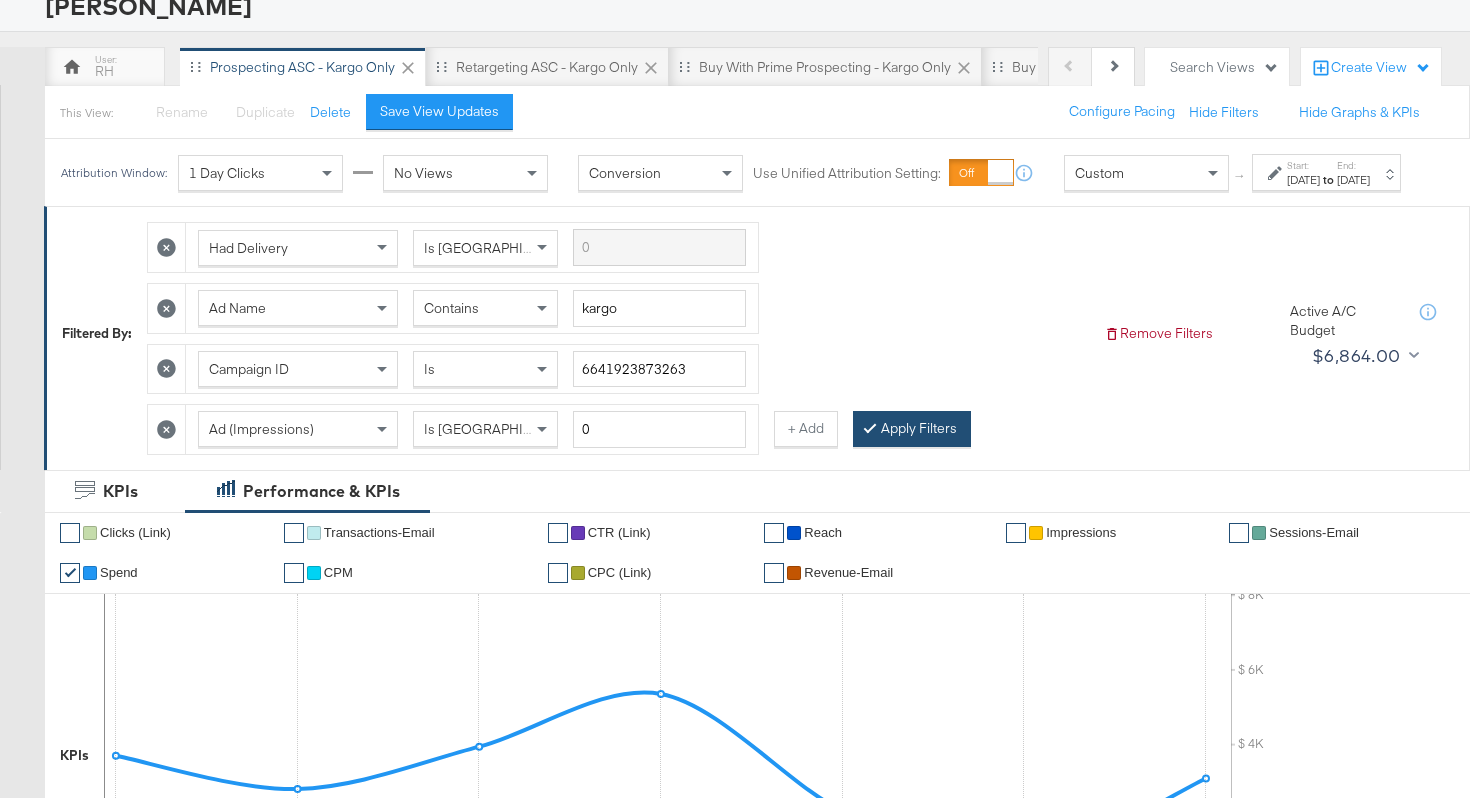 click on "Apply Filters" at bounding box center (912, 429) 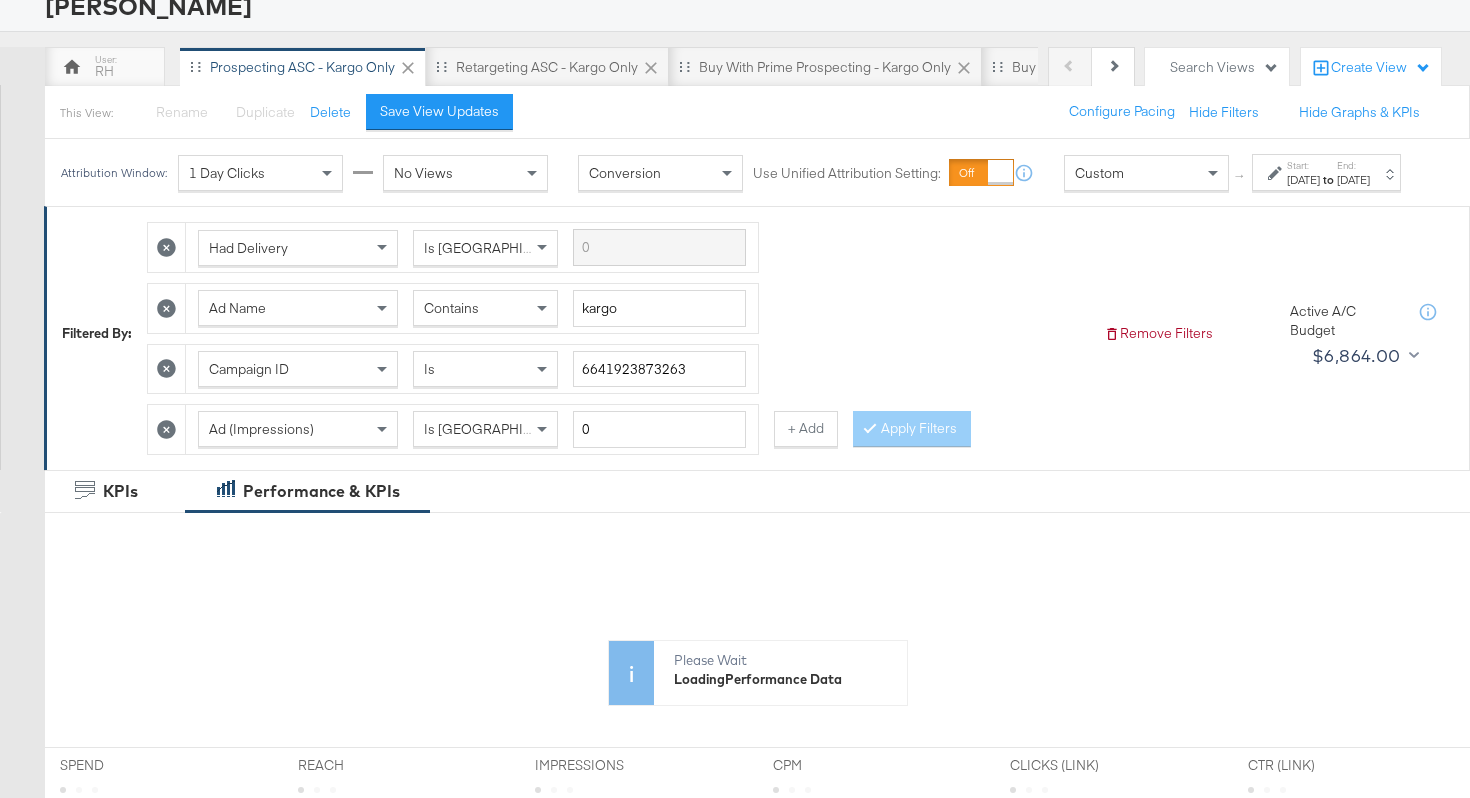 click on "Had Delivery Is Greater Than Ad Name Contains kargo Campaign ID Is 6641923873263 Ad (Impressions) Is Greater Than 0 + Add   Apply Filters" at bounding box center [617, 333] 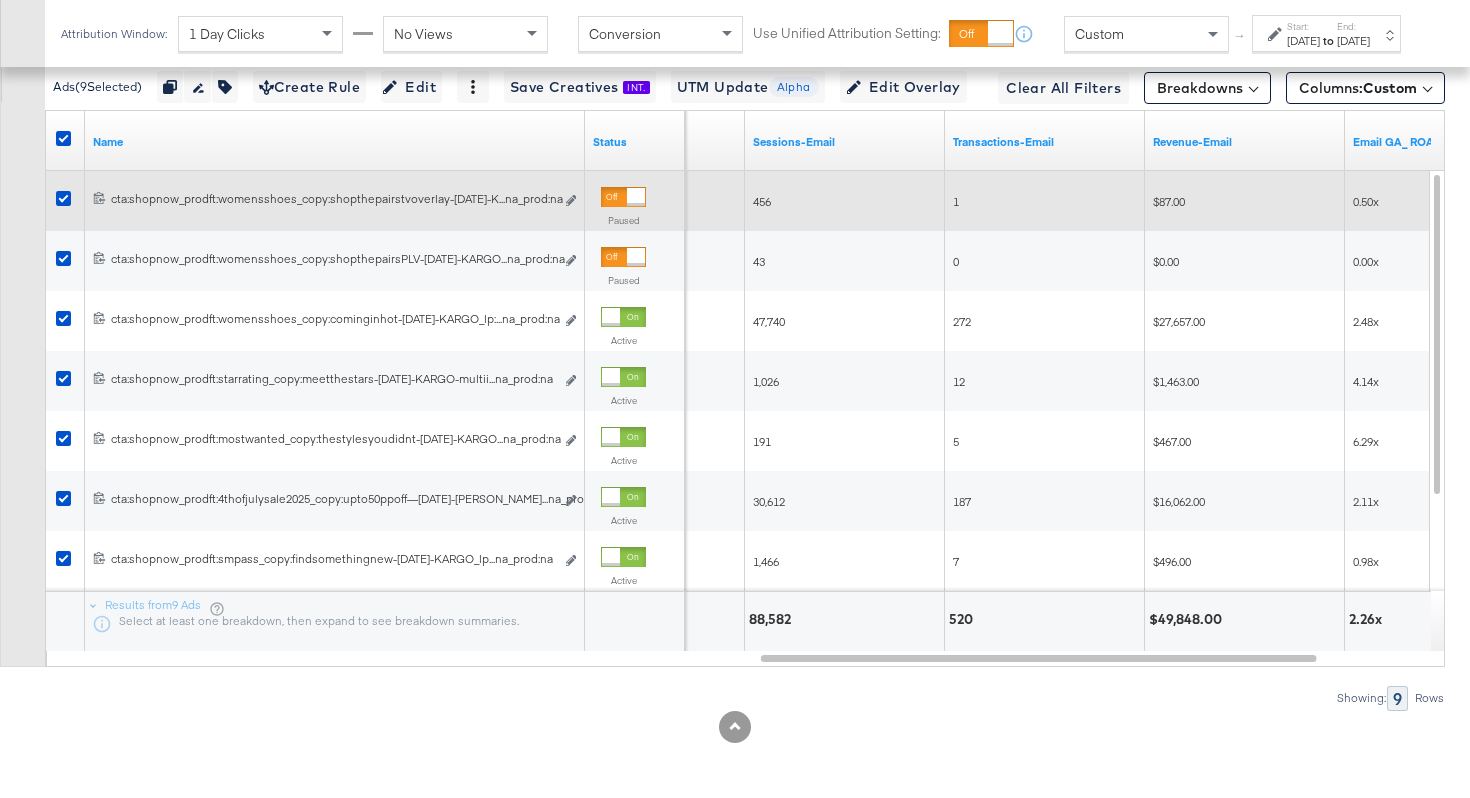 scroll, scrollTop: 1116, scrollLeft: 0, axis: vertical 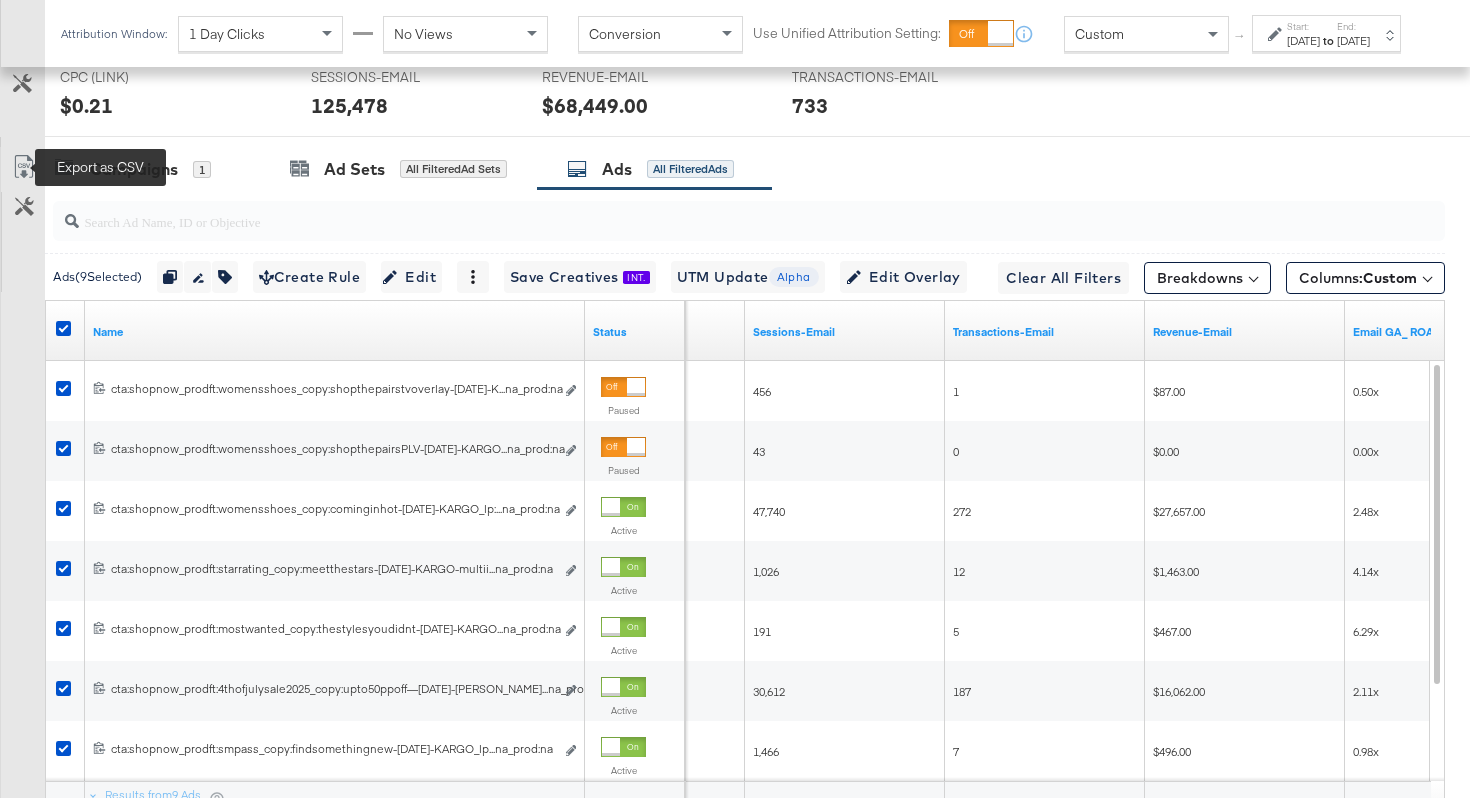 click 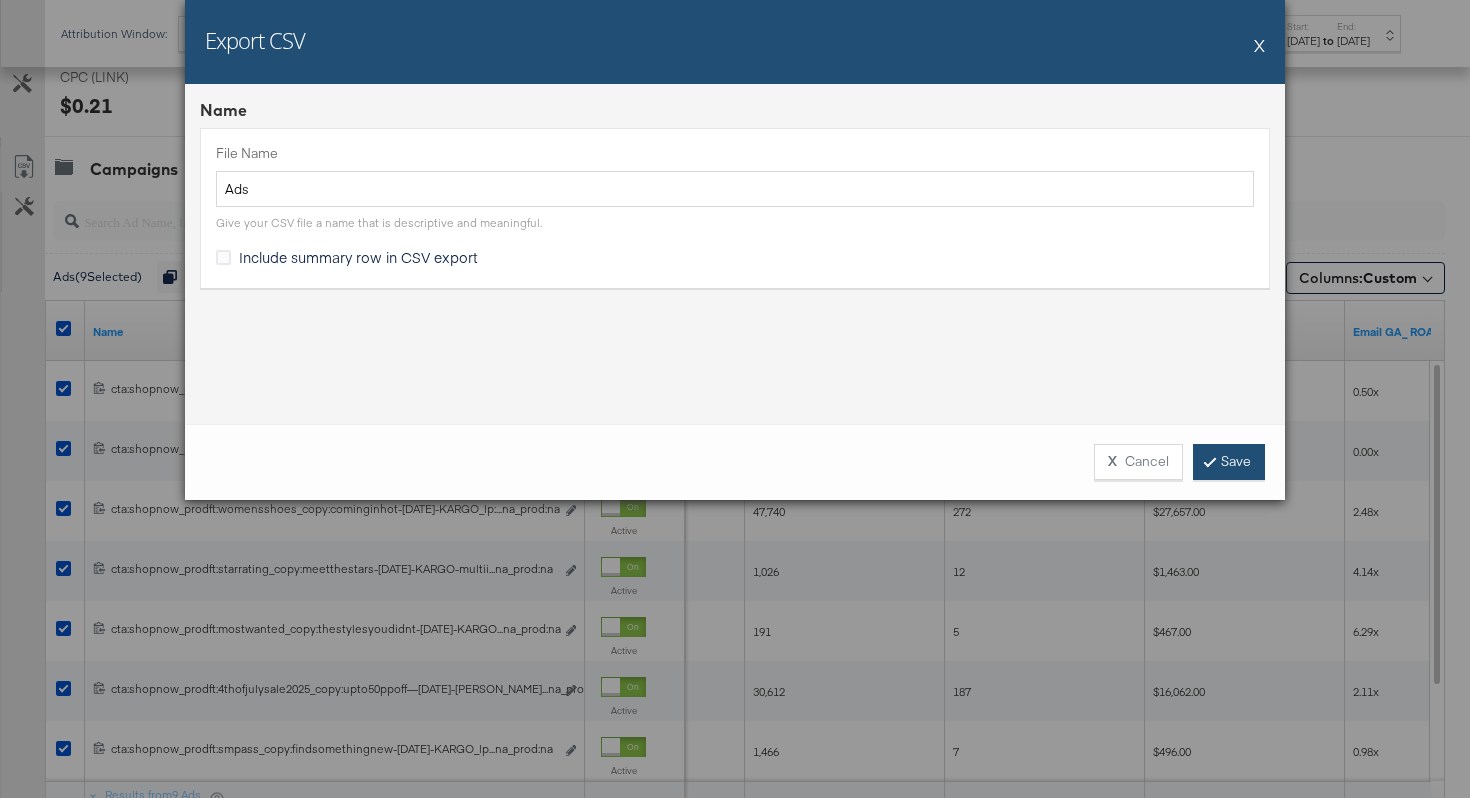 click at bounding box center (1210, 461) 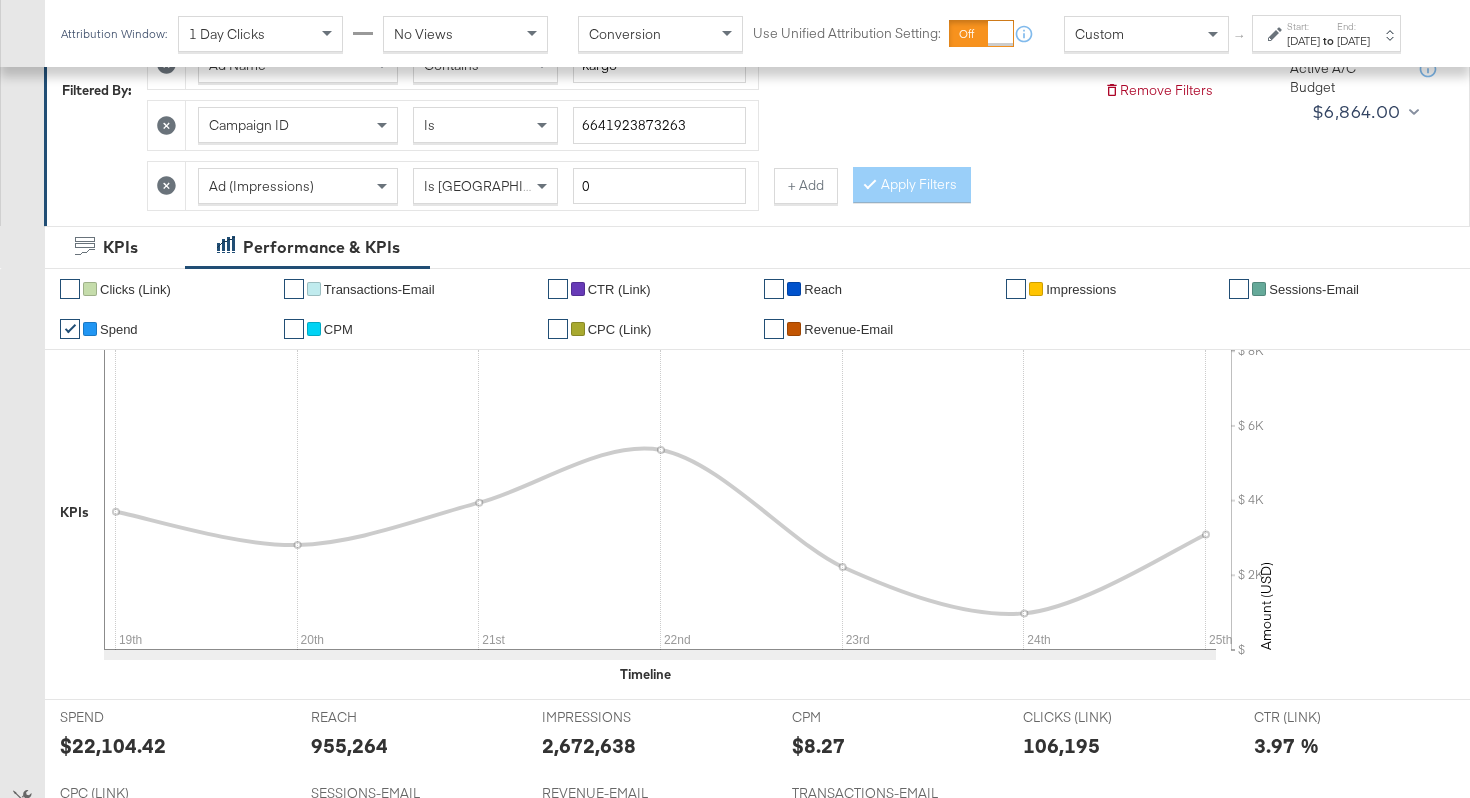 scroll, scrollTop: 0, scrollLeft: 0, axis: both 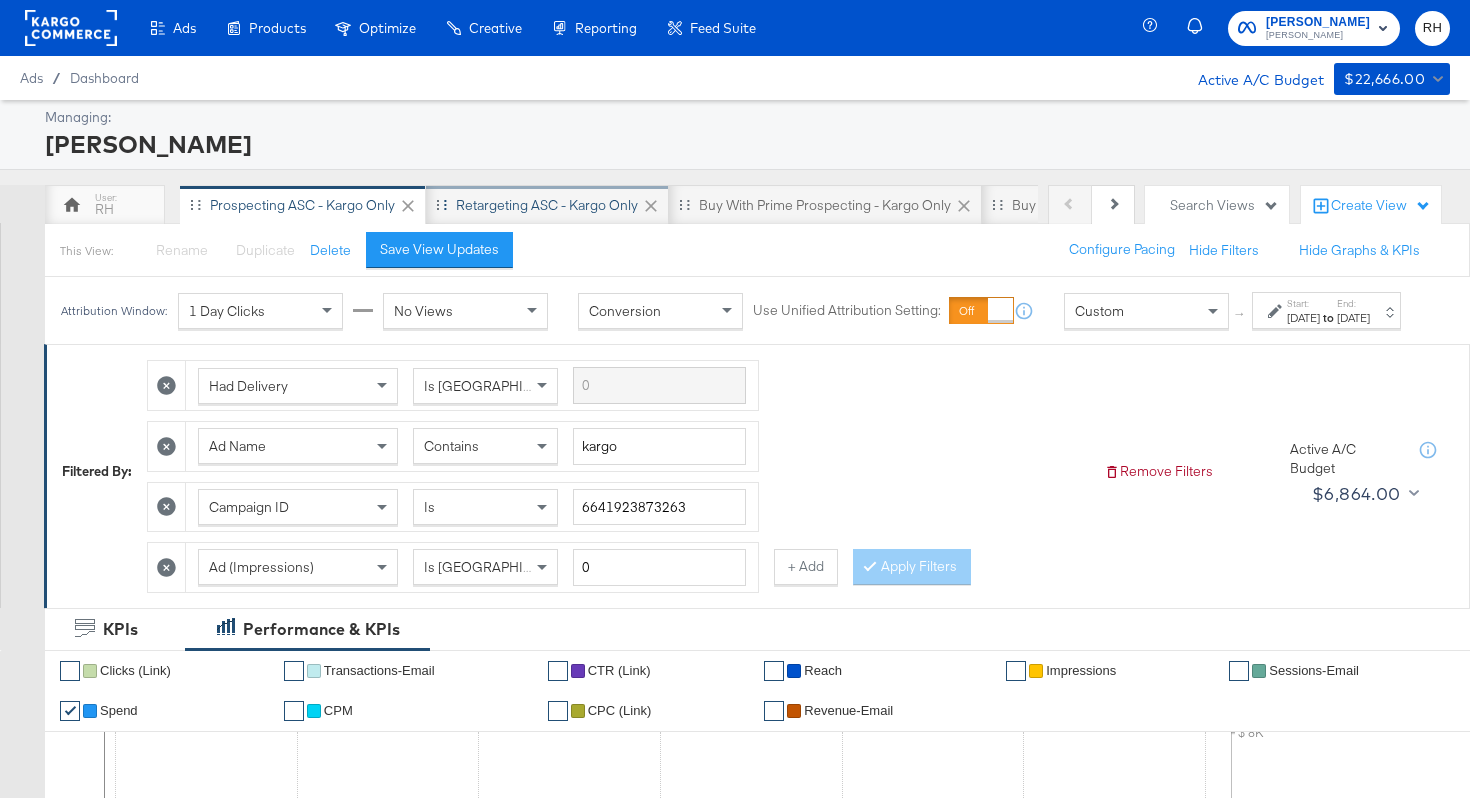 click on "Retargeting ASC - Kargo only" at bounding box center [547, 205] 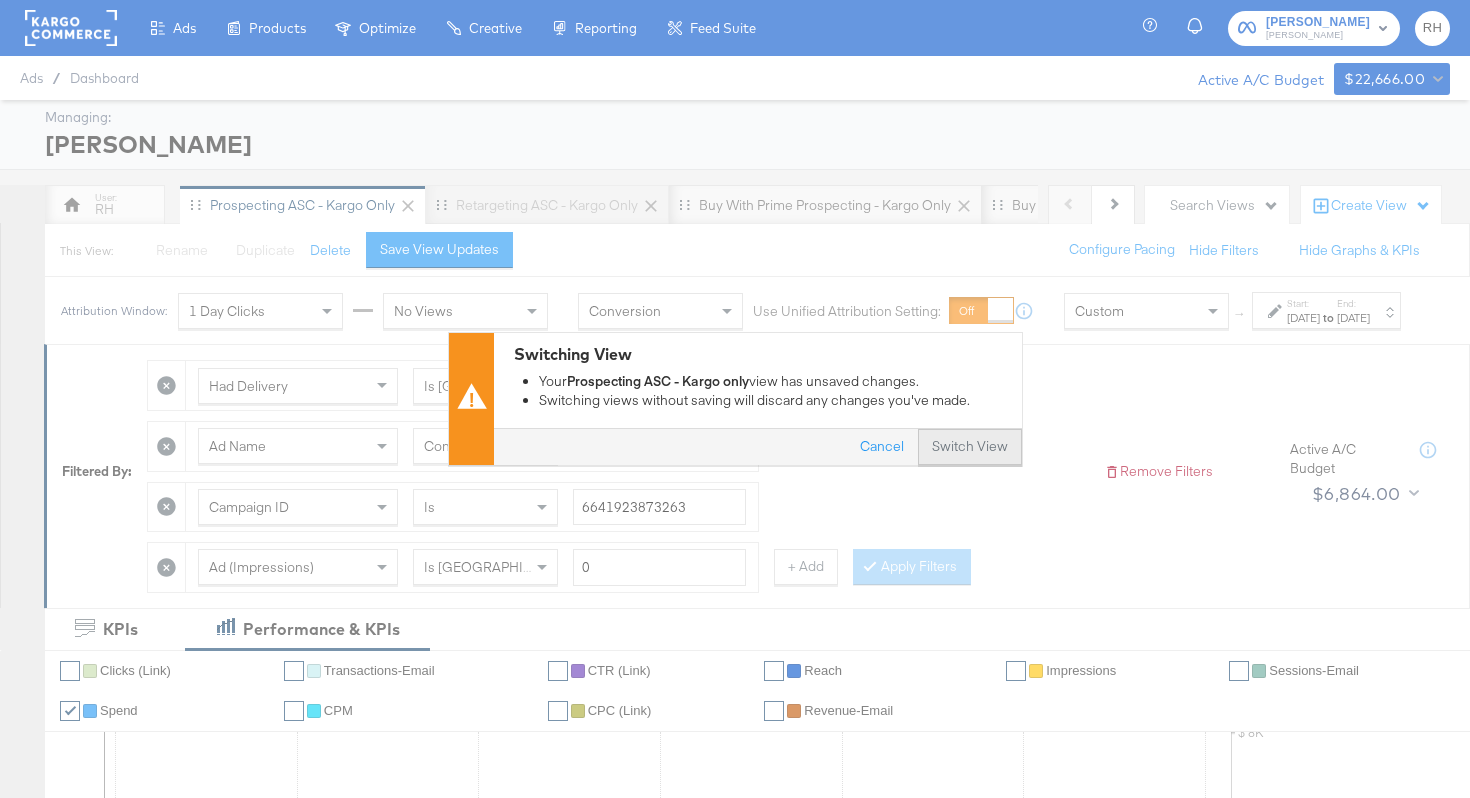 click on "Switch View" at bounding box center (970, 448) 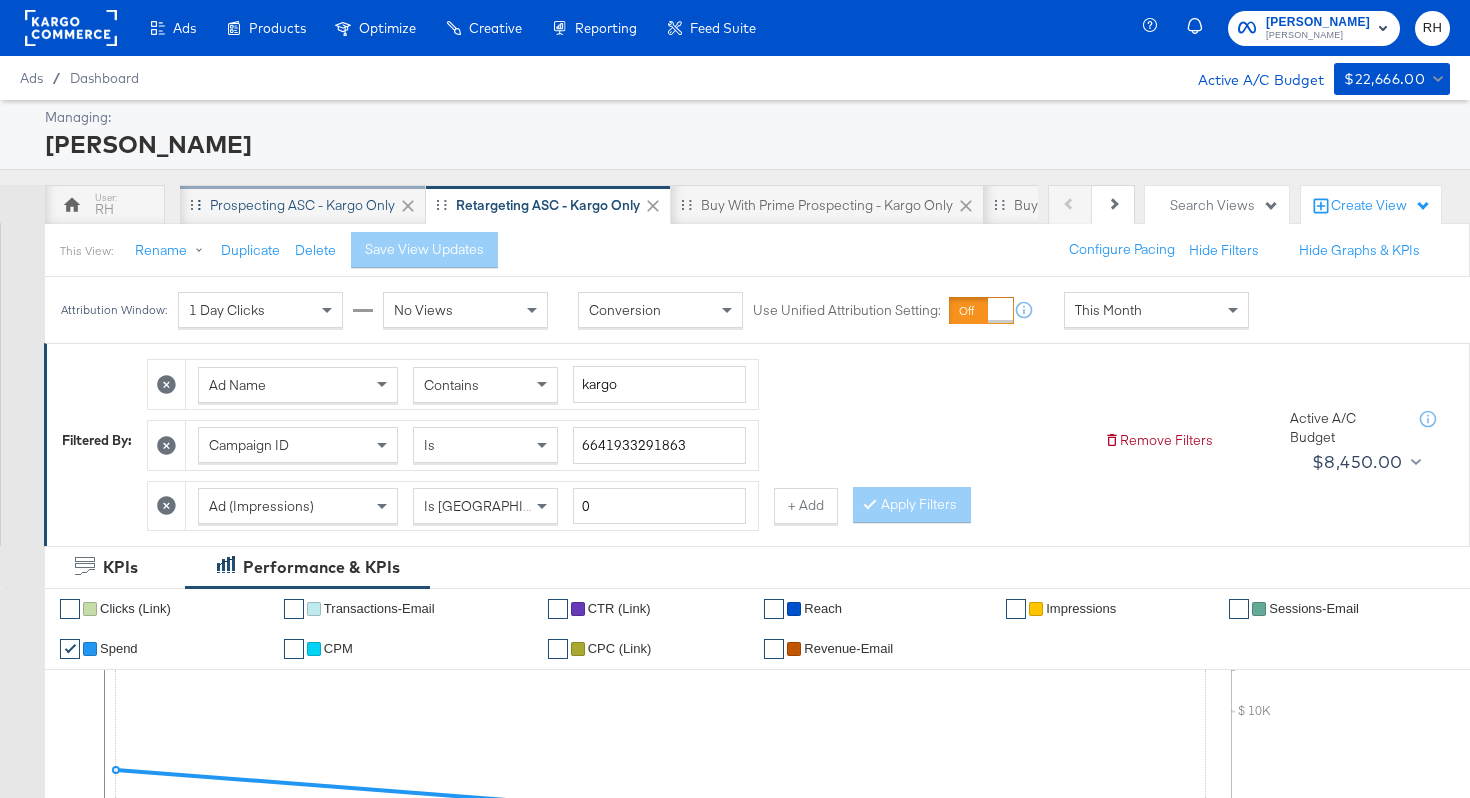 click on "Prospecting ASC - Kargo only" at bounding box center [302, 205] 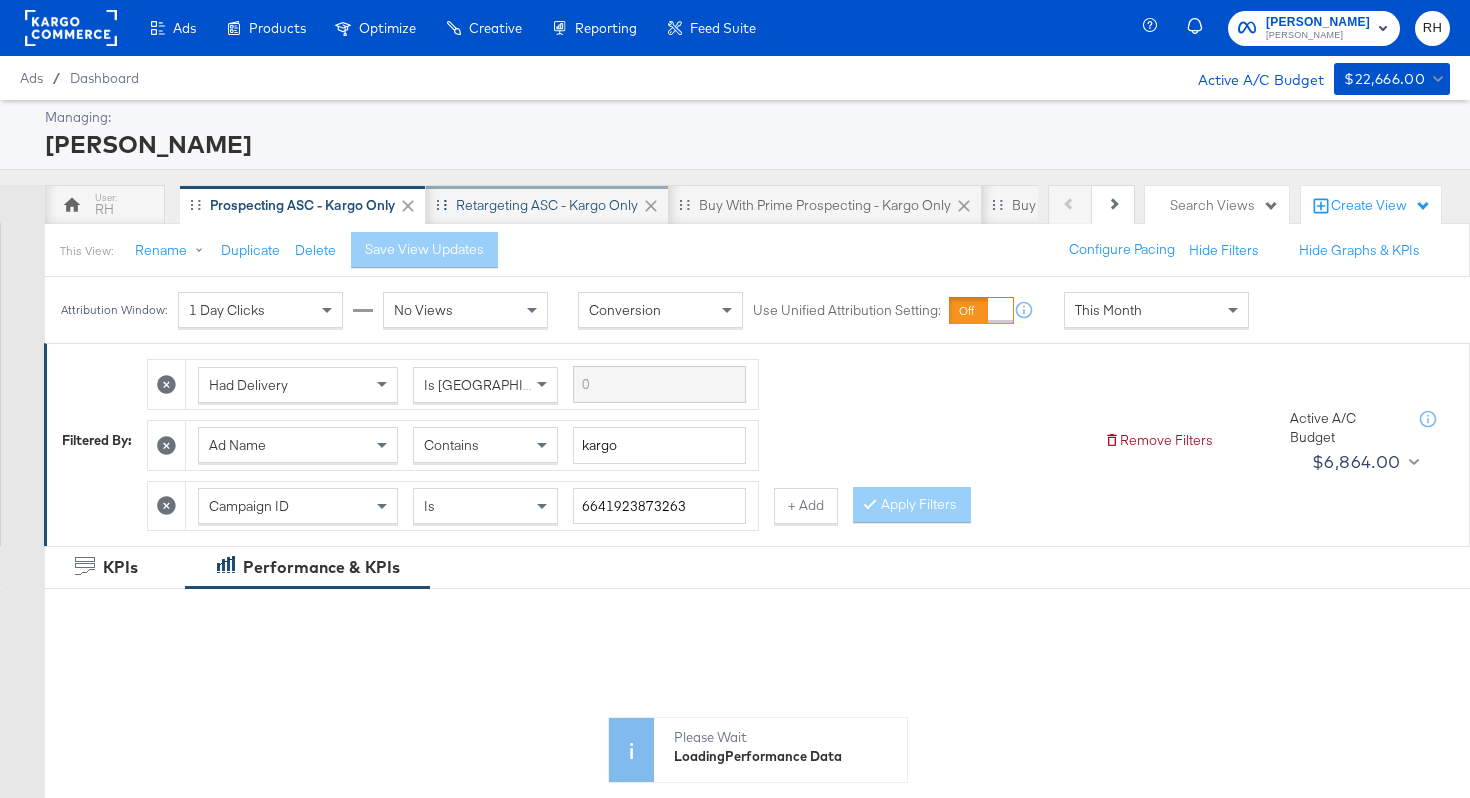 click on "Retargeting ASC - Kargo only" at bounding box center (547, 205) 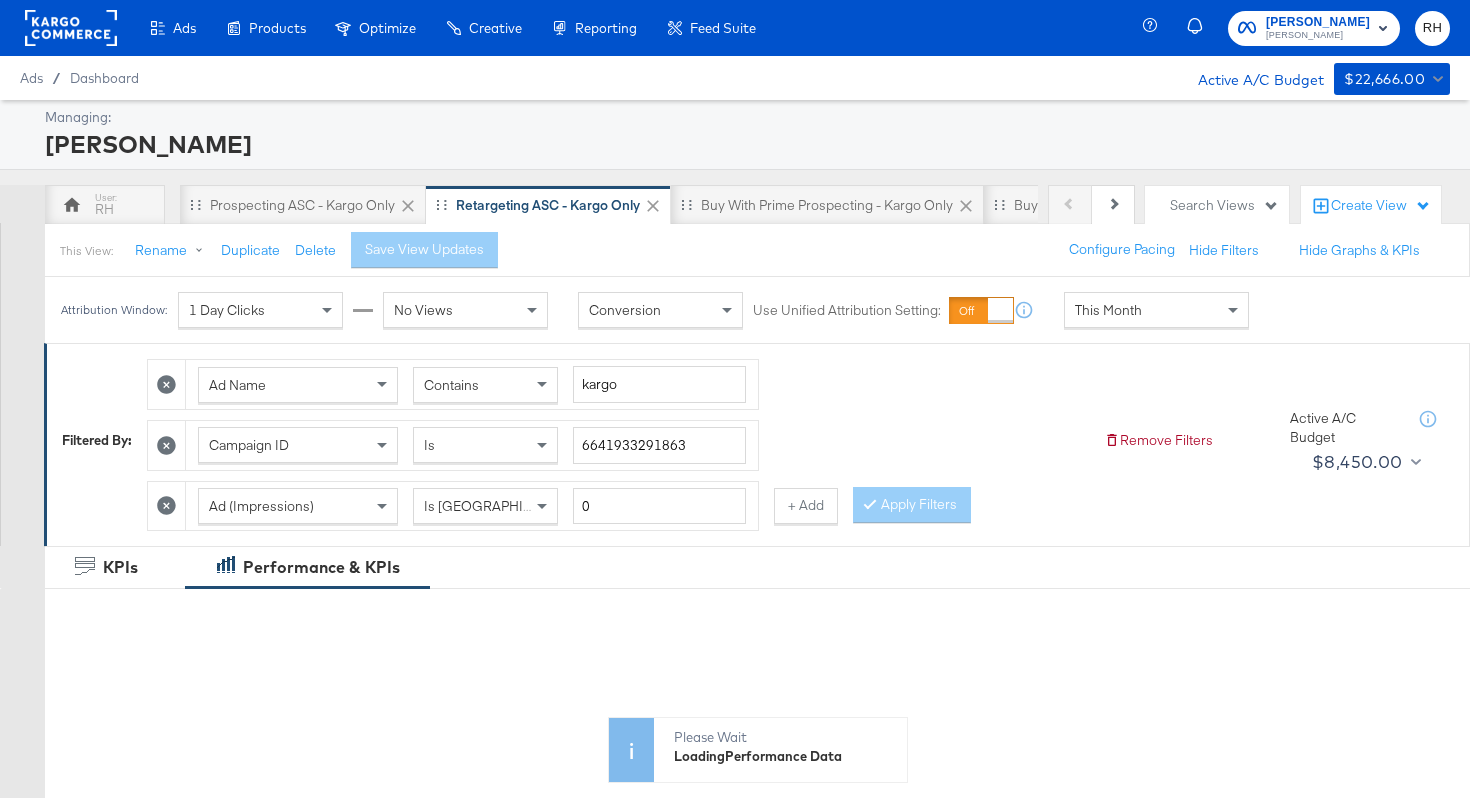 click on "This Month" at bounding box center [1156, 310] 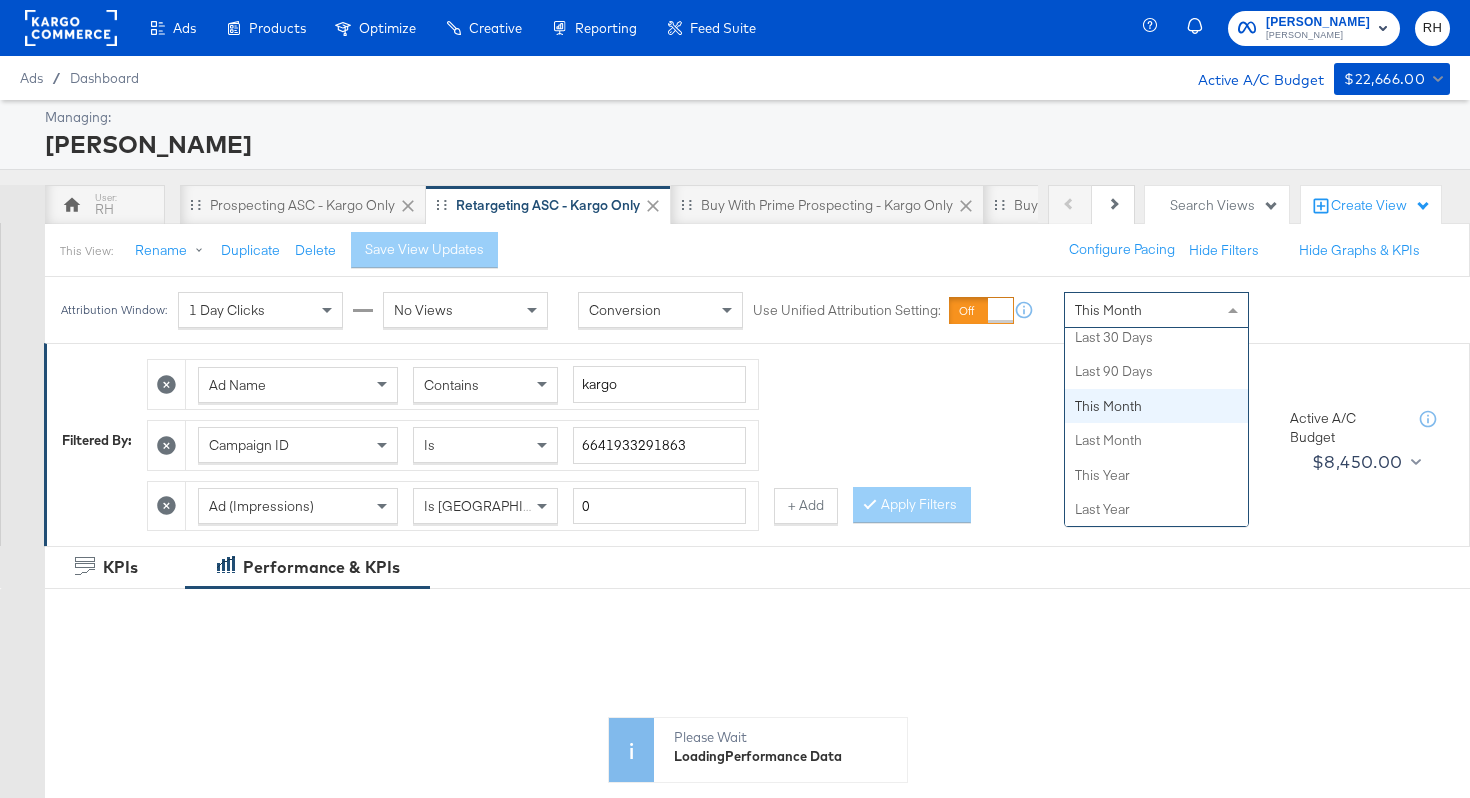 scroll, scrollTop: 0, scrollLeft: 0, axis: both 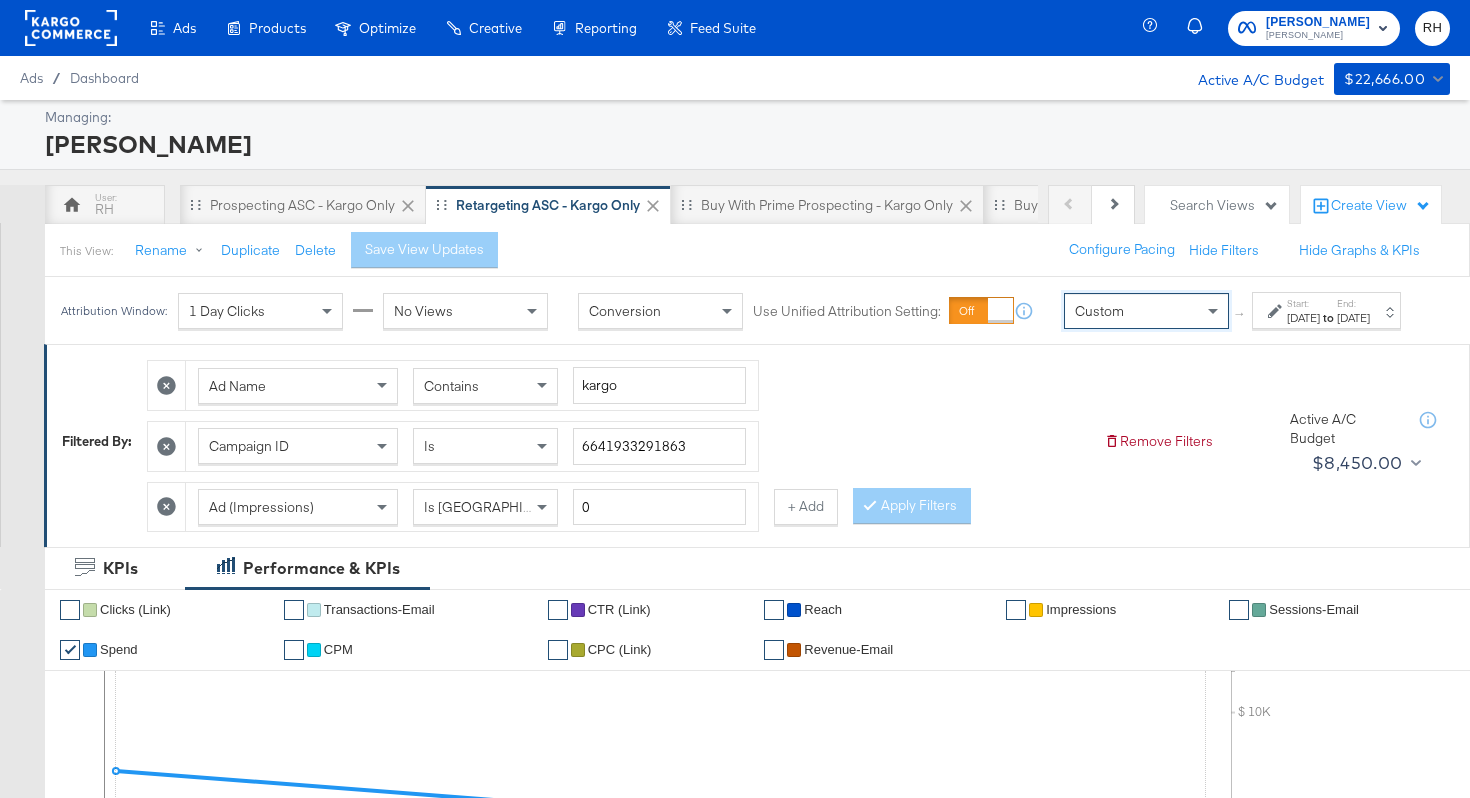 click on "Jul 2nd 2025" at bounding box center [1303, 318] 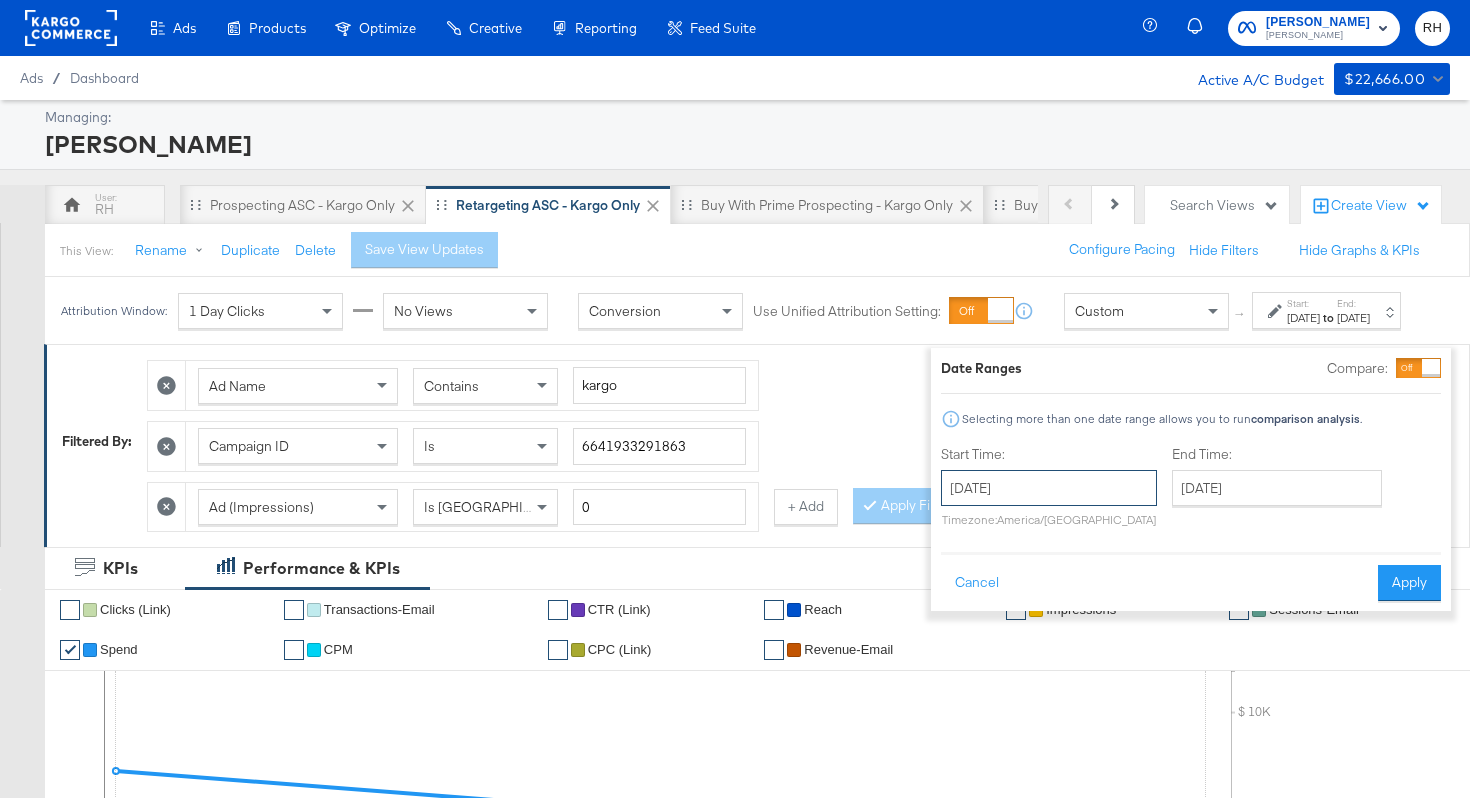 click on "July 2nd 2025" at bounding box center [1049, 488] 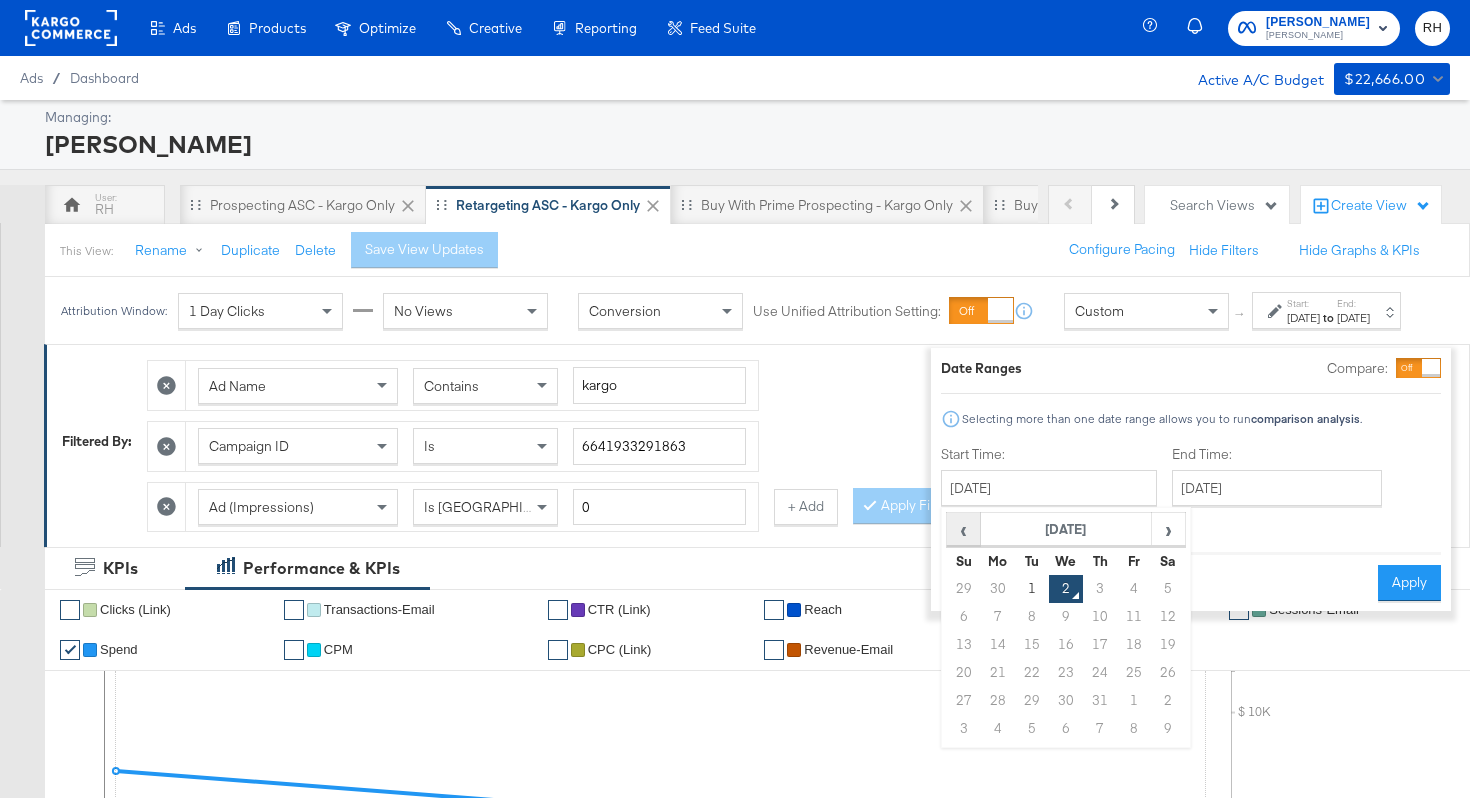 click on "‹" at bounding box center (963, 529) 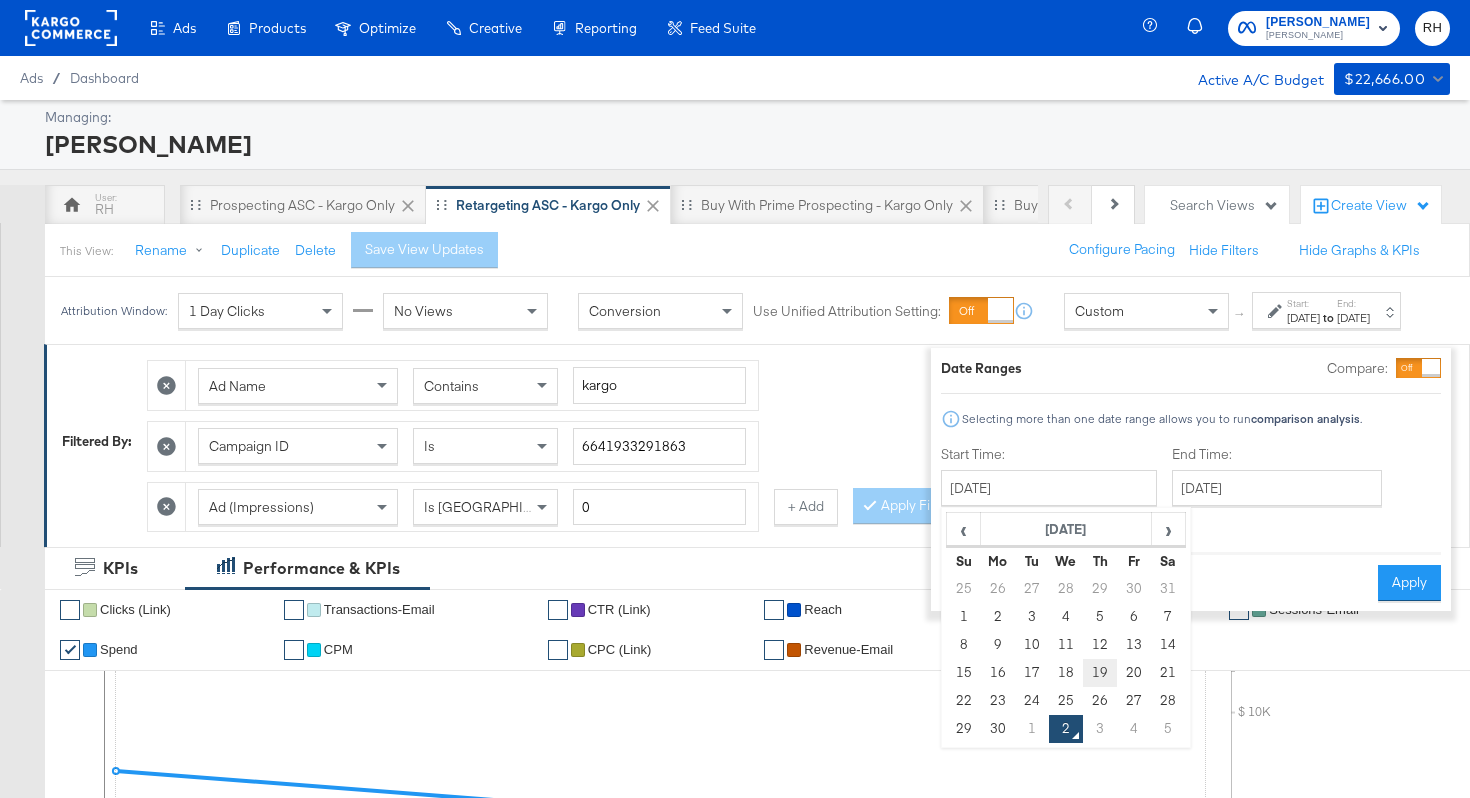 click on "19" at bounding box center [1100, 673] 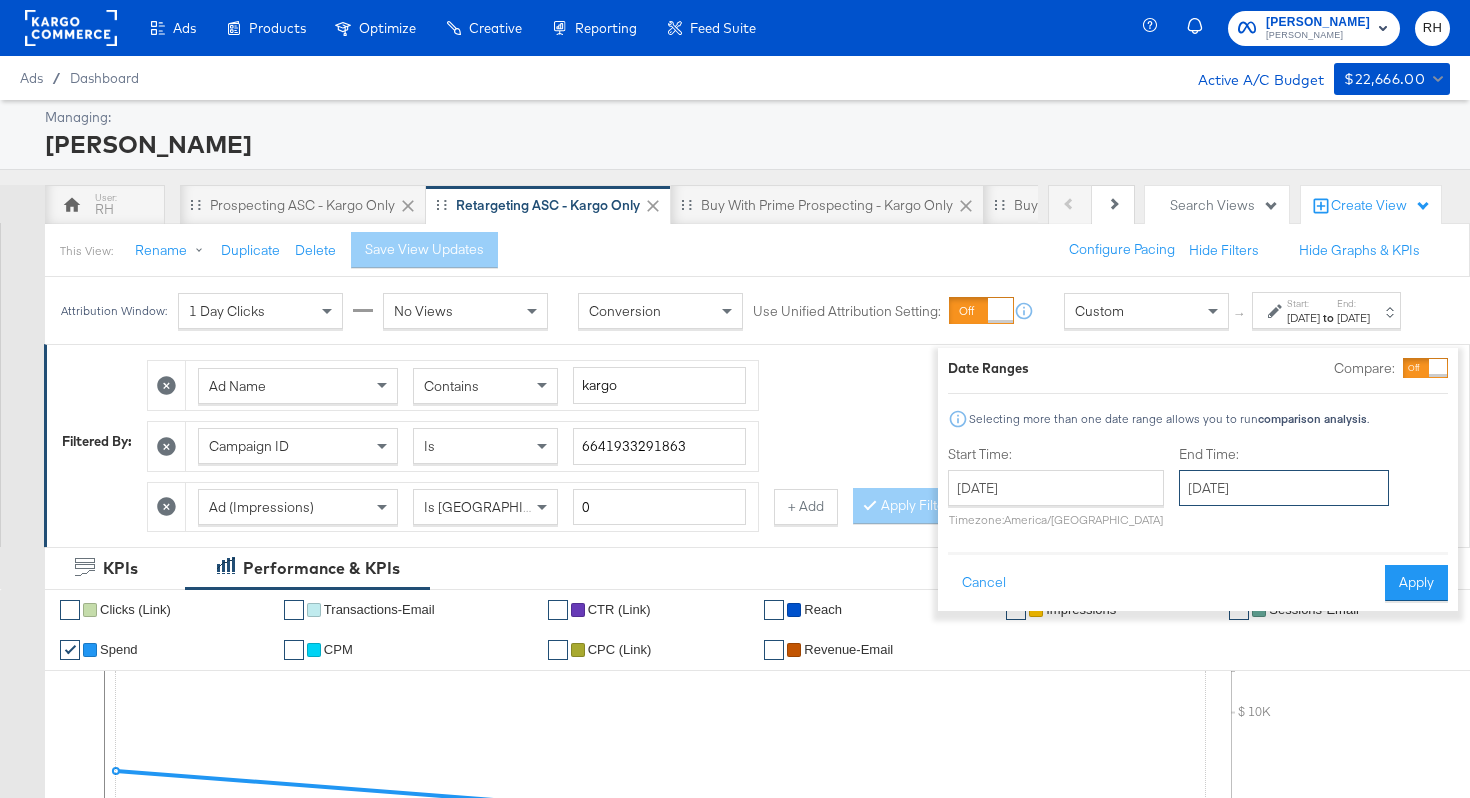 click on "July 2nd 2025" at bounding box center (1284, 488) 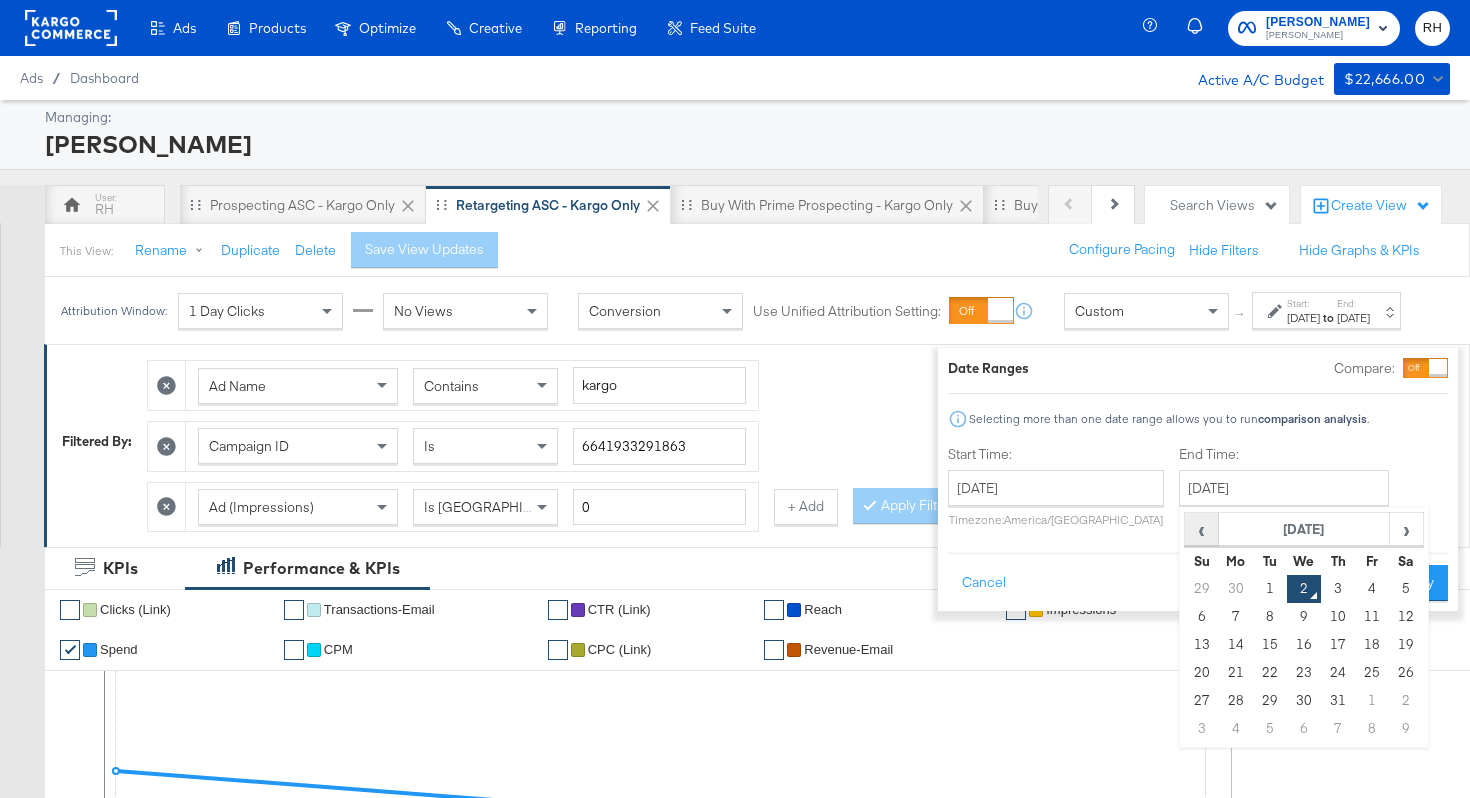 click on "‹" at bounding box center [1201, 529] 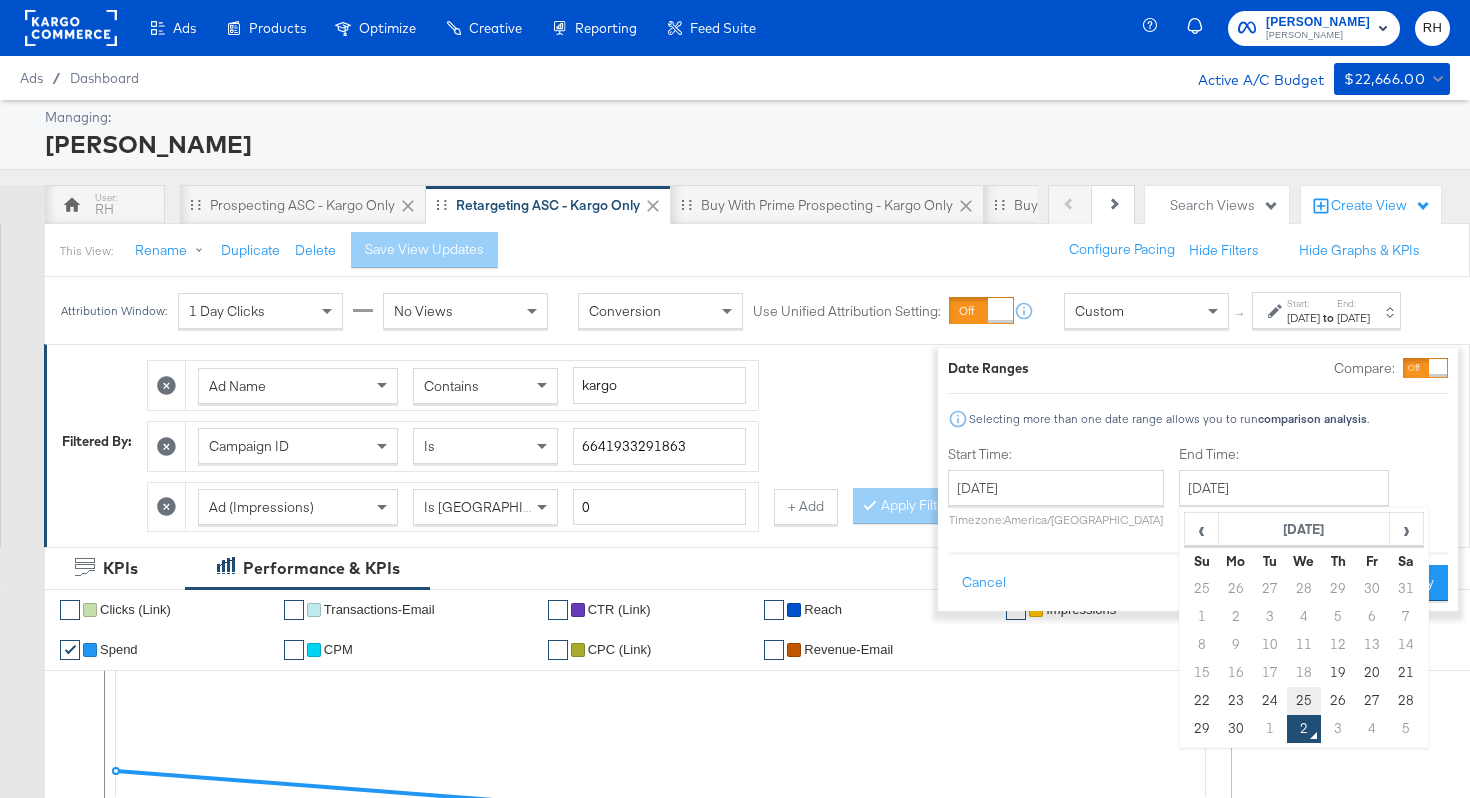 click on "25" at bounding box center [1304, 701] 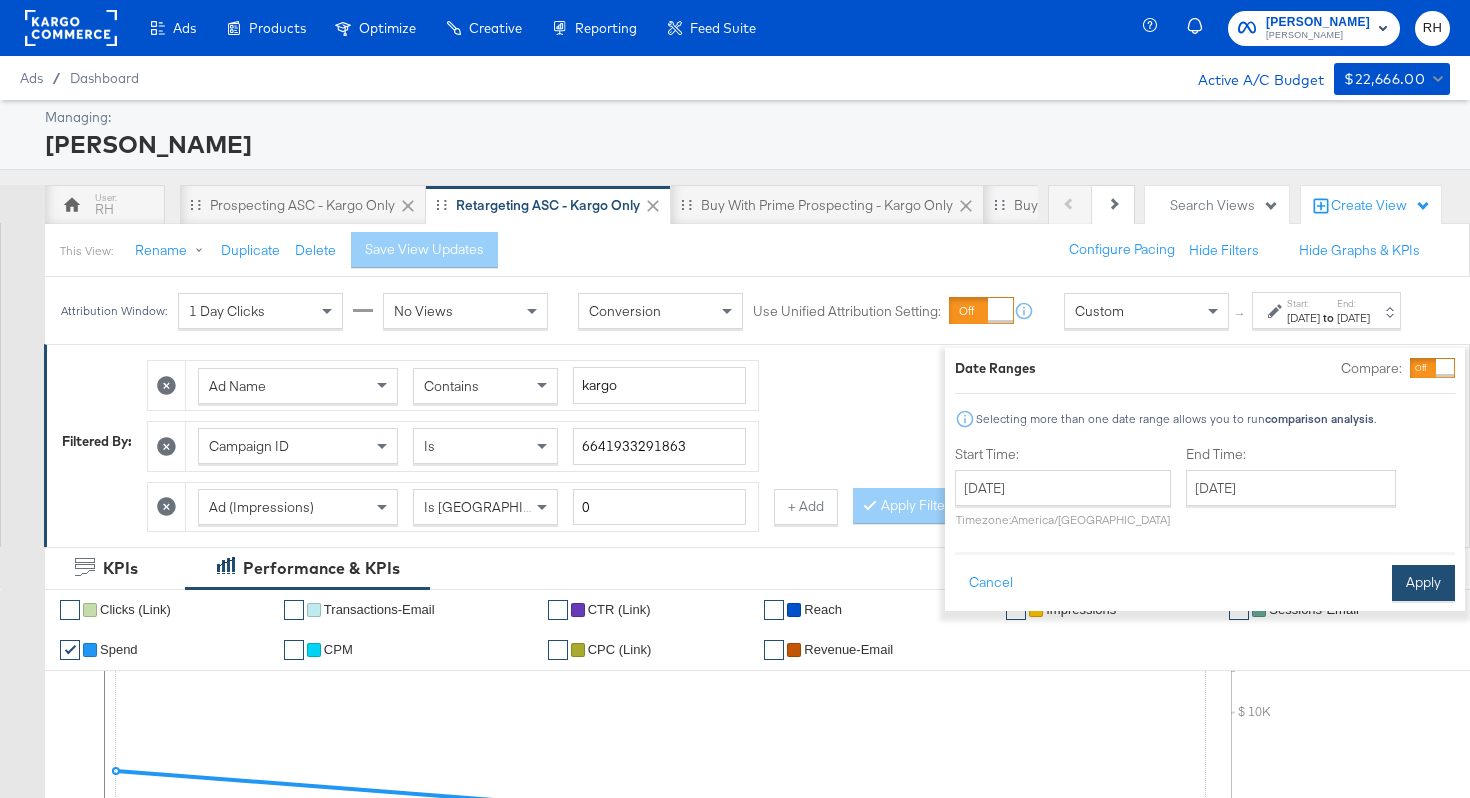 click on "Apply" at bounding box center [1423, 583] 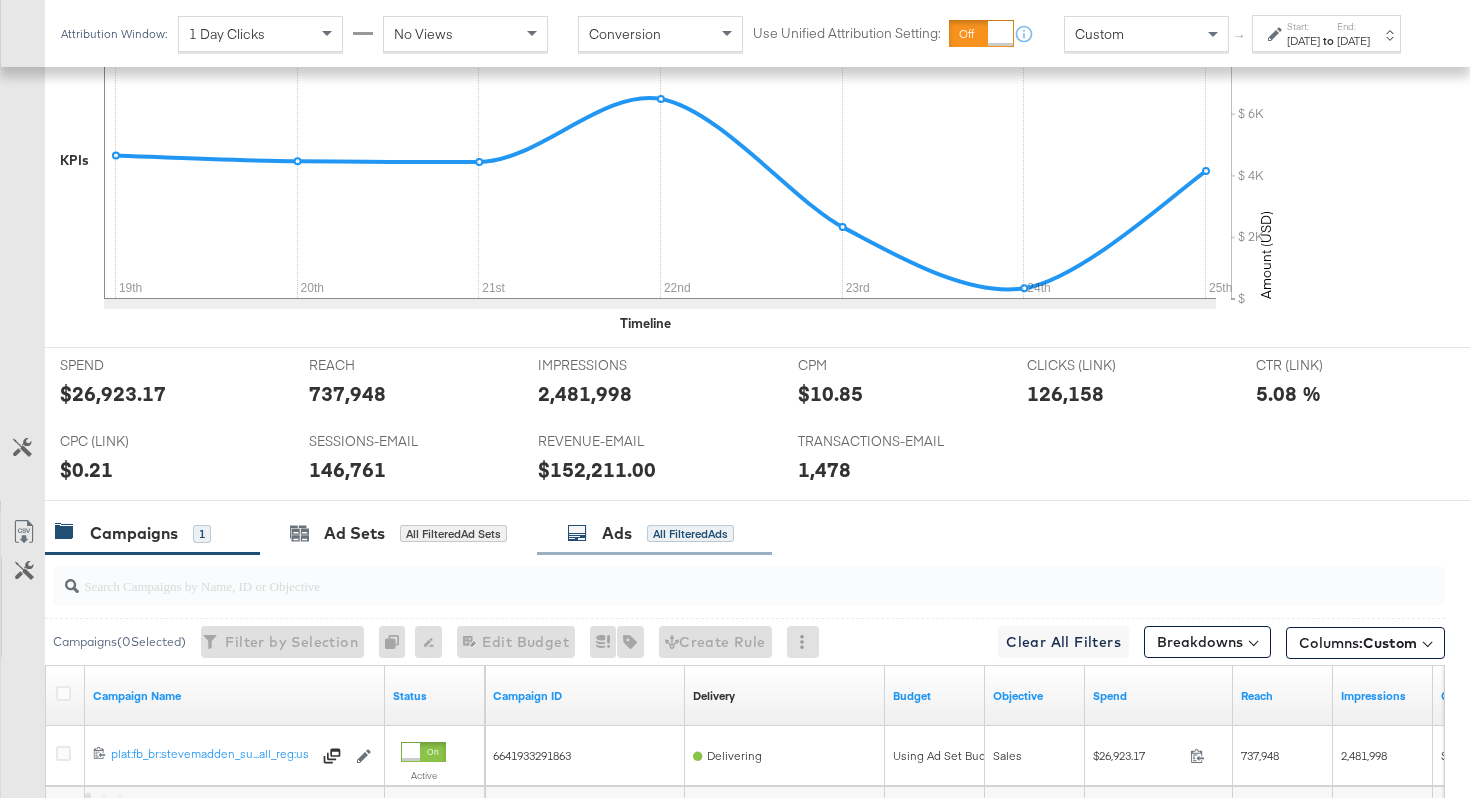 scroll, scrollTop: 886, scrollLeft: 0, axis: vertical 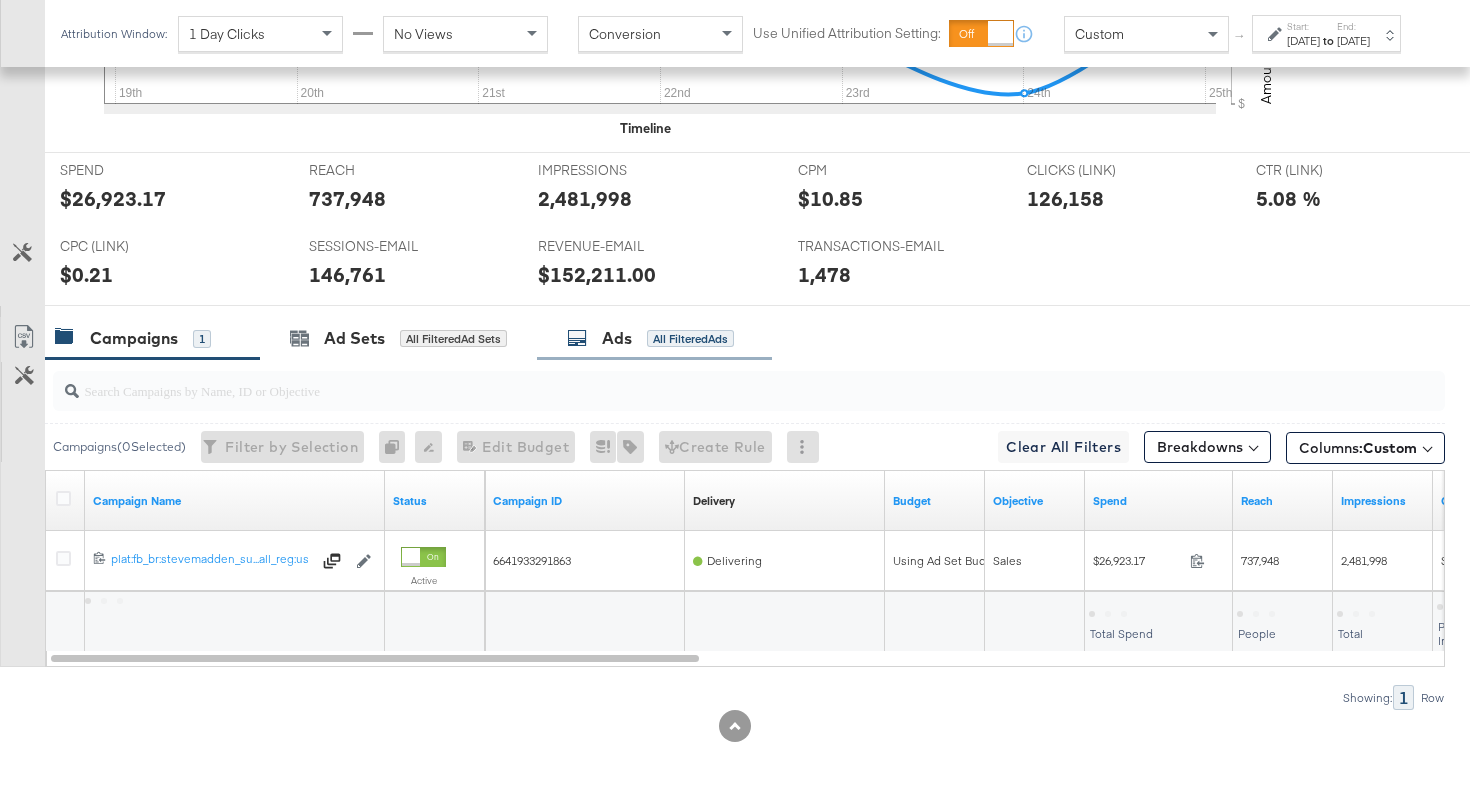 click on "All Filtered  Ads" at bounding box center (690, 339) 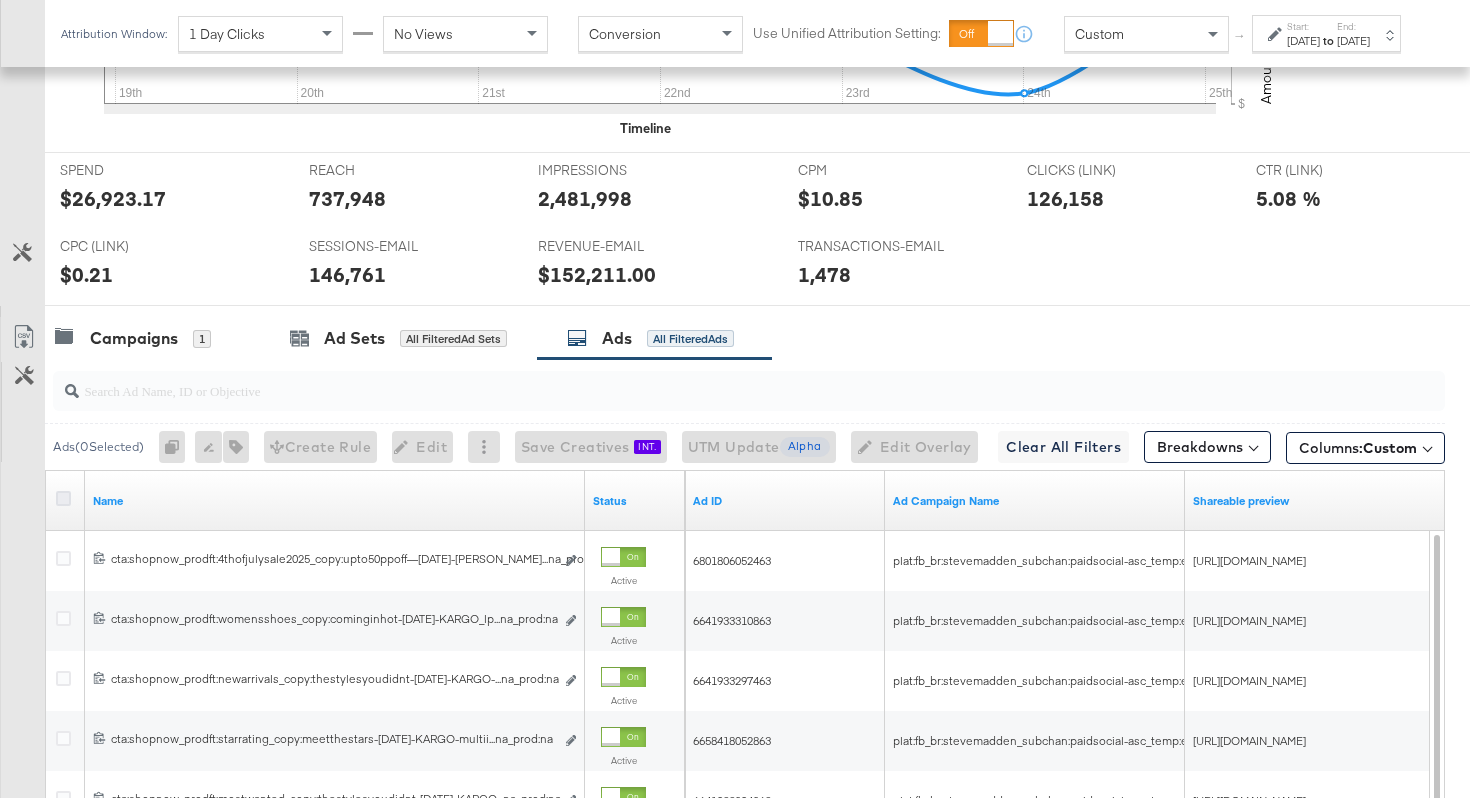 click at bounding box center (63, 498) 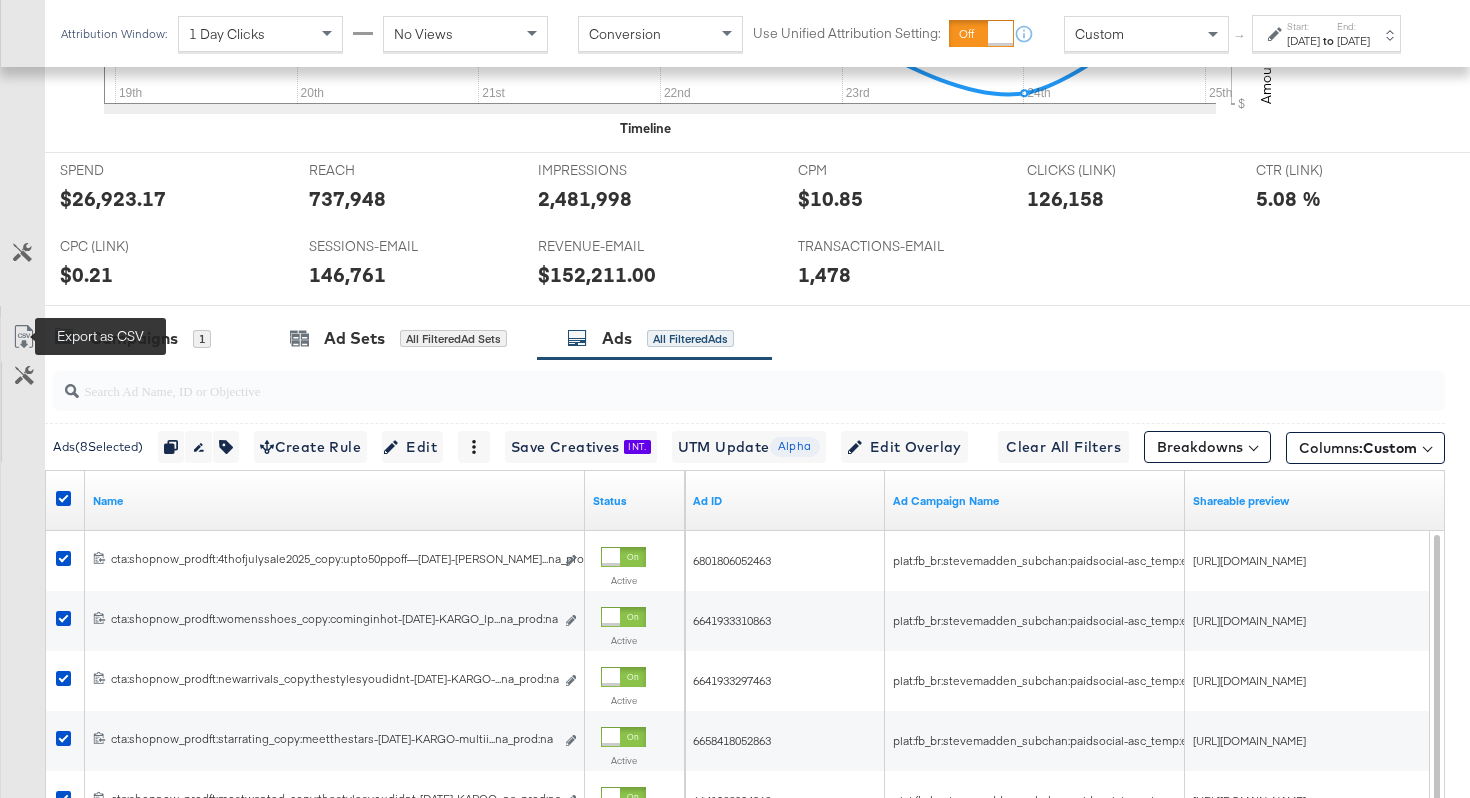 click 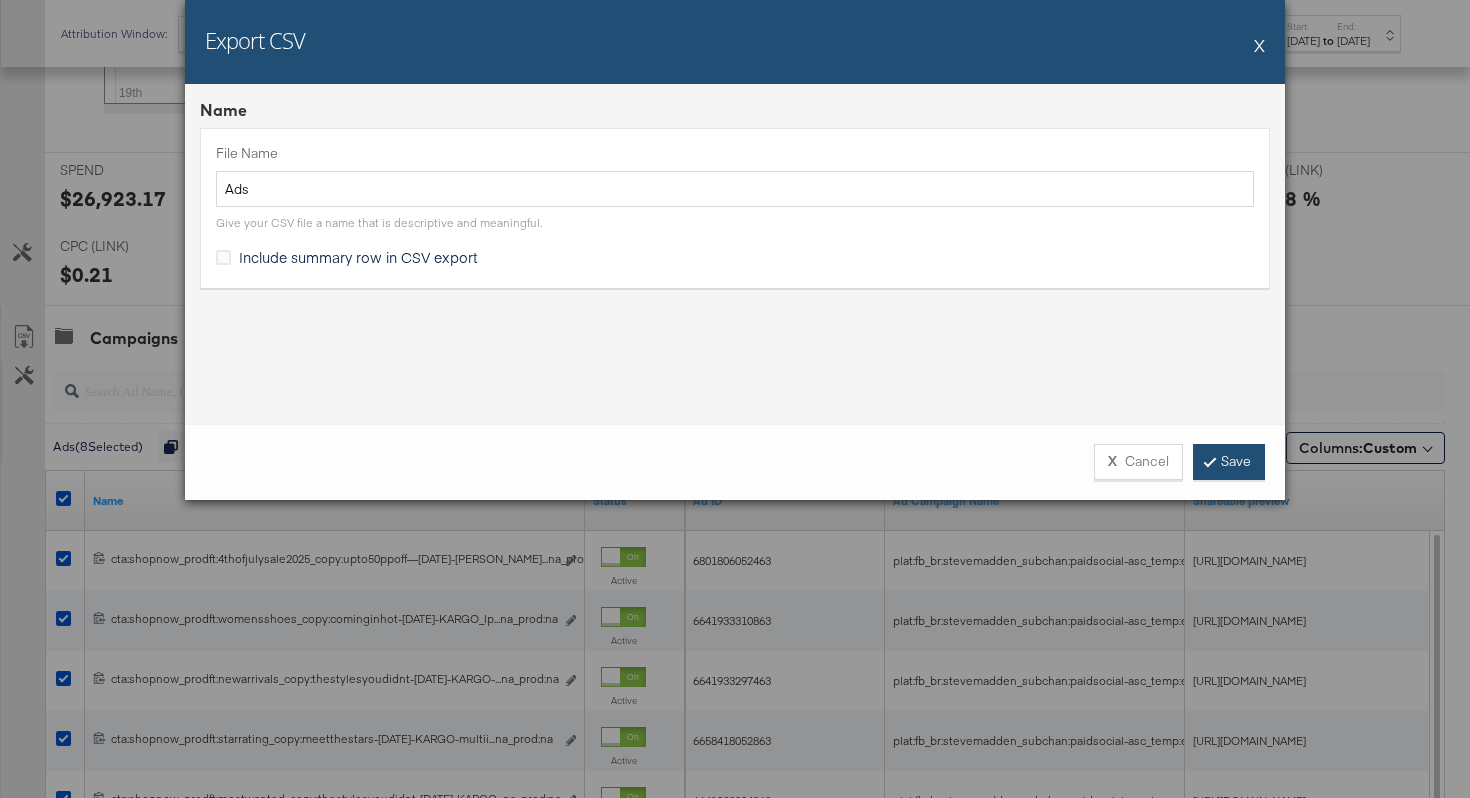 click on "Save" at bounding box center [1229, 462] 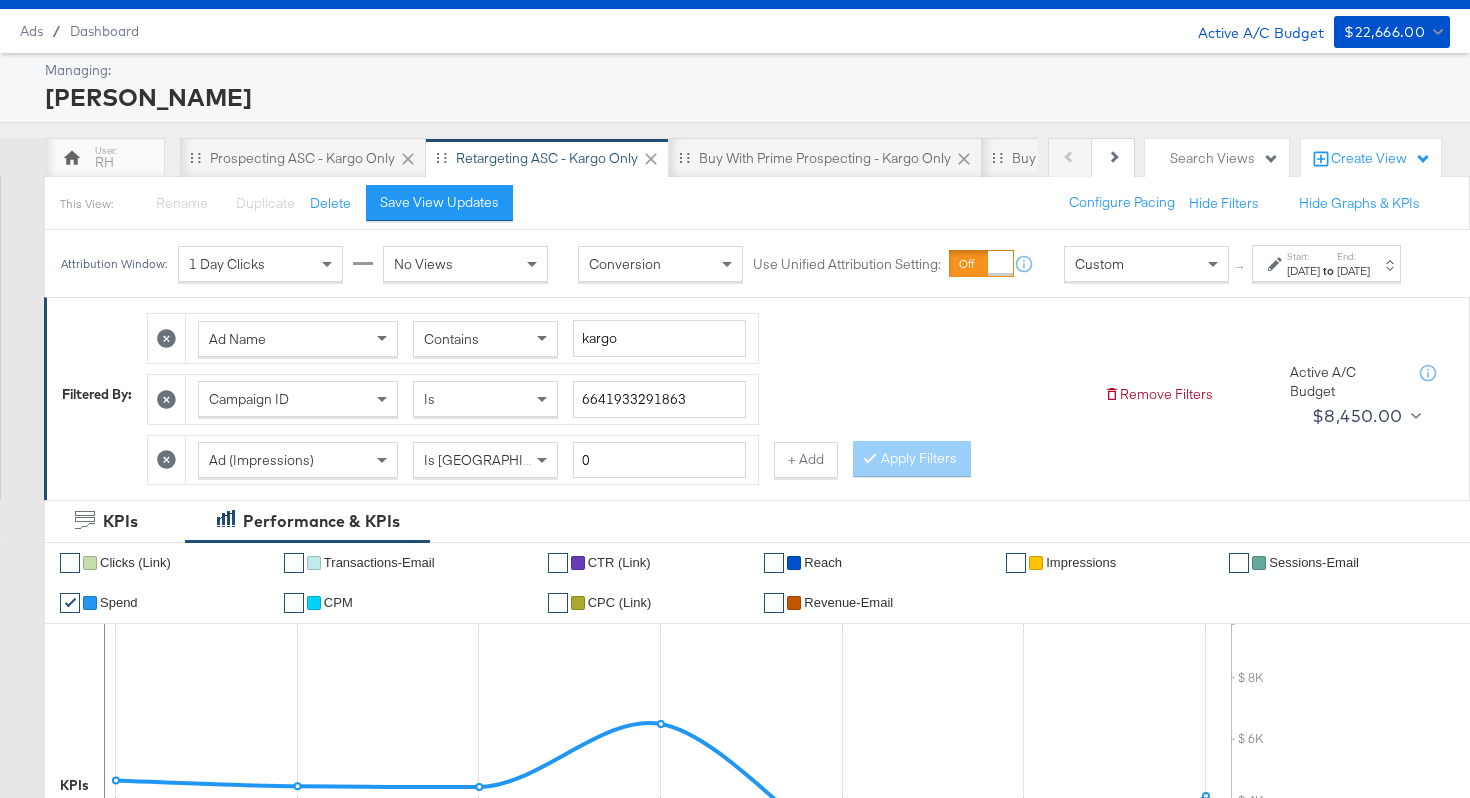 scroll, scrollTop: 0, scrollLeft: 0, axis: both 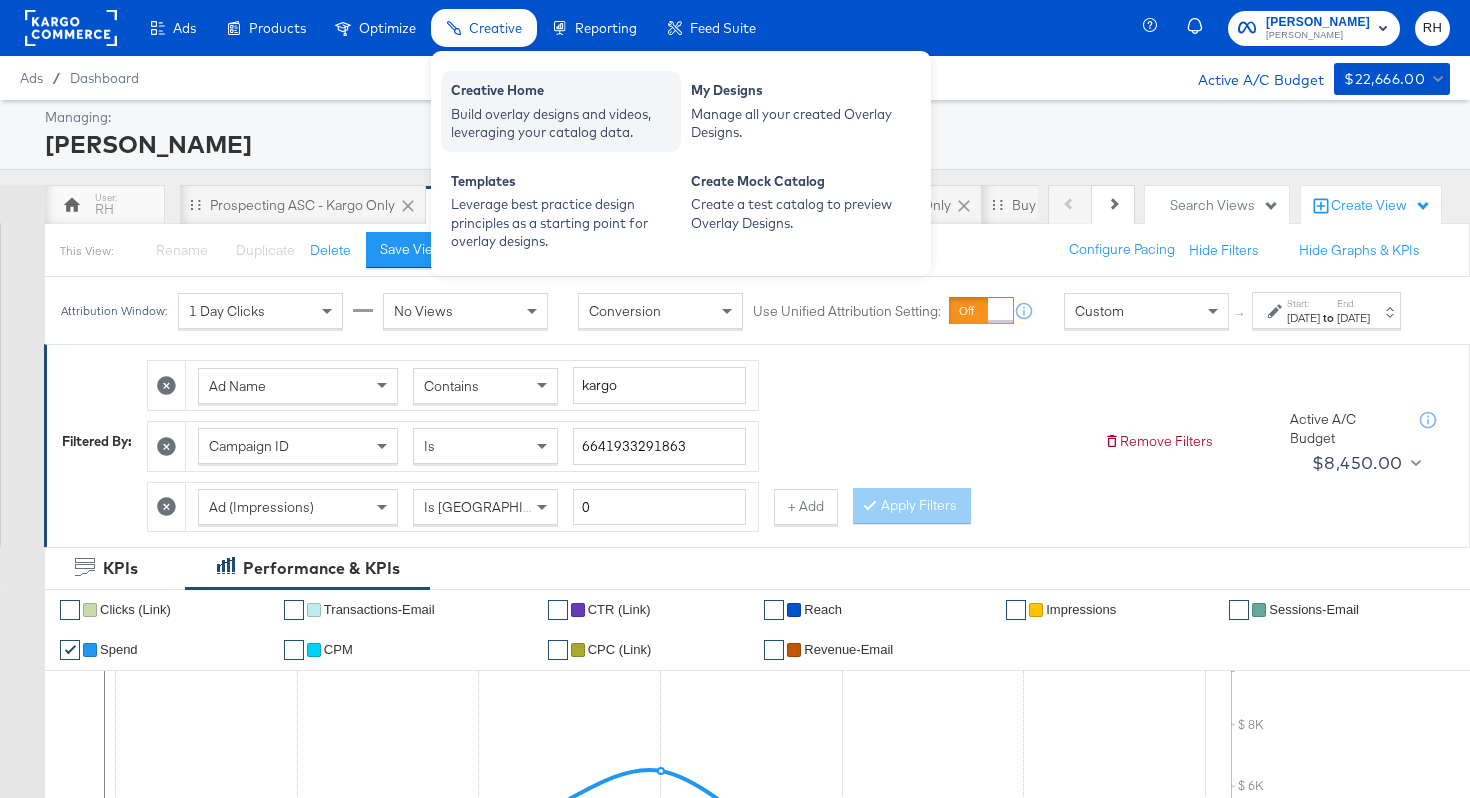 click on "Build overlay designs and videos, leveraging your catalog data." at bounding box center (561, 123) 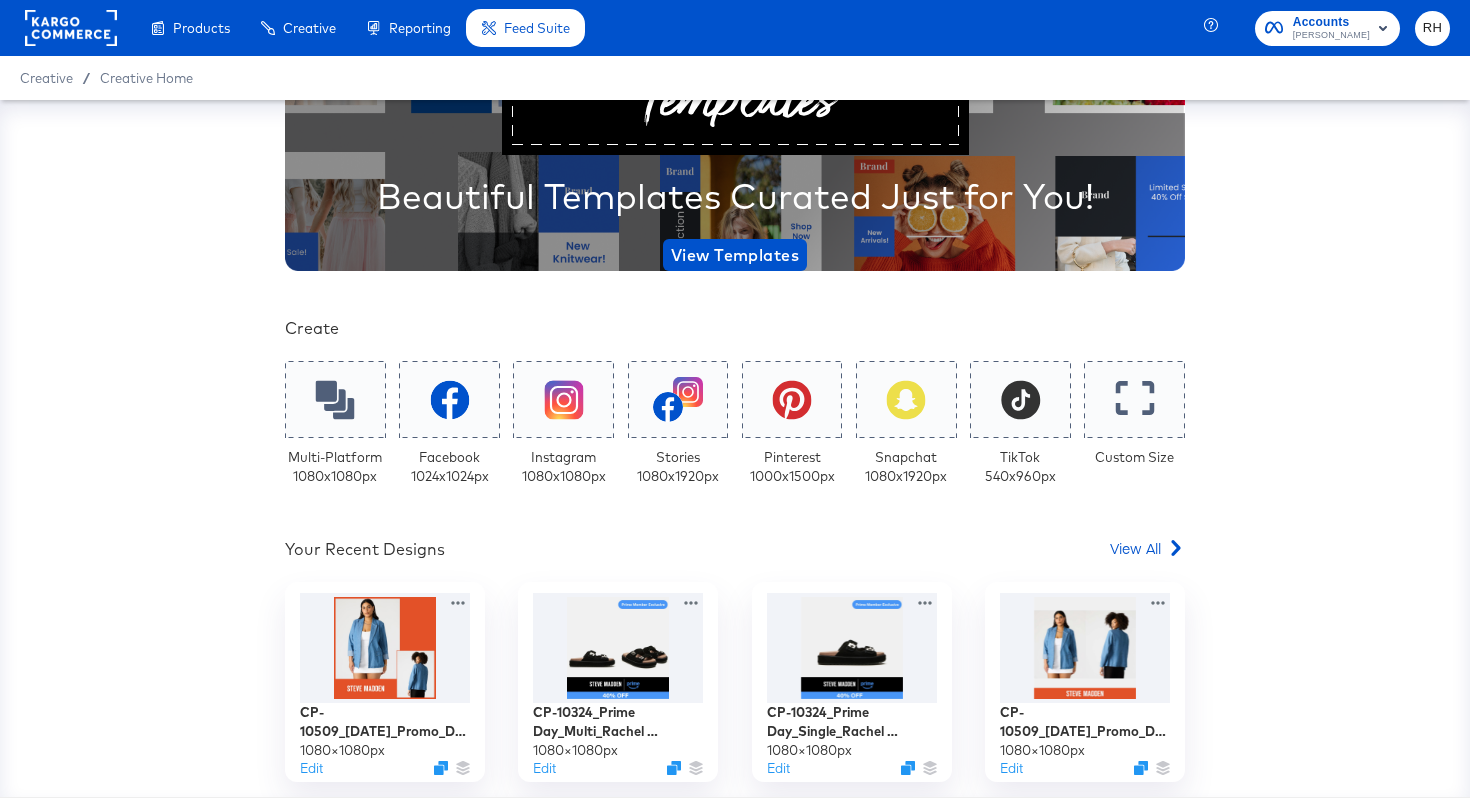 scroll, scrollTop: 213, scrollLeft: 0, axis: vertical 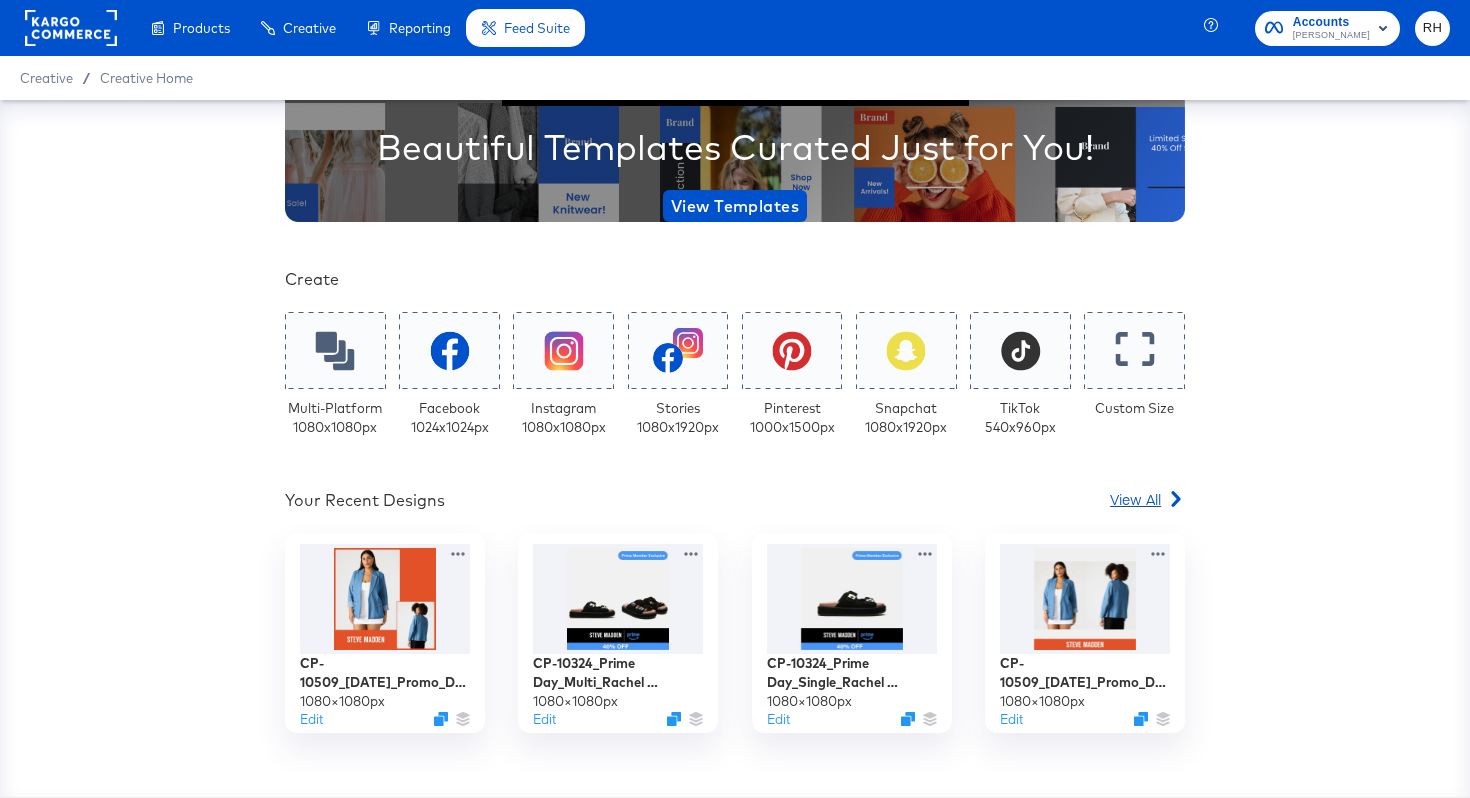 click on "View All" at bounding box center [1135, 499] 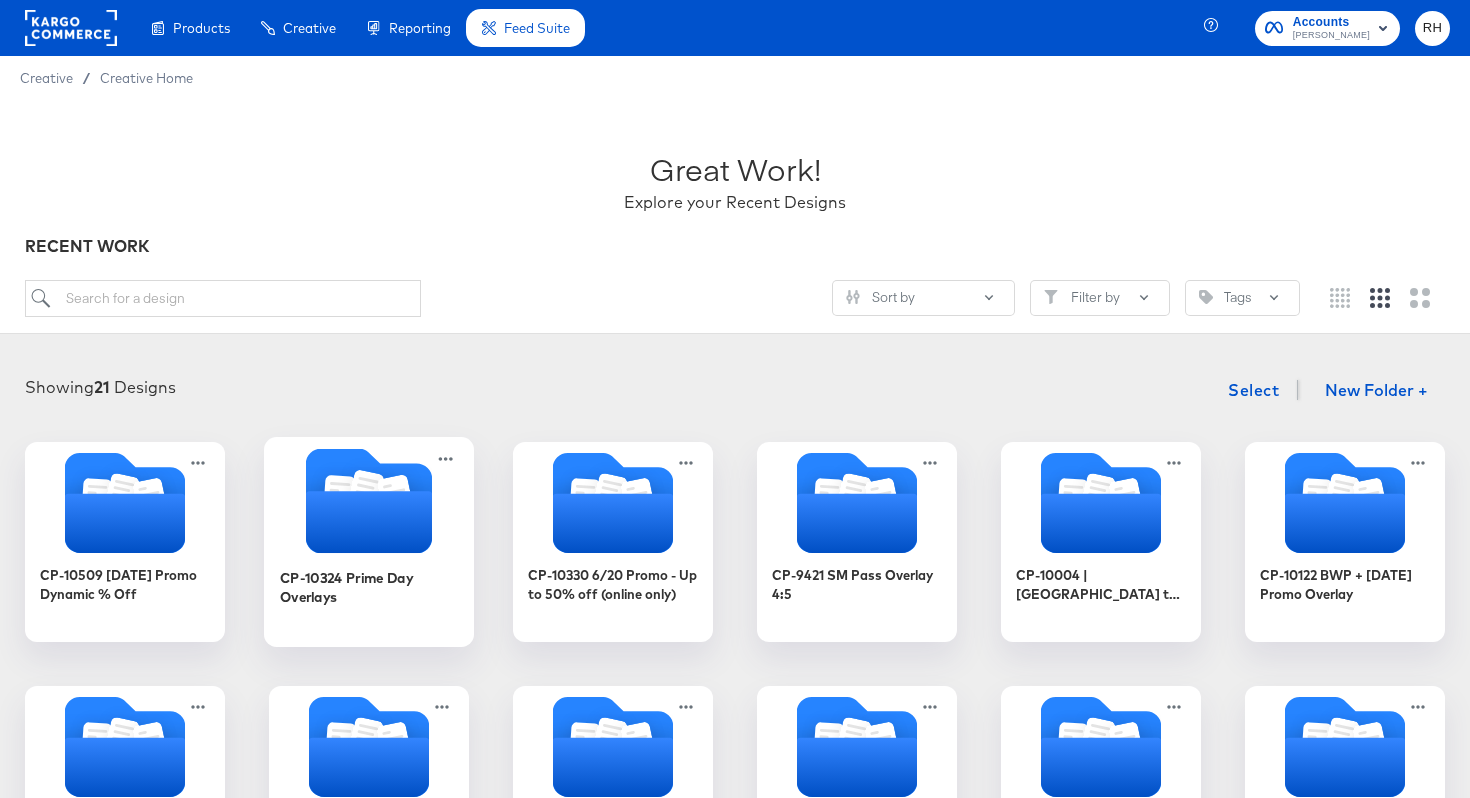 click 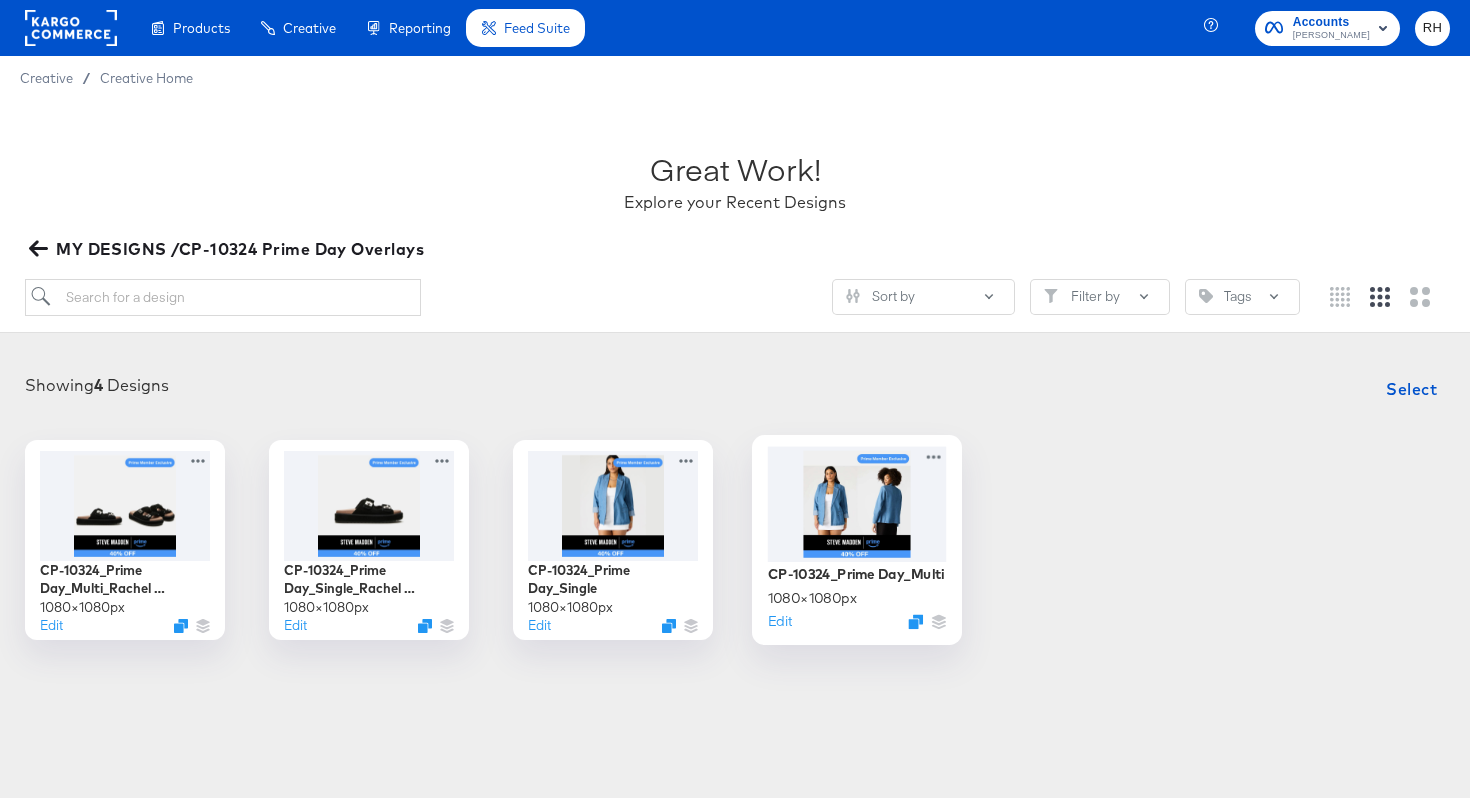 click at bounding box center [857, 503] 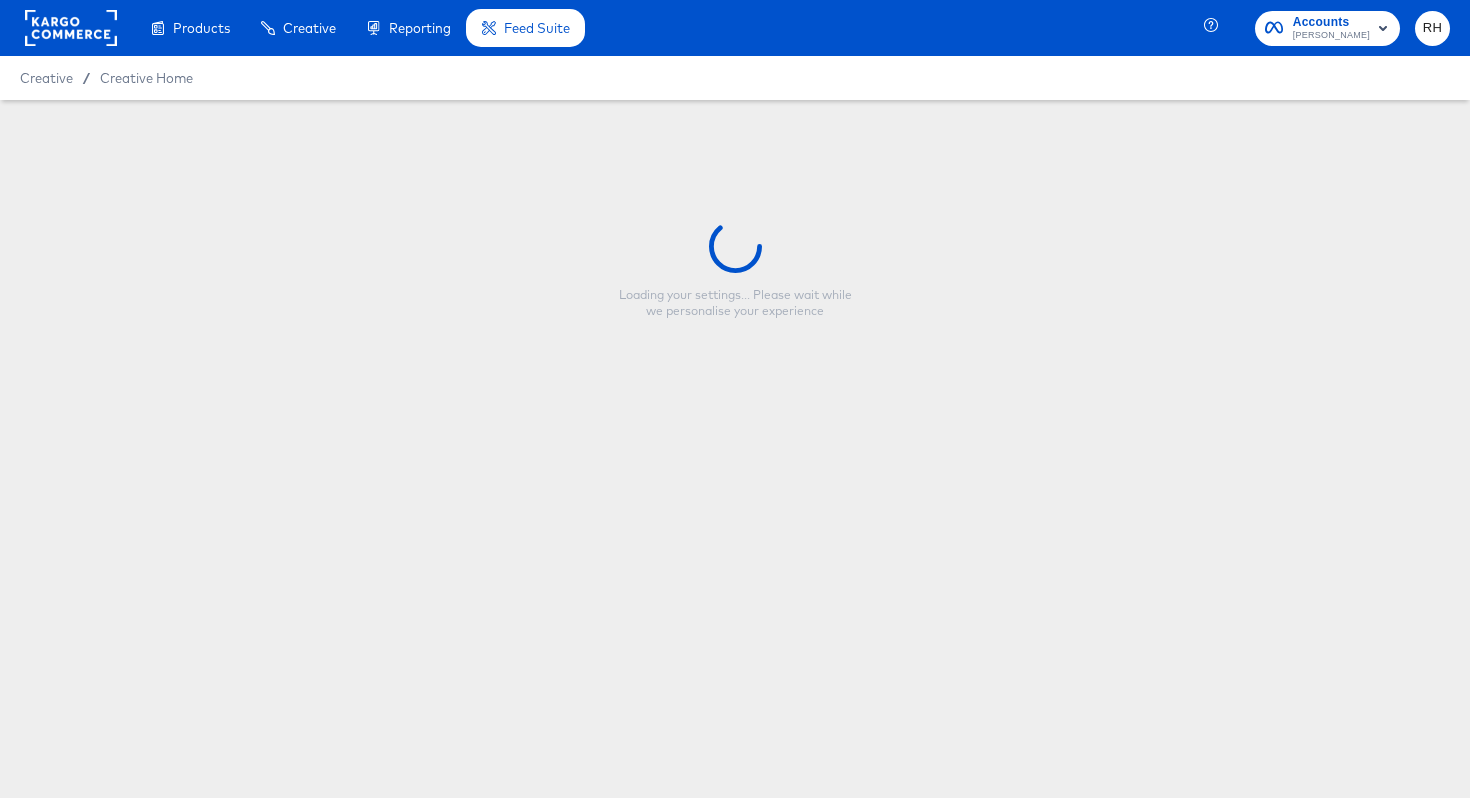 type on "CP-10324_Prime Day_Multi" 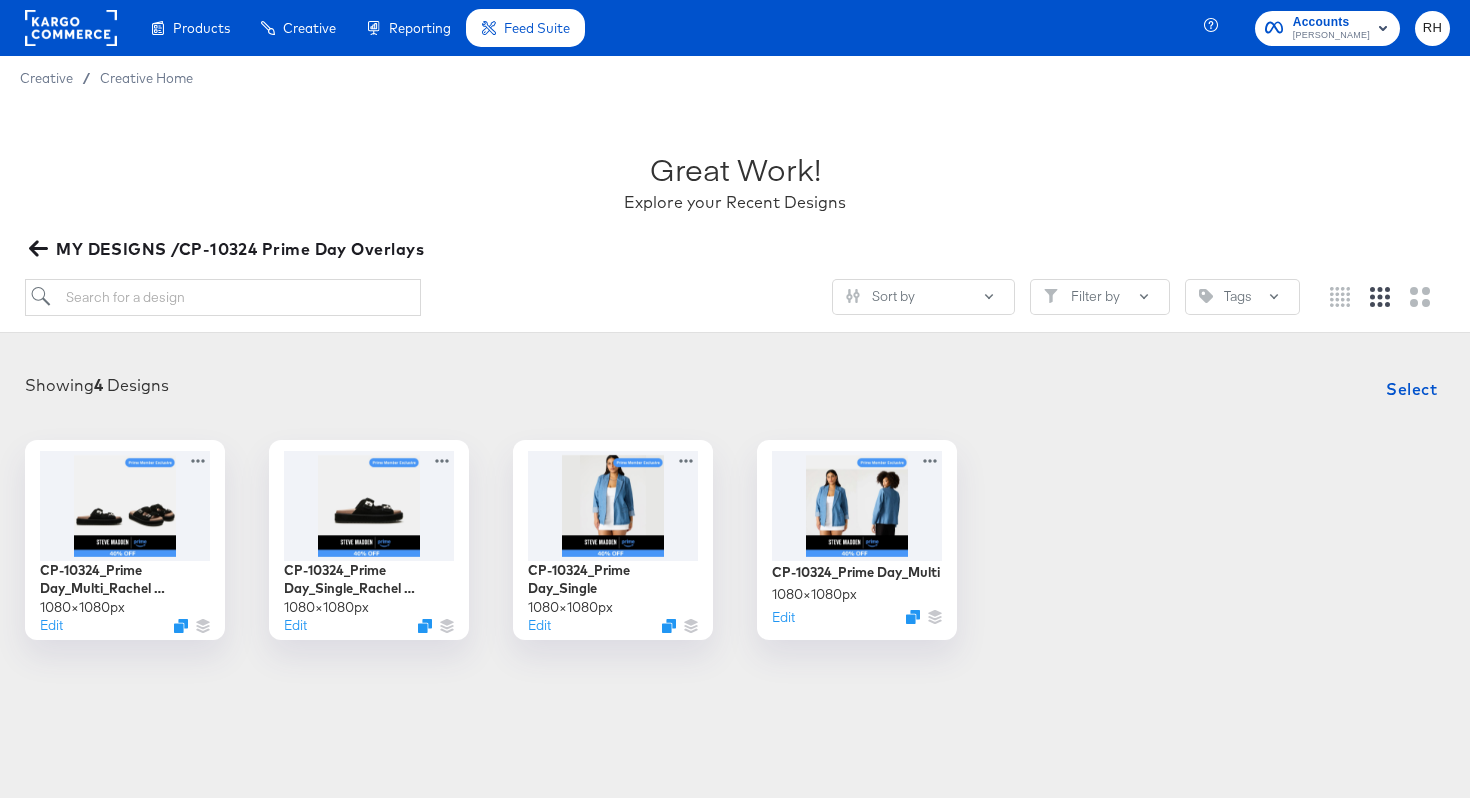 click 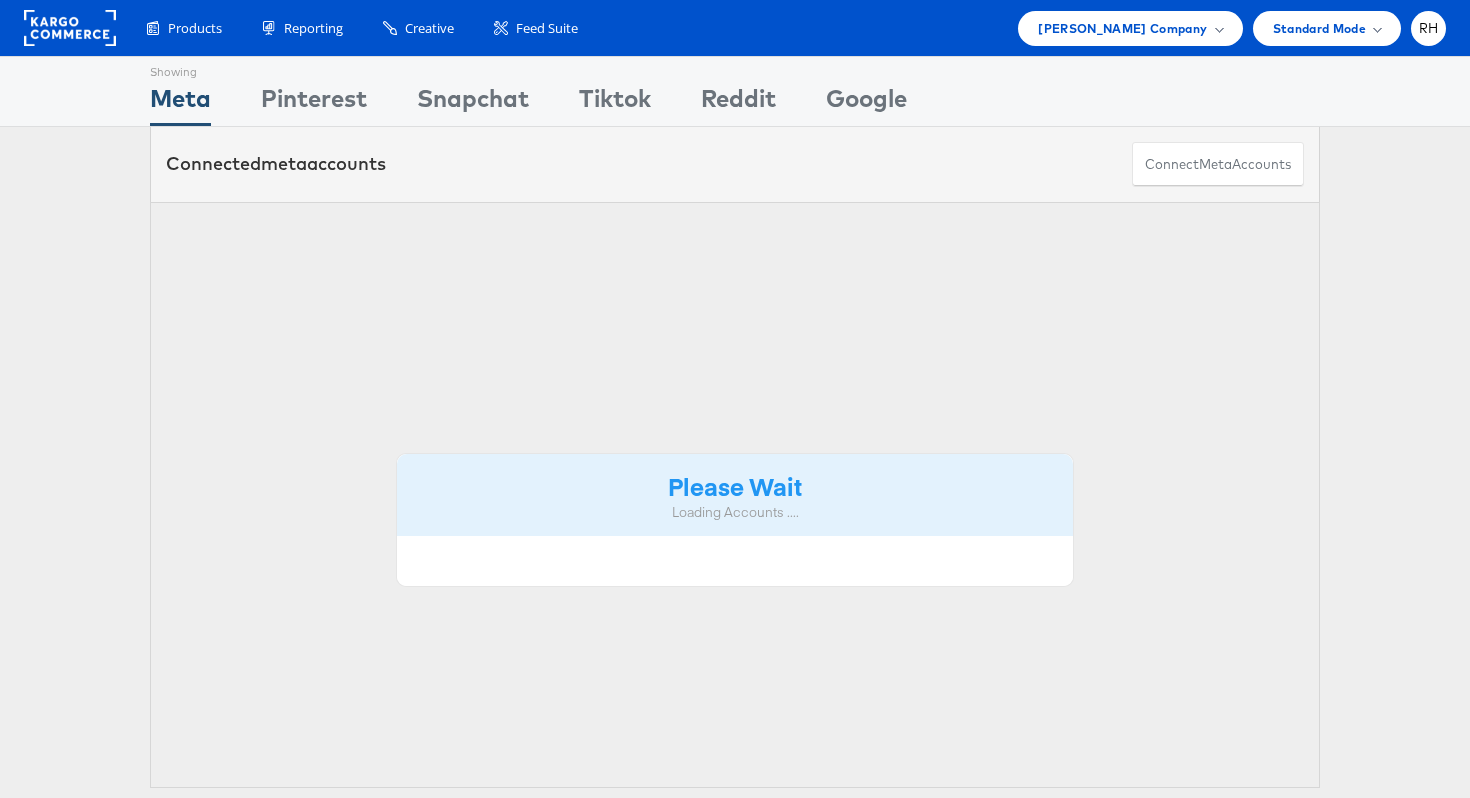 scroll, scrollTop: 0, scrollLeft: 0, axis: both 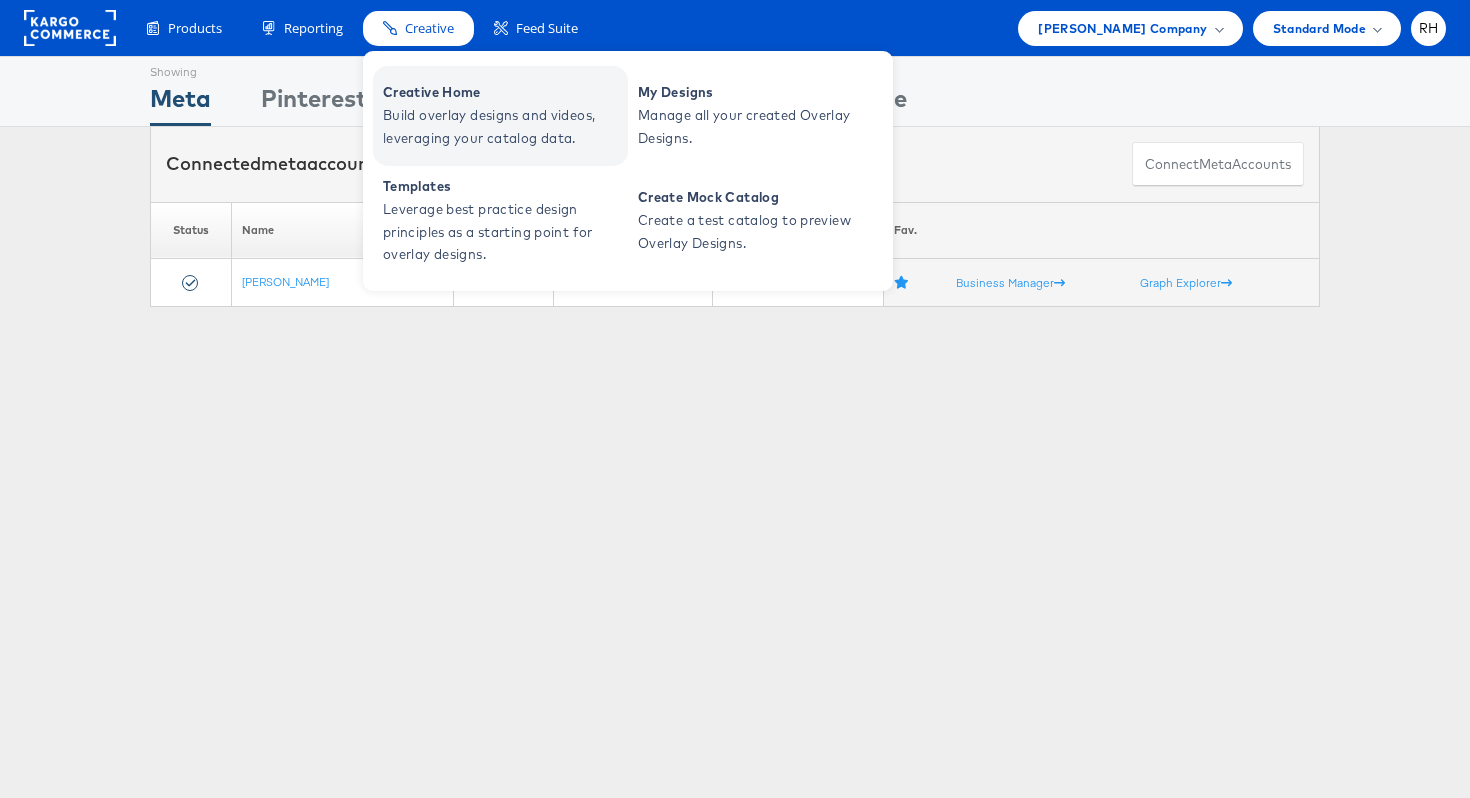 click on "Creative Home" at bounding box center [503, 92] 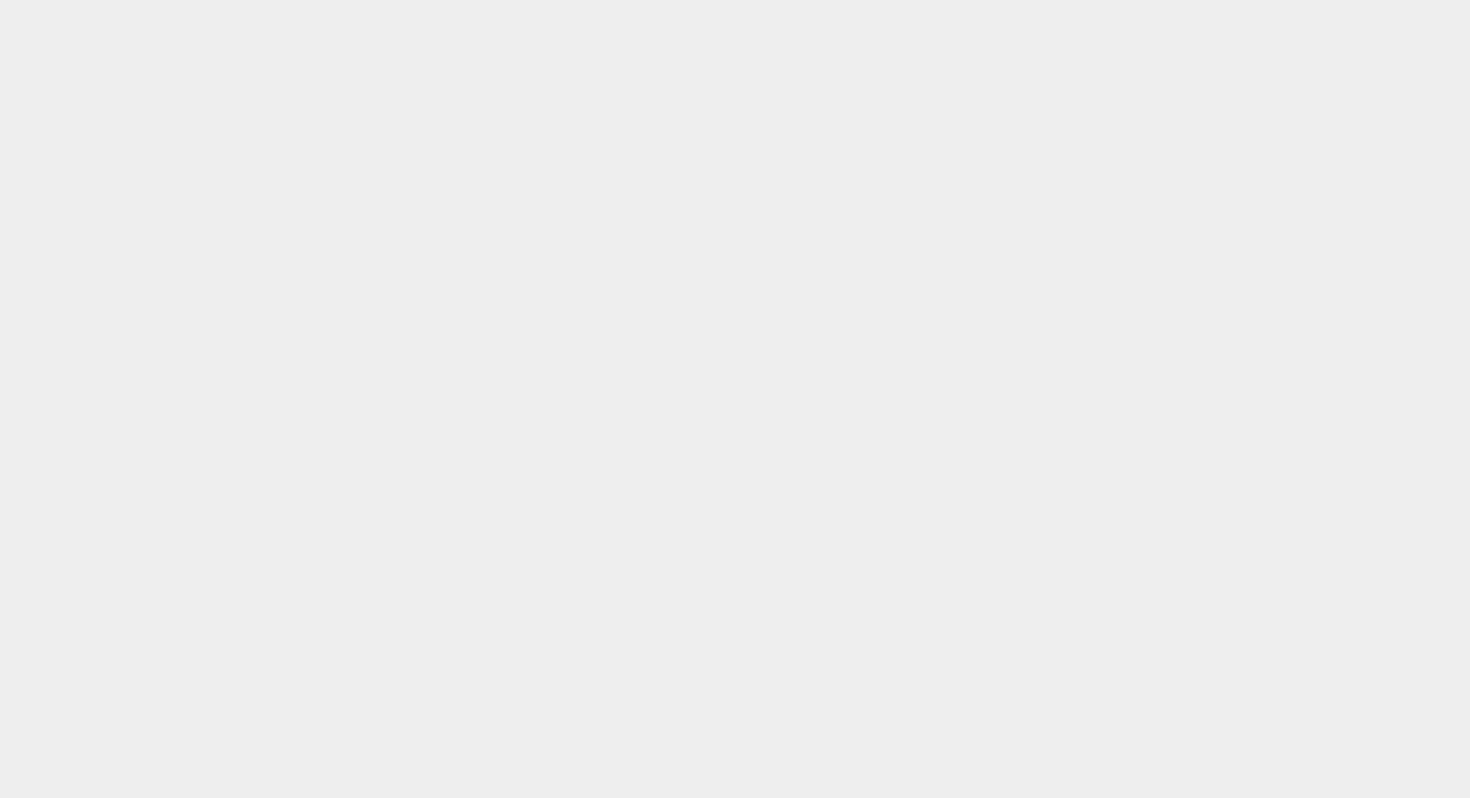 scroll, scrollTop: 0, scrollLeft: 0, axis: both 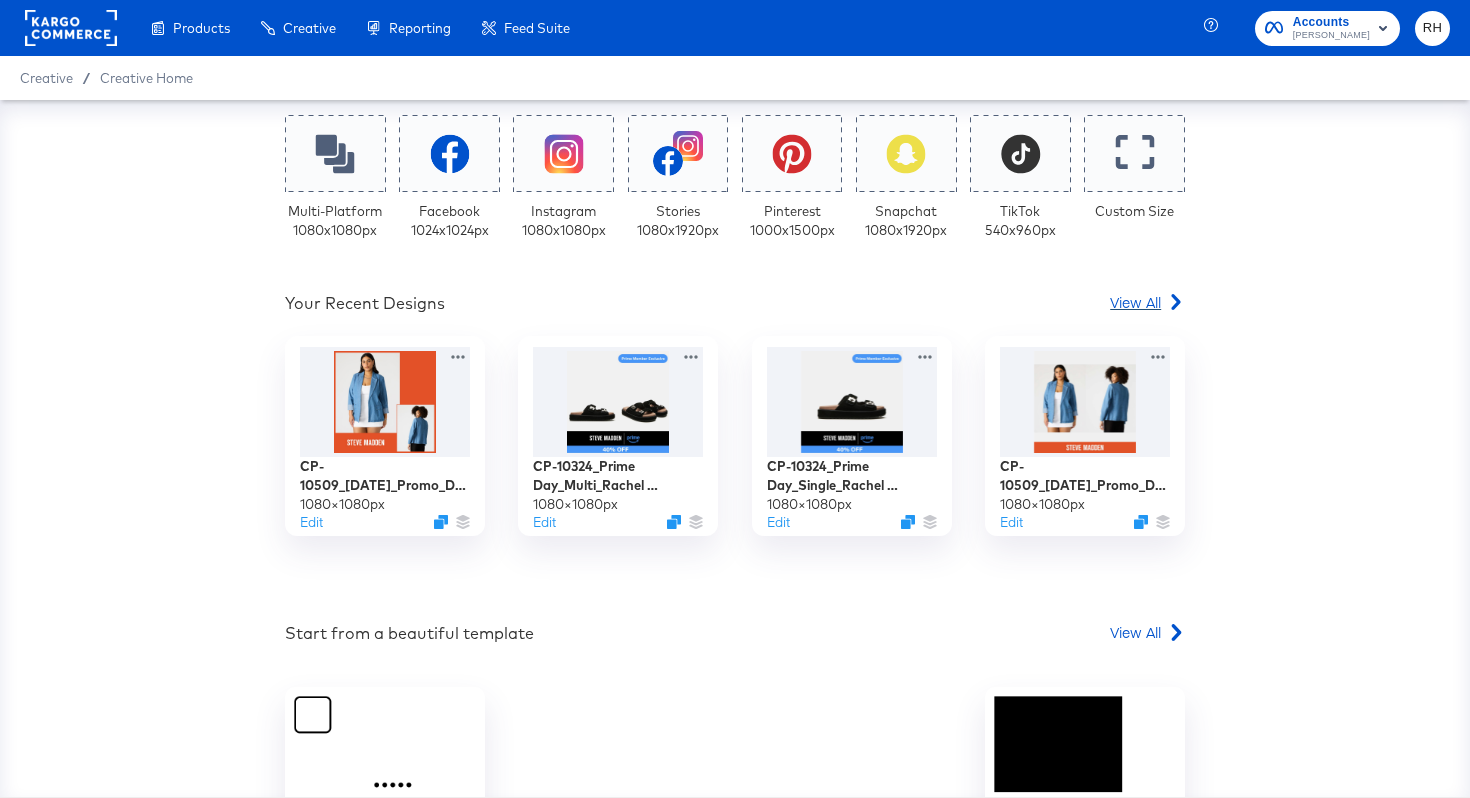 click on "View All" at bounding box center (1135, 302) 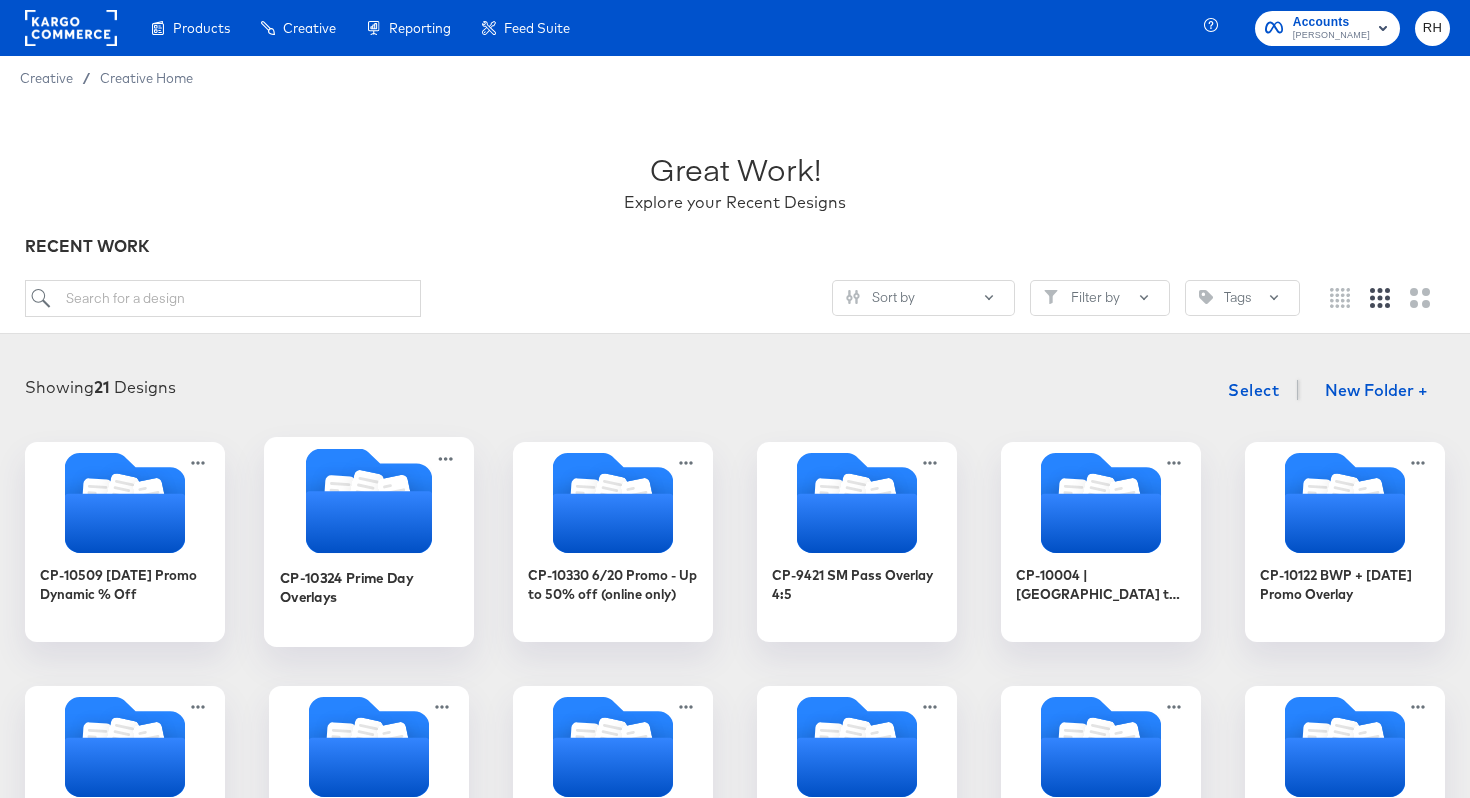 click 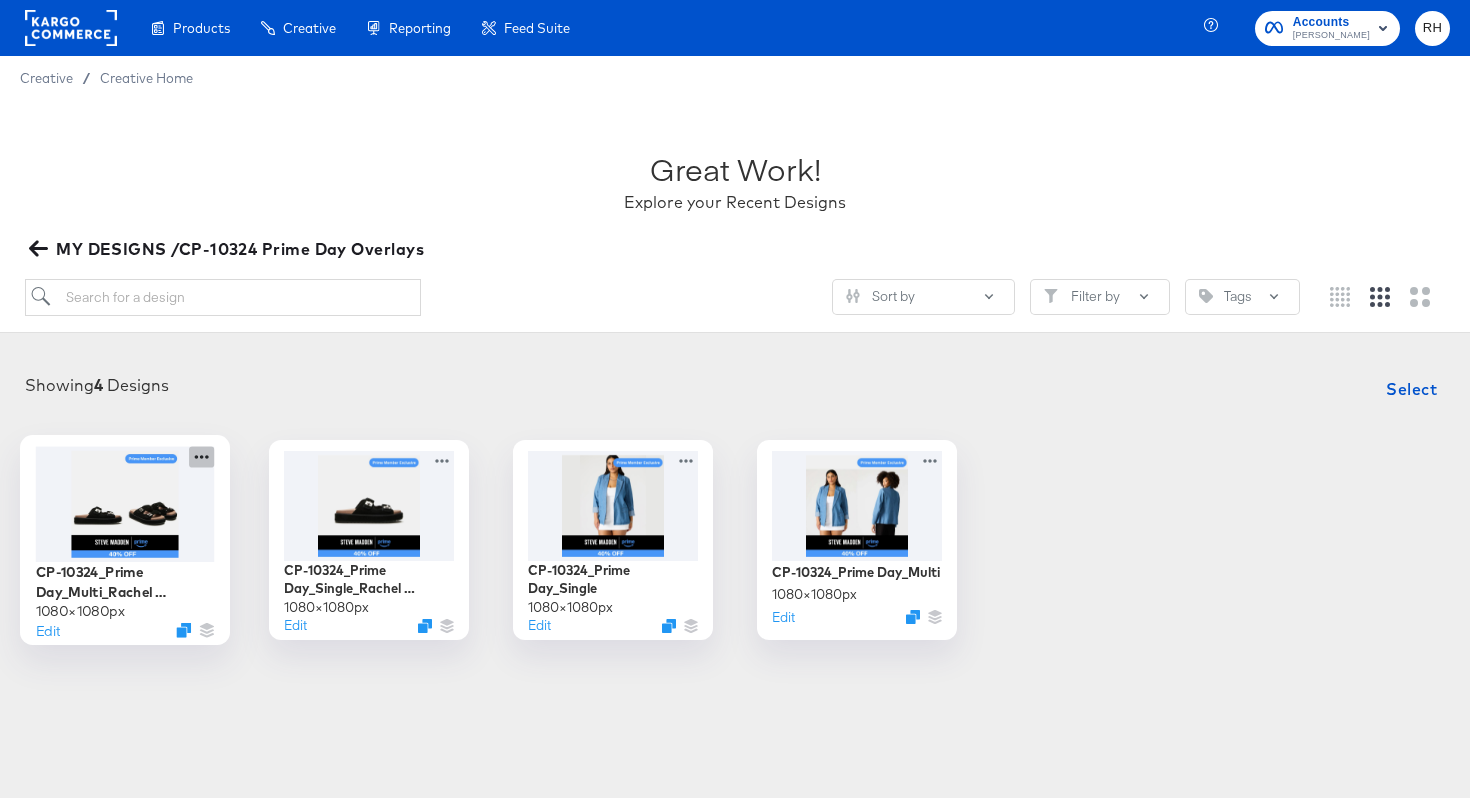 click 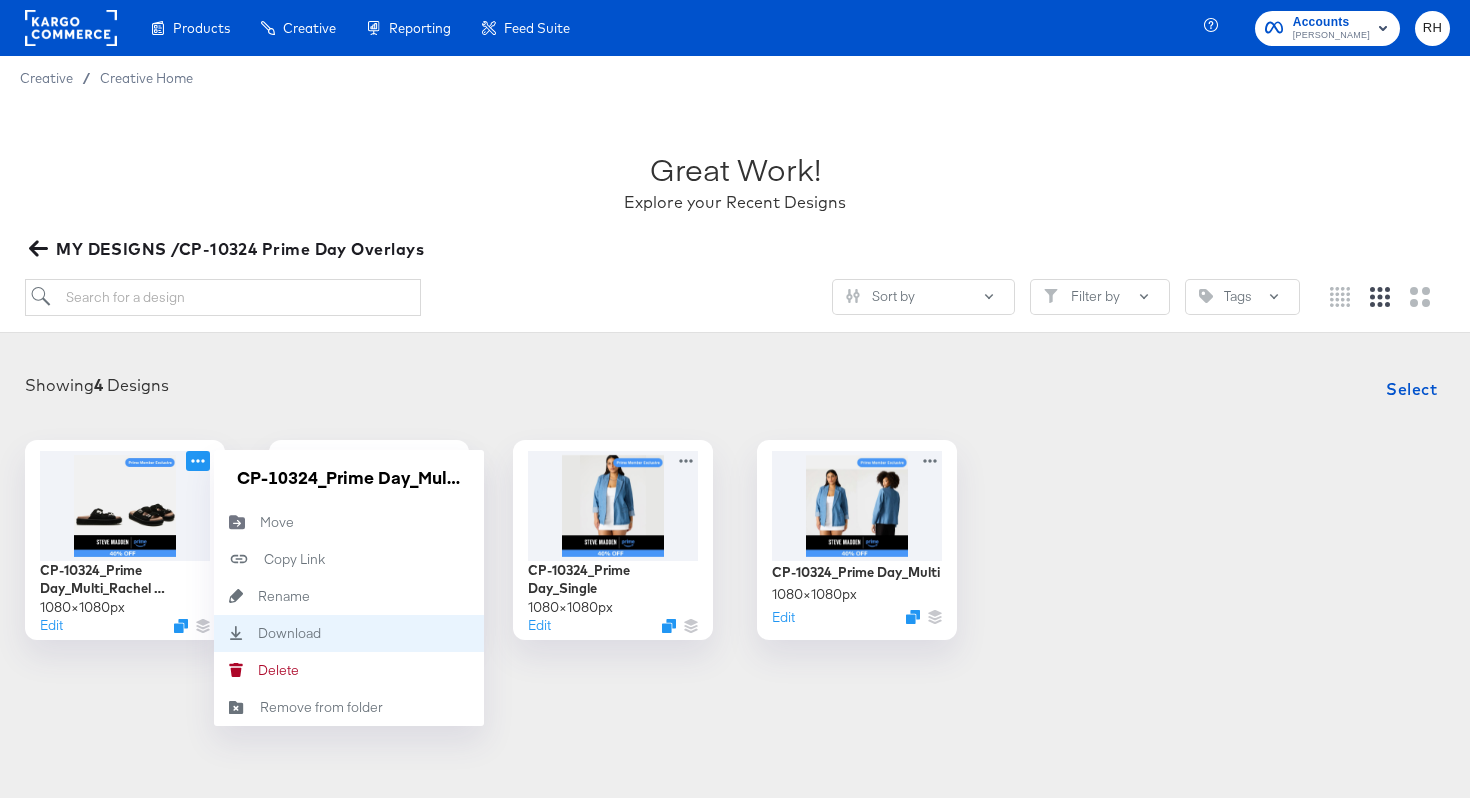 click on "Download Download" at bounding box center [349, 633] 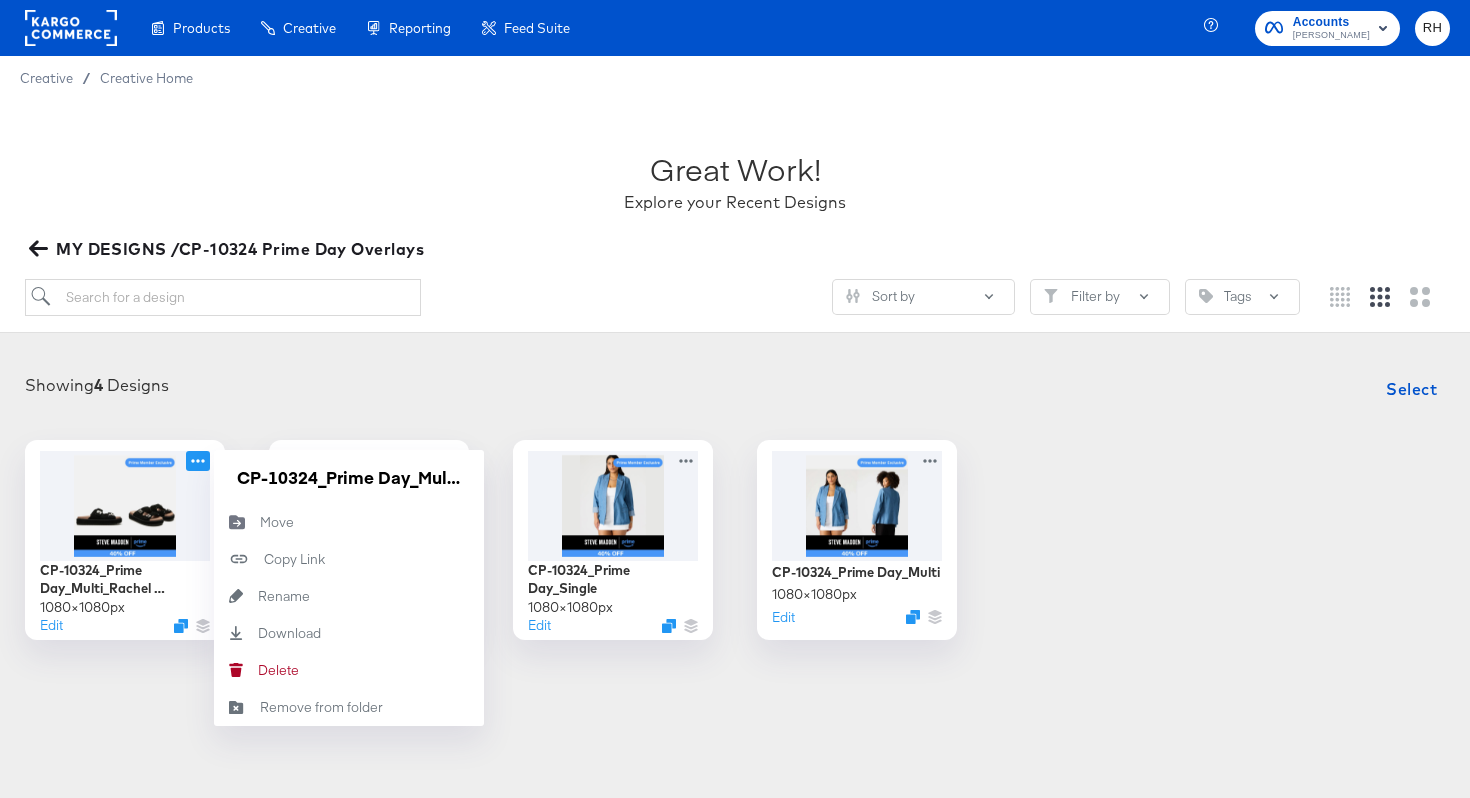 click on "Showing  4   Designs Select CP-10324_Prime Day_Multi_Rachel Bigschmona Mock 1080  ×  1080  px Edit CP-10324_Prime Day_Multi_Rachel Bigschmona Mock Move Move Copy Link Copied! Rename Rename Download Download Delete Delete Remove from folder Remove from folder CP-10324_Prime Day_Single_Rachel Bigschmona Mock 1080  ×  1080  px Edit CP-10324_Prime Day_Single 1080  ×  1080  px Edit CP-10324_Prime Day_Multi 1080  ×  1080  px Edit" at bounding box center (735, 504) 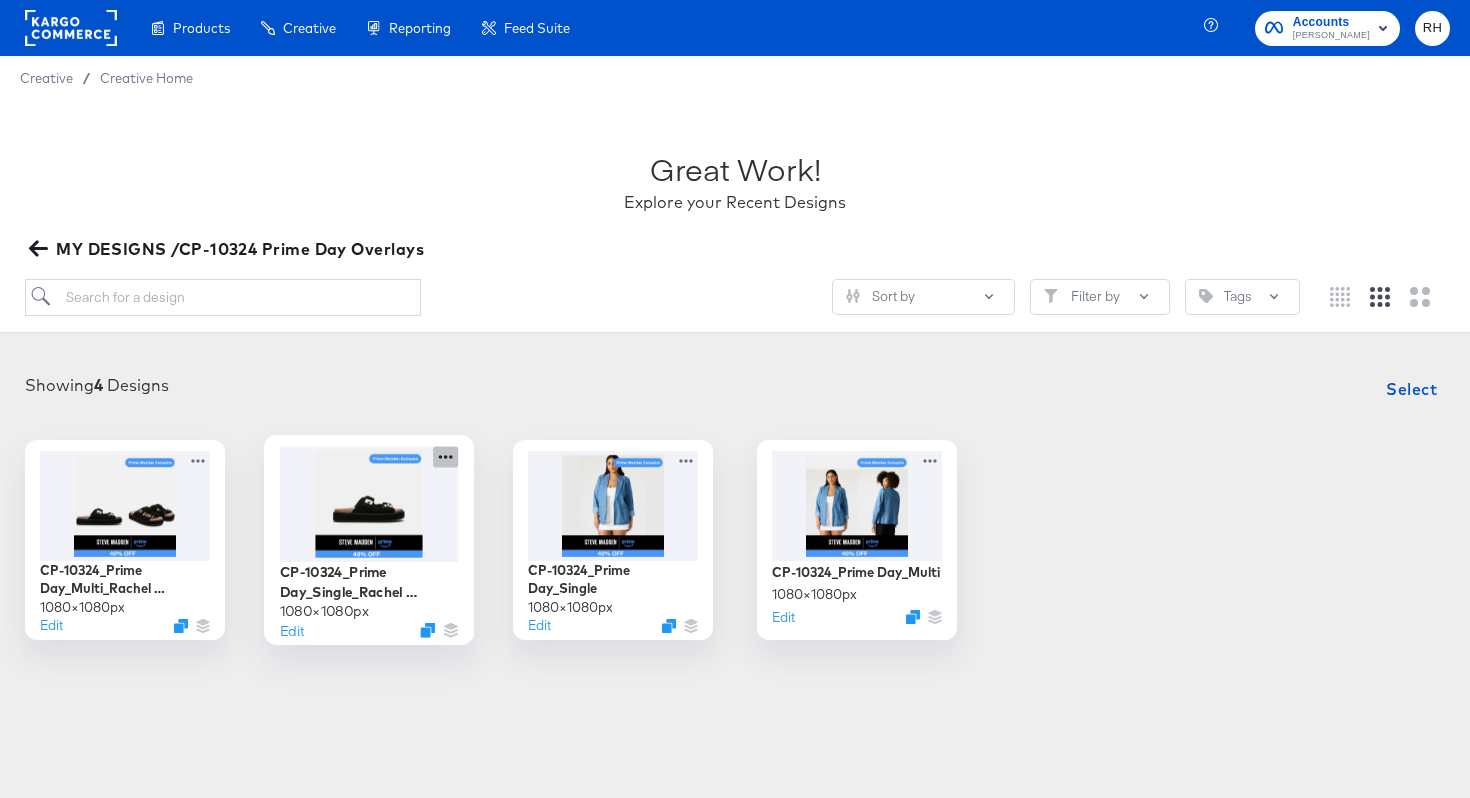 click 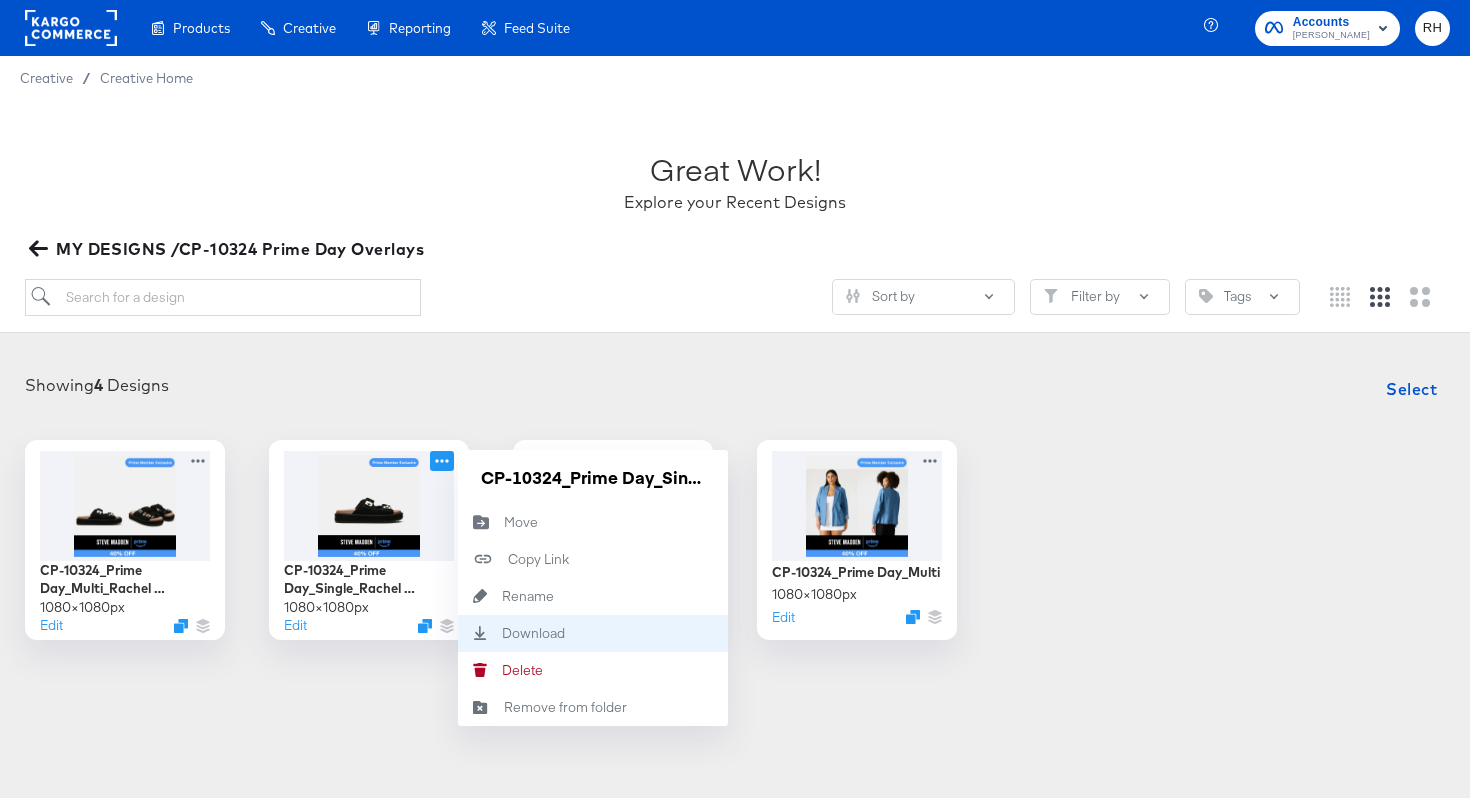 click on "Download Download" at bounding box center [593, 633] 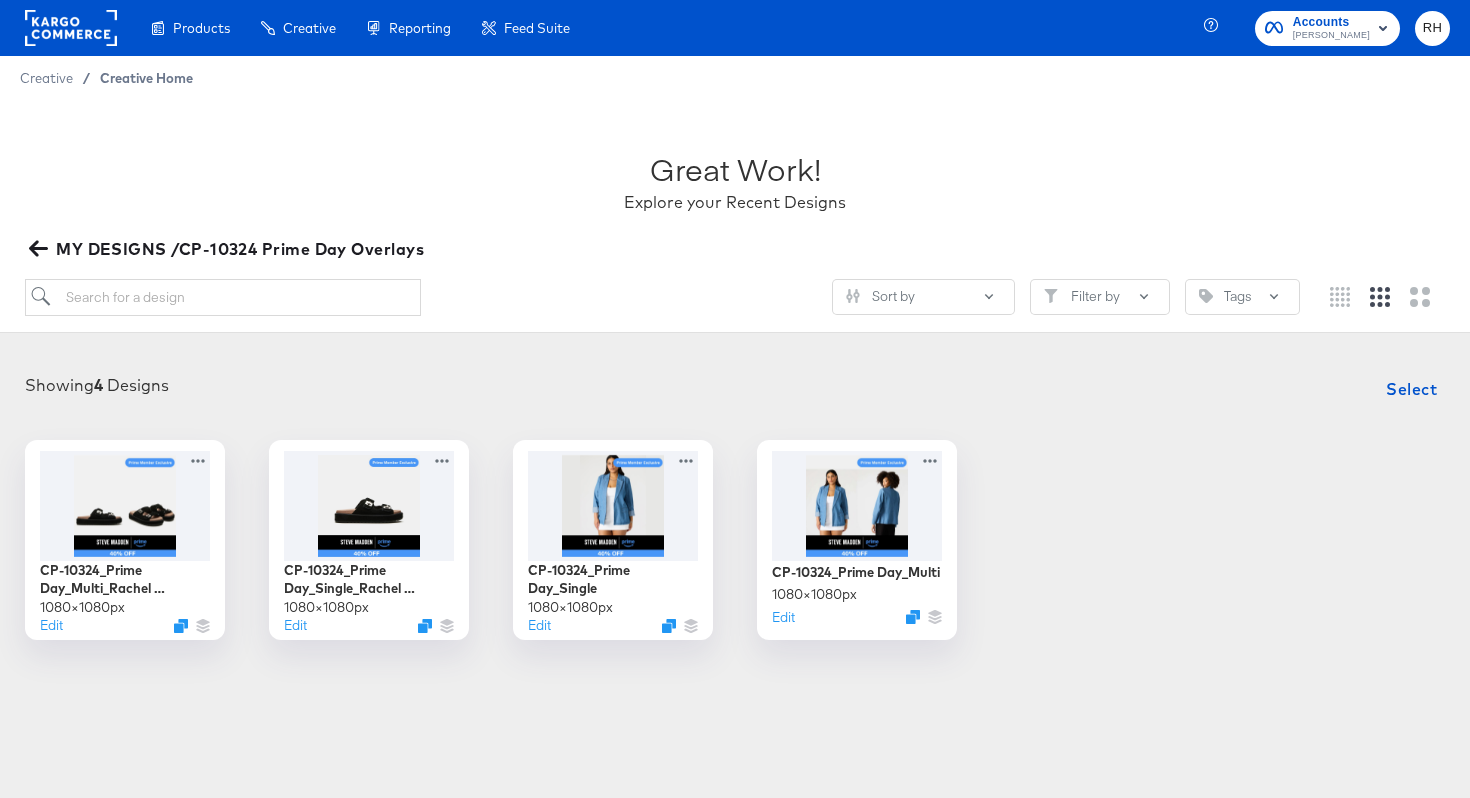 click on "Creative Home" at bounding box center [146, 78] 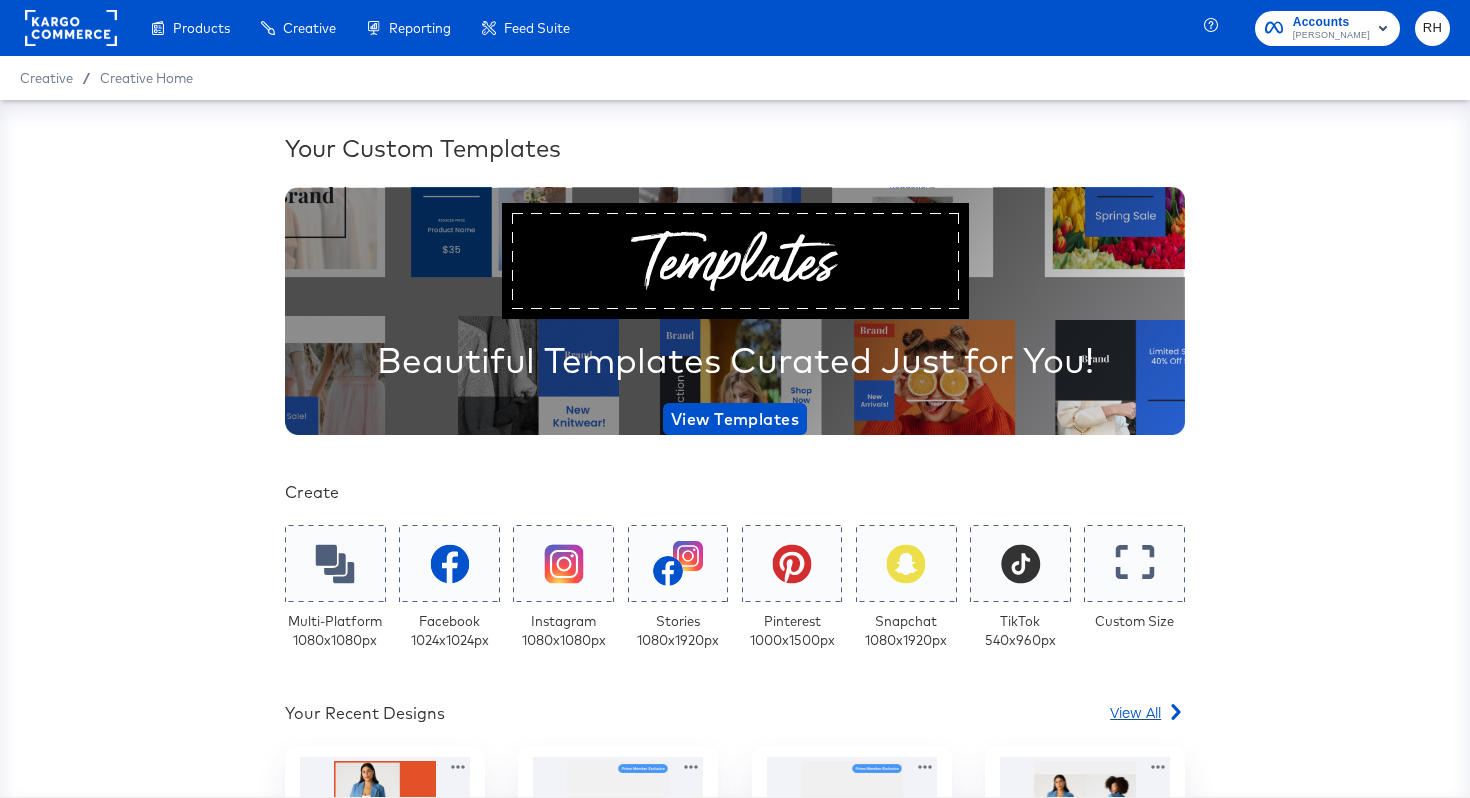 click on "View All" at bounding box center [1135, 712] 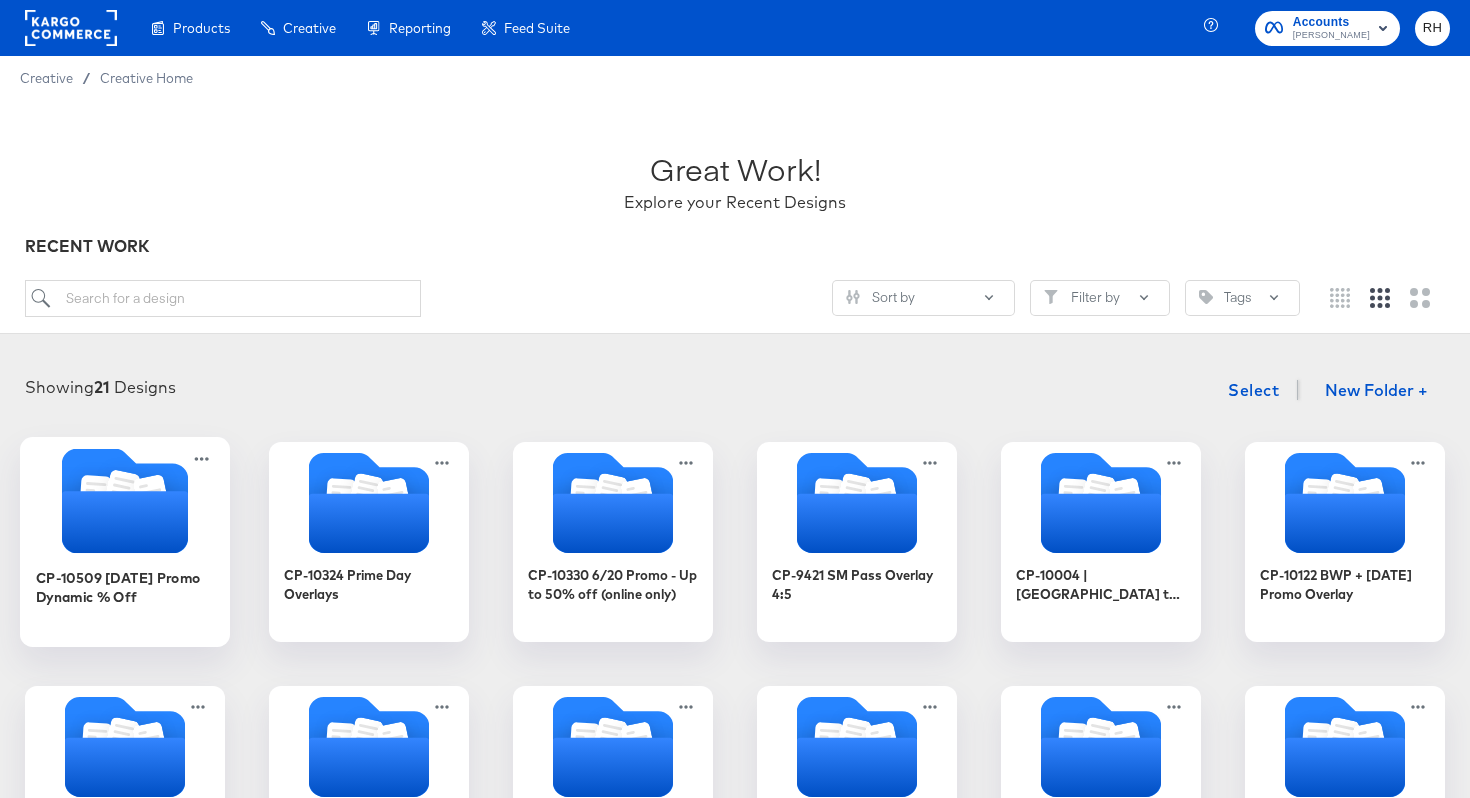 click 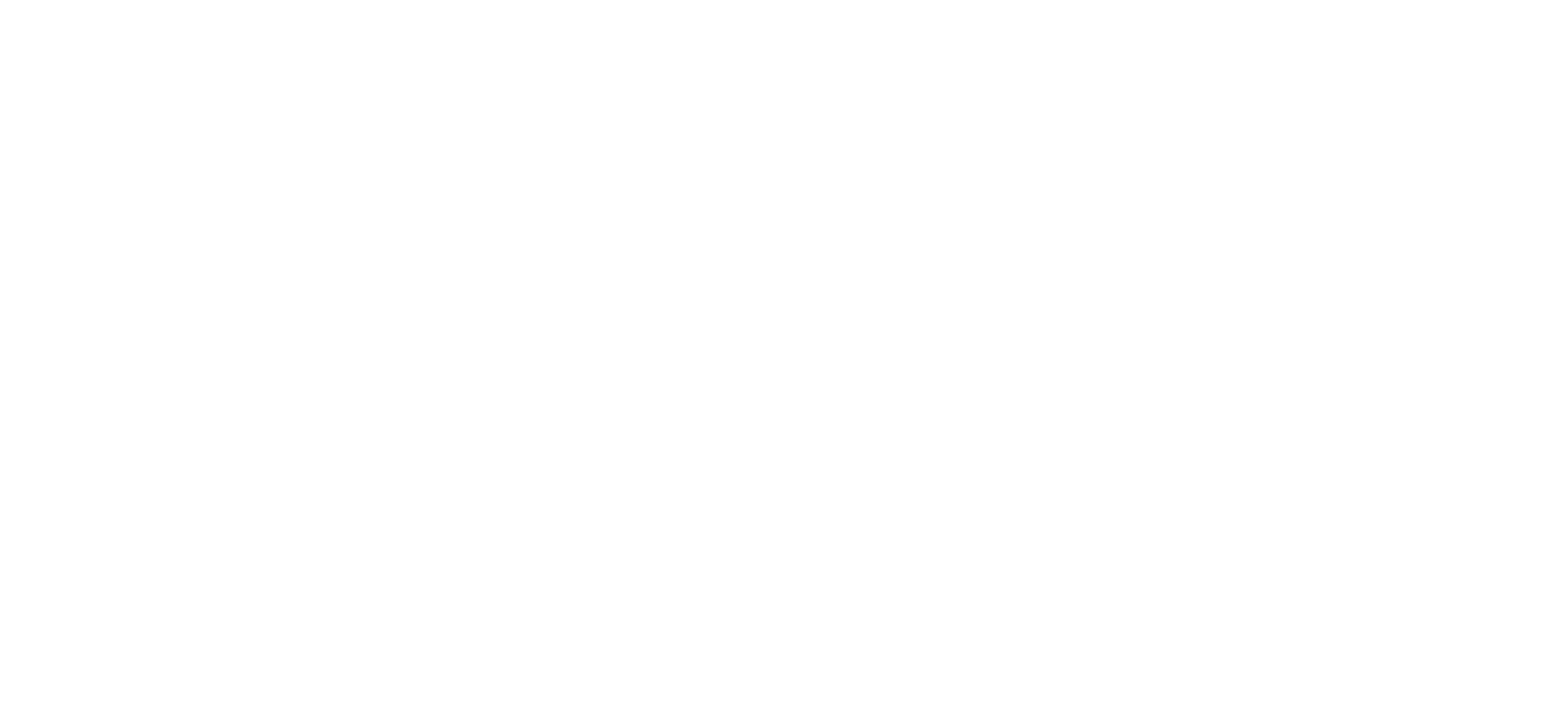 scroll, scrollTop: 0, scrollLeft: 0, axis: both 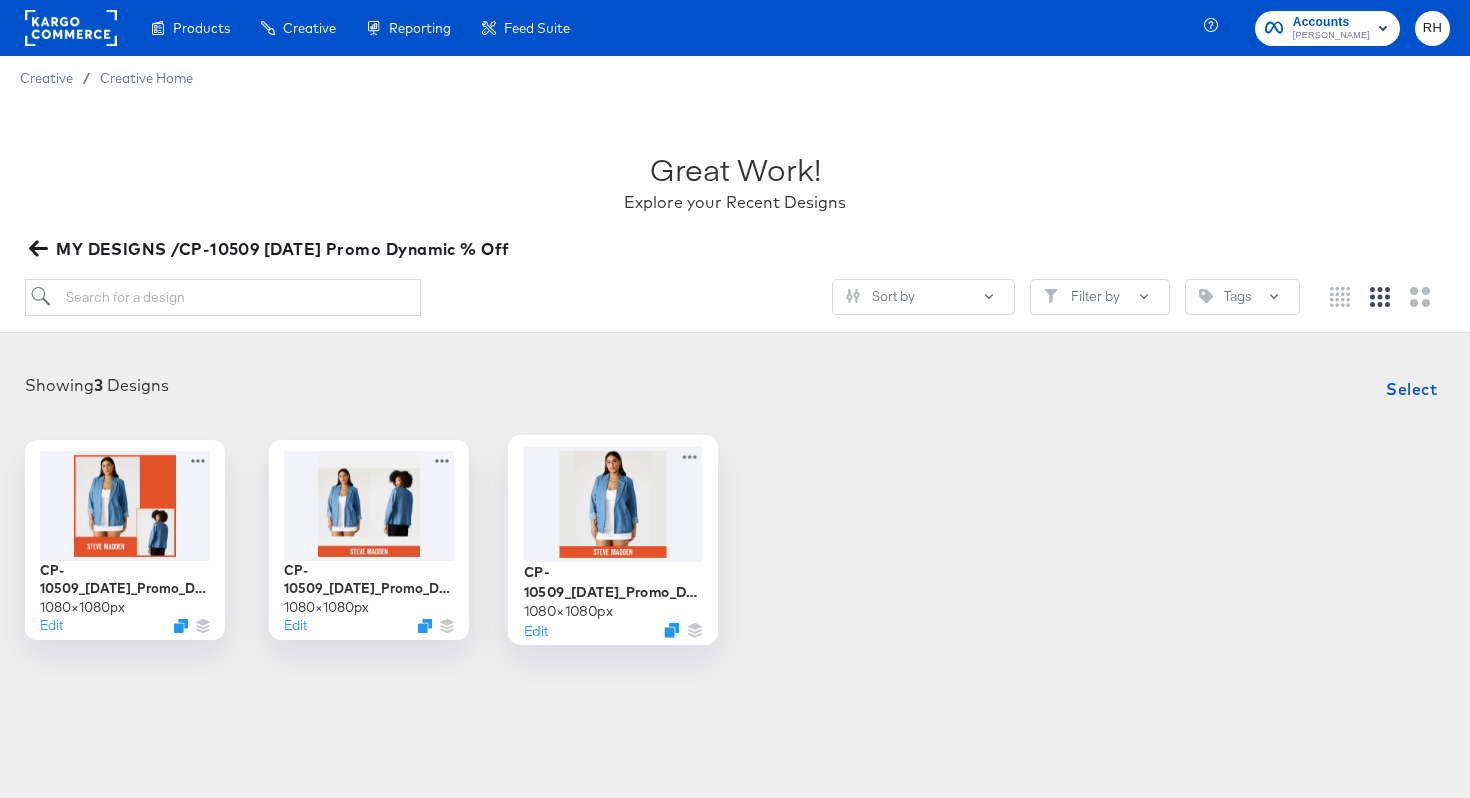 click at bounding box center (613, 503) 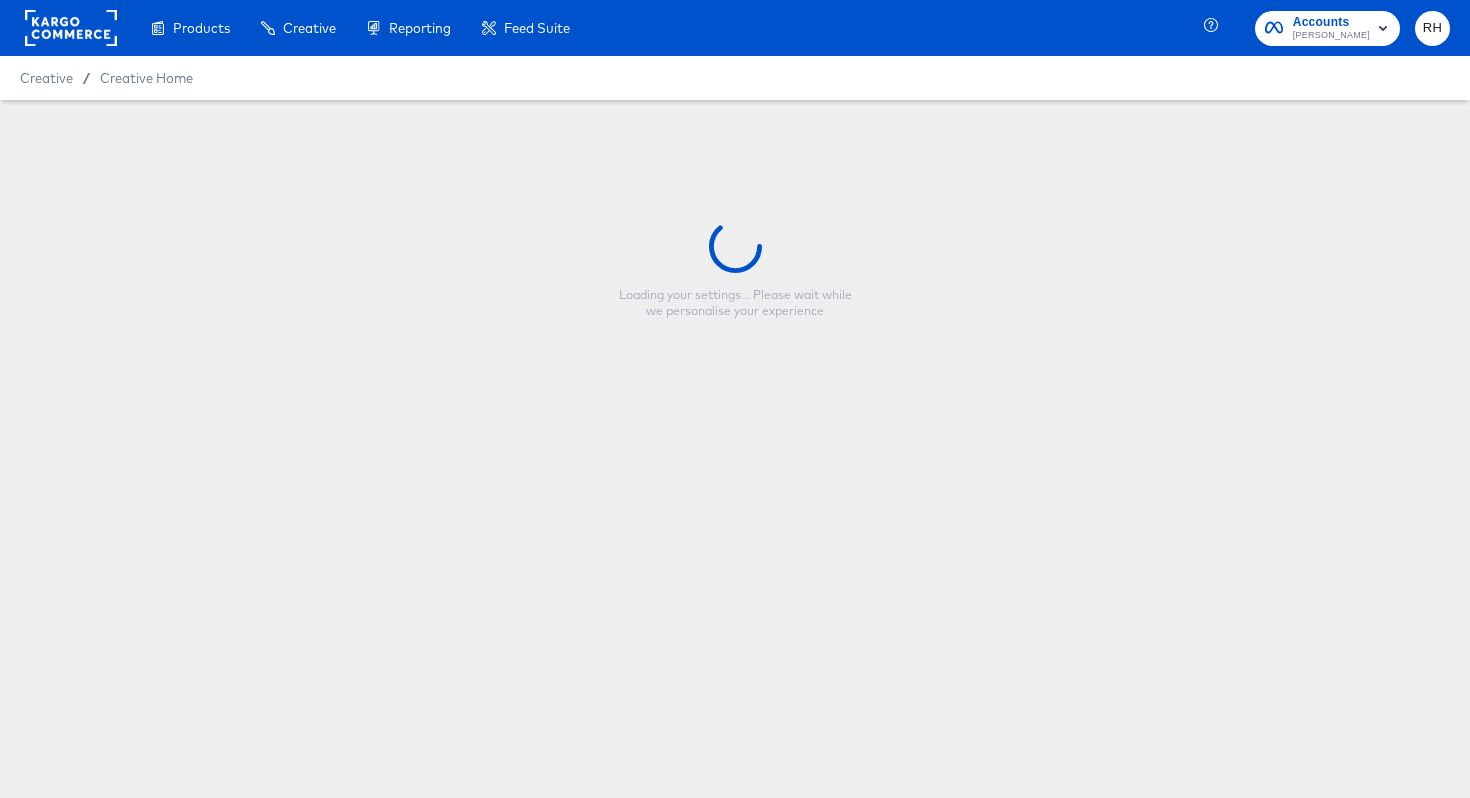 type on "CP-10509_[DATE]_Promo_Dynamic % Off_Single" 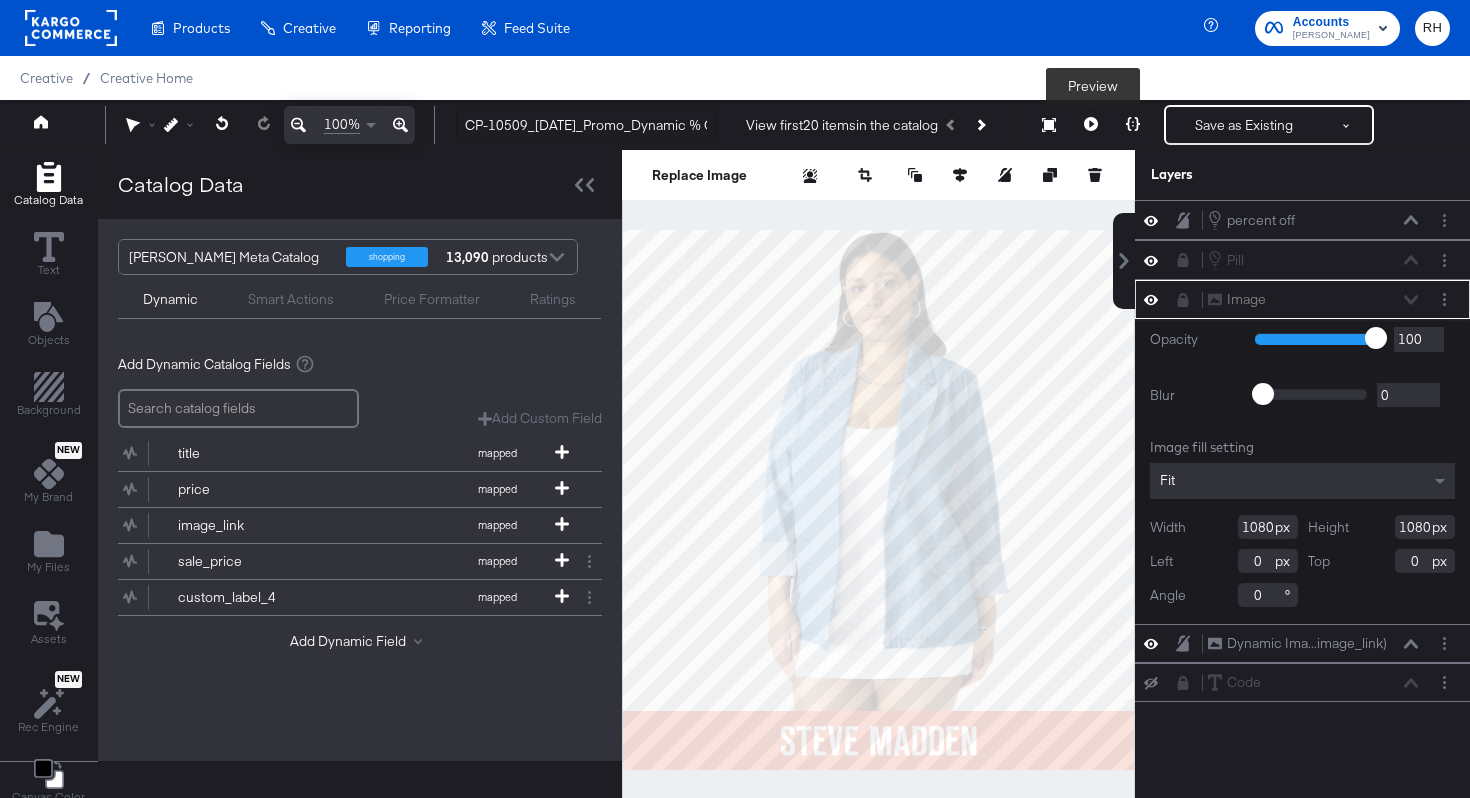 click at bounding box center (1091, 125) 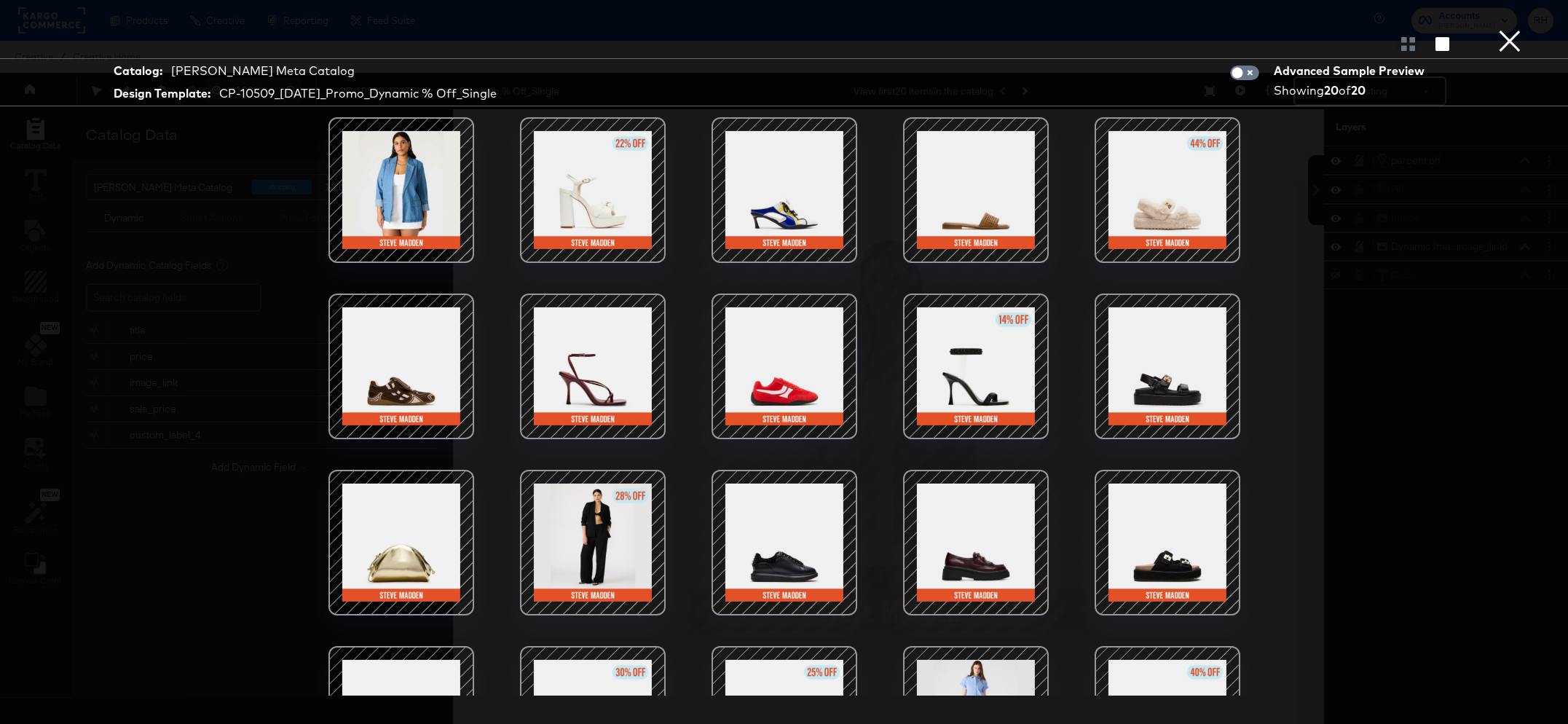scroll, scrollTop: 96, scrollLeft: 0, axis: vertical 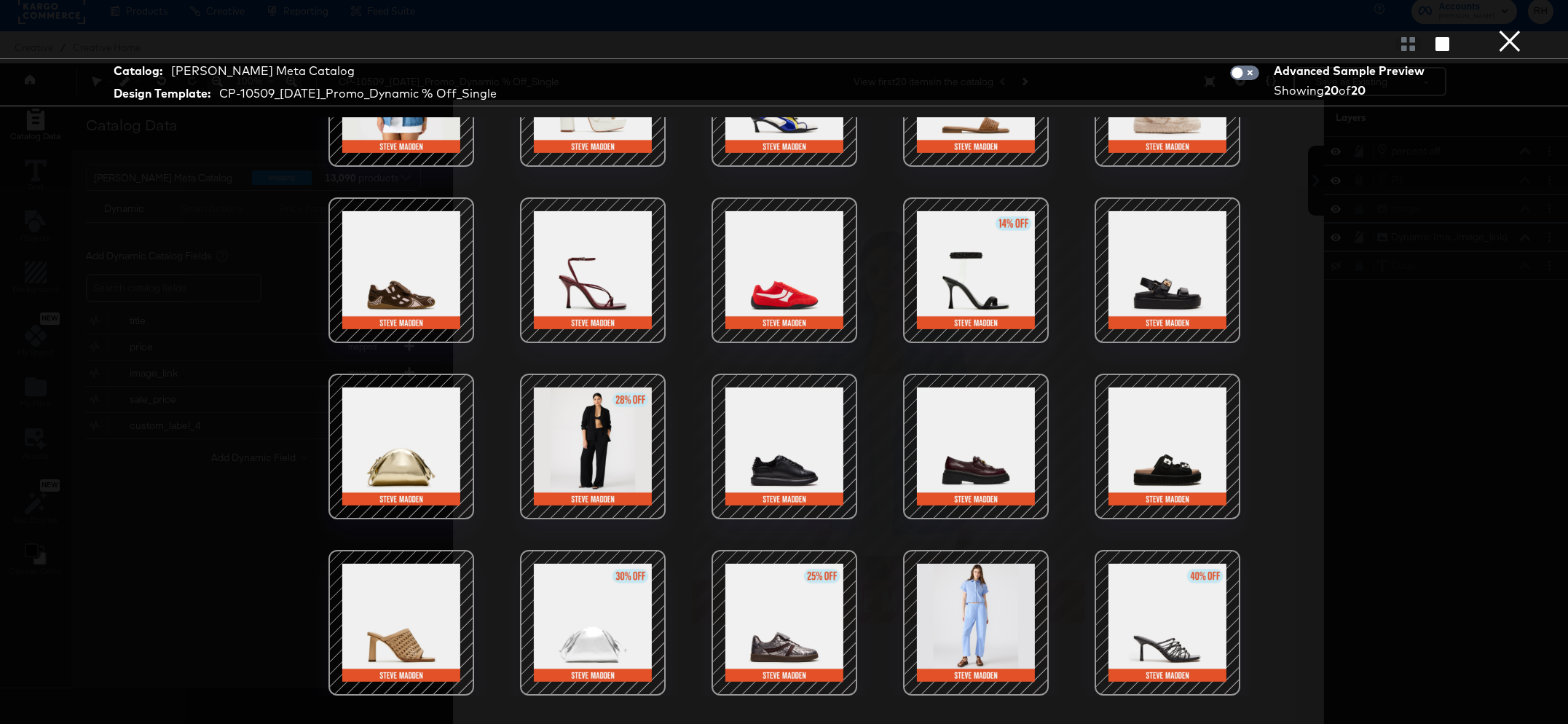 click at bounding box center (1167, 623) 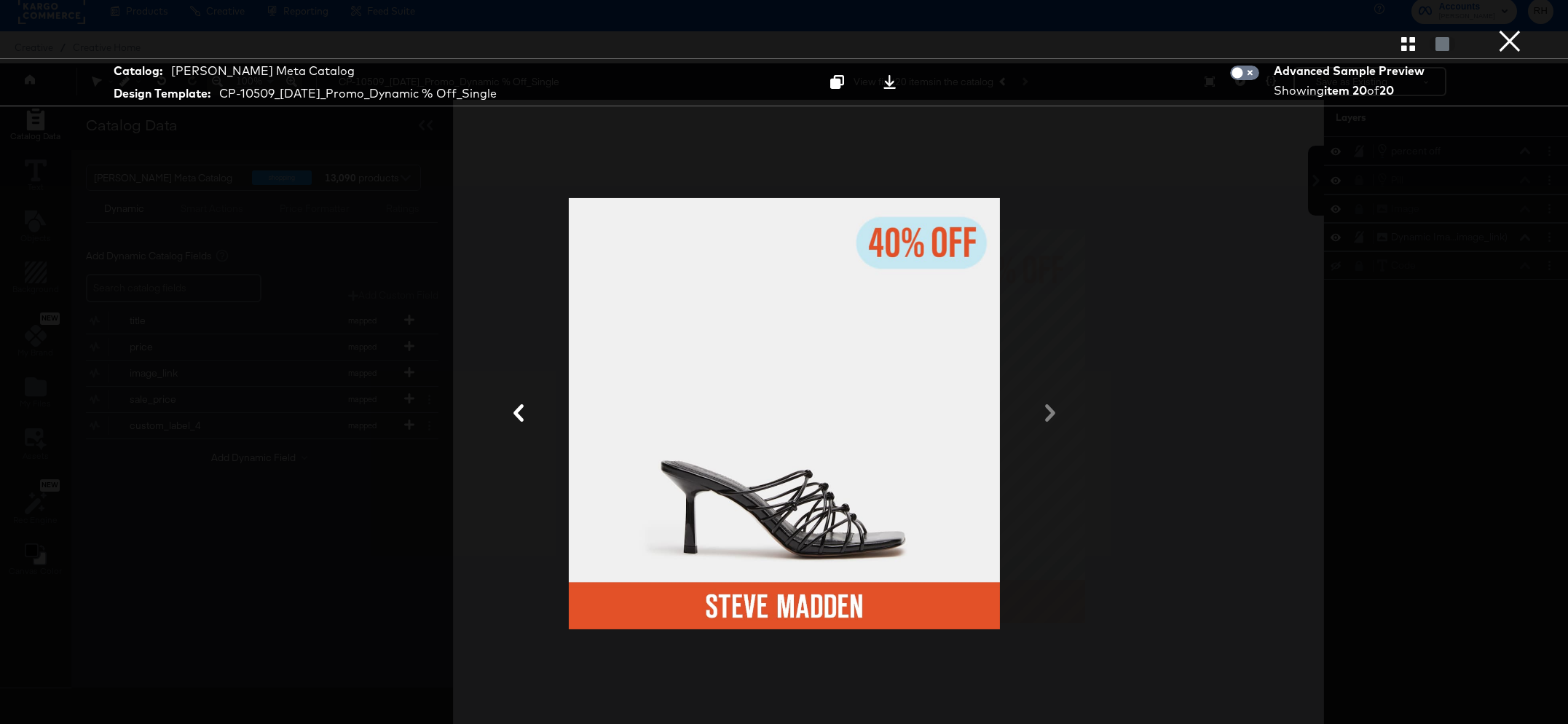 click on "×" at bounding box center [1510, 15] 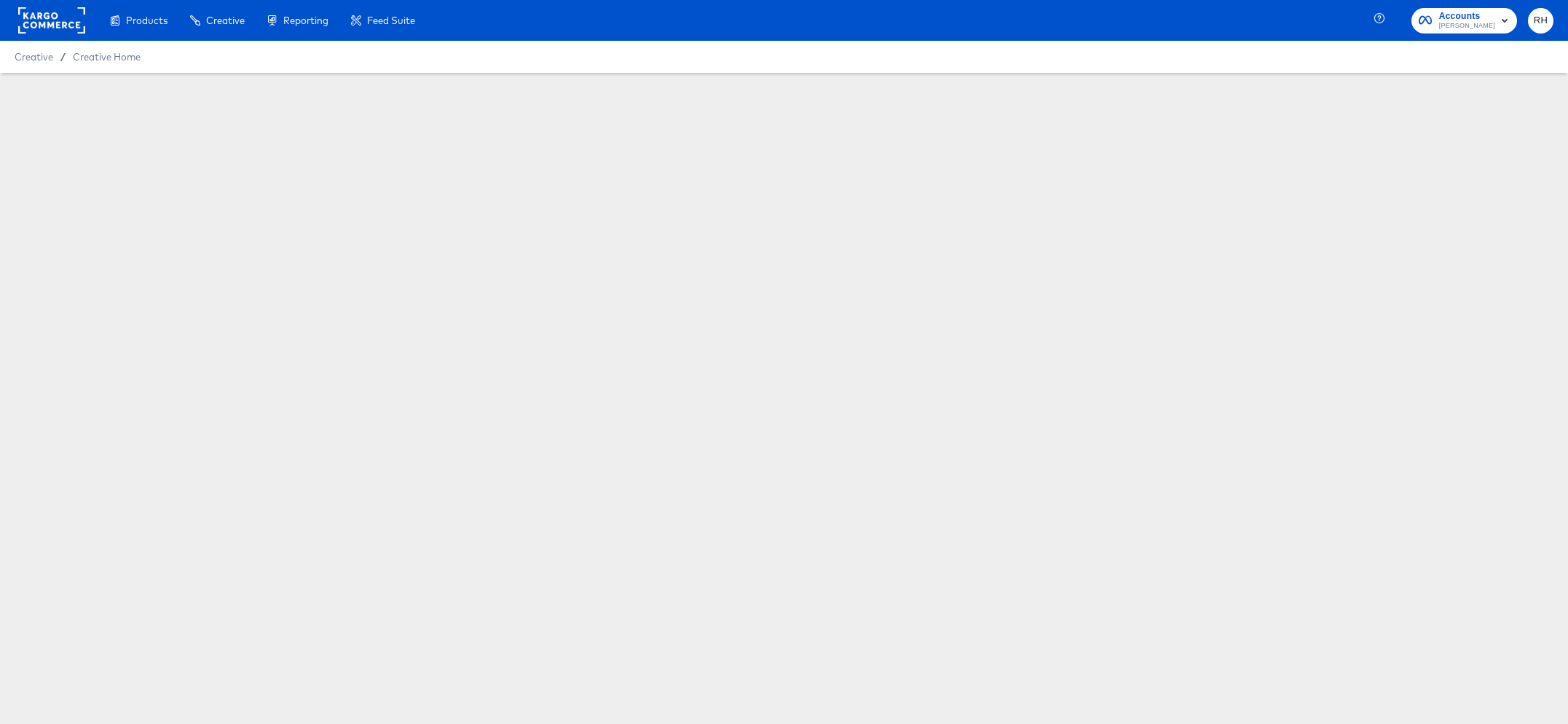scroll, scrollTop: 0, scrollLeft: 0, axis: both 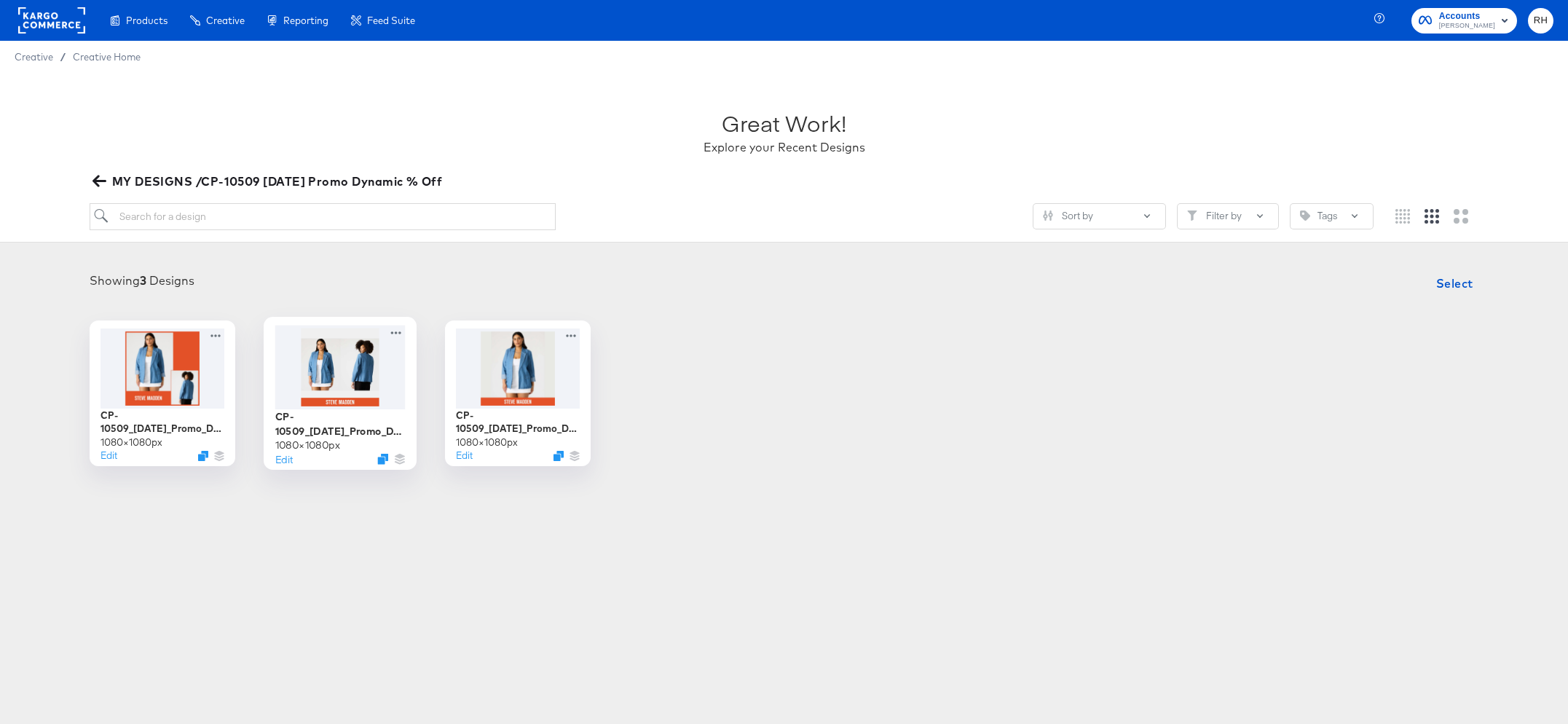 click at bounding box center (339, 366) 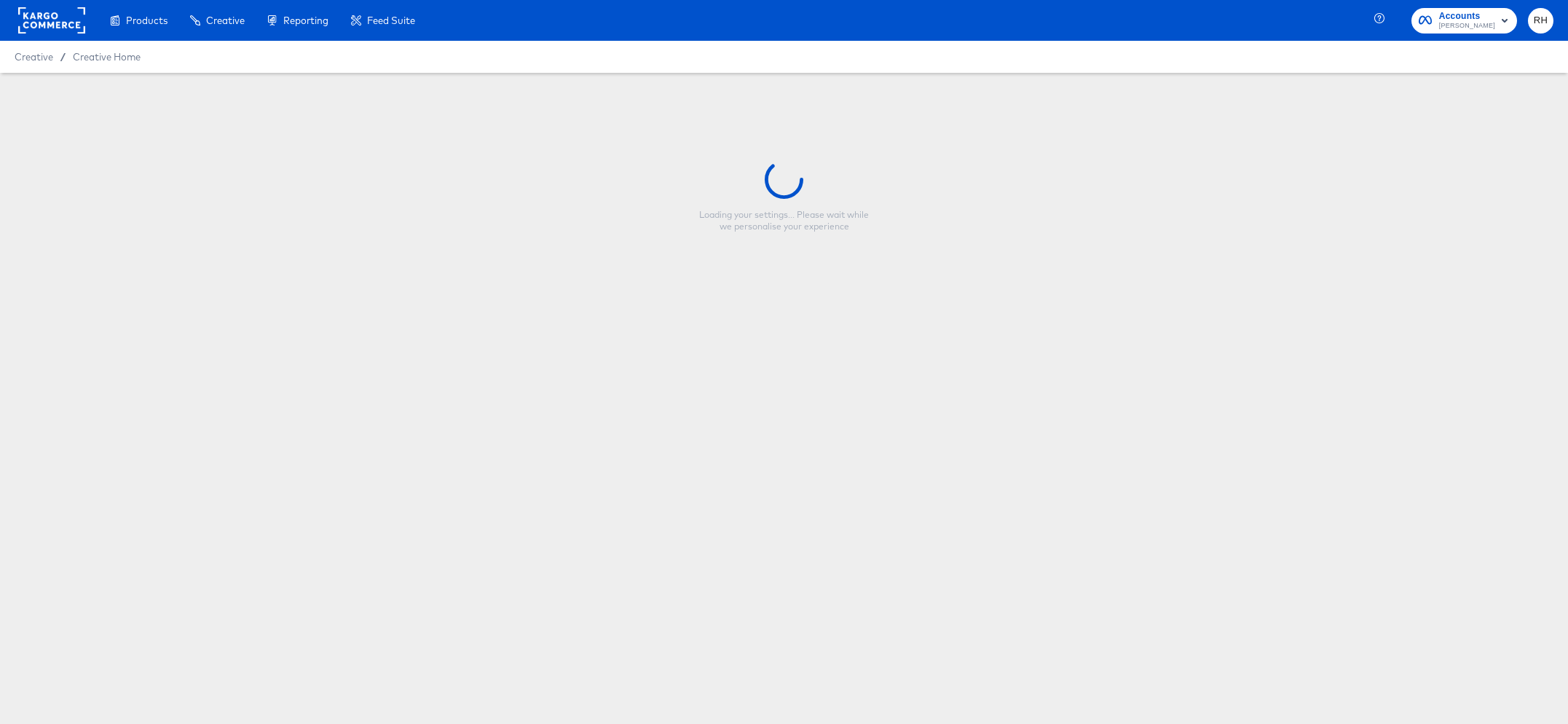 type on "CP-10509_[DATE]_Promo_Dynamic % Off_Multi" 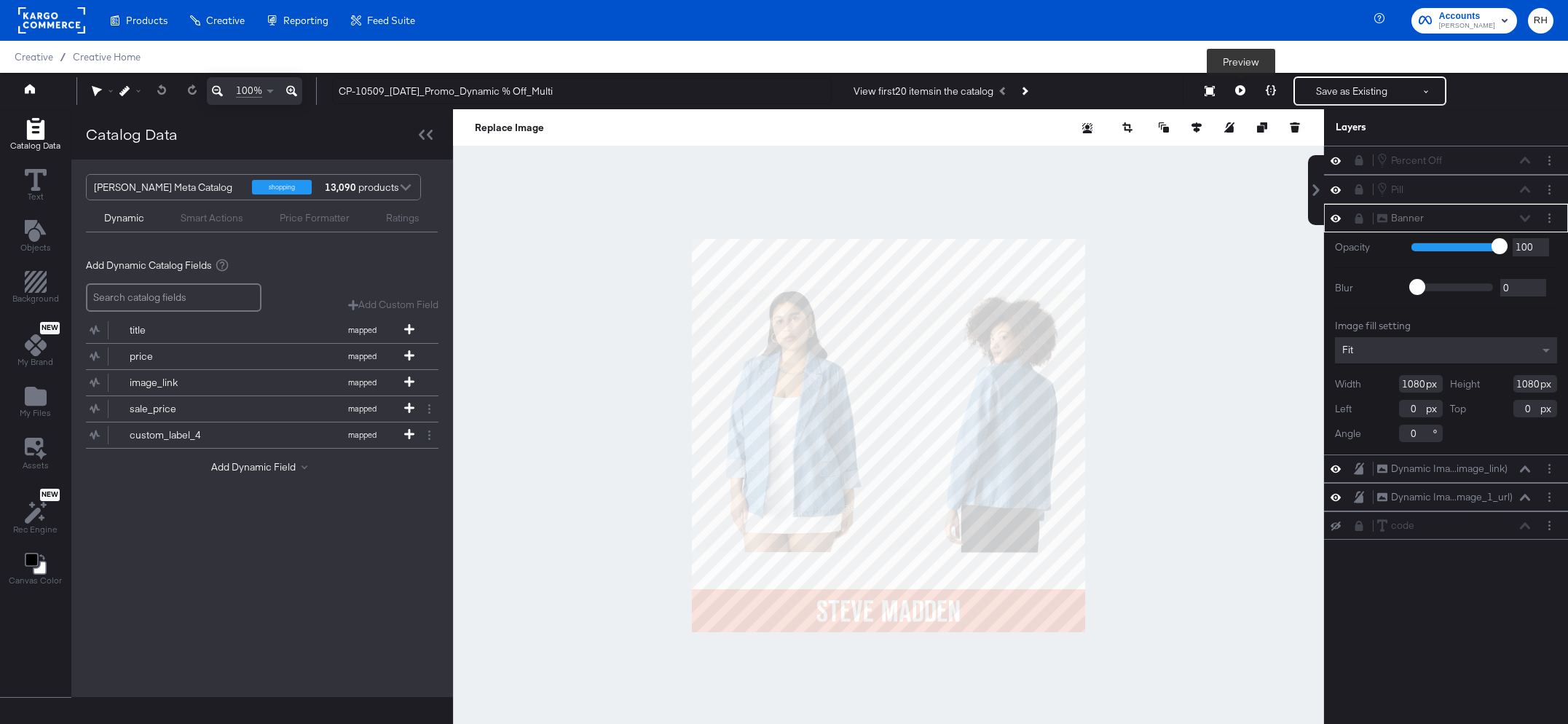 click at bounding box center (1240, 91) 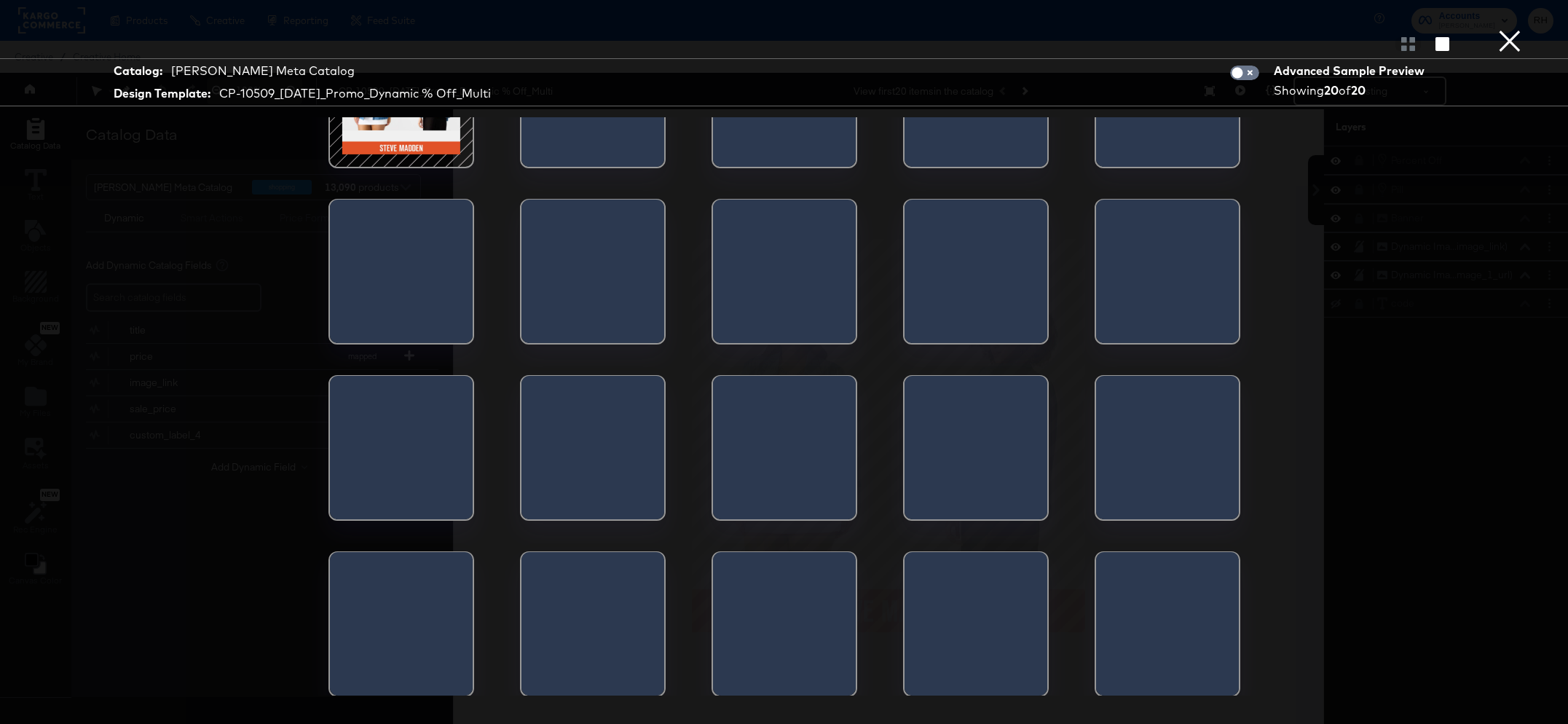 scroll, scrollTop: 96, scrollLeft: 0, axis: vertical 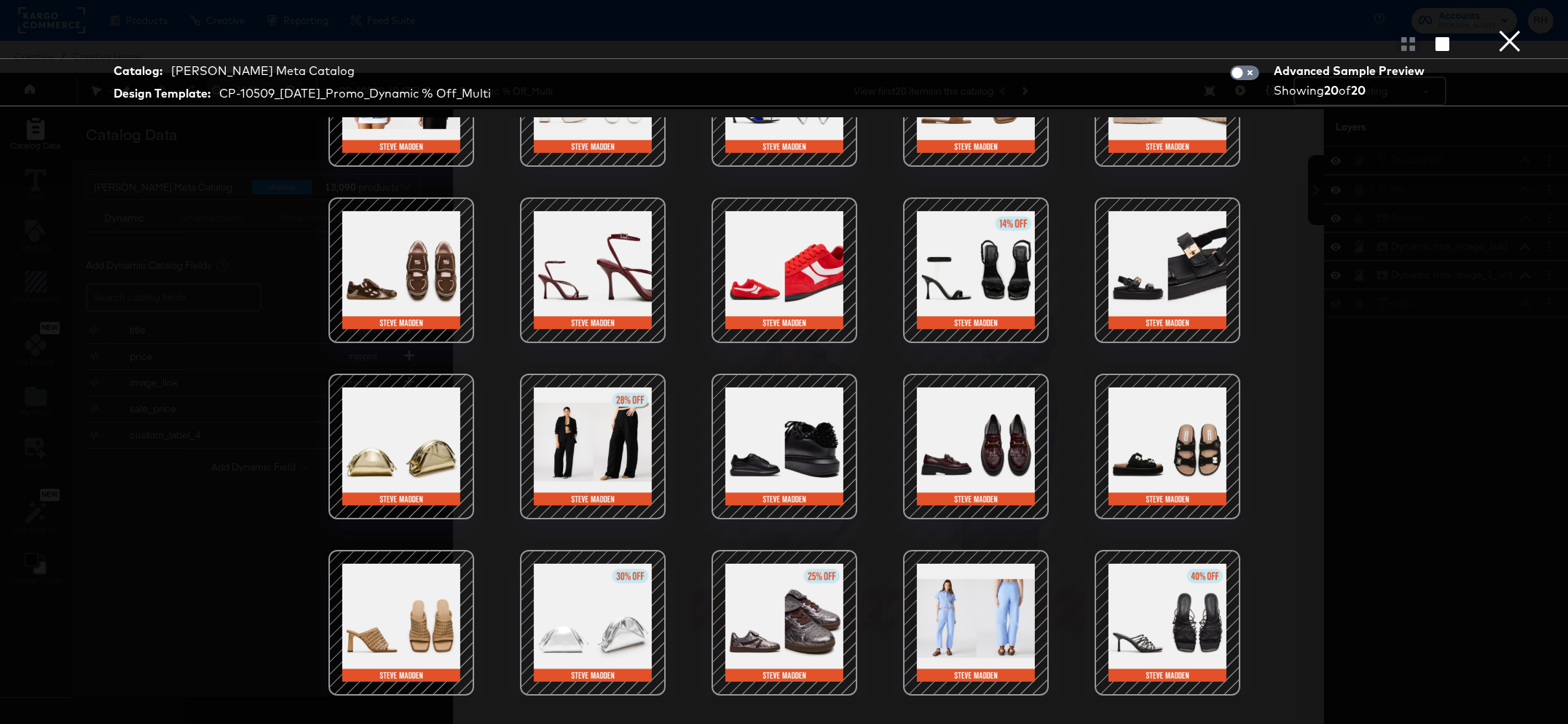 click at bounding box center (1167, 623) 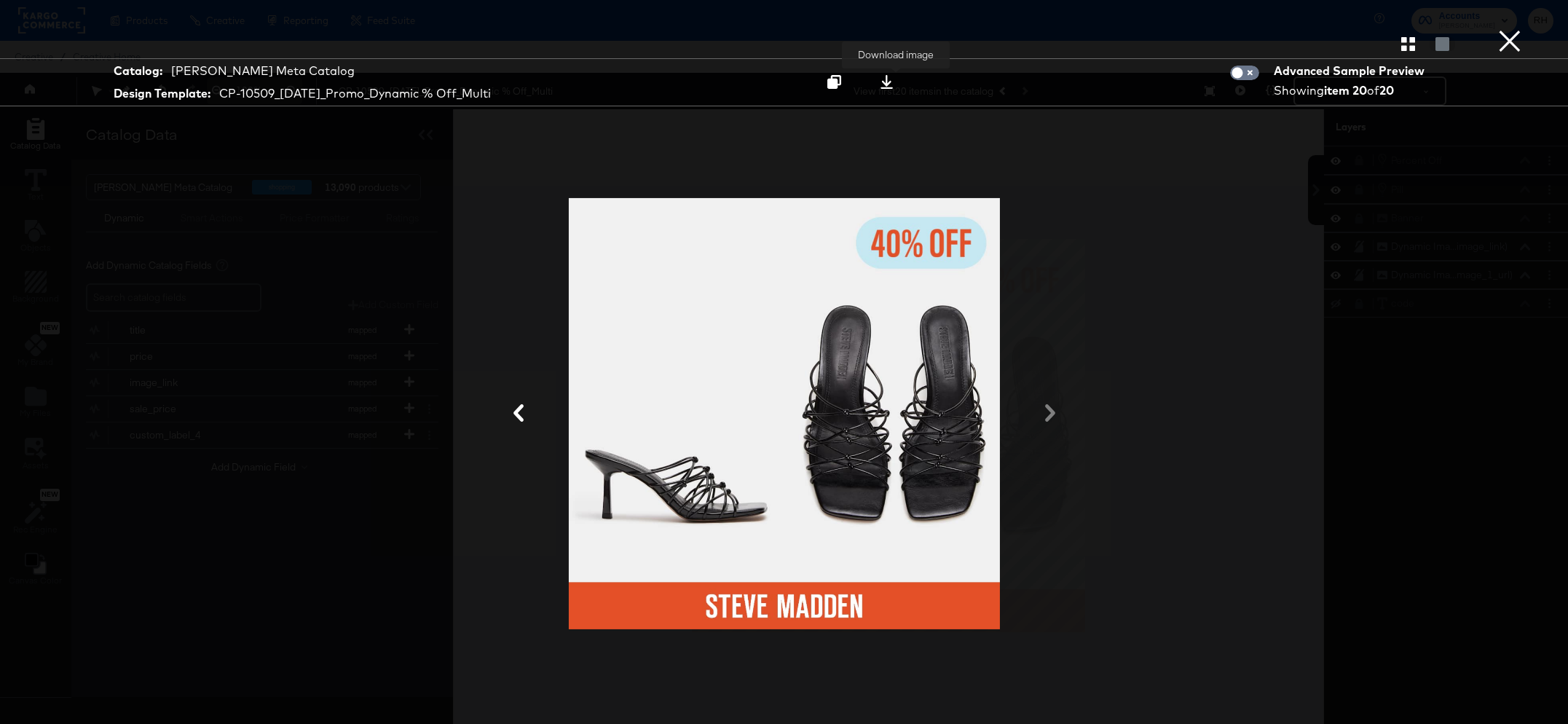 click 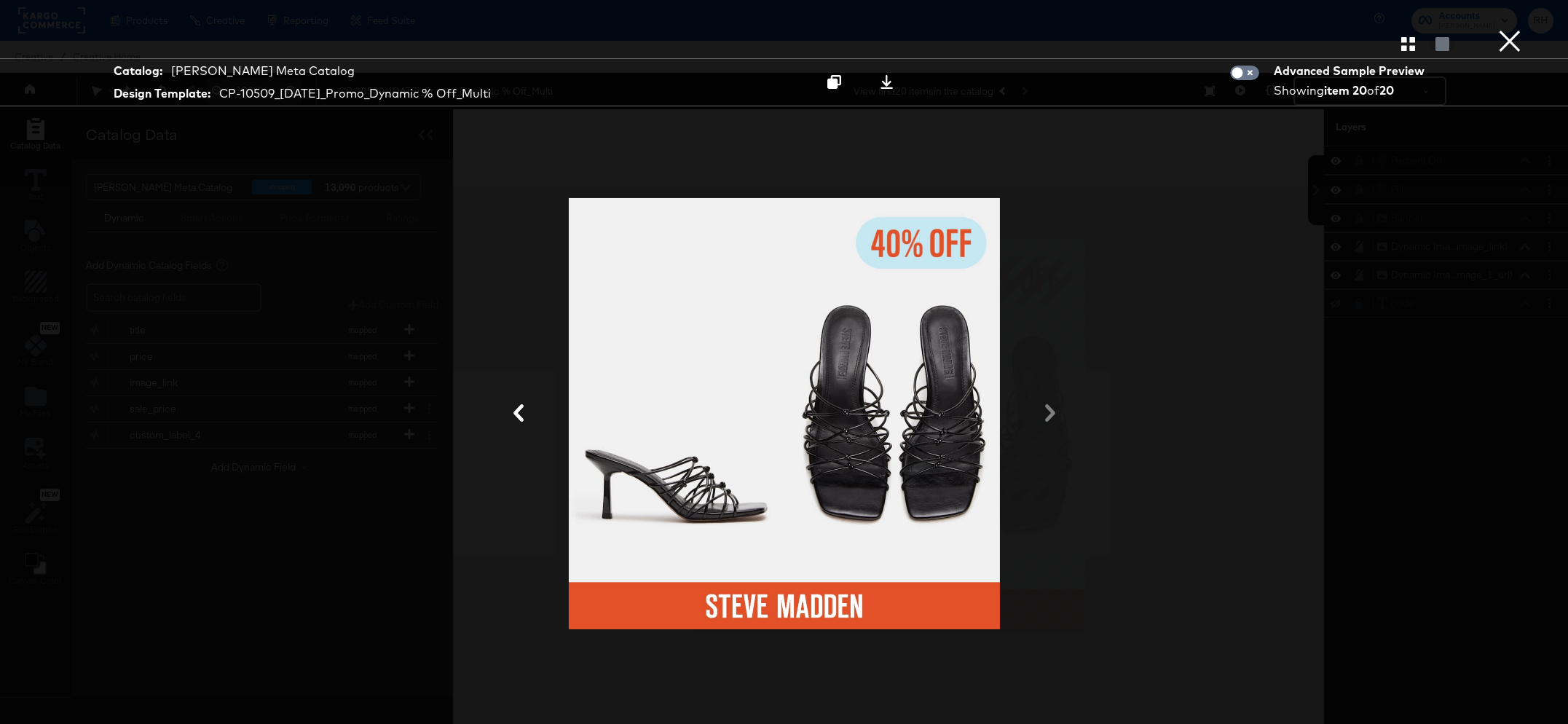 click on "×" at bounding box center [1510, 15] 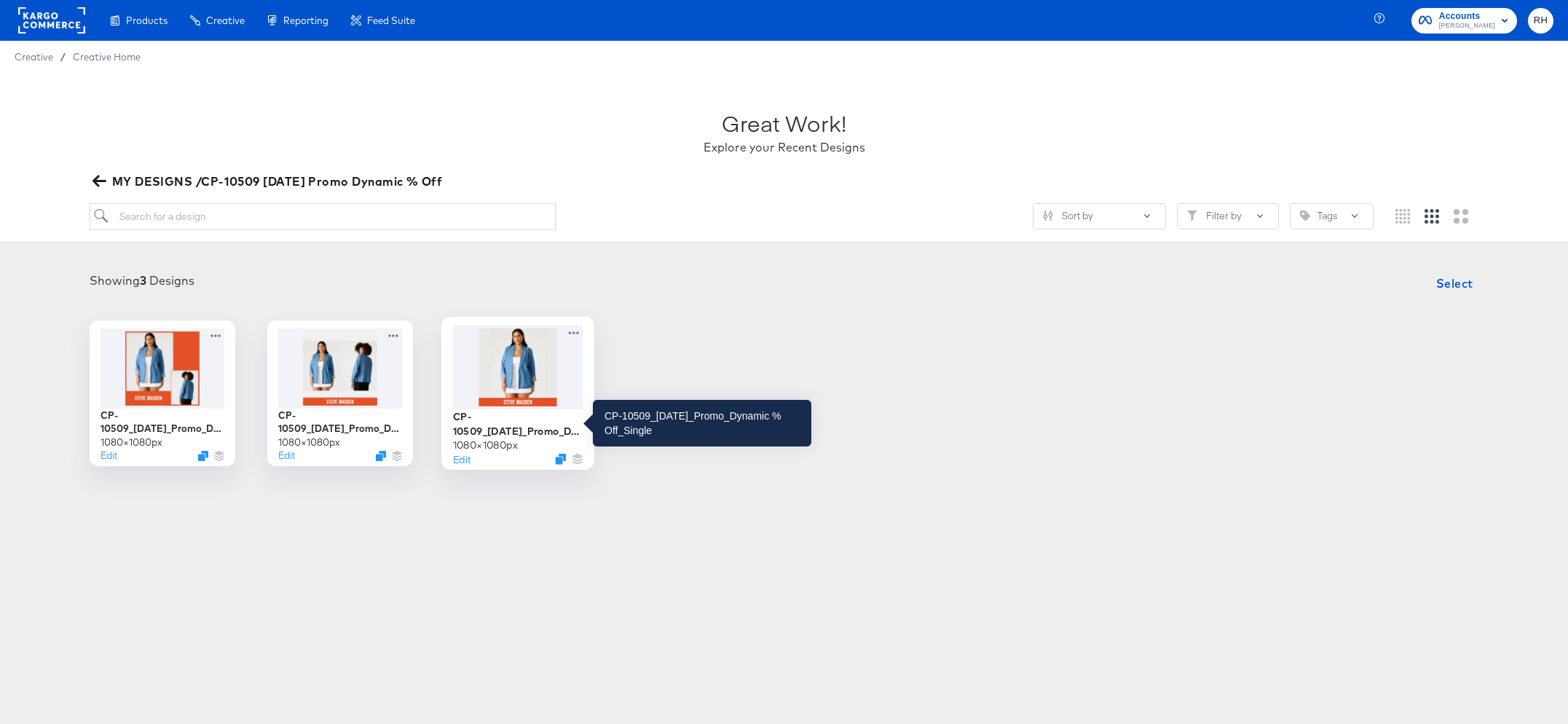 click on "CP-10509_[DATE]_Promo_Dynamic % Off_Single" at bounding box center [517, 423] 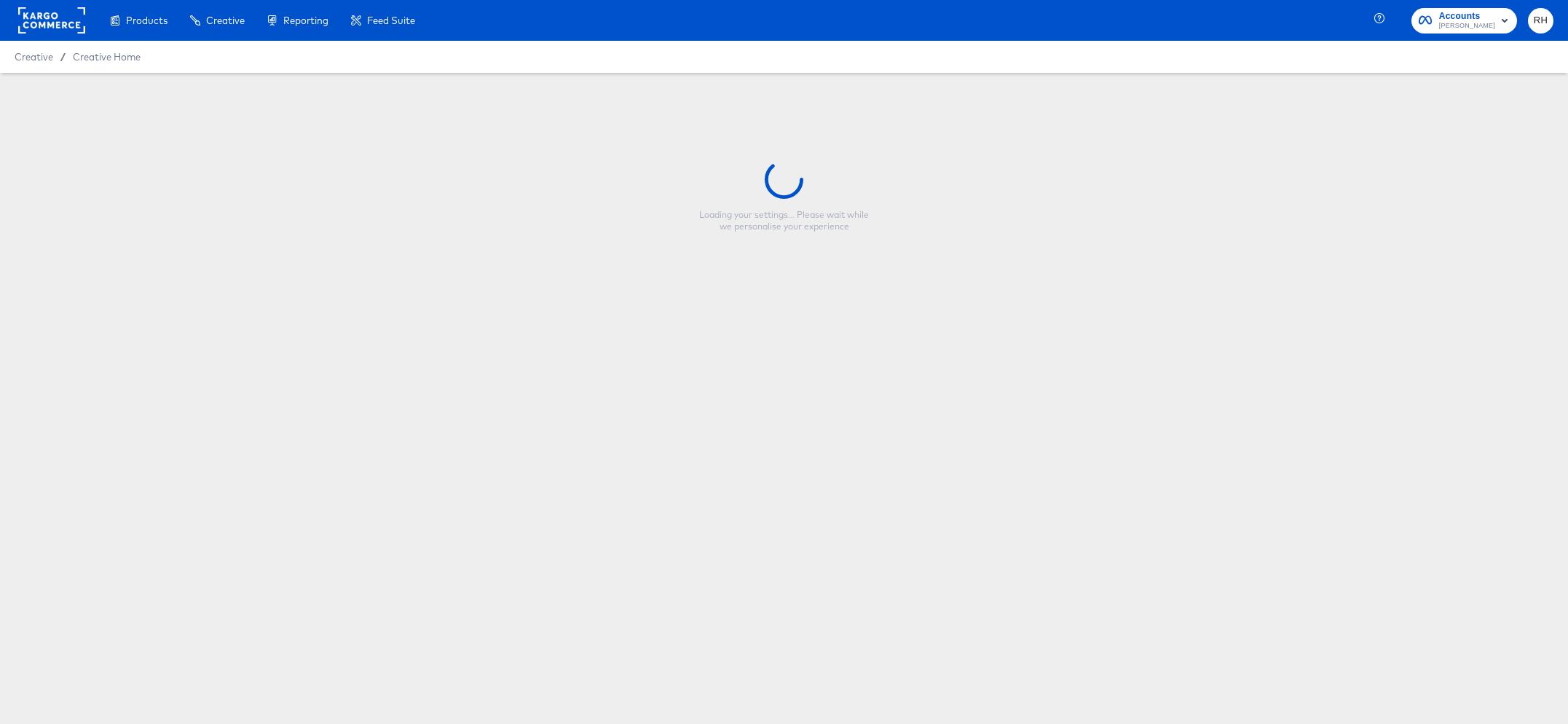 type on "CP-10509_[DATE]_Promo_Dynamic % Off_Single" 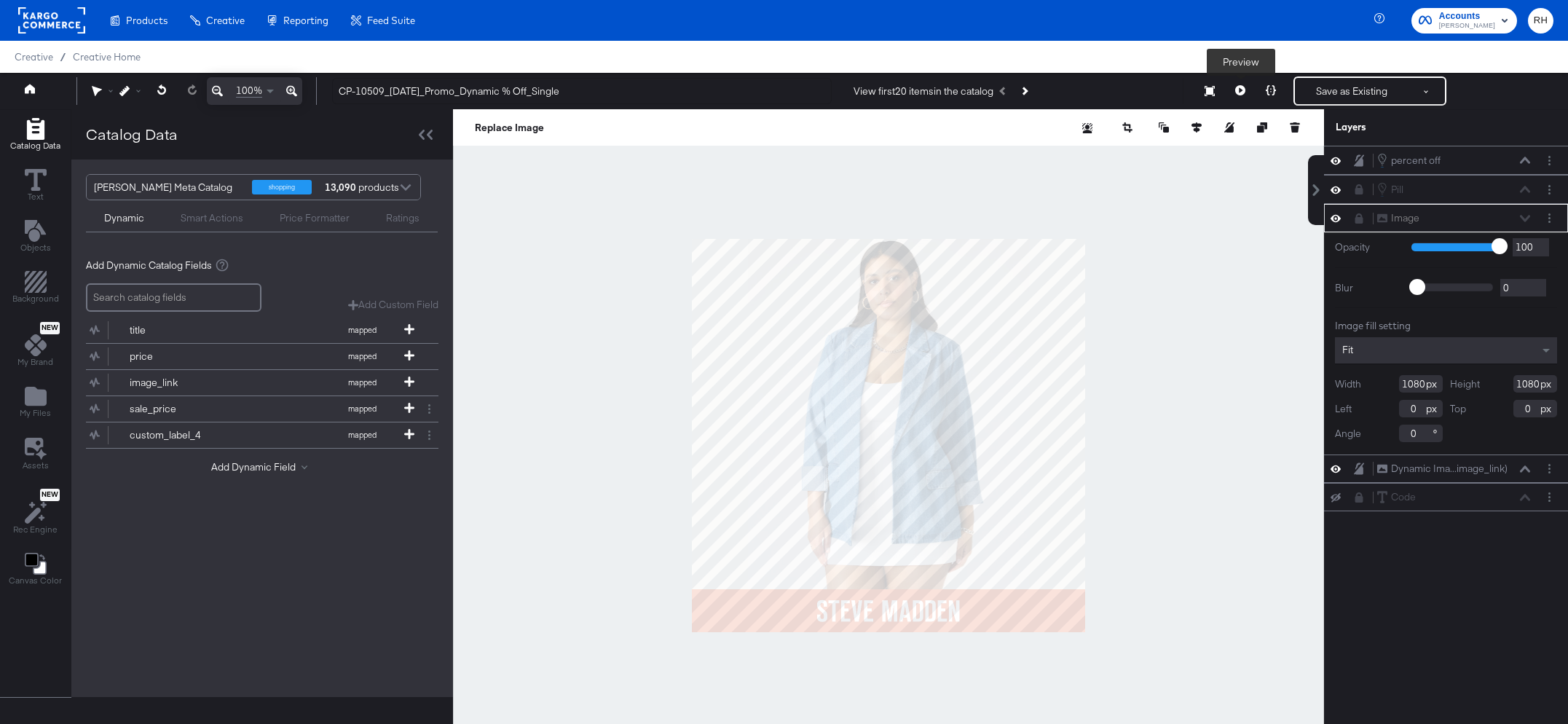 click at bounding box center (1240, 91) 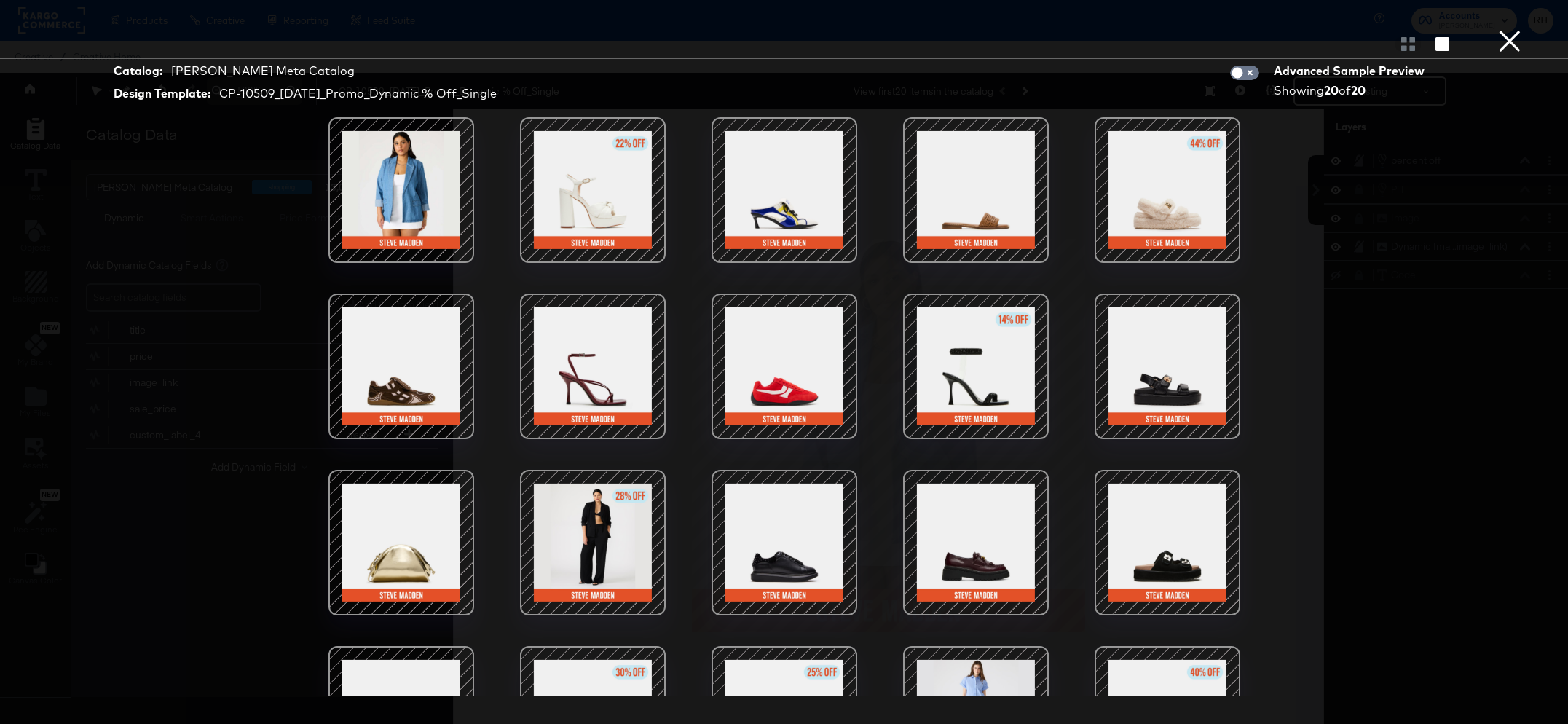 scroll, scrollTop: 37, scrollLeft: 0, axis: vertical 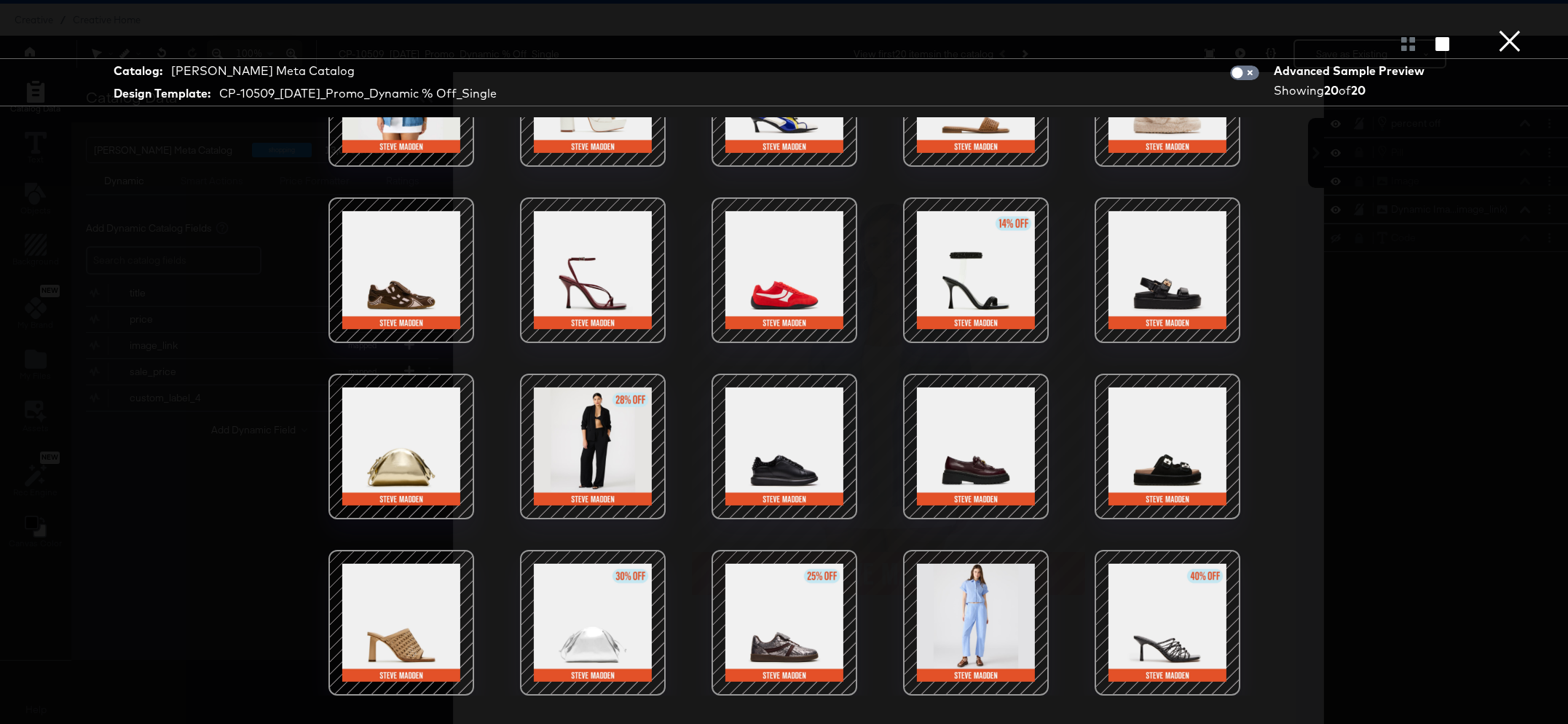click at bounding box center [1167, 623] 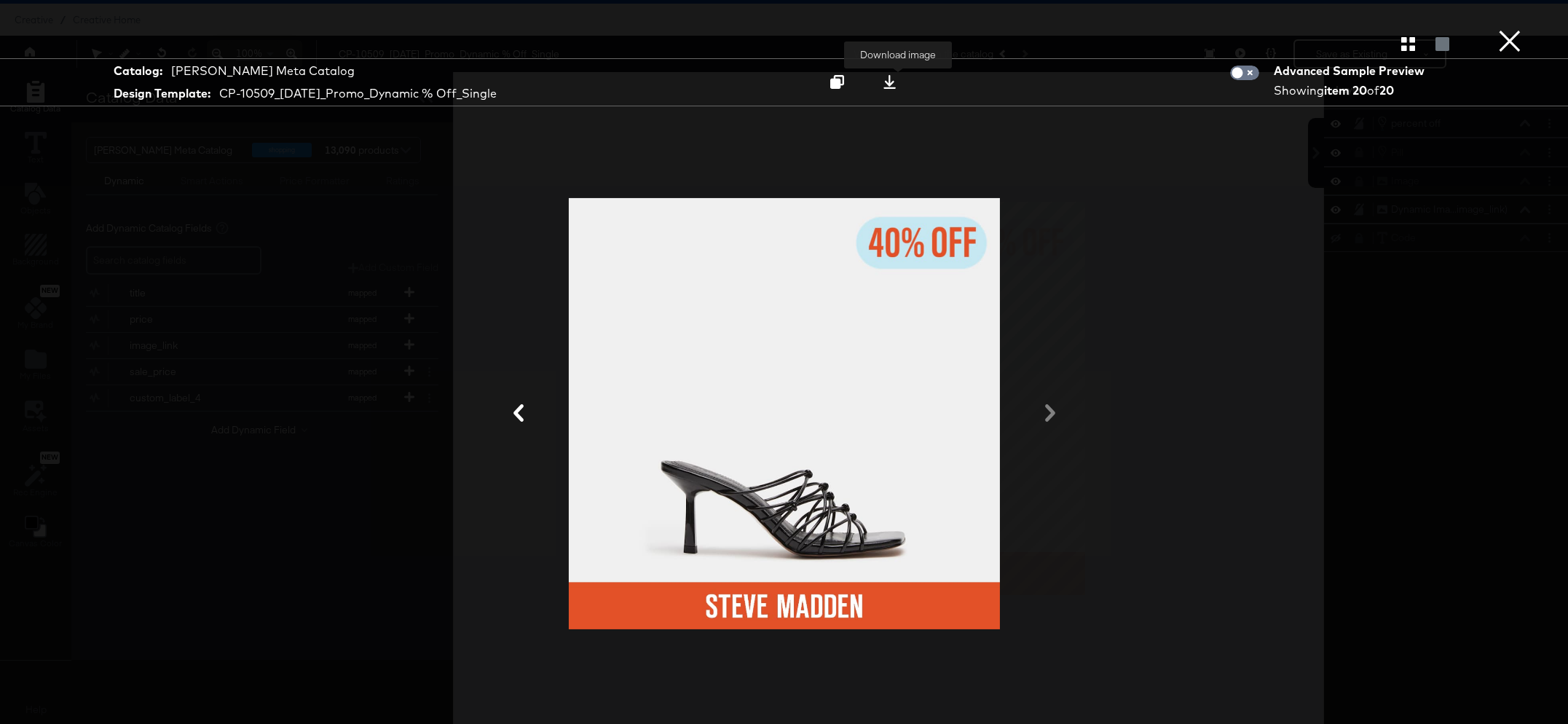 click at bounding box center [889, 82] 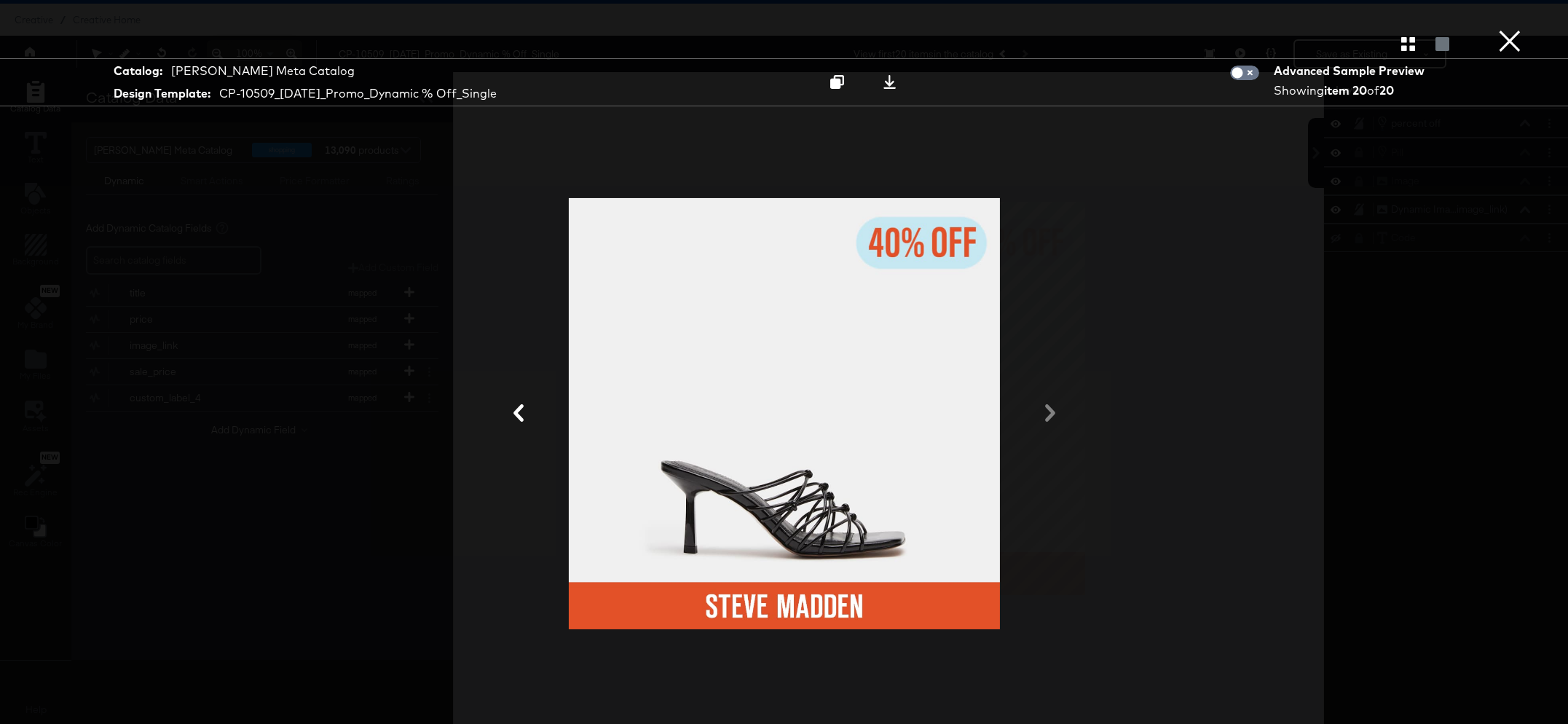 click on "×" at bounding box center (1510, 15) 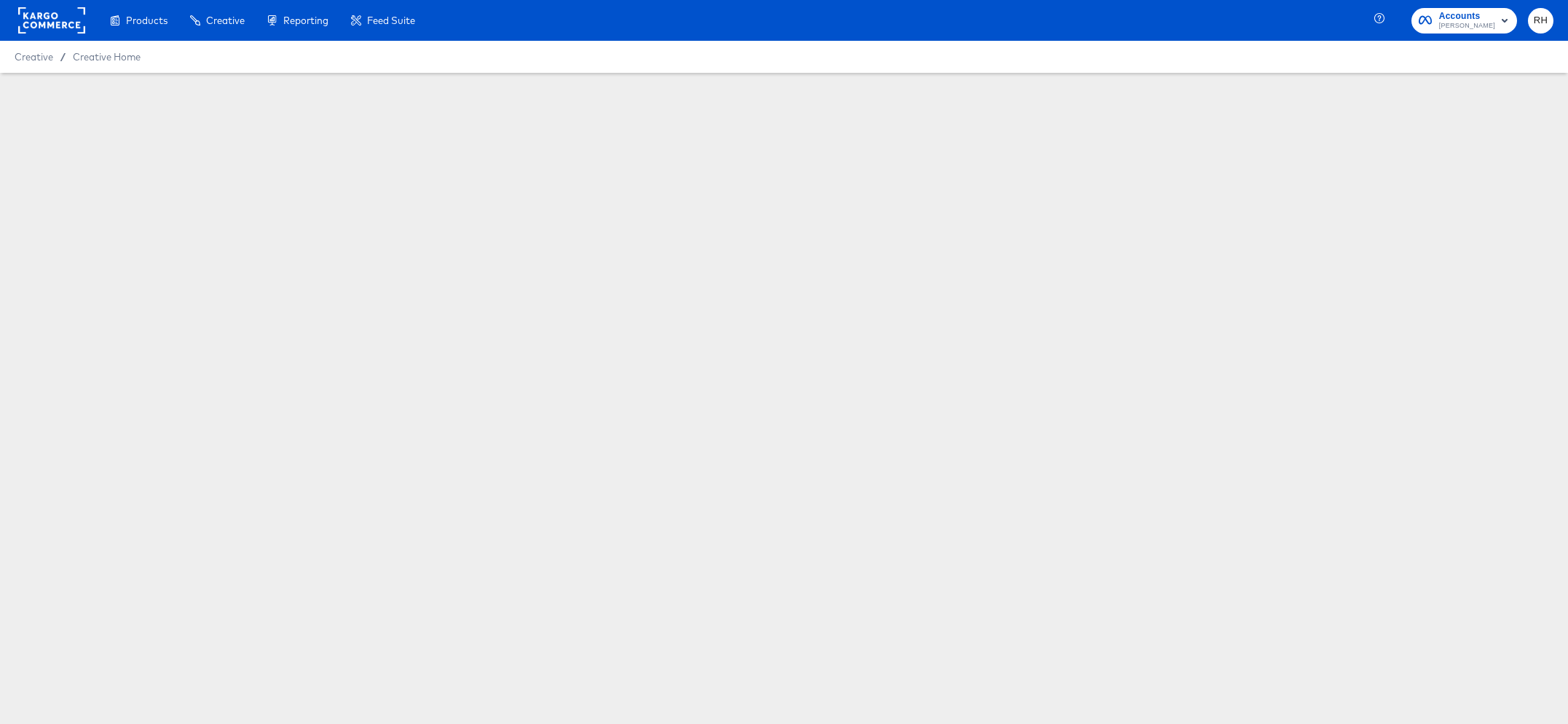 scroll, scrollTop: 0, scrollLeft: 0, axis: both 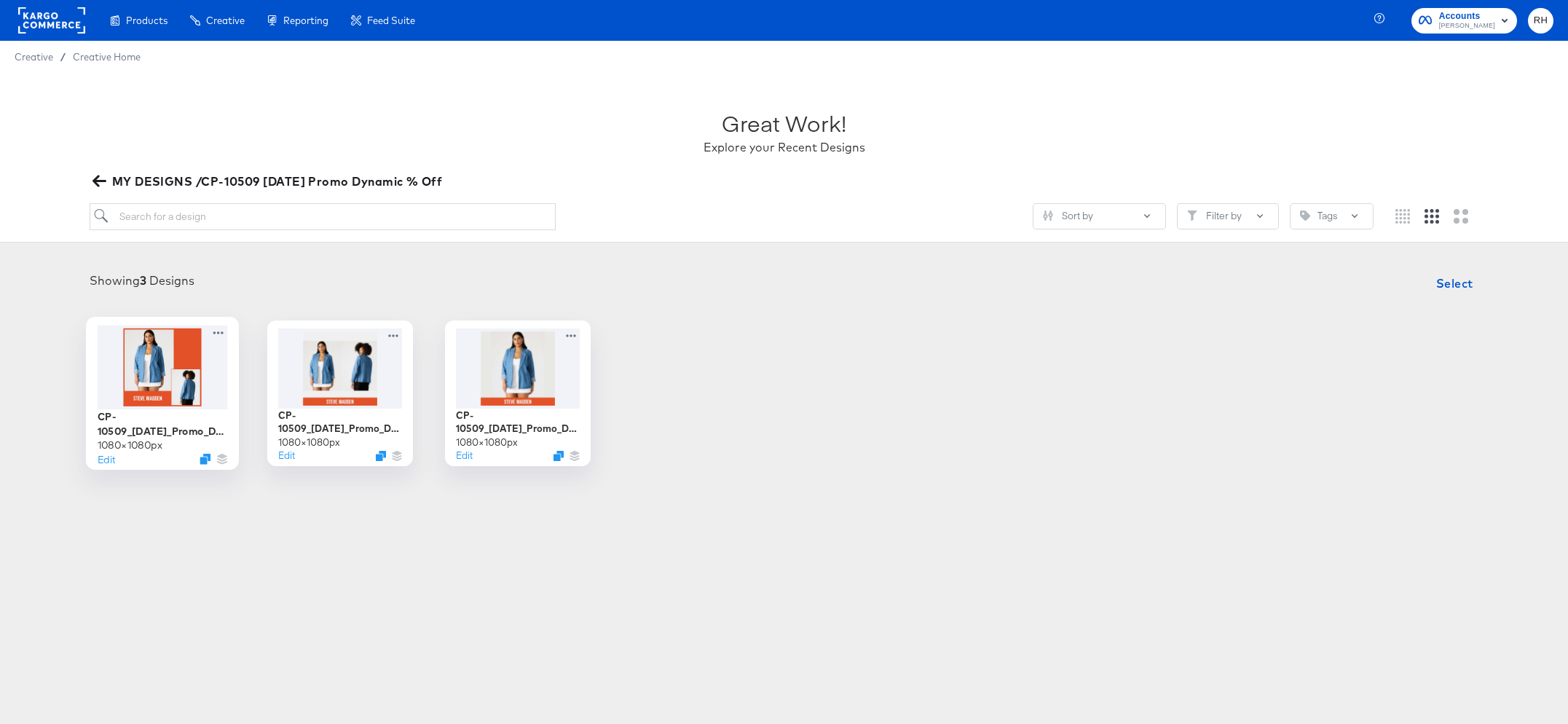 click at bounding box center [162, 366] 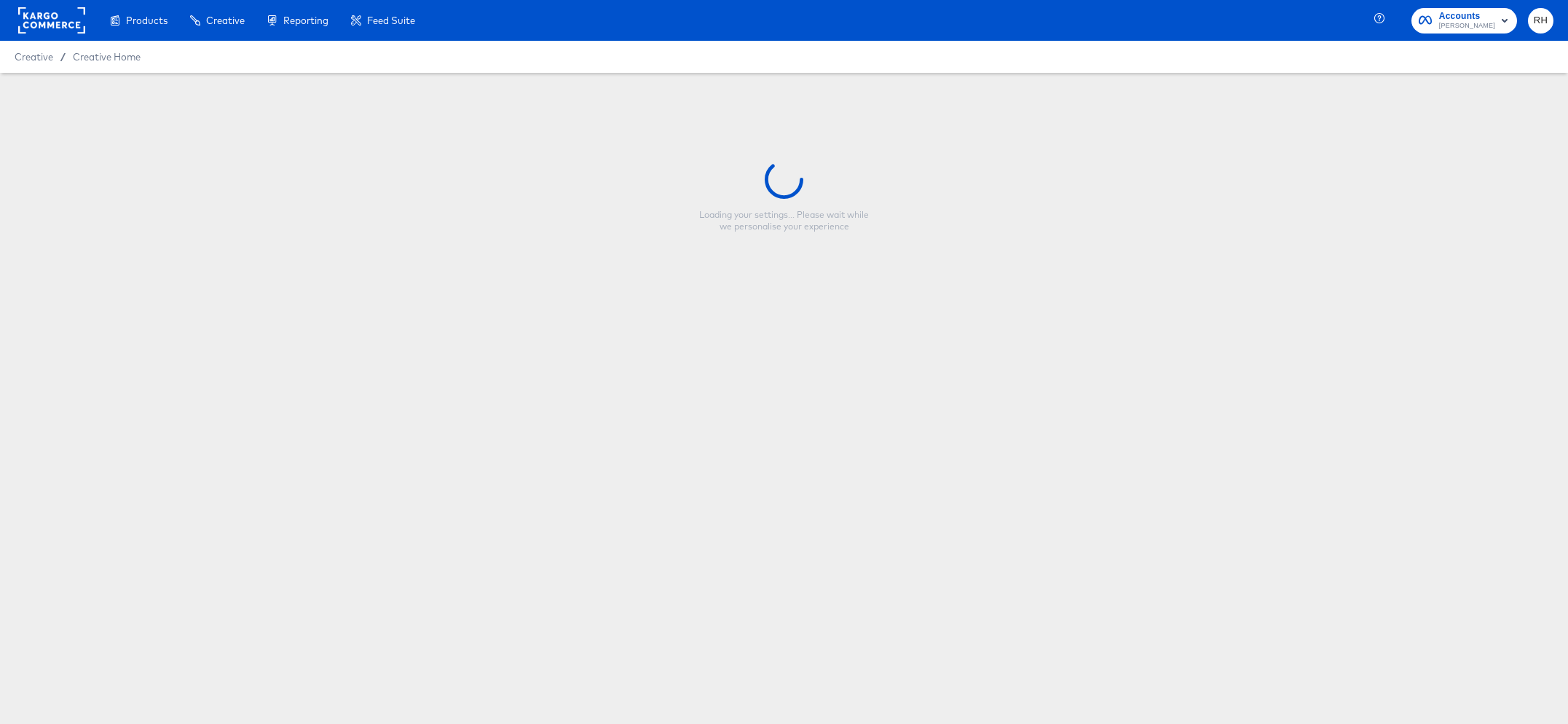 type on "CP-10509_4th of July_Promo_Dynamic % Off_Multi" 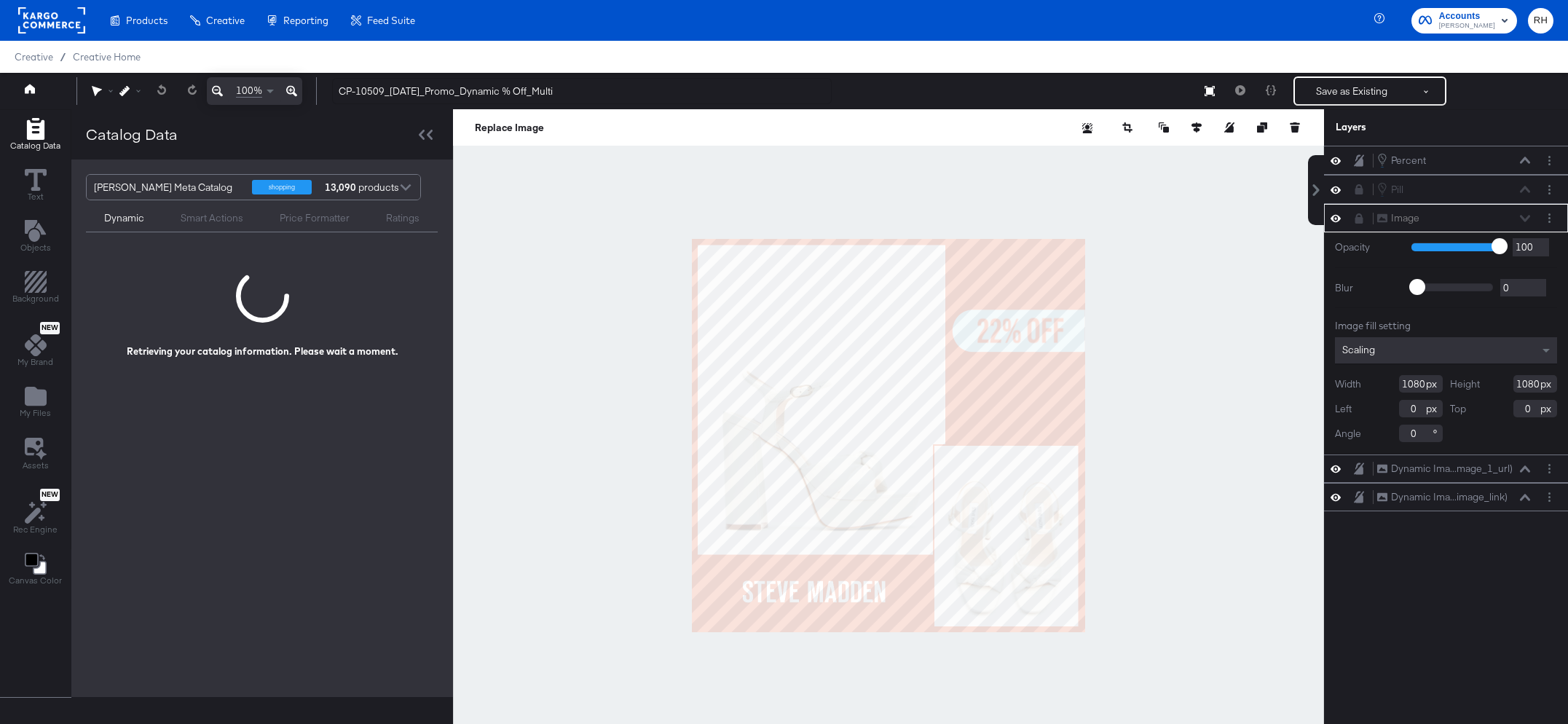 scroll, scrollTop: 37, scrollLeft: 0, axis: vertical 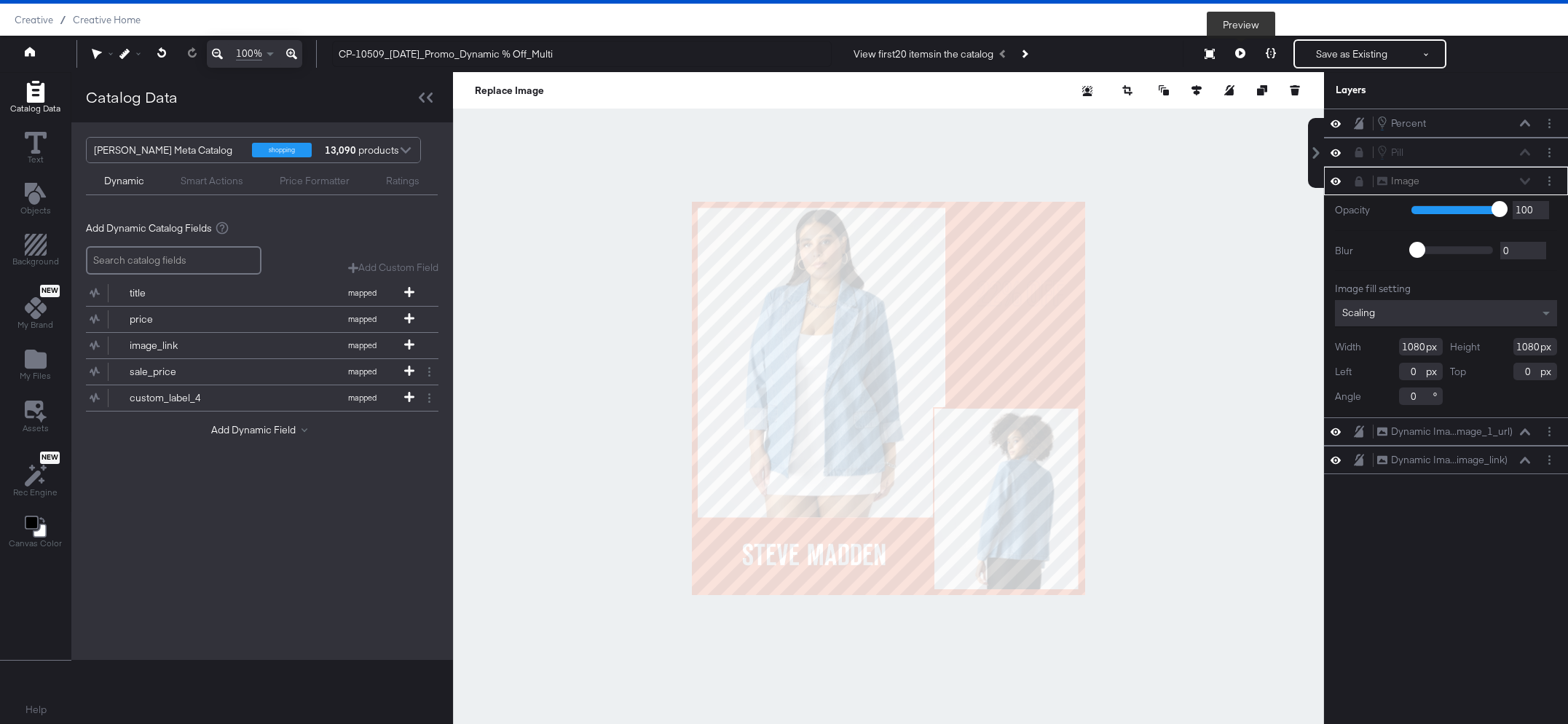 click 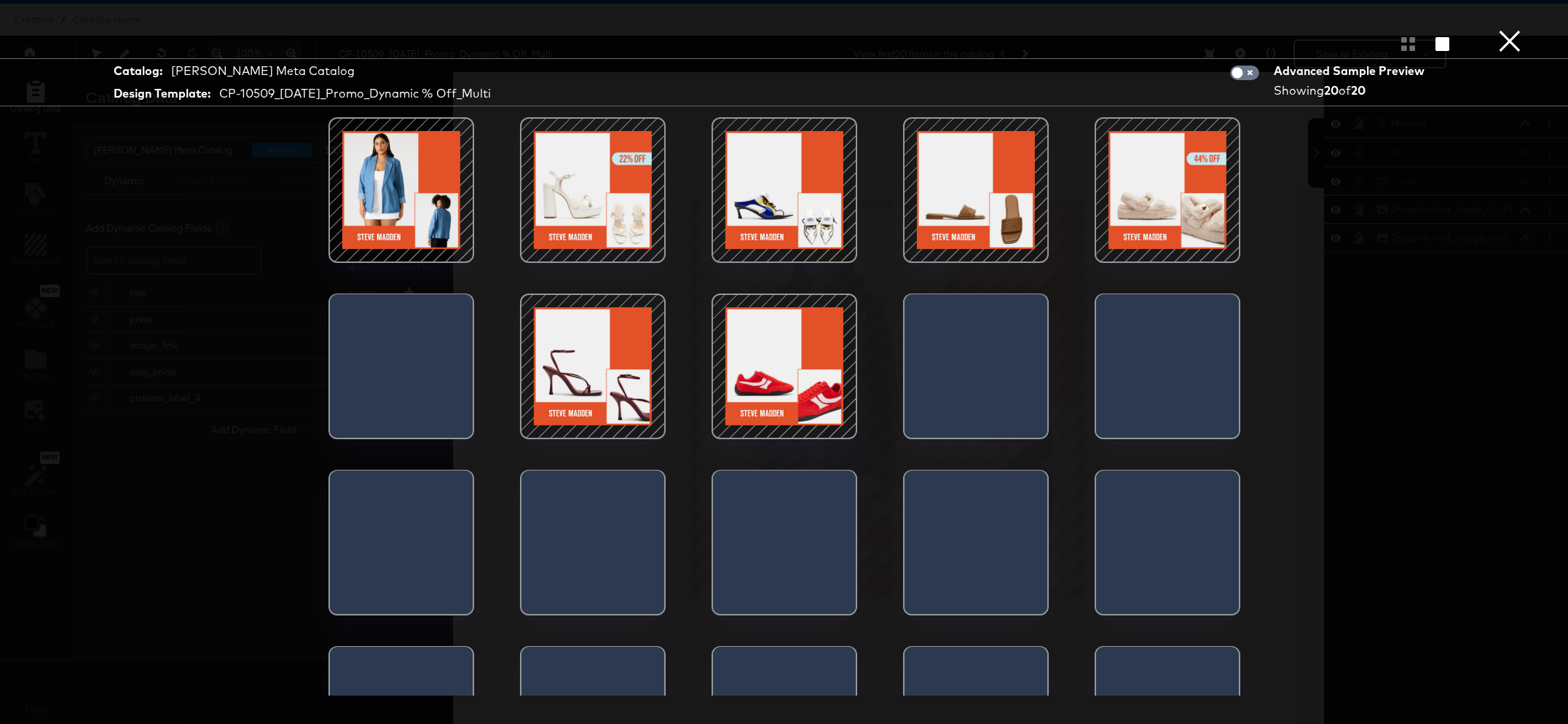 scroll, scrollTop: 96, scrollLeft: 0, axis: vertical 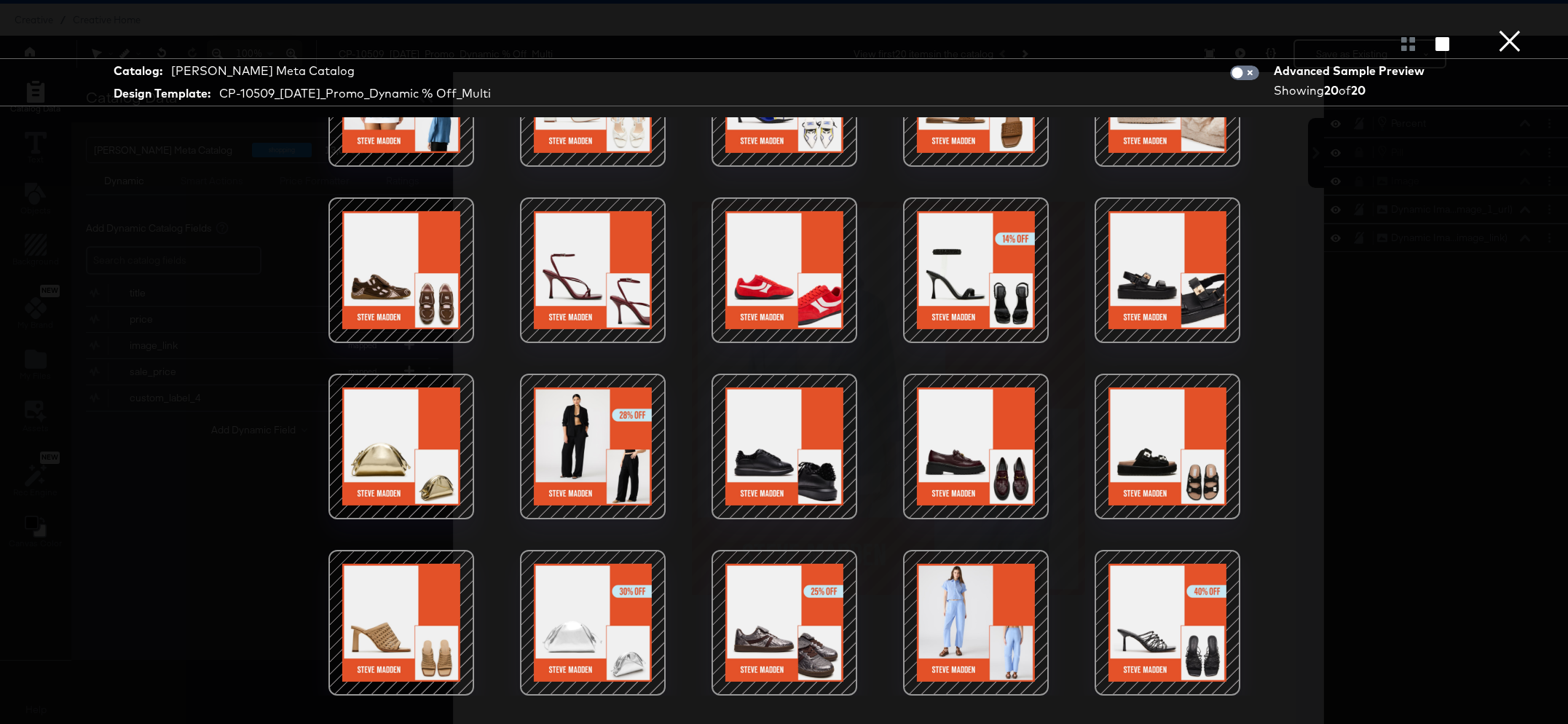 click at bounding box center [1167, 623] 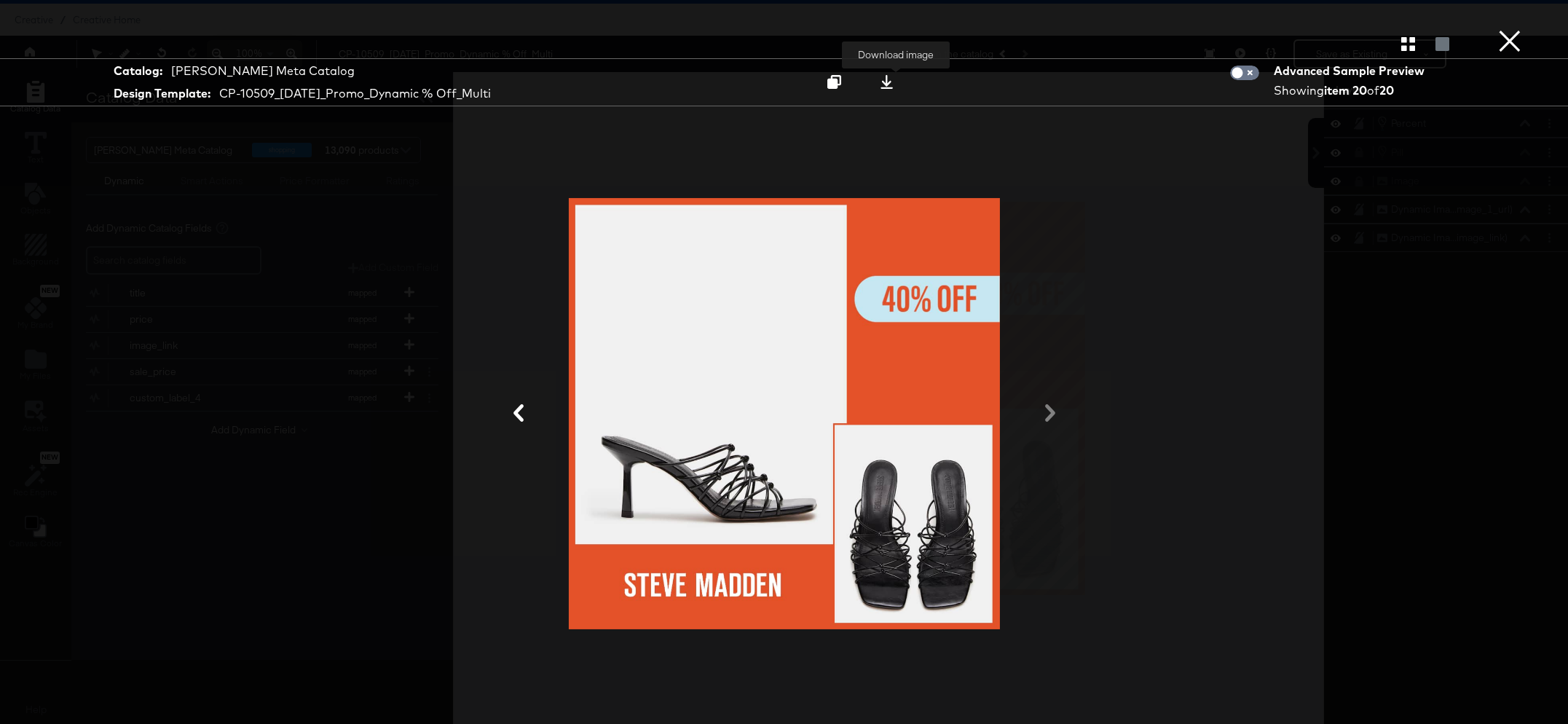 click 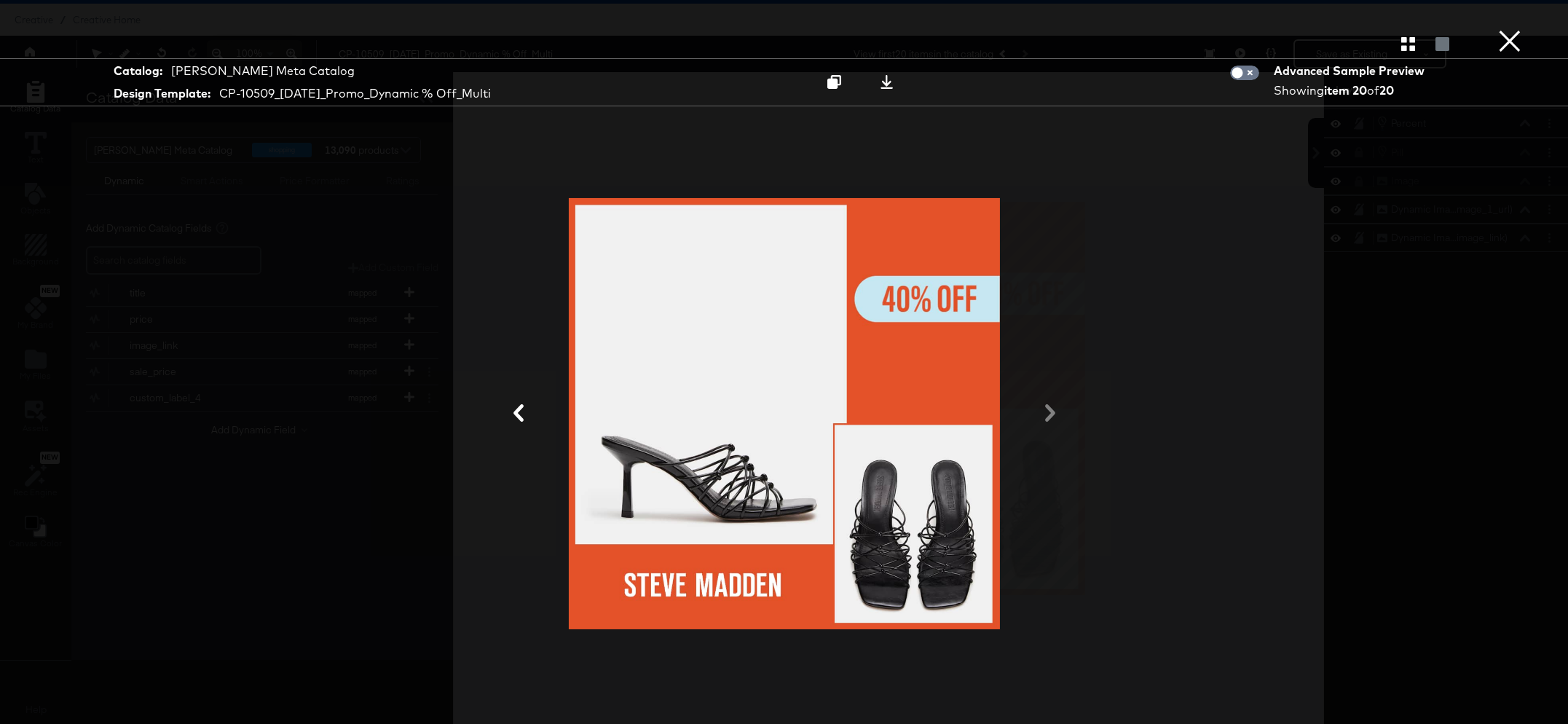 click on "×" at bounding box center (1510, 15) 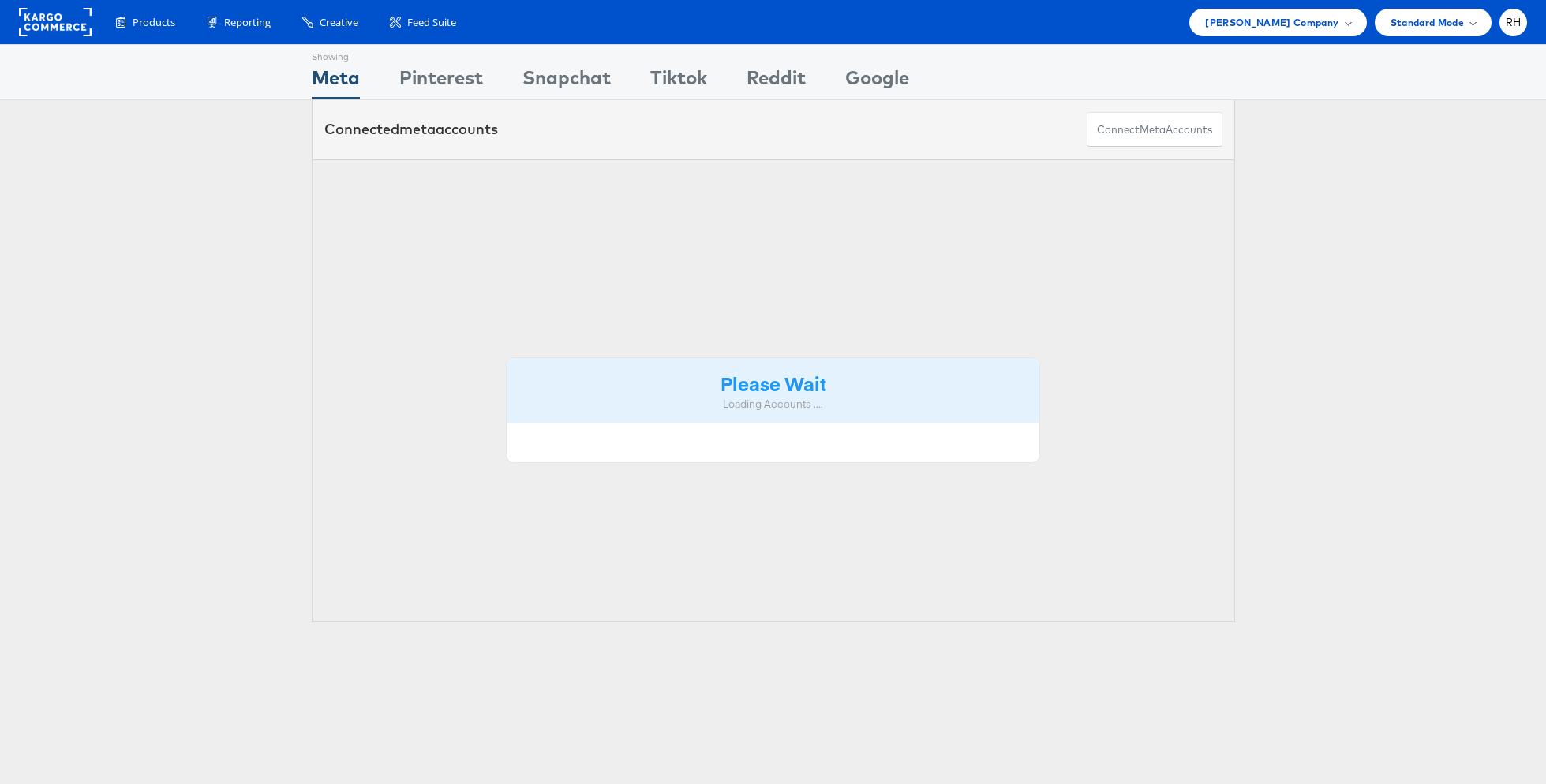 scroll, scrollTop: 0, scrollLeft: 0, axis: both 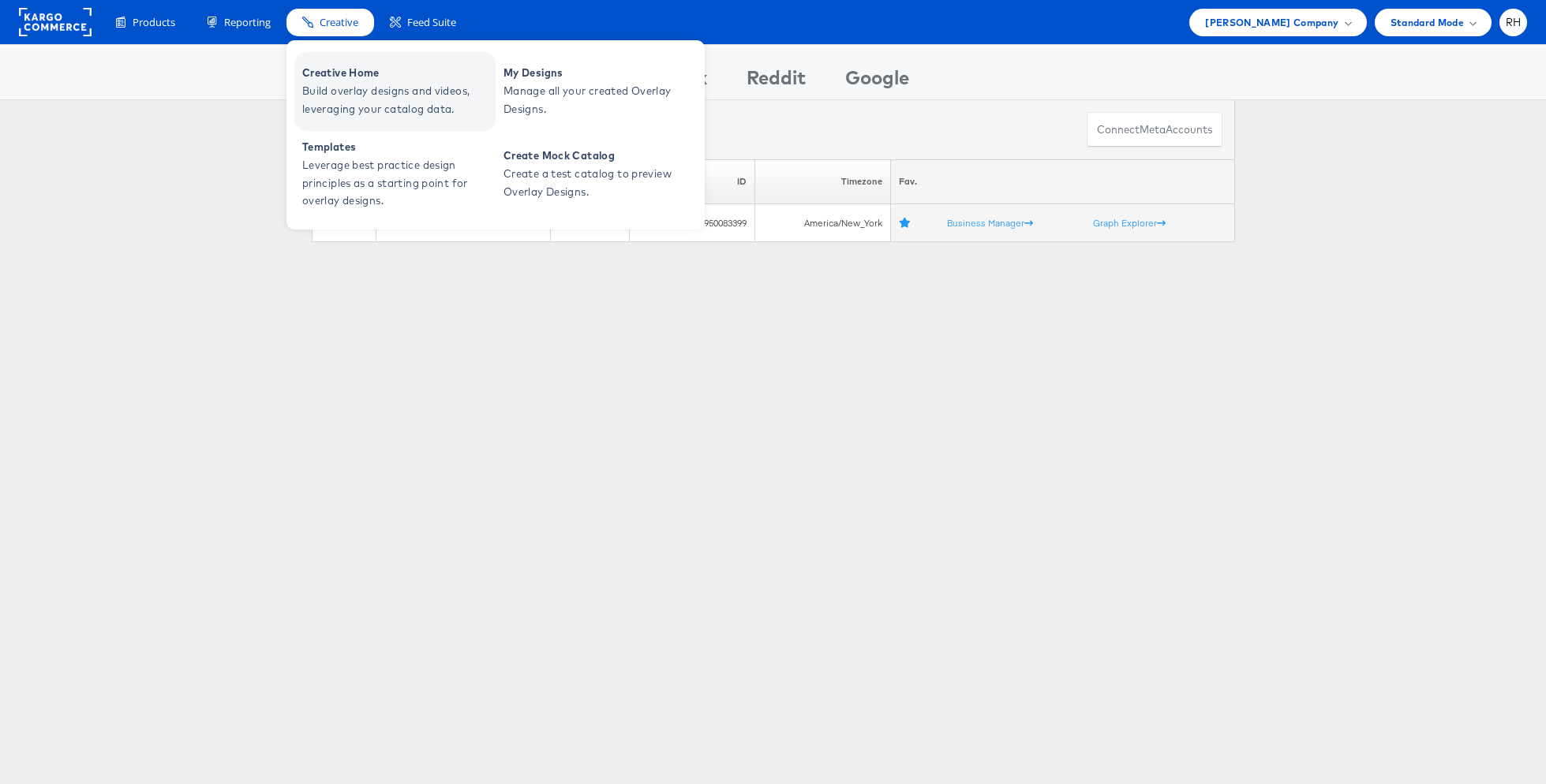 click on "Creative Home" at bounding box center (397, 73) 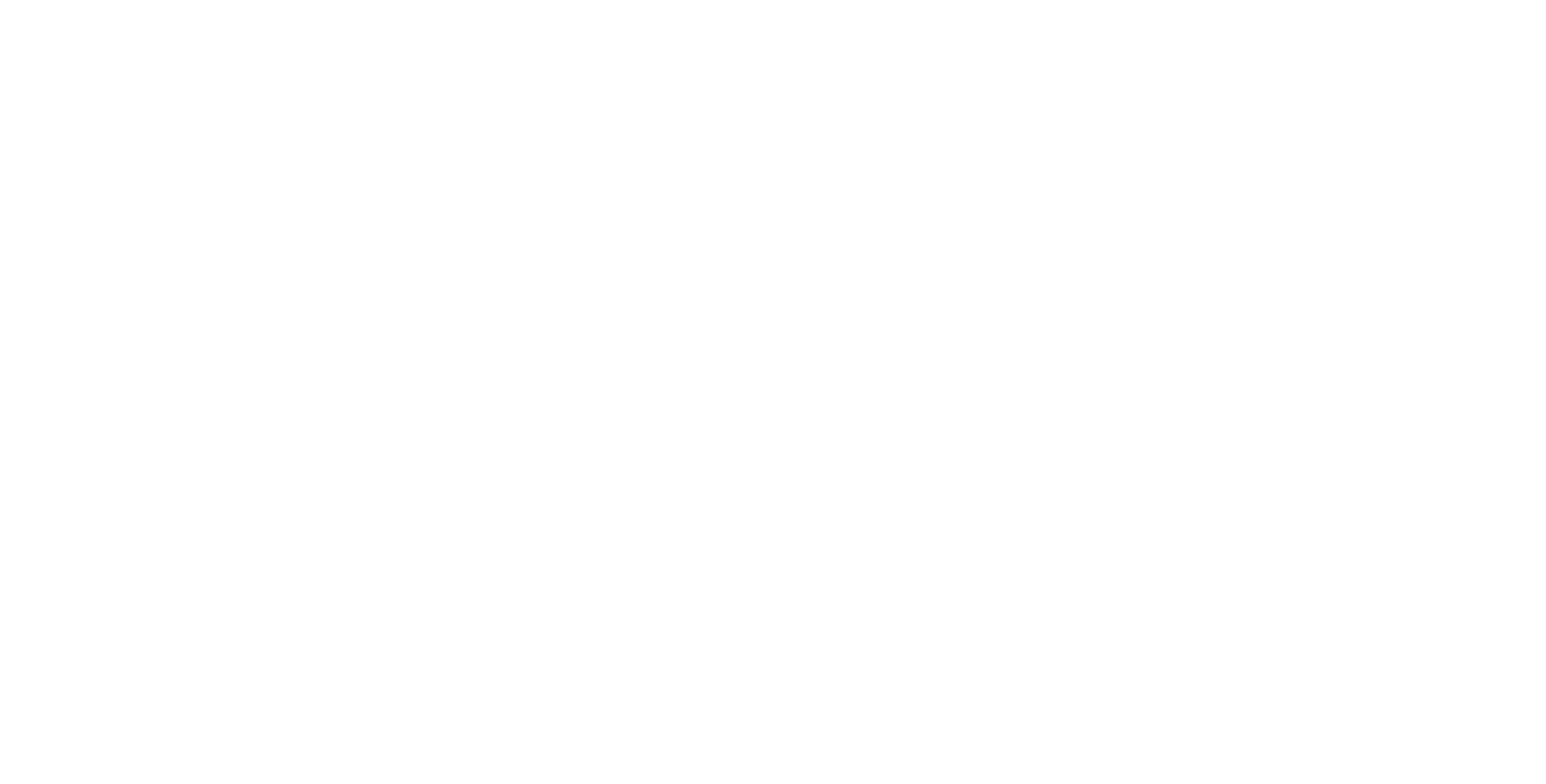 scroll, scrollTop: 0, scrollLeft: 0, axis: both 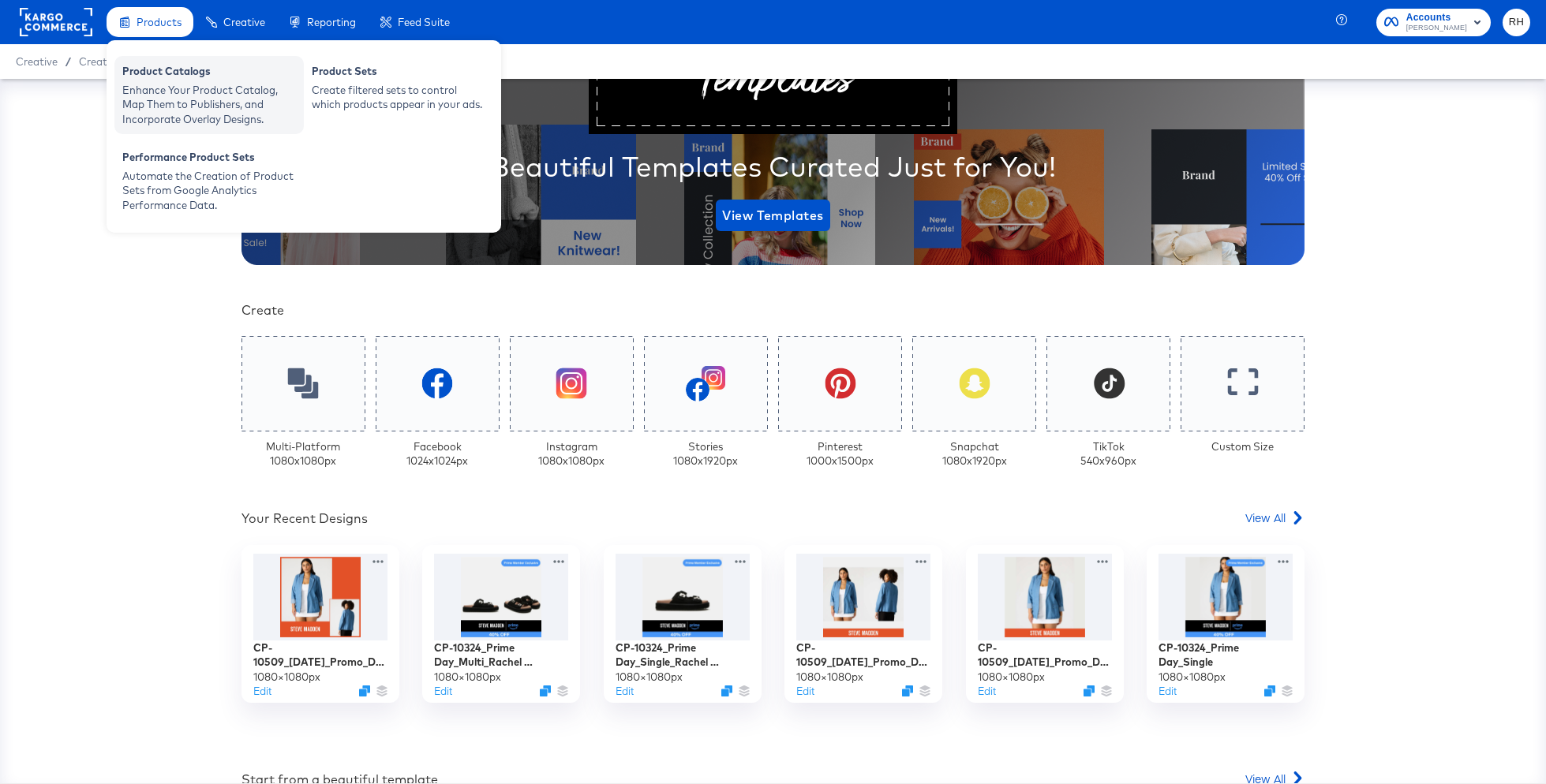 click on "Product Catalogs" at bounding box center [209, 73] 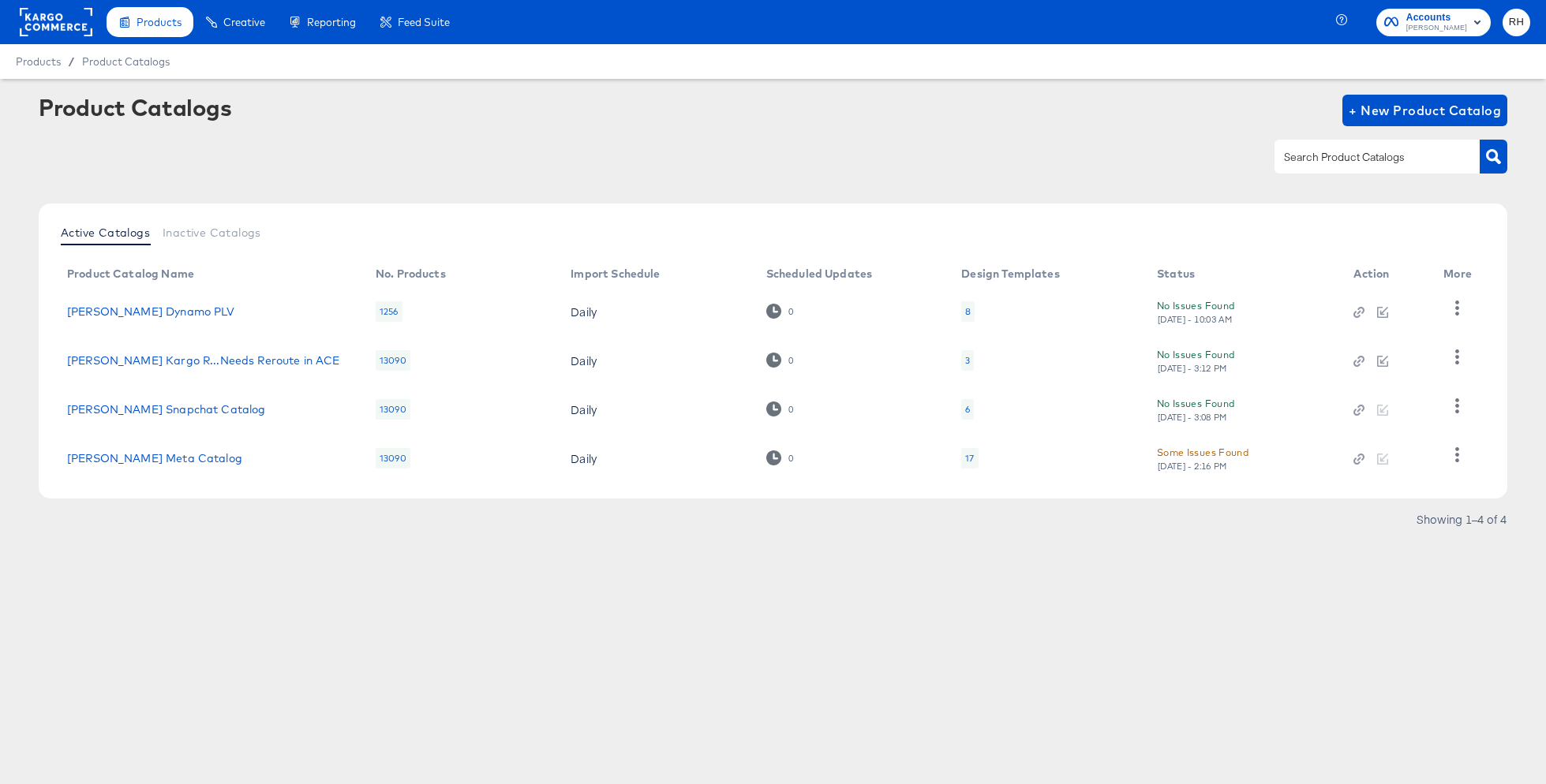 click on "17" at bounding box center (969, 458) 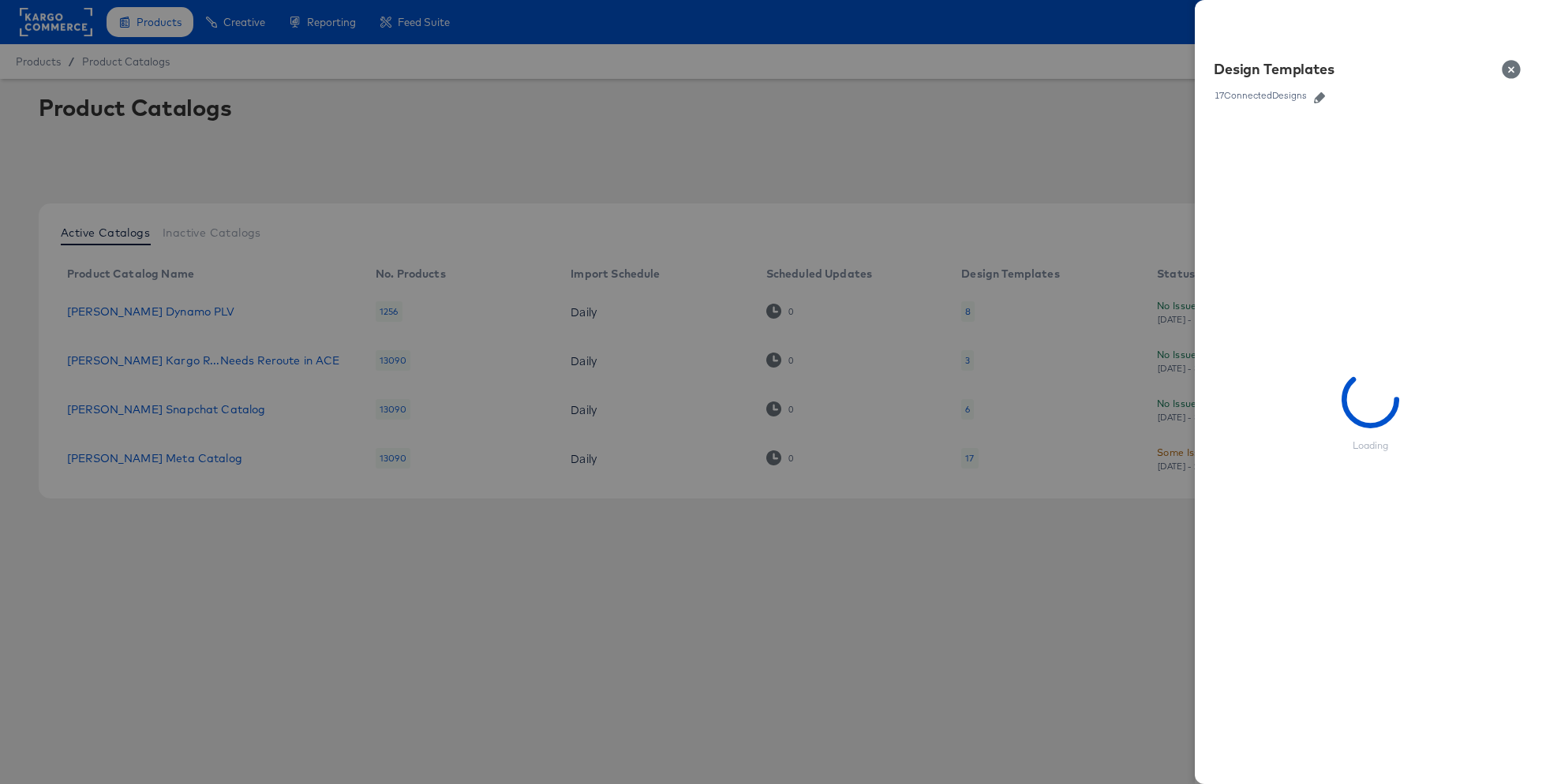 click 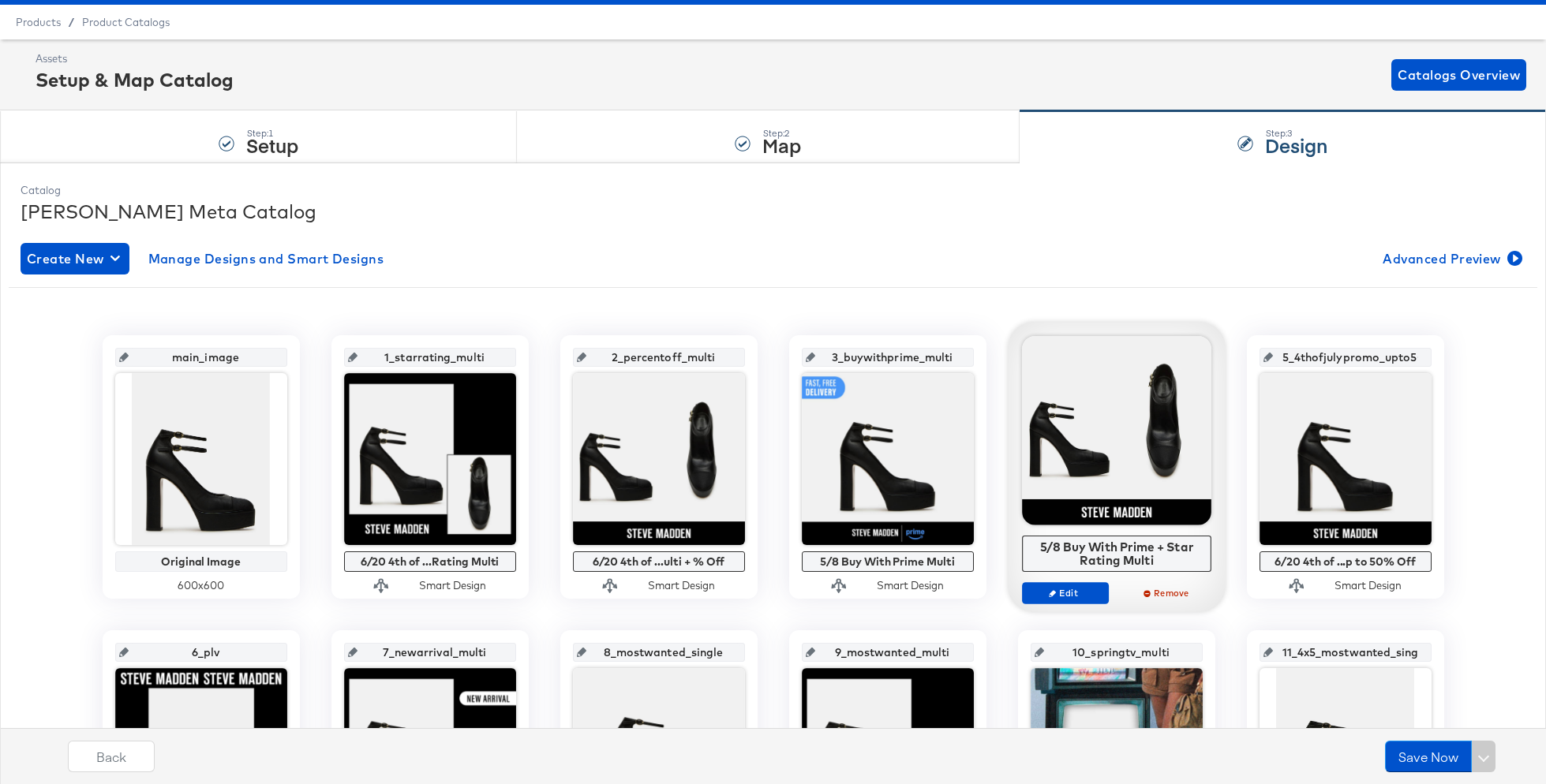 scroll, scrollTop: 55, scrollLeft: 0, axis: vertical 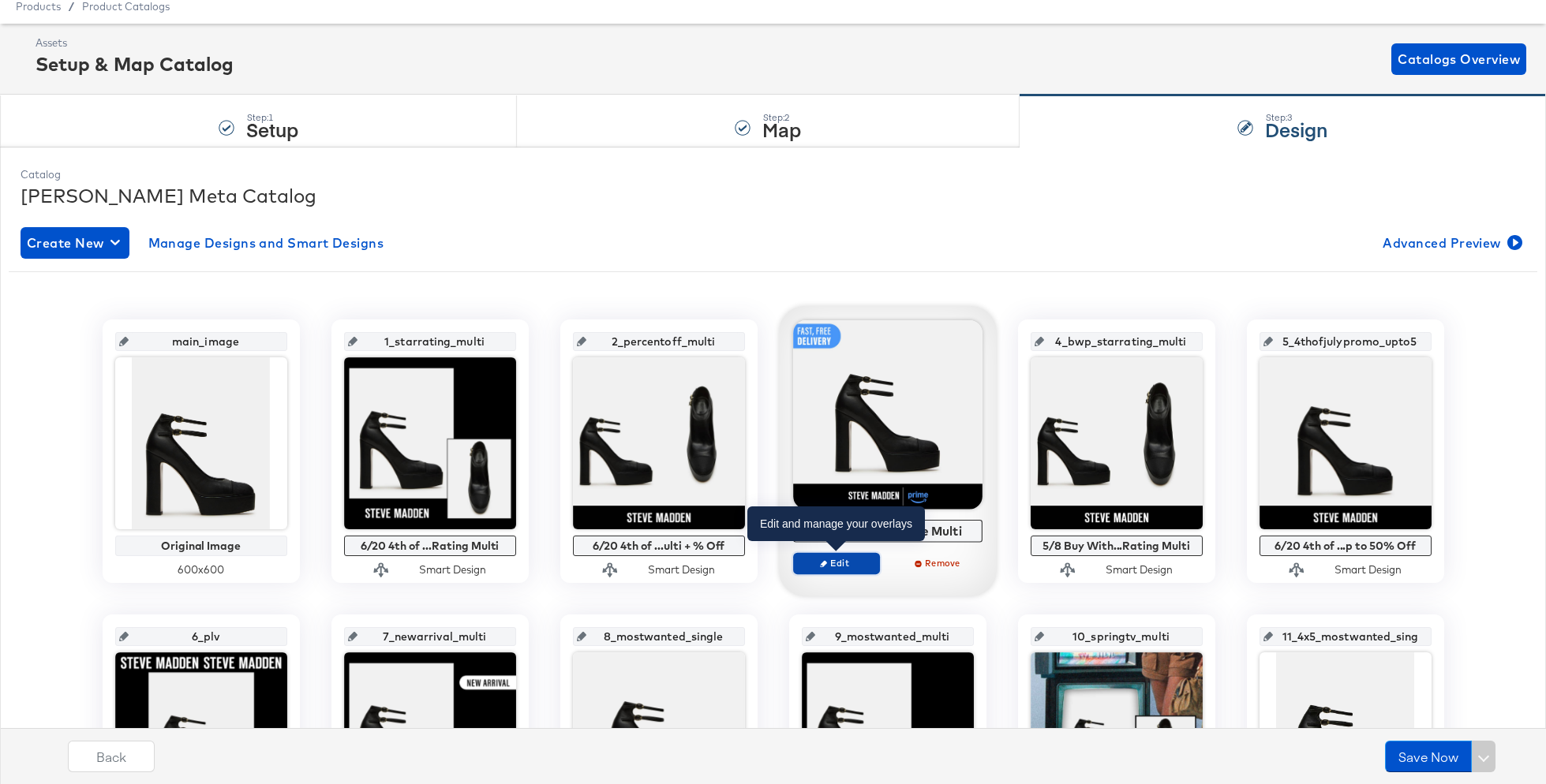 click on "Edit" at bounding box center (837, 563) 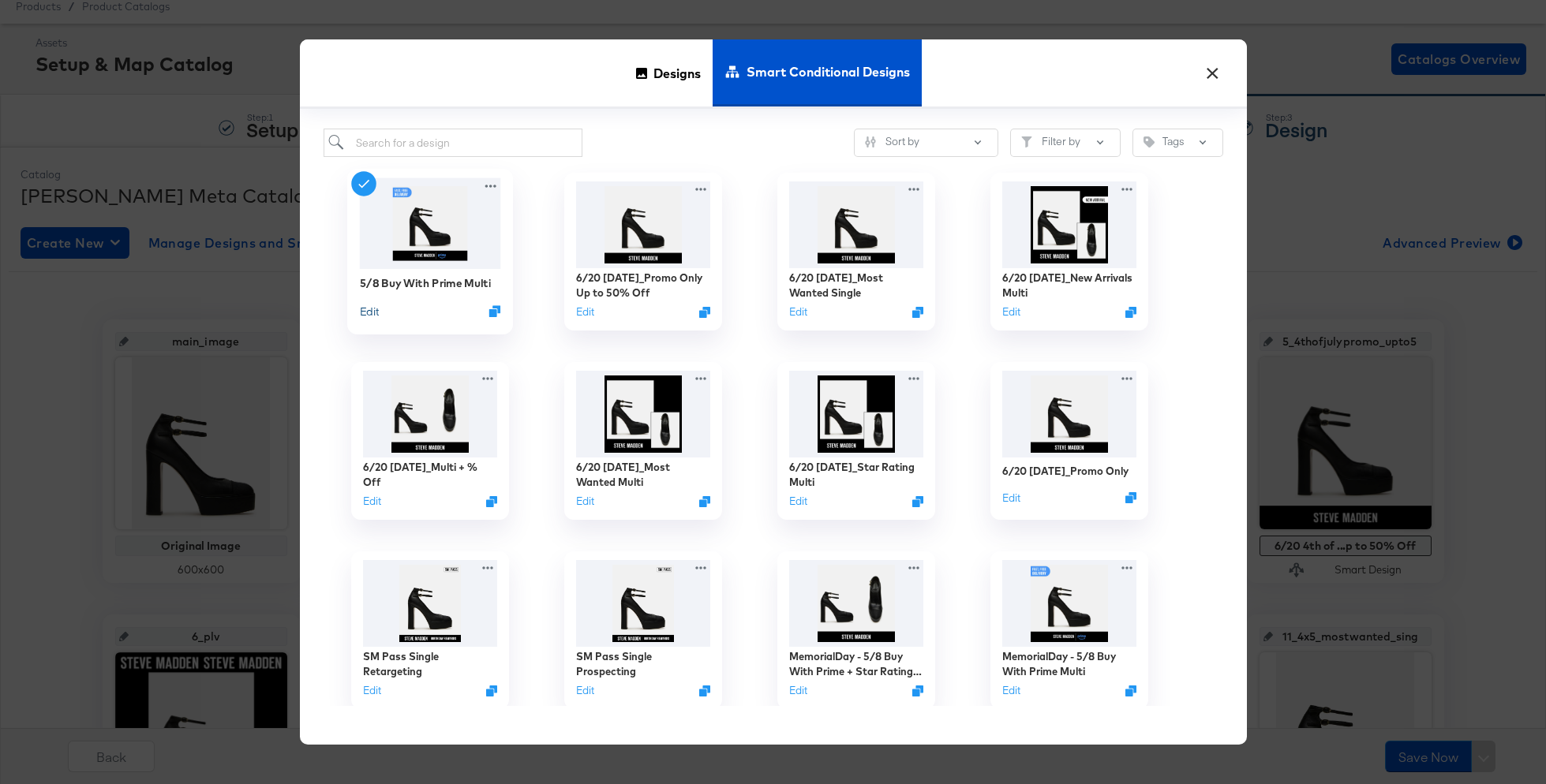 click on "Edit" at bounding box center [369, 311] 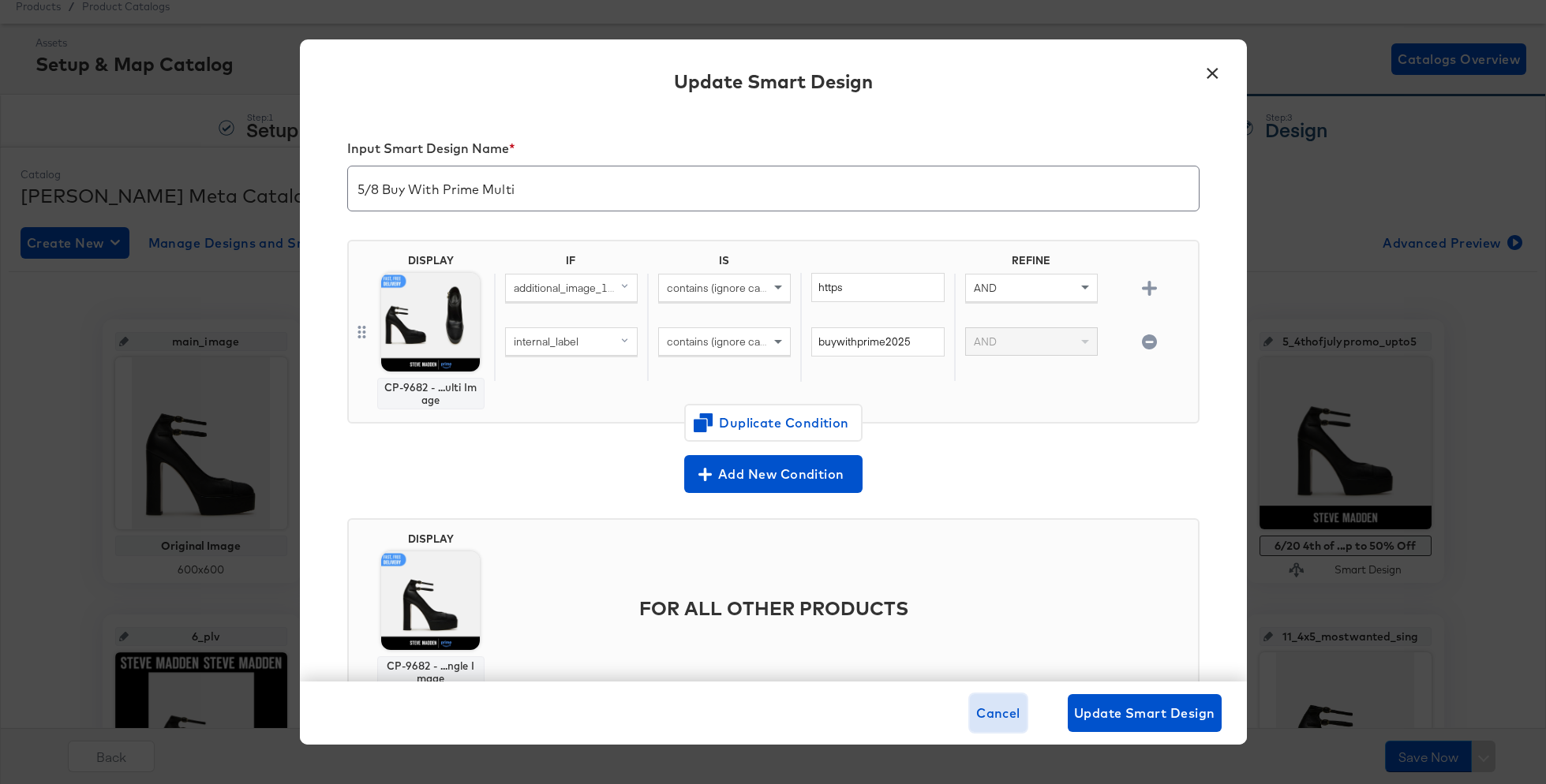 click on "Cancel" at bounding box center [998, 713] 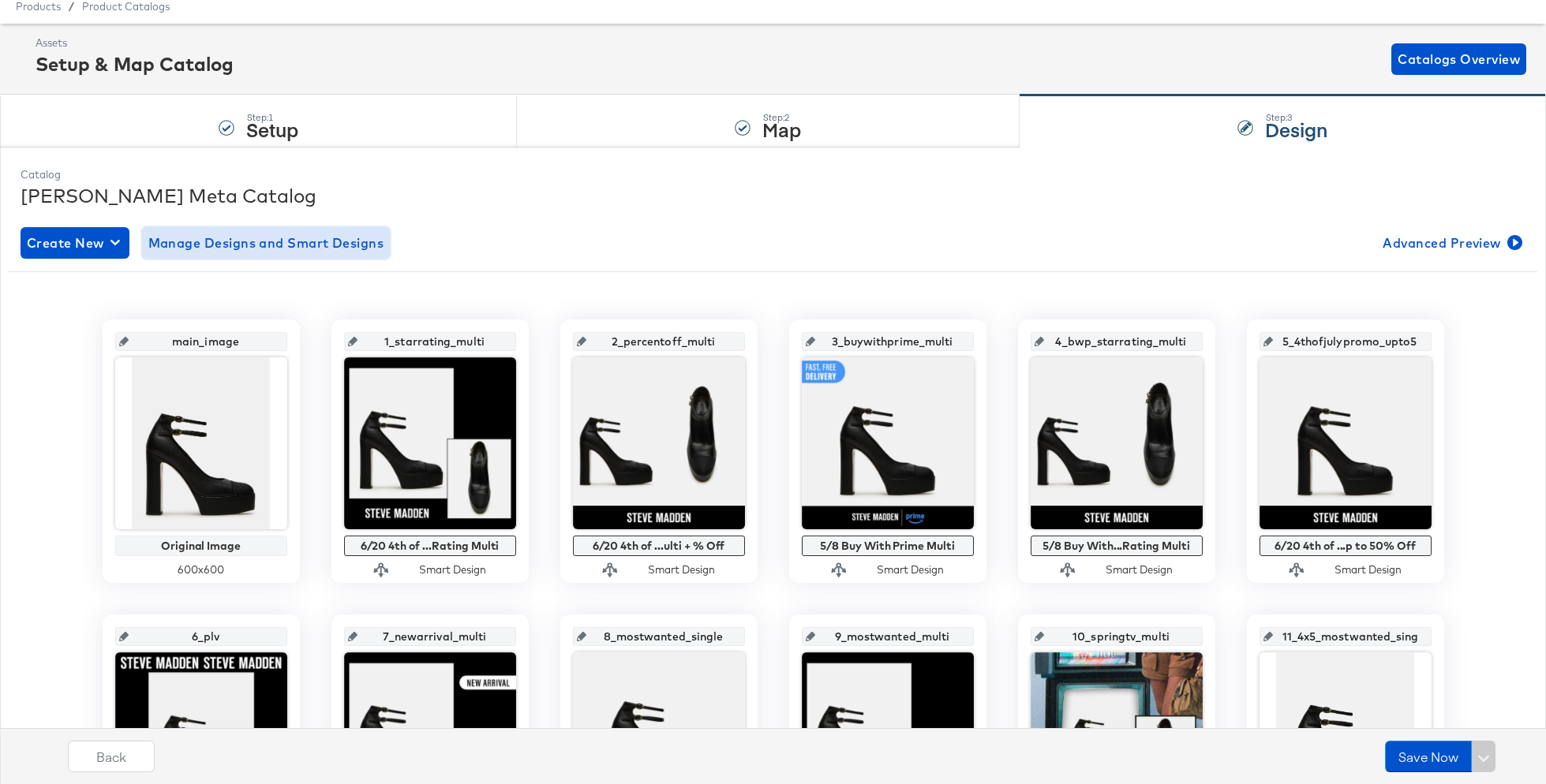 click on "Manage Designs and Smart Designs" at bounding box center (266, 243) 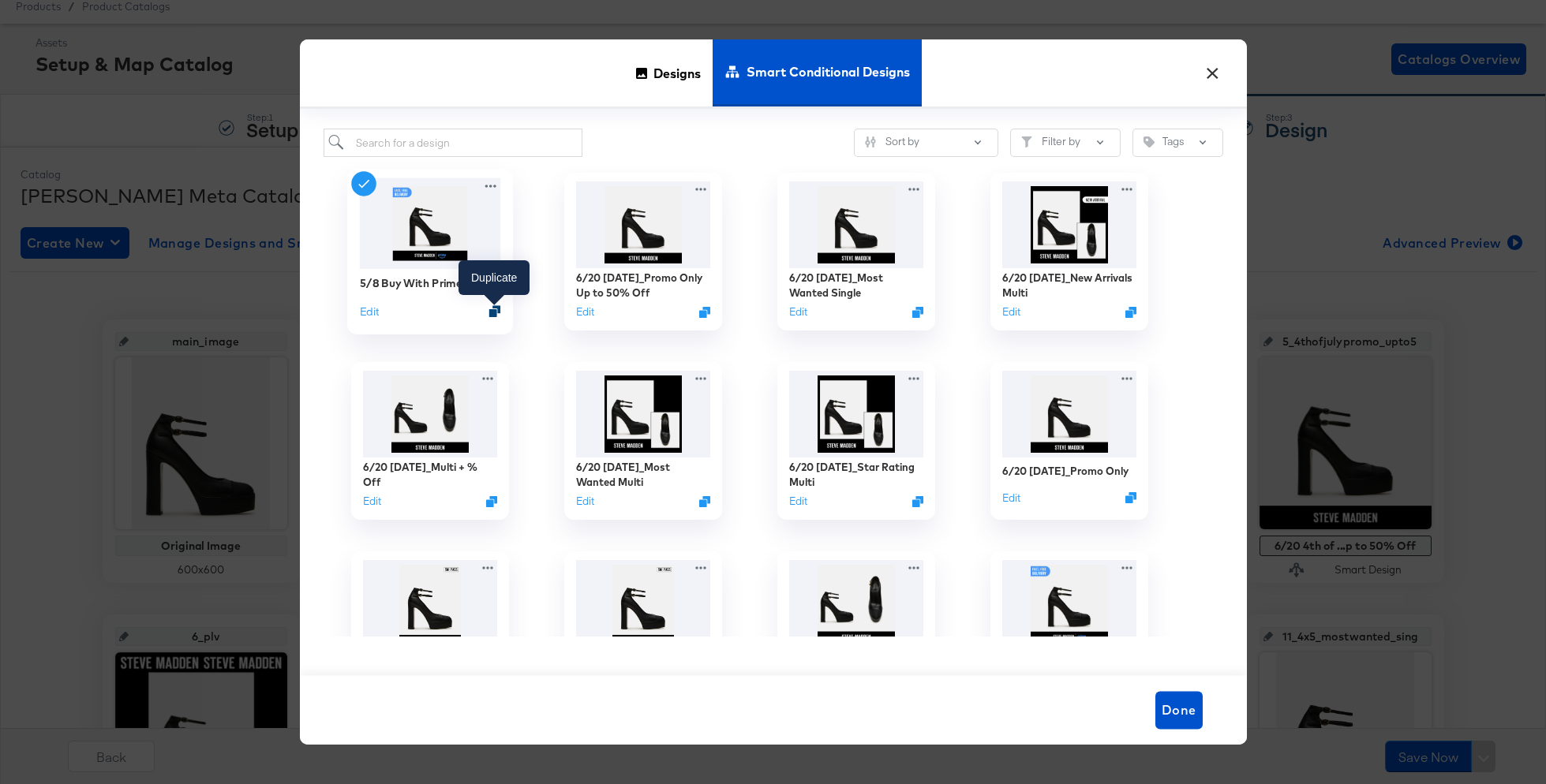 click 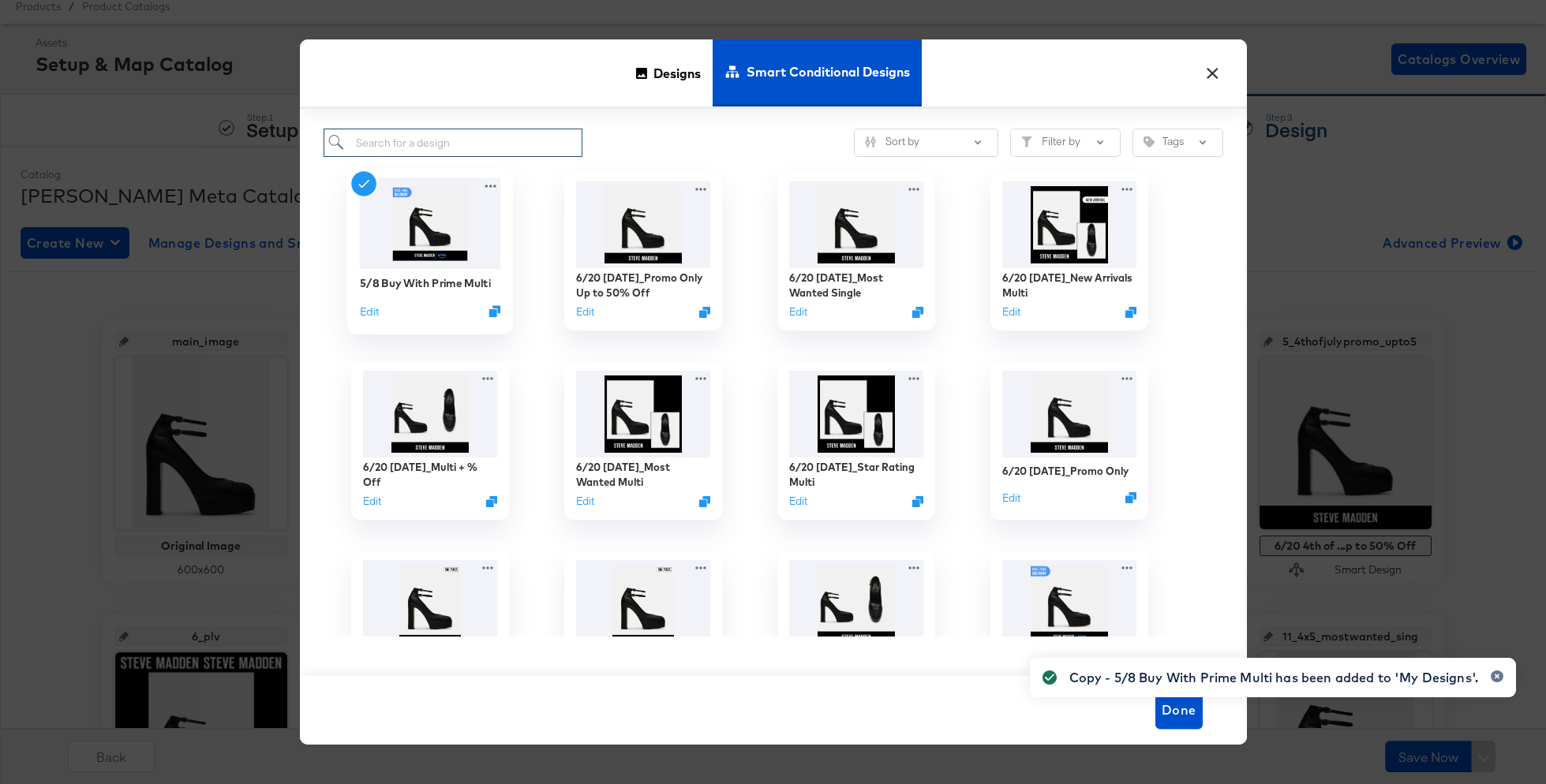 click at bounding box center [453, 143] 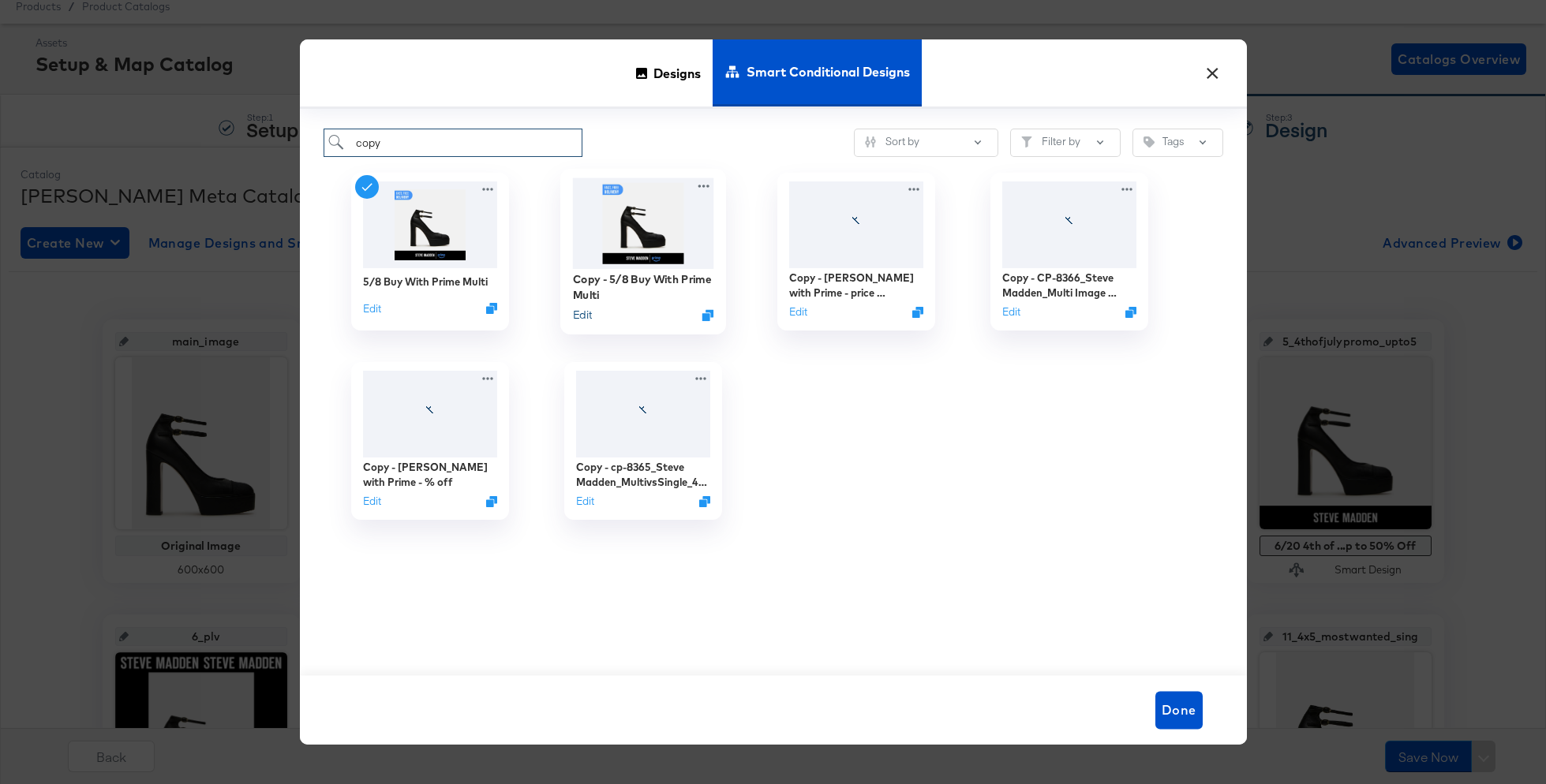 type on "copy" 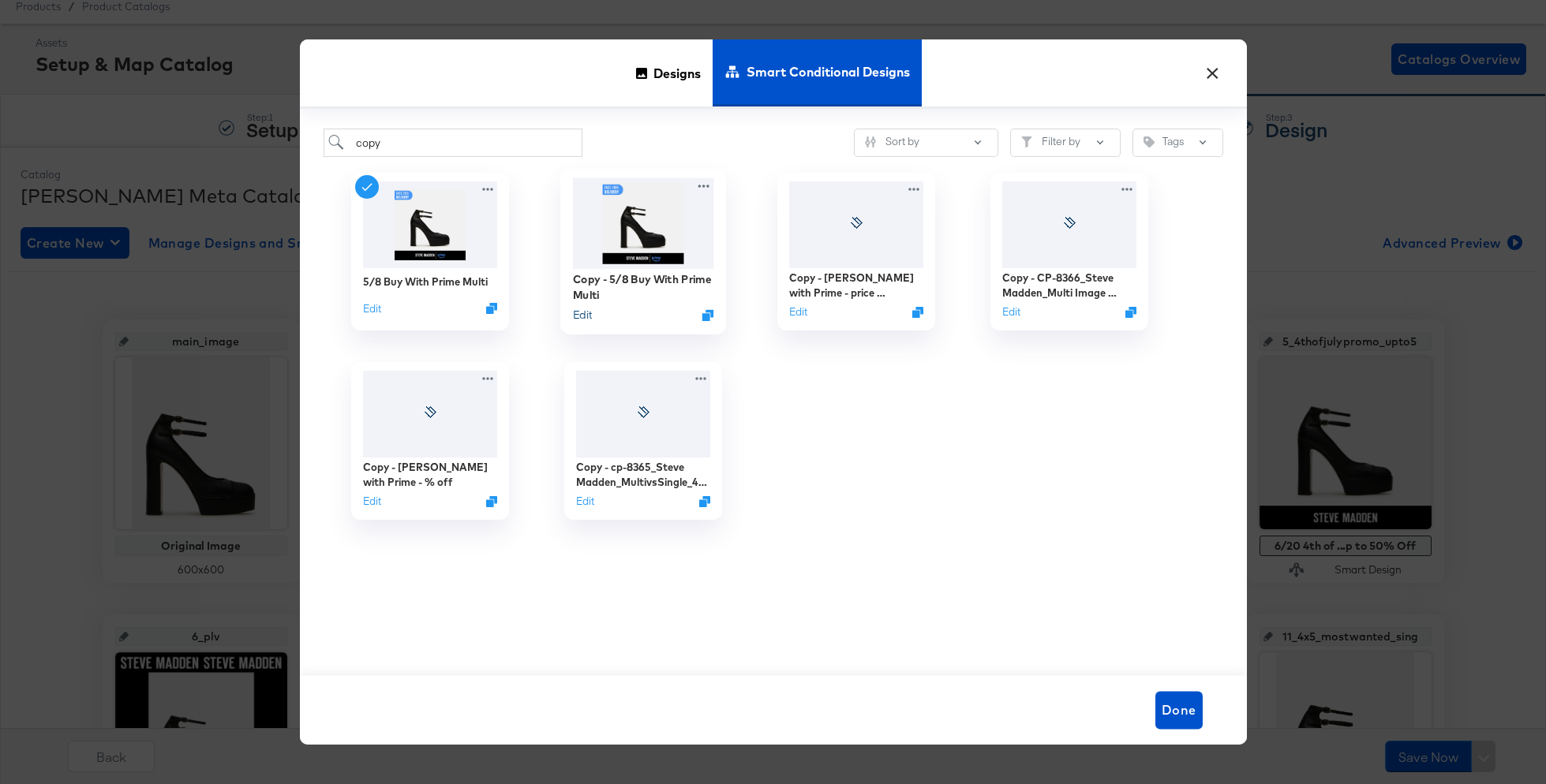 click on "Edit" at bounding box center [582, 315] 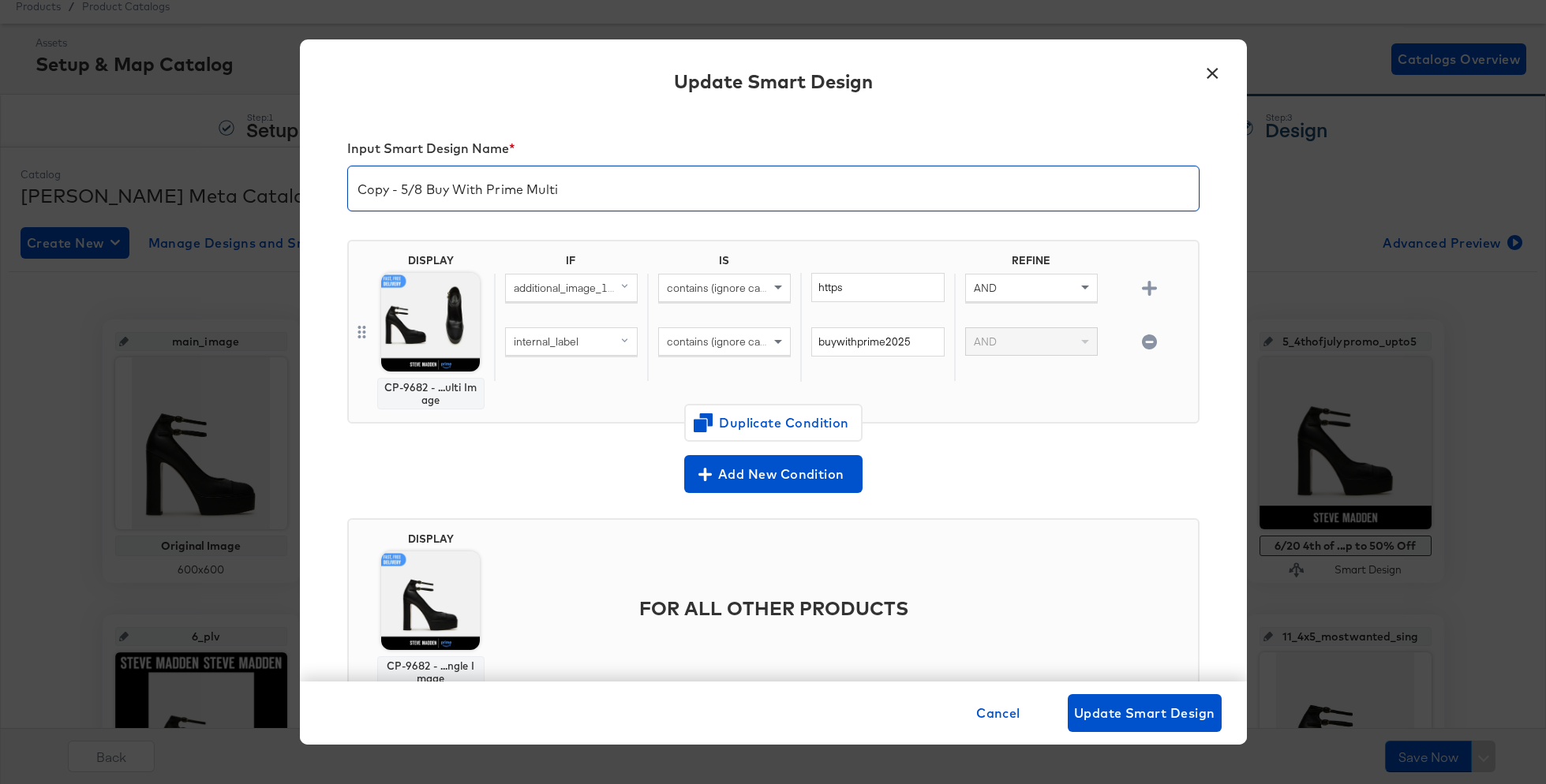 click on "Copy - 5/8 Buy With Prime Multi" at bounding box center (773, 182) 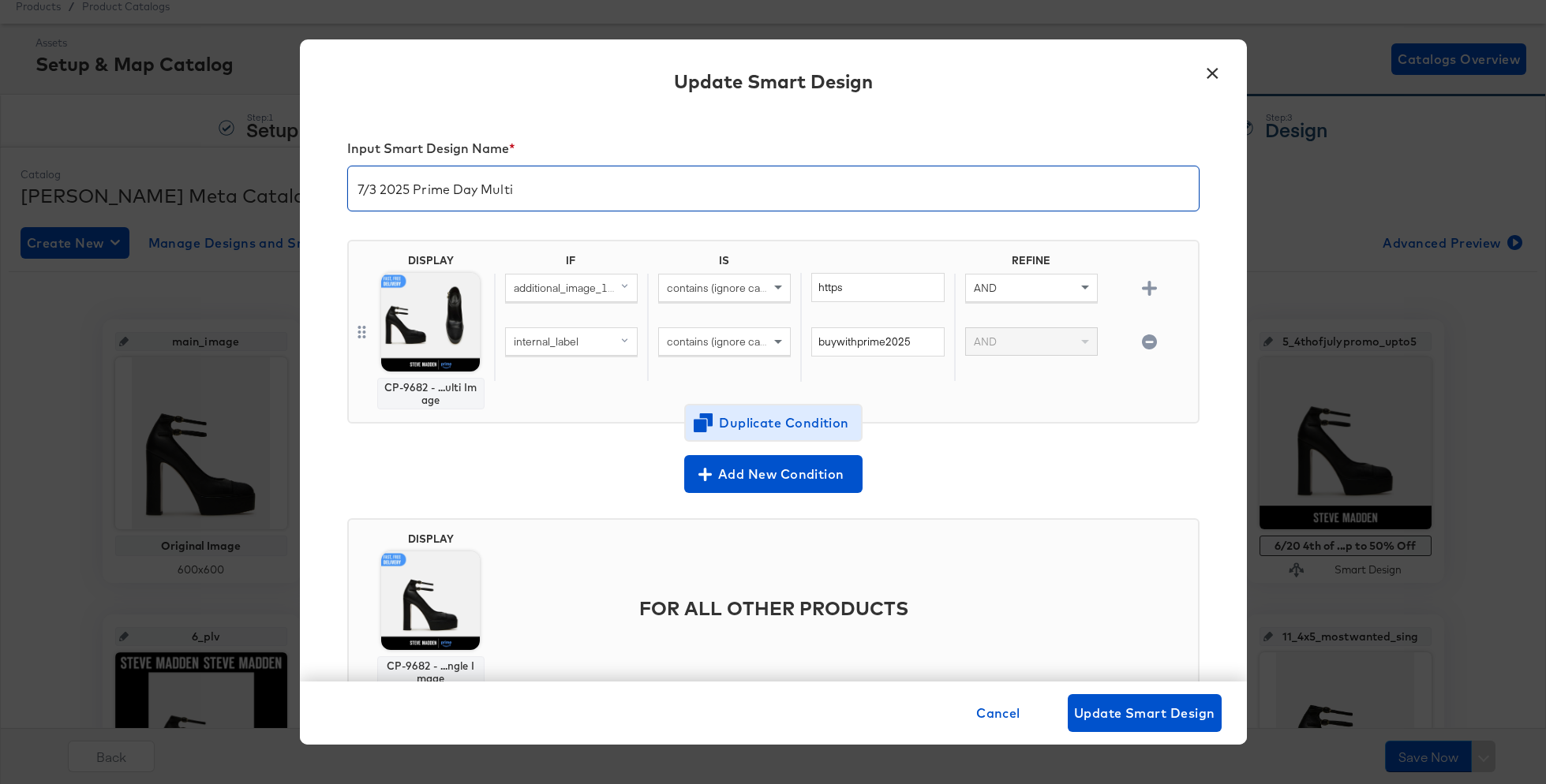 type on "7/3 2025 Prime Day Multi" 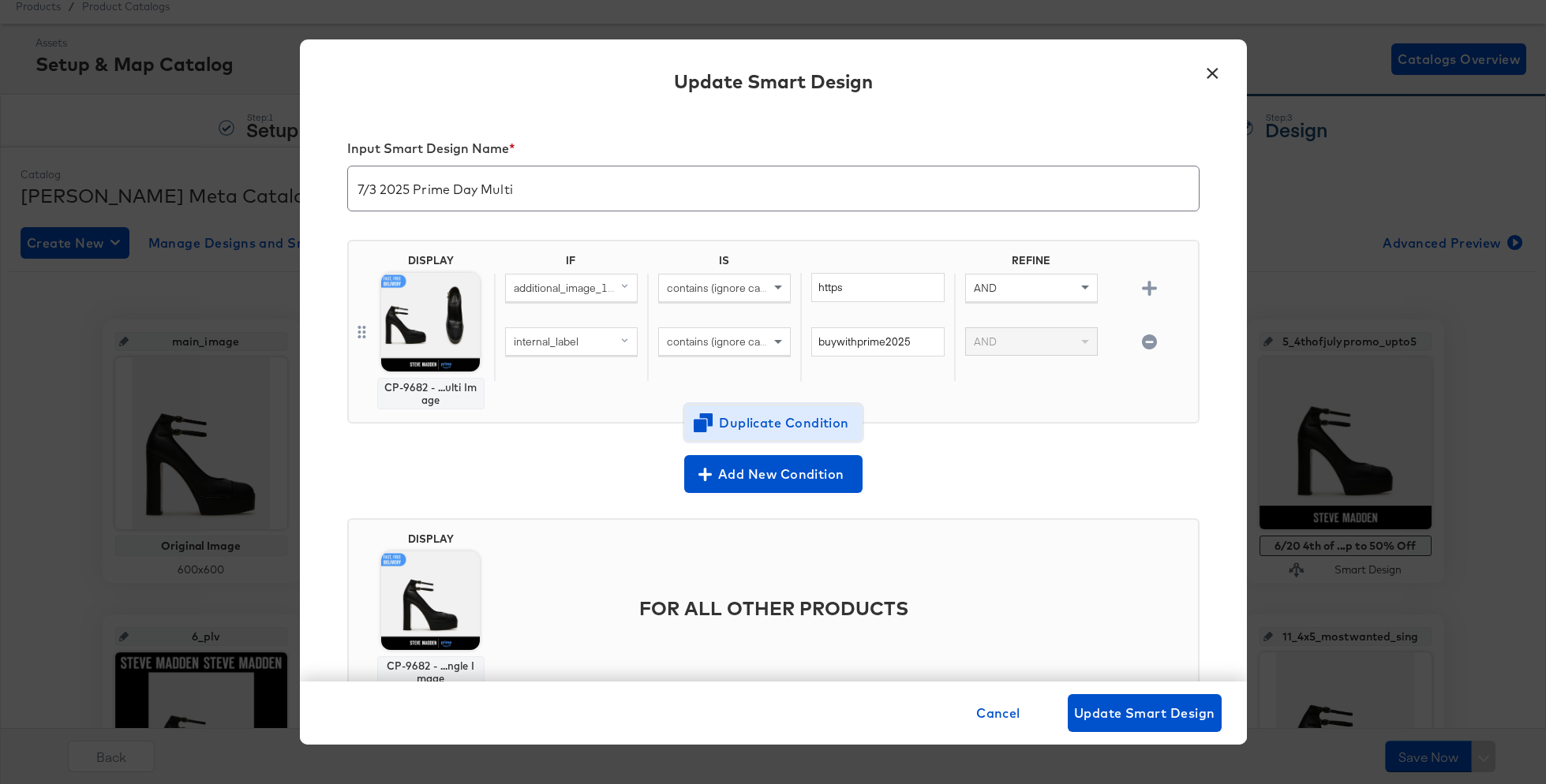 click on "Duplicate Condition" at bounding box center [773, 424] 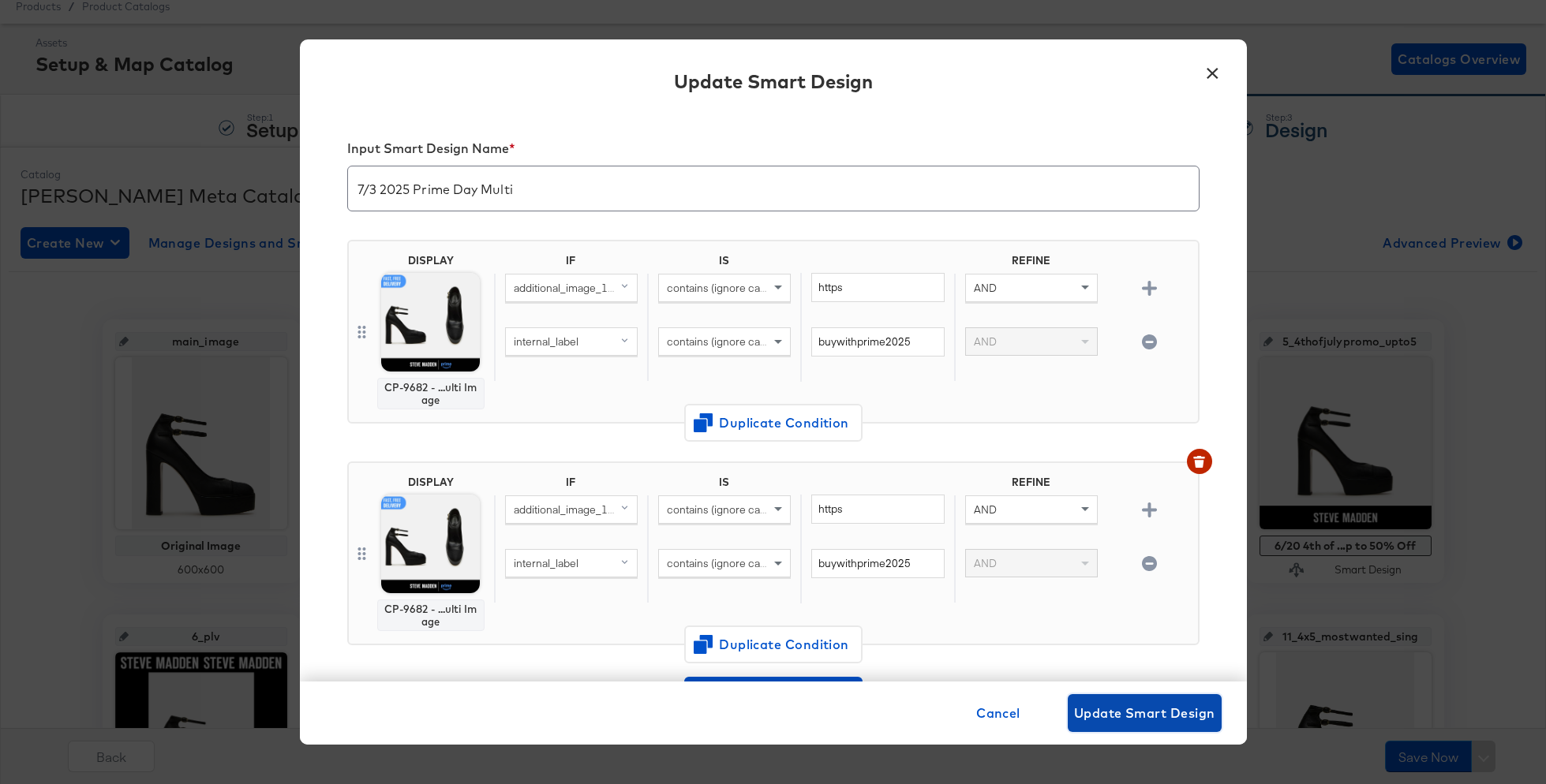 click on "Update Smart Design" at bounding box center [1144, 713] 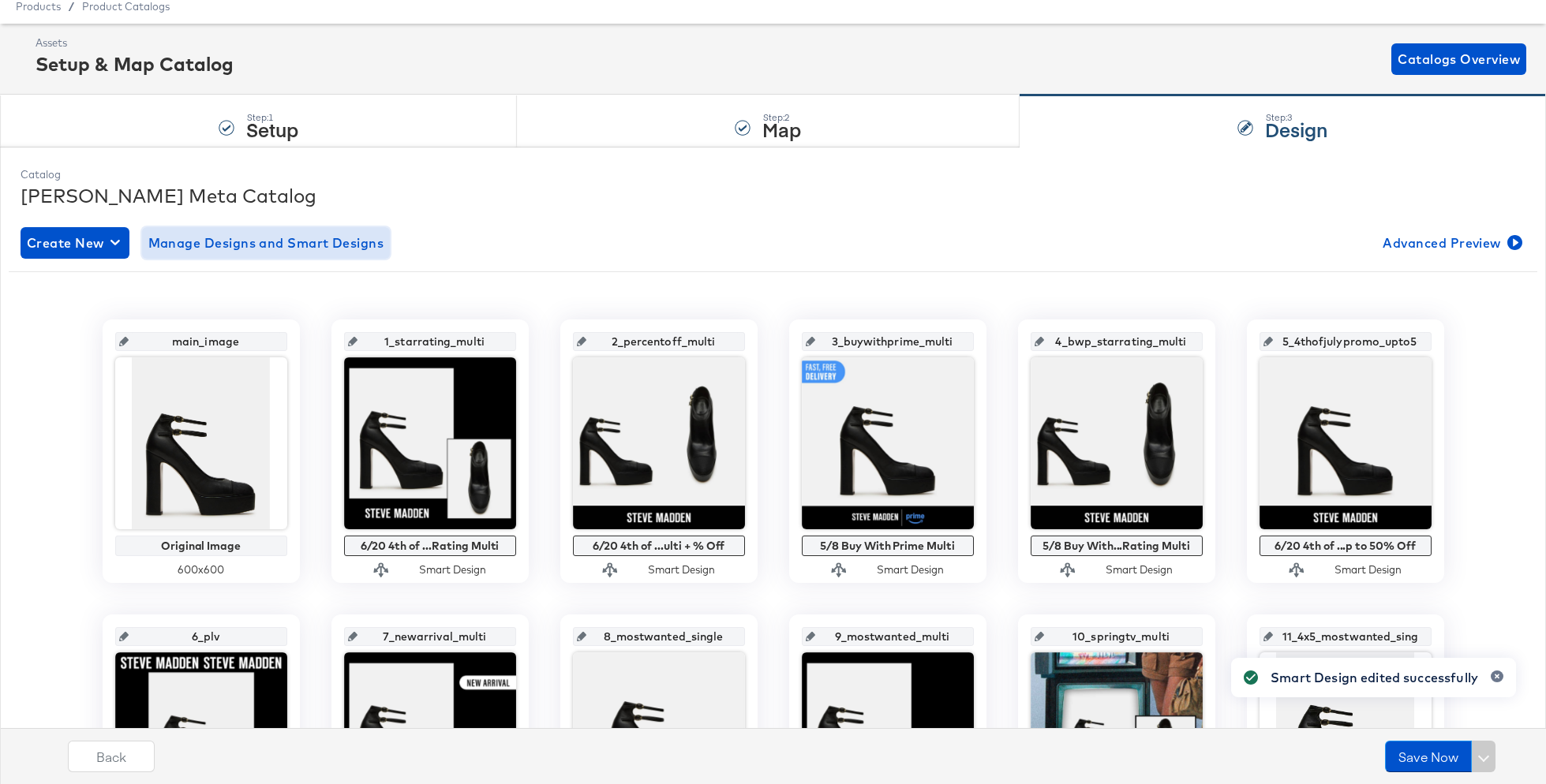 click on "Manage Designs and Smart Designs" at bounding box center (266, 243) 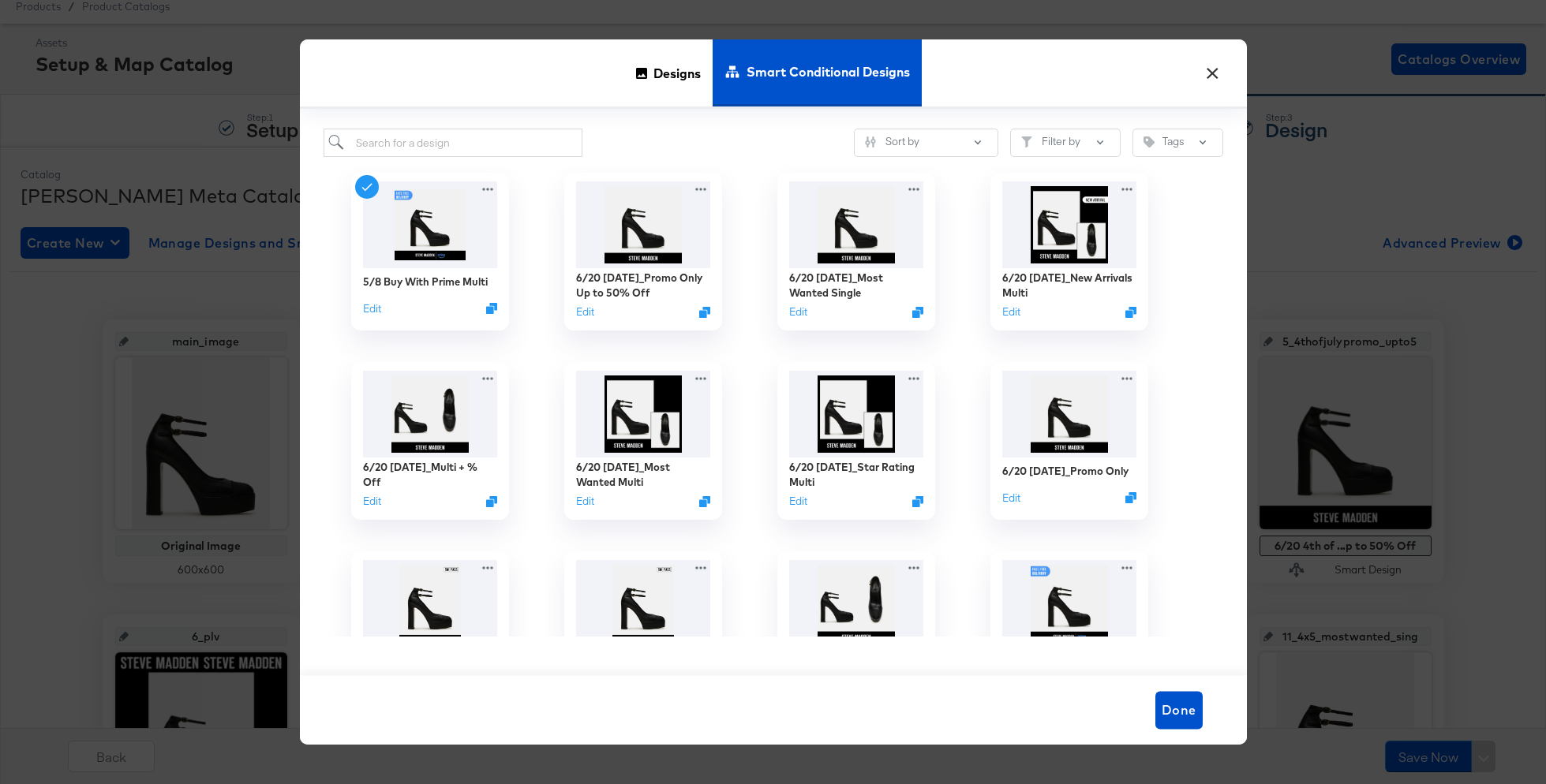 click on "×" at bounding box center (1213, 69) 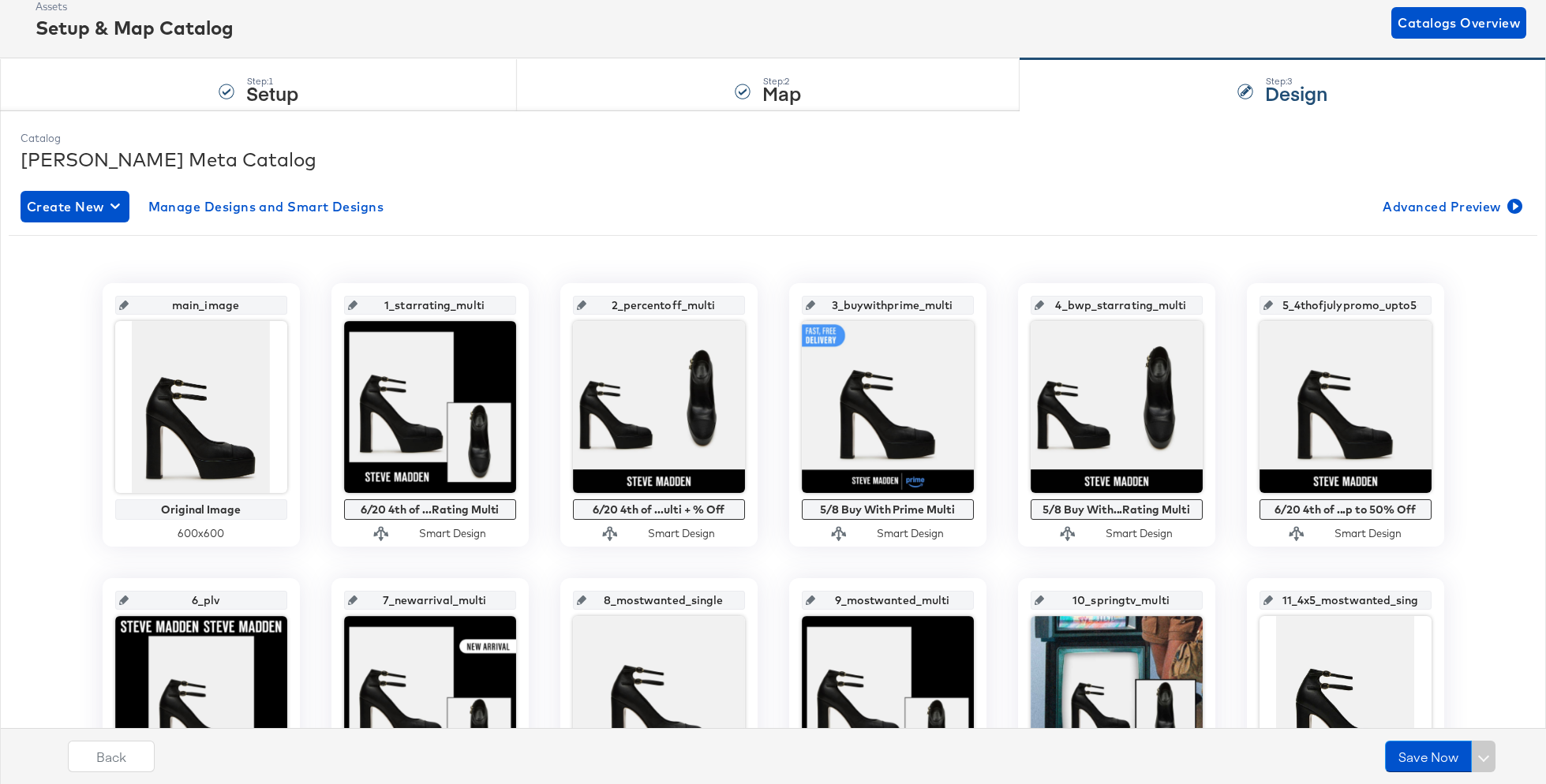 scroll, scrollTop: 121, scrollLeft: 0, axis: vertical 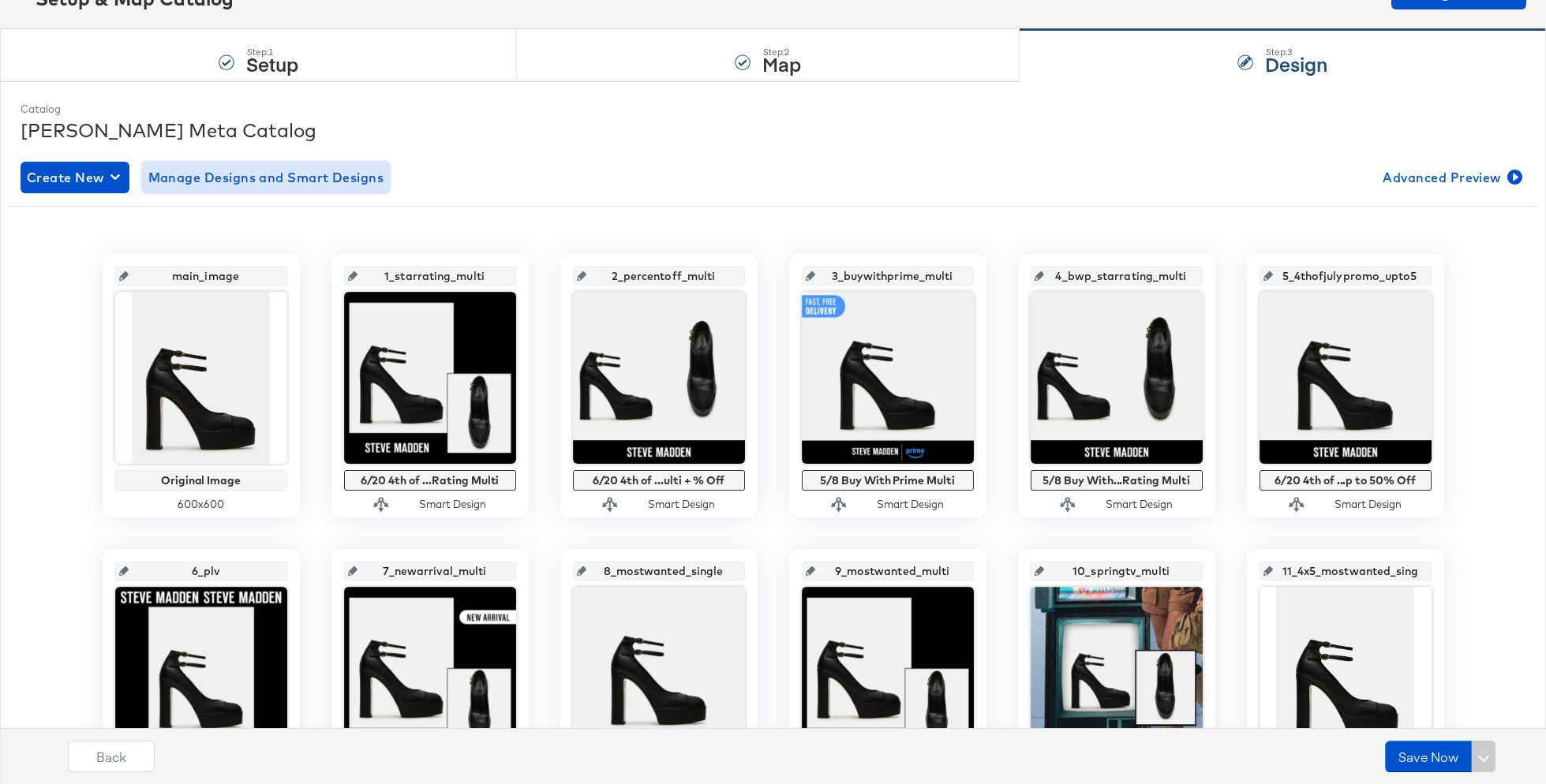 click on "Manage Designs and Smart Designs" at bounding box center [266, 177] 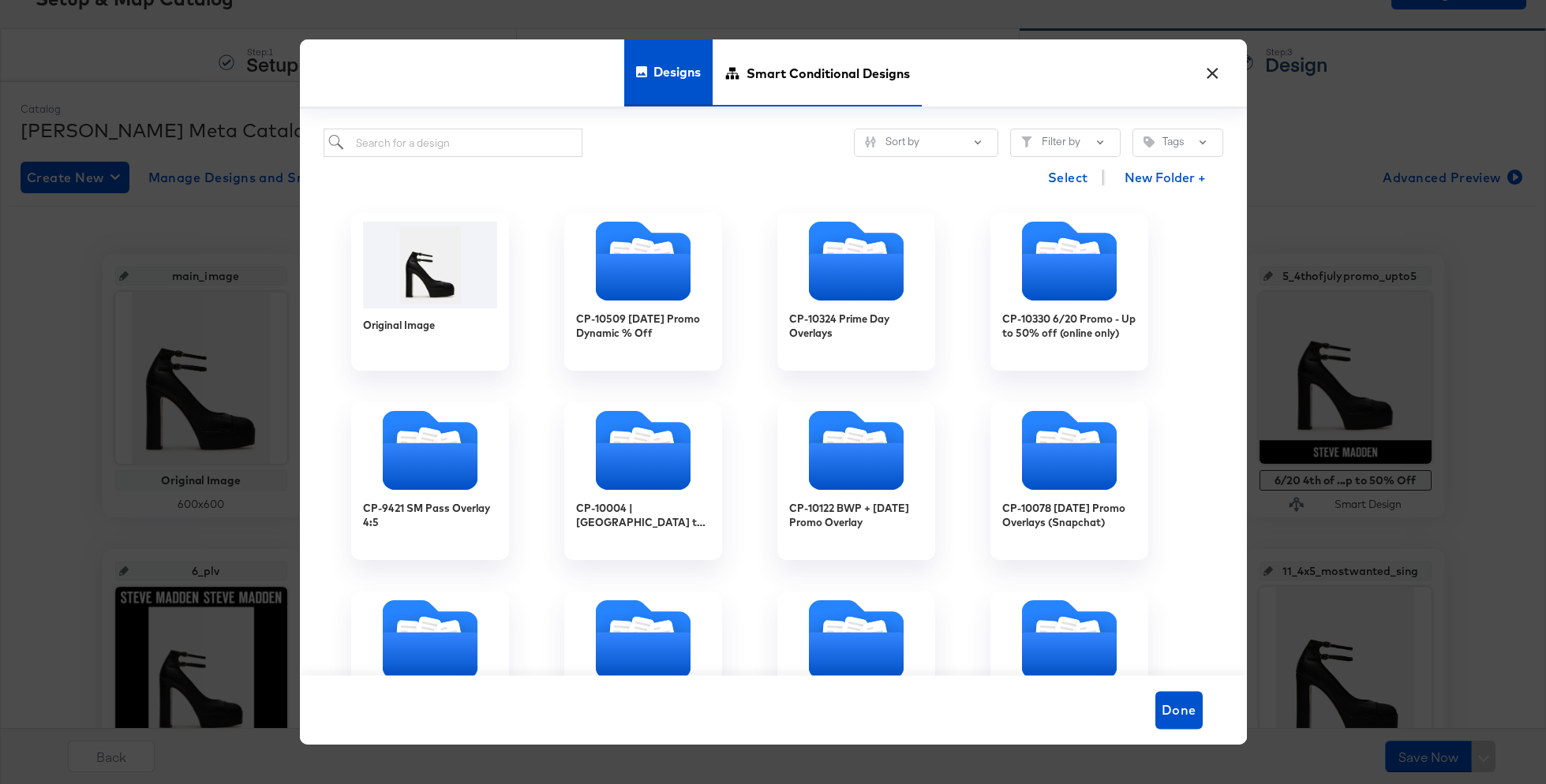 click on "Smart Conditional Designs" at bounding box center (828, 73) 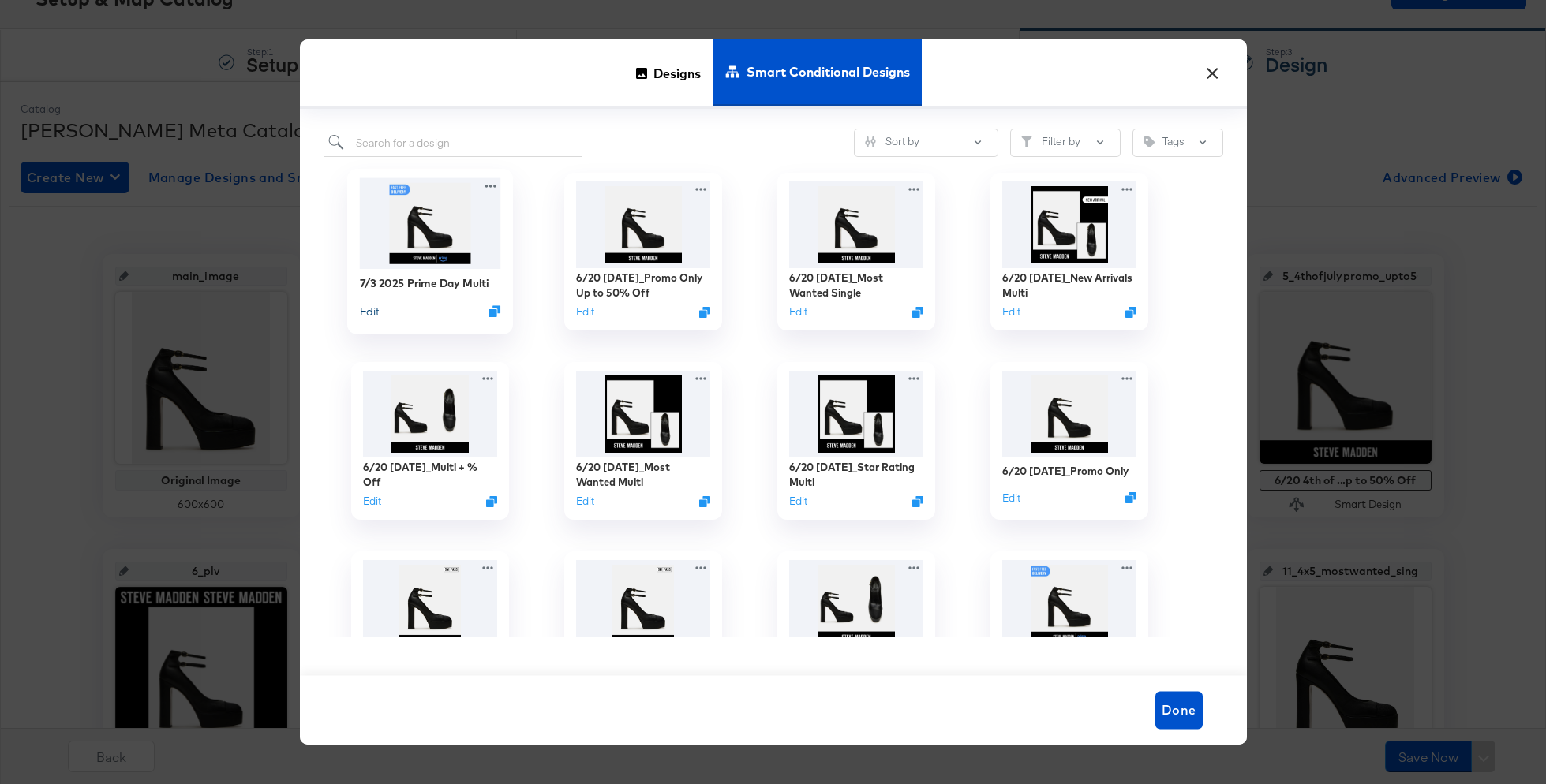 click on "Edit" at bounding box center [369, 311] 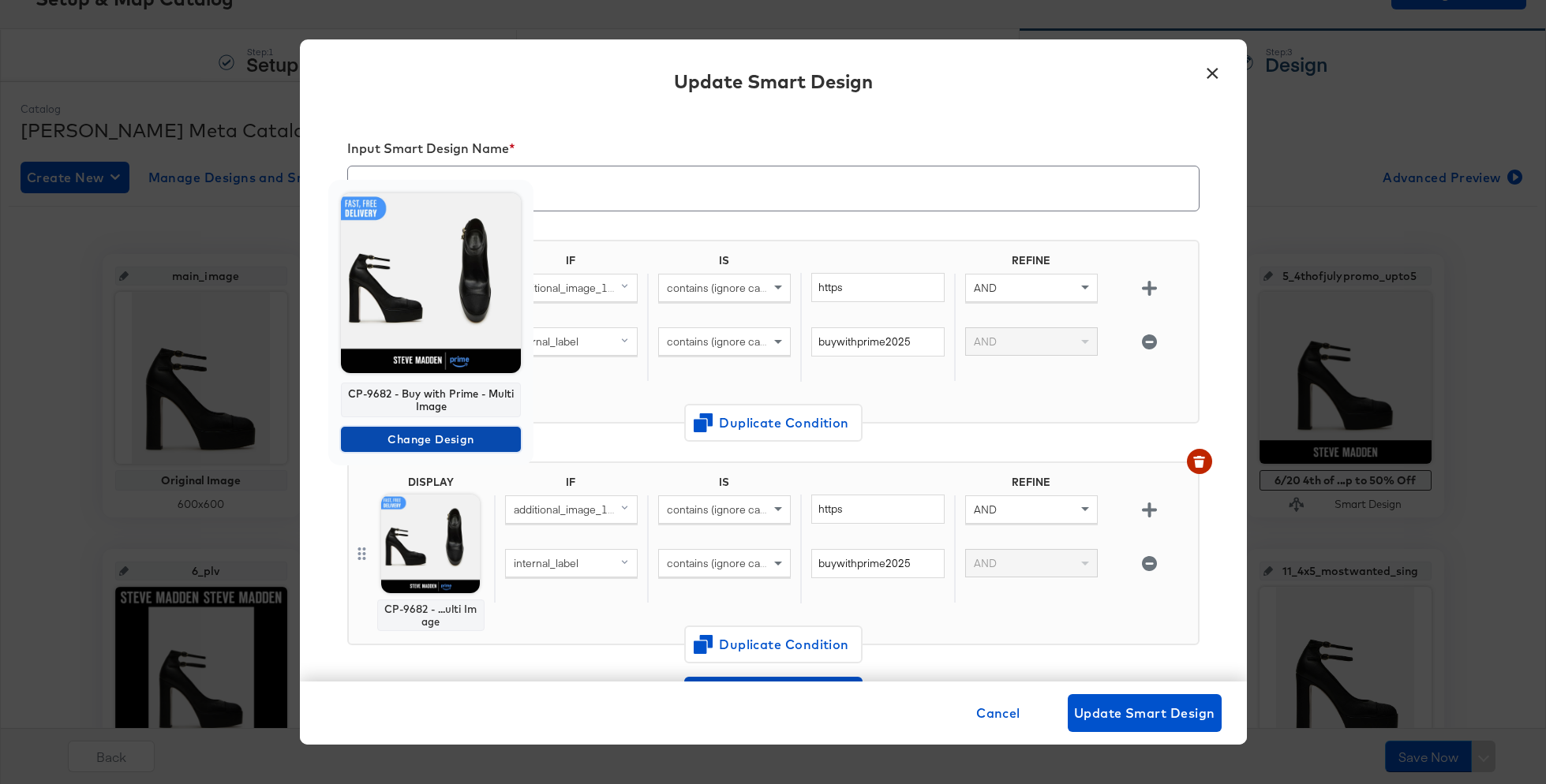click on "Change Design" at bounding box center (431, 439) 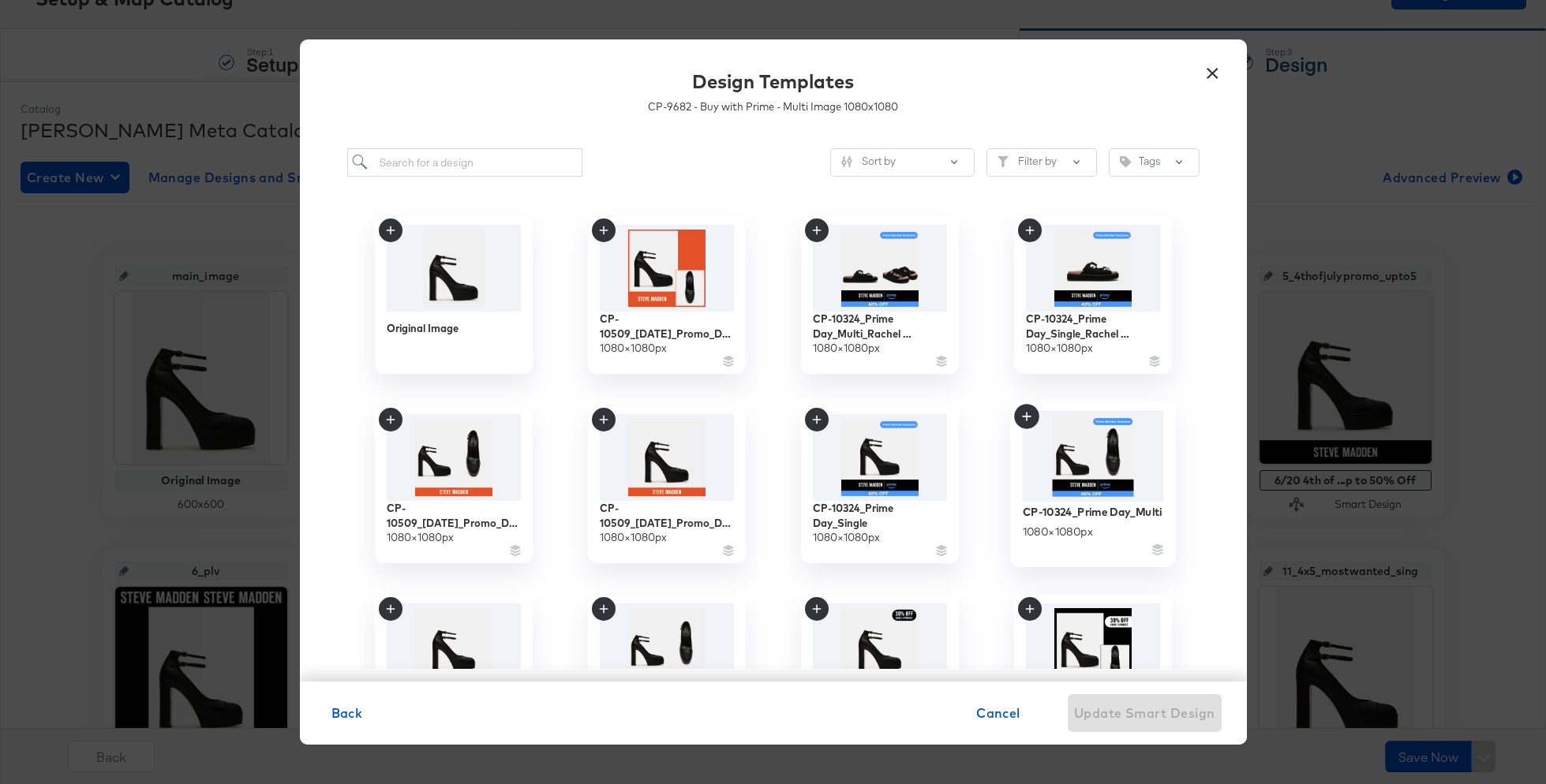 click at bounding box center [1092, 457] 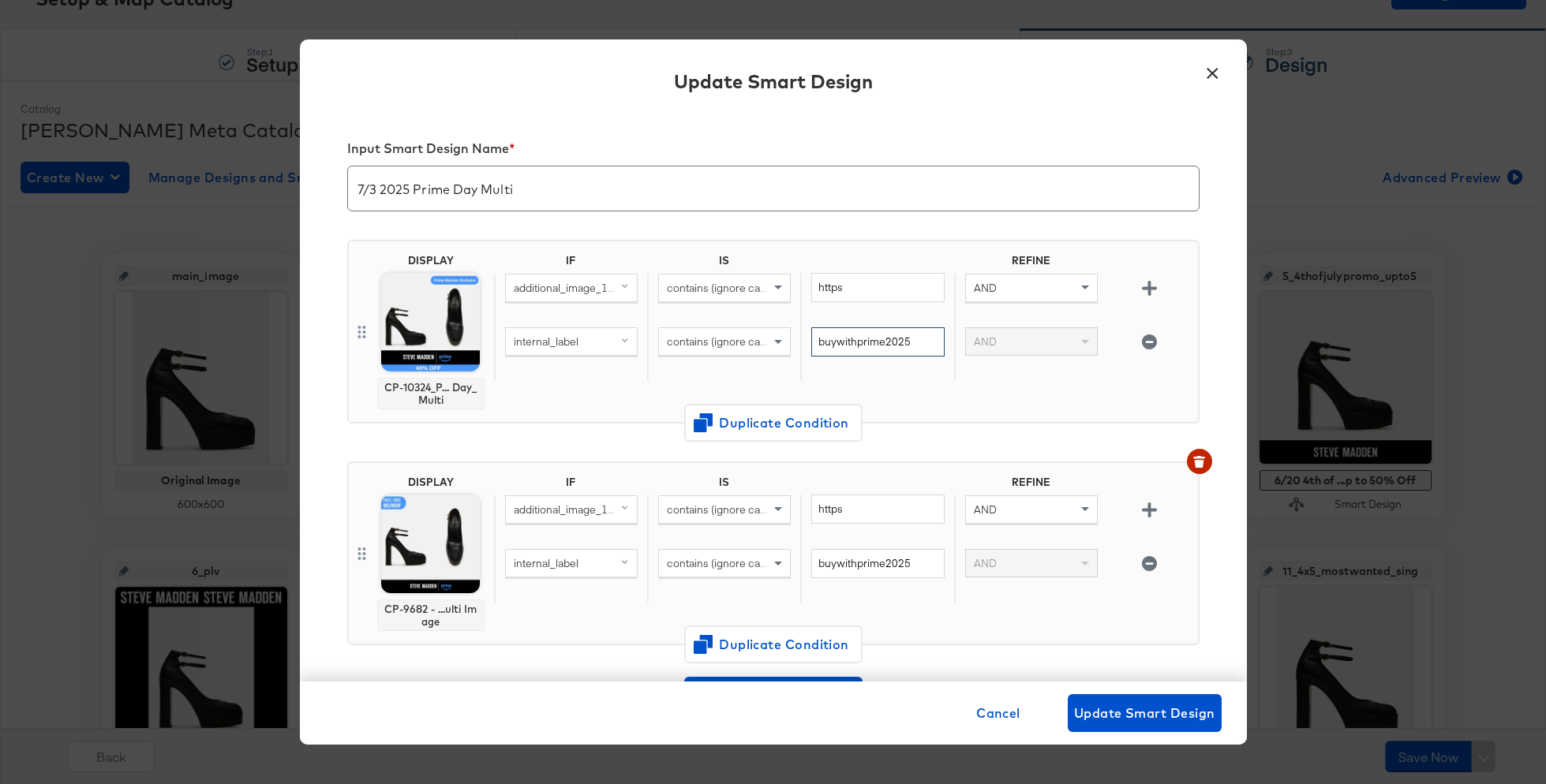 click on "buywithprime2025" at bounding box center (878, 342) 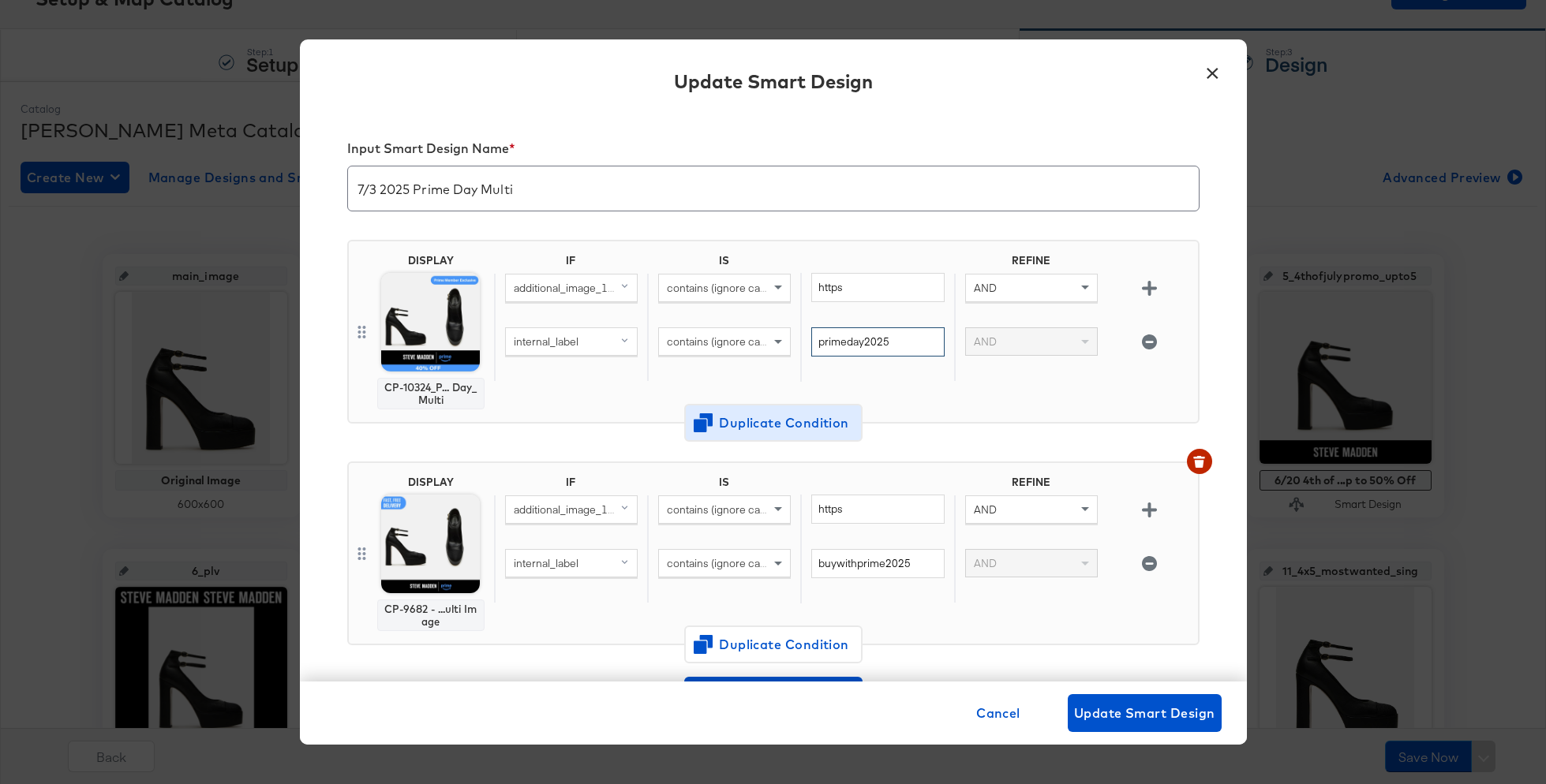 type on "primeday2025" 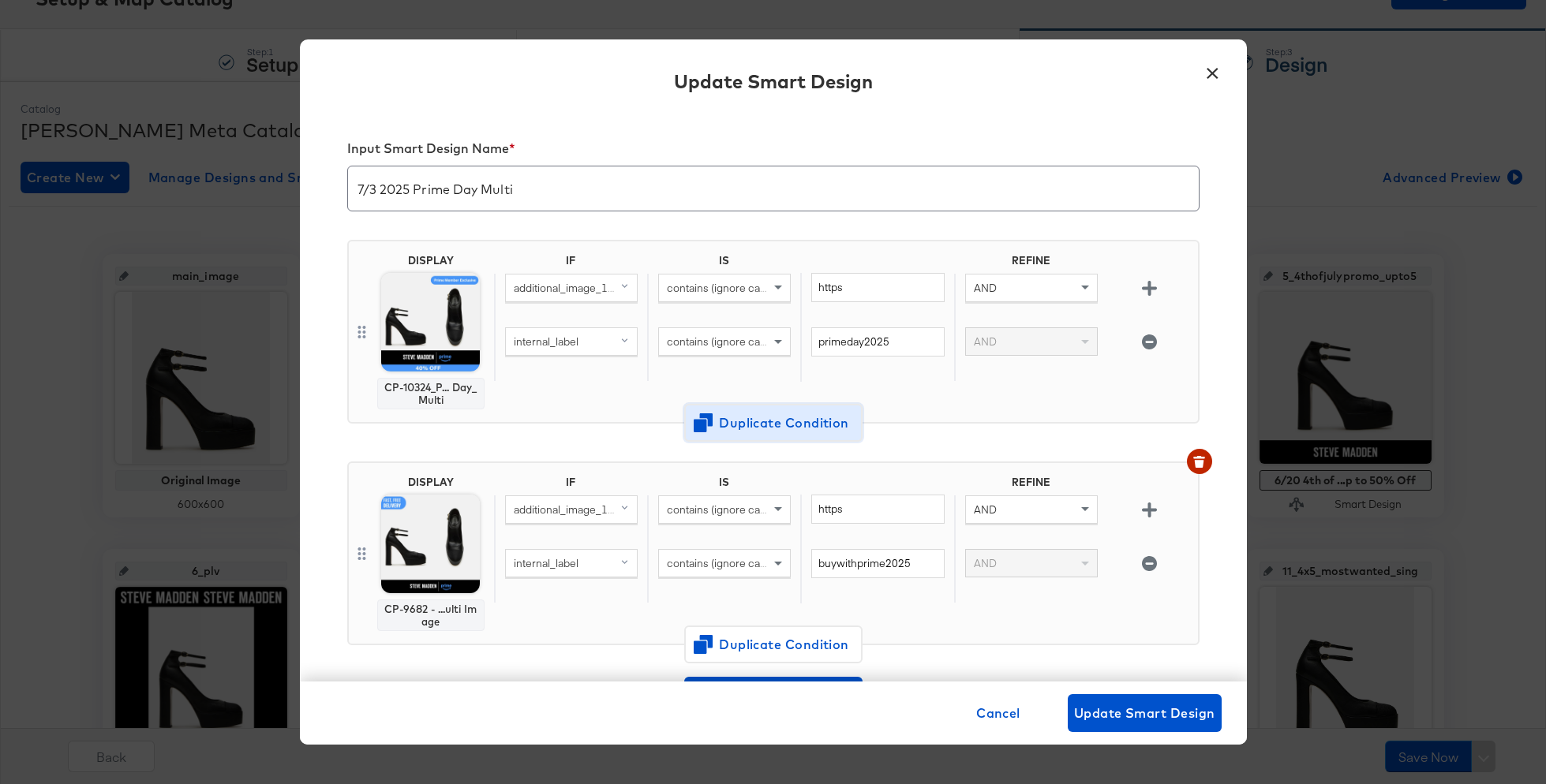 click on "Duplicate Condition" at bounding box center [773, 424] 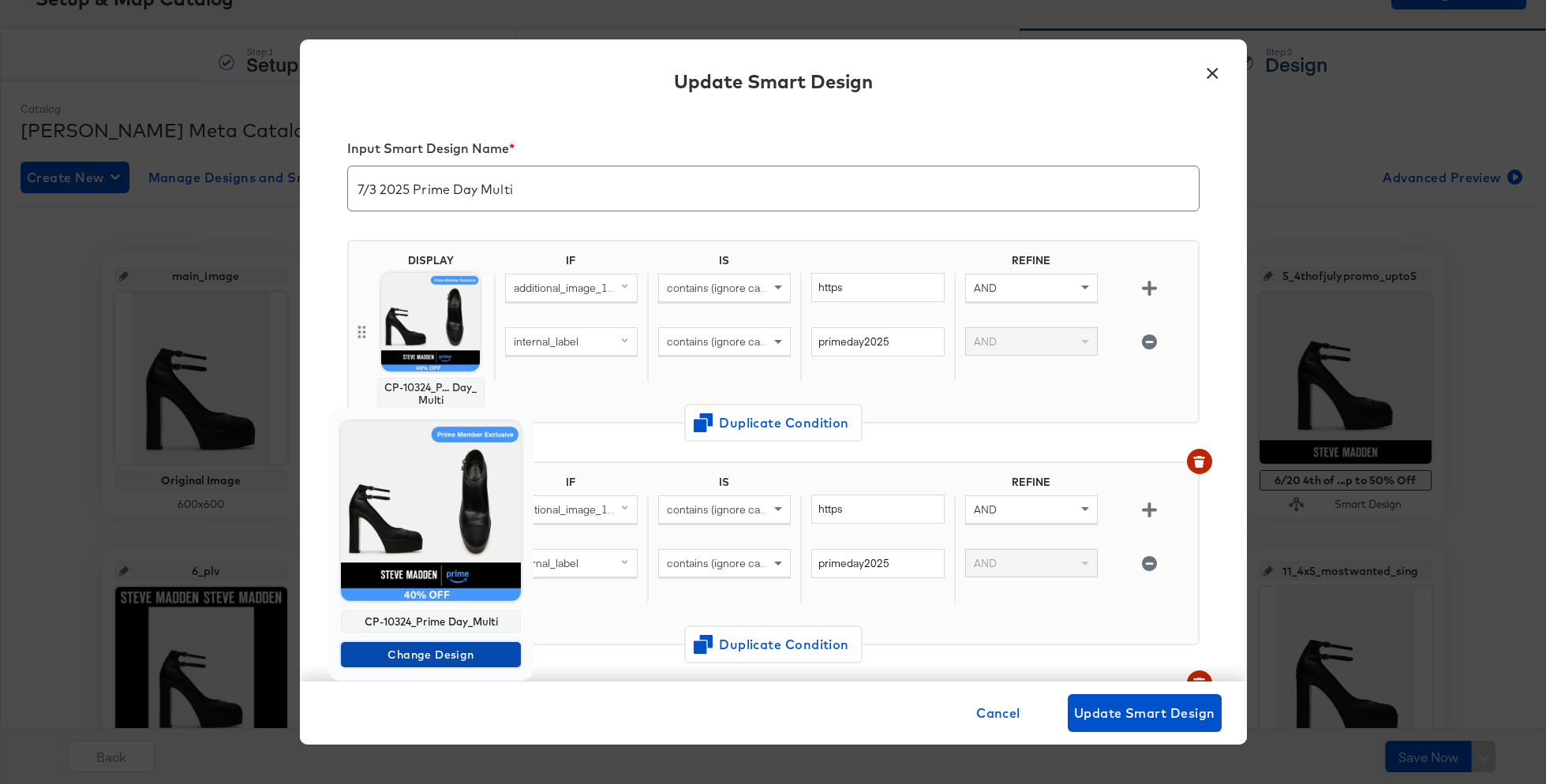 click on "Change Design" at bounding box center [431, 655] 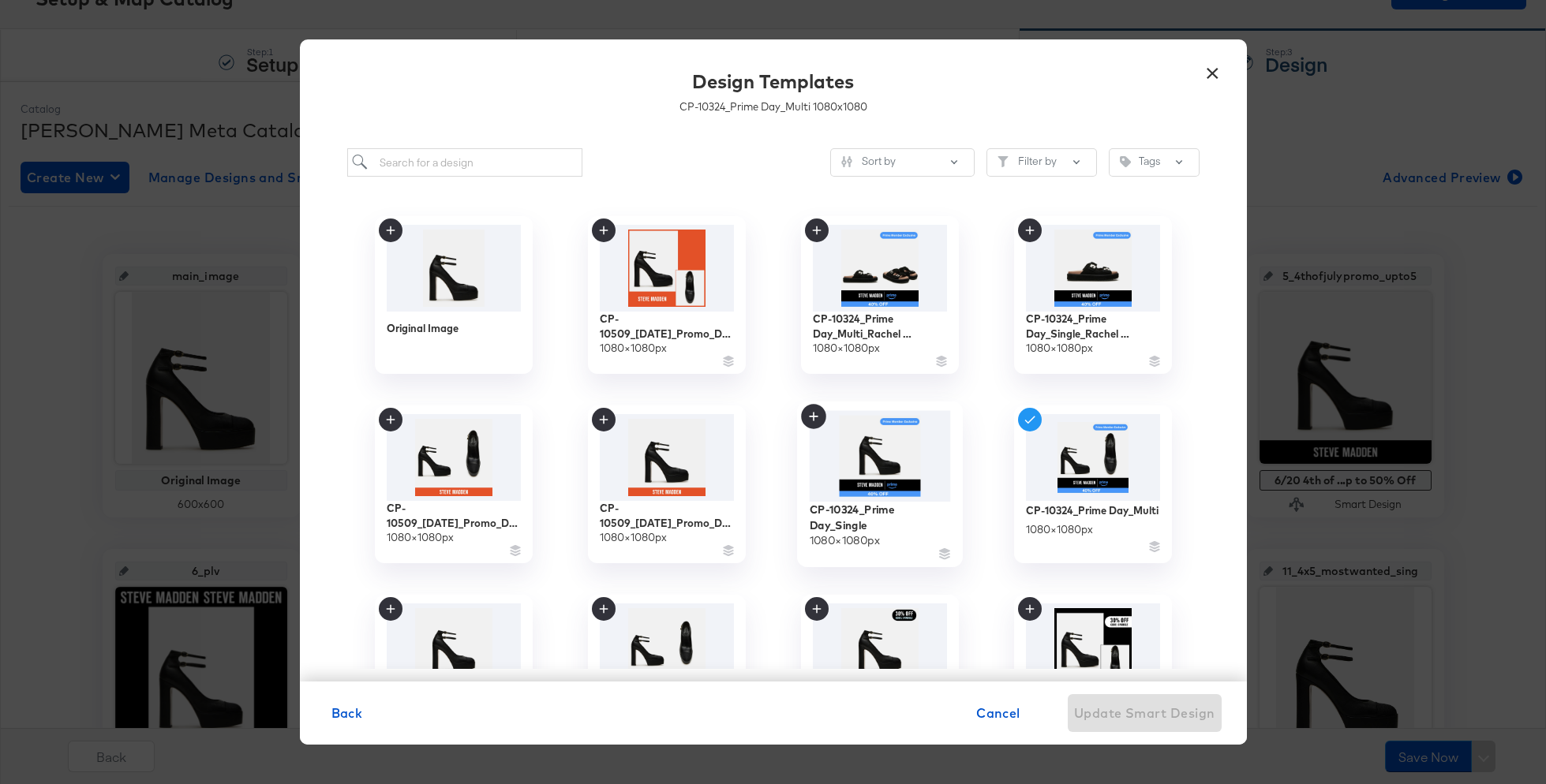 click at bounding box center [879, 457] 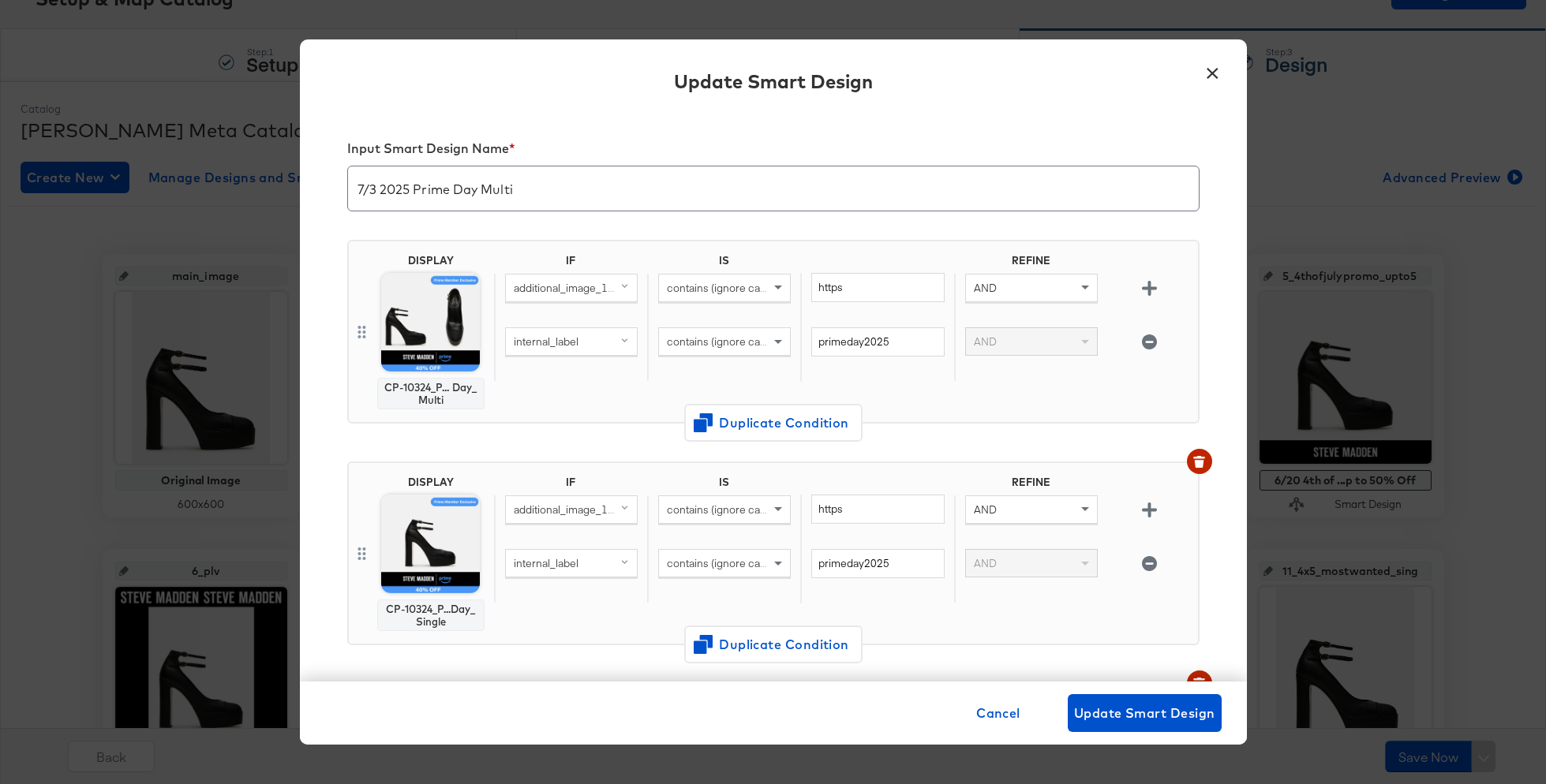 click on "contains (ignore case)" at bounding box center (721, 510) 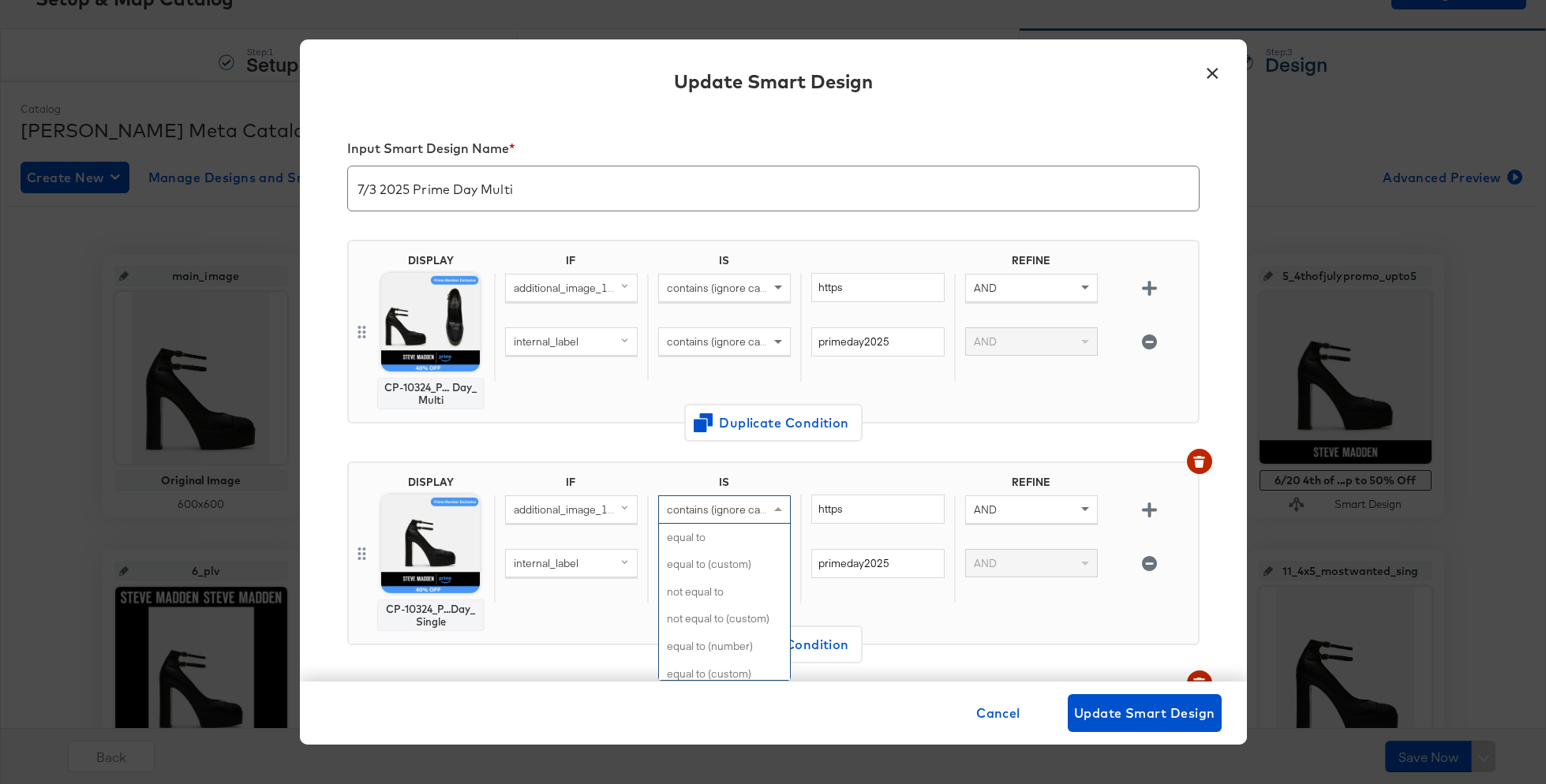 scroll, scrollTop: 644, scrollLeft: 0, axis: vertical 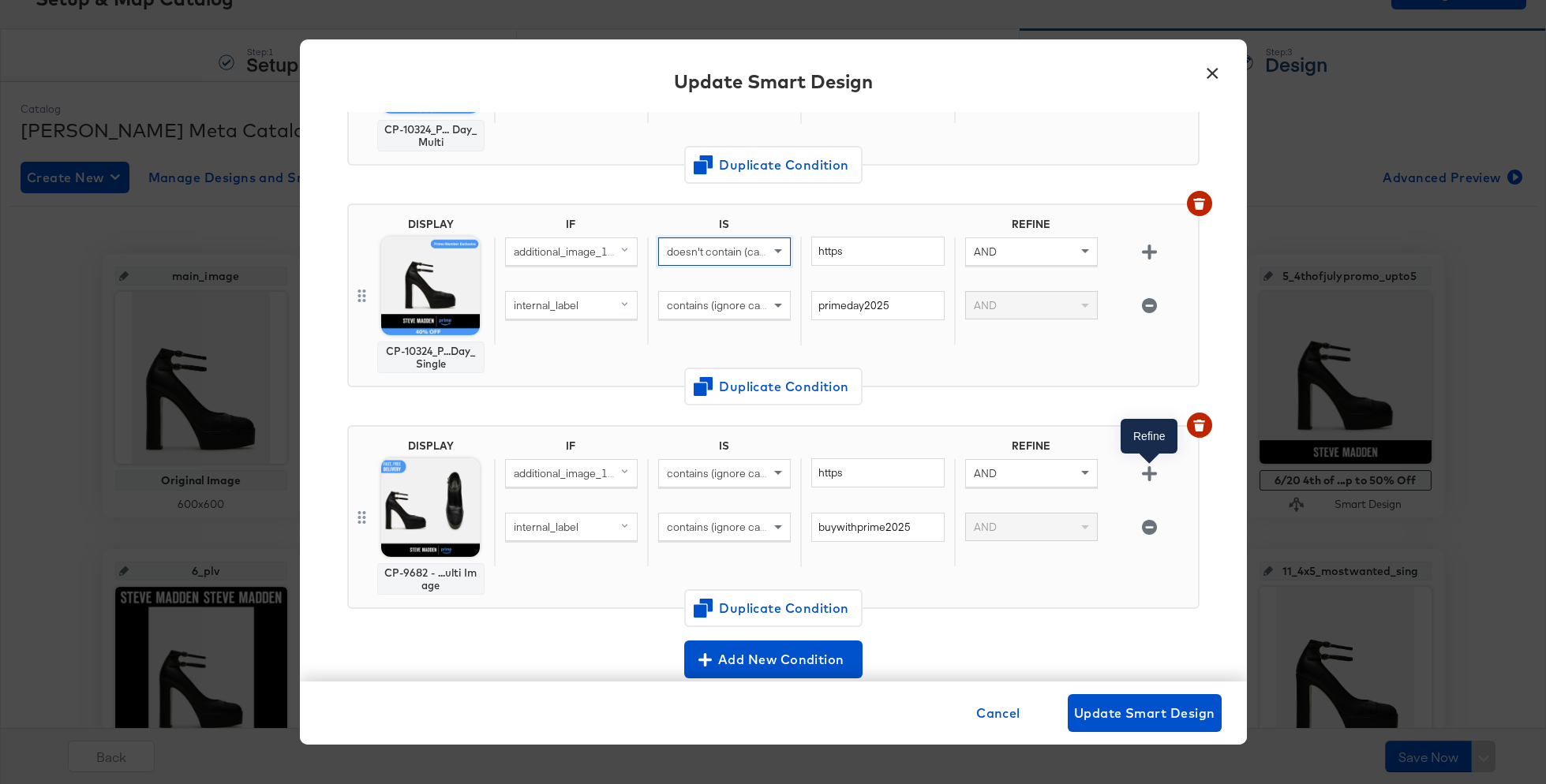 click 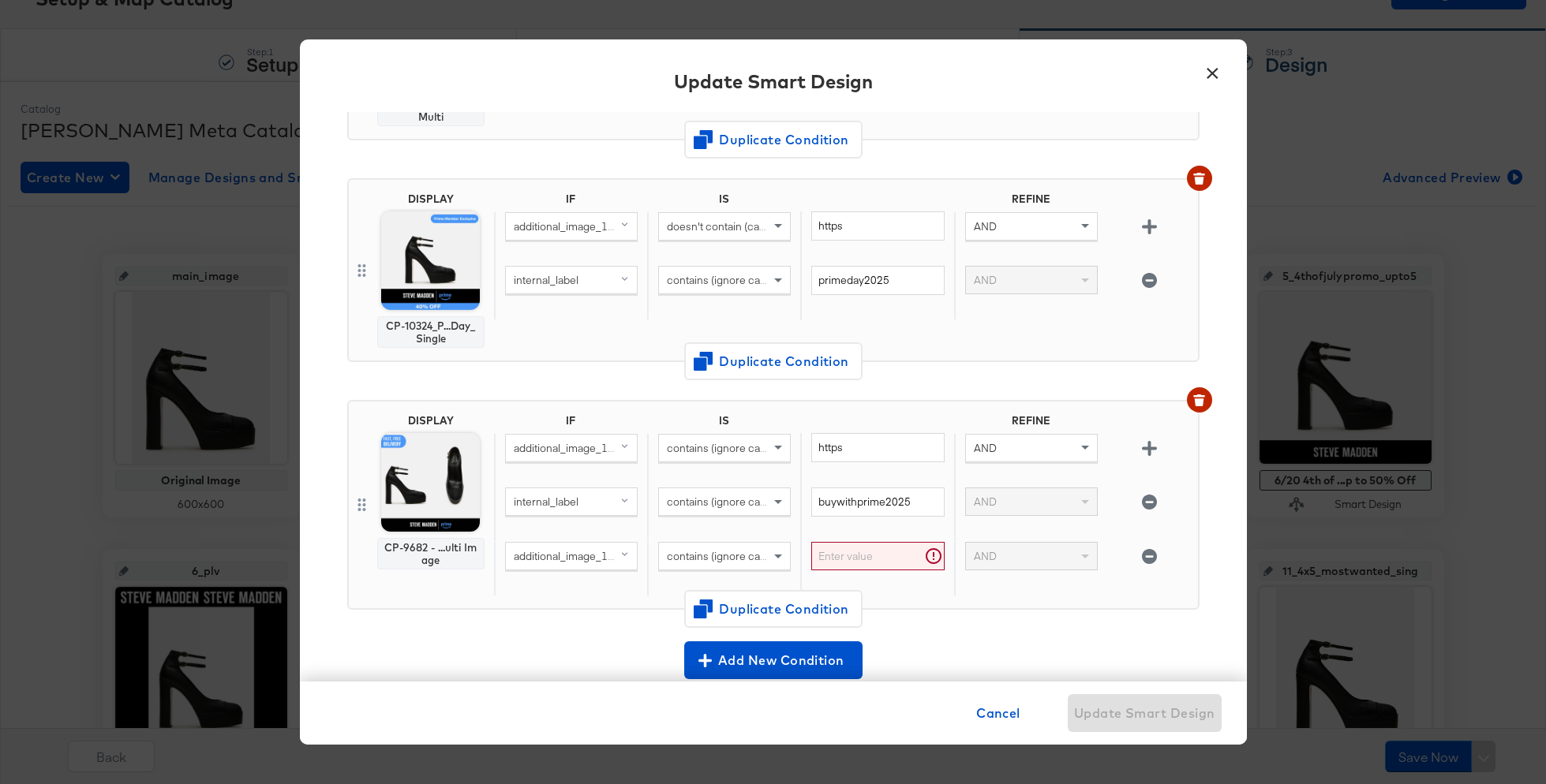 click on "additional_image_1_url (original)" at bounding box center [592, 556] 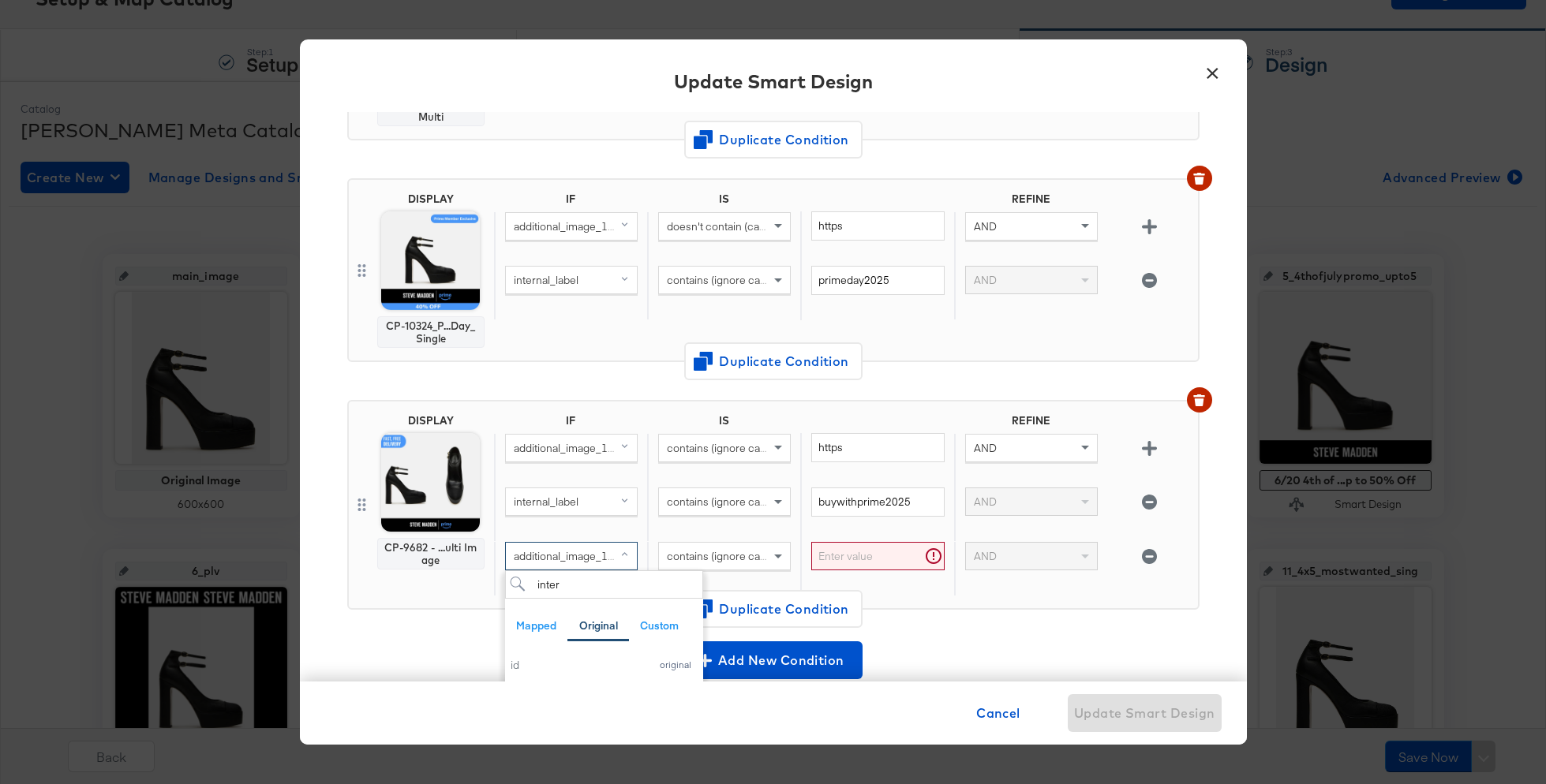 type on "intern" 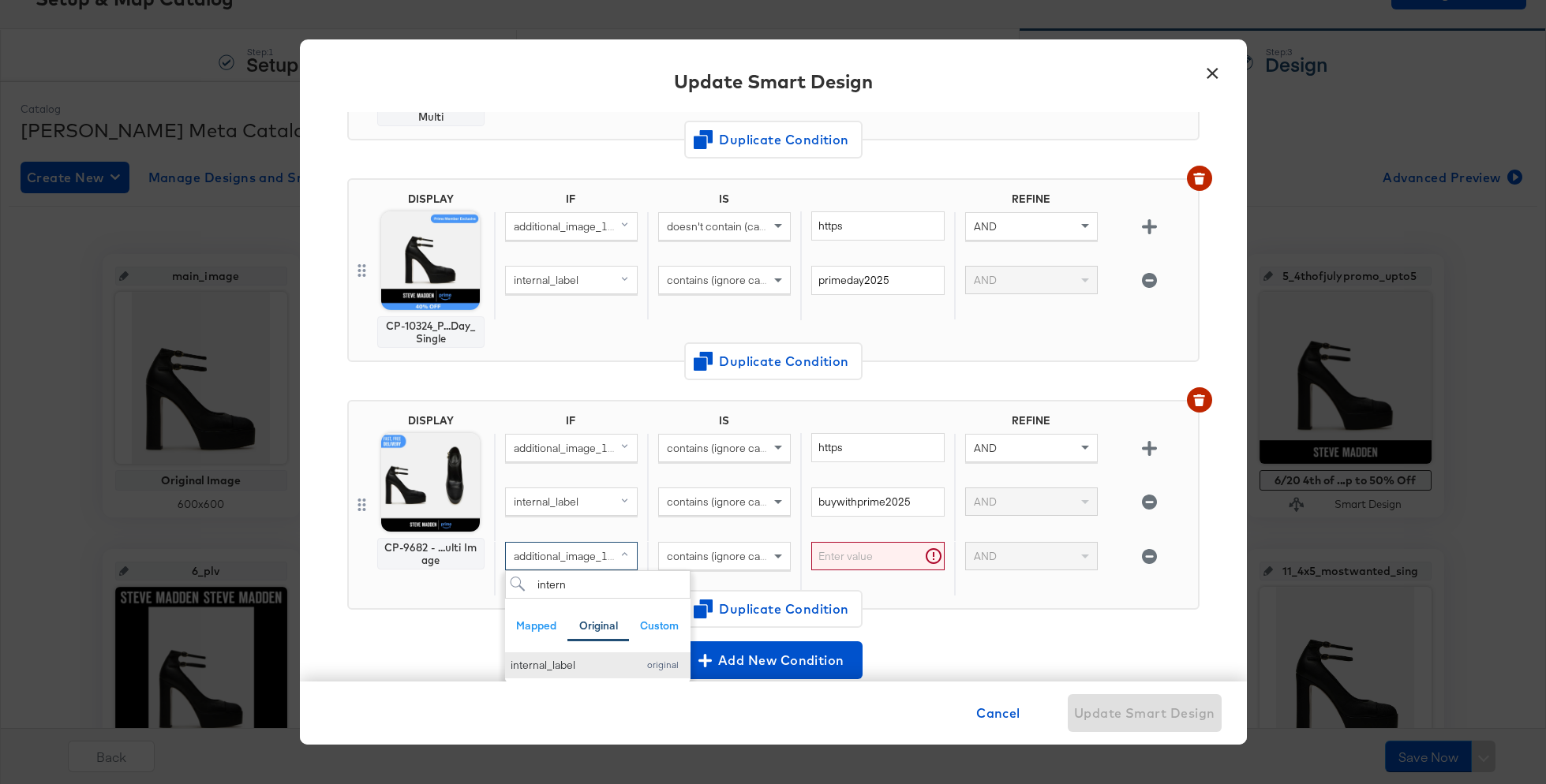 click on "internal_label" at bounding box center (570, 665) 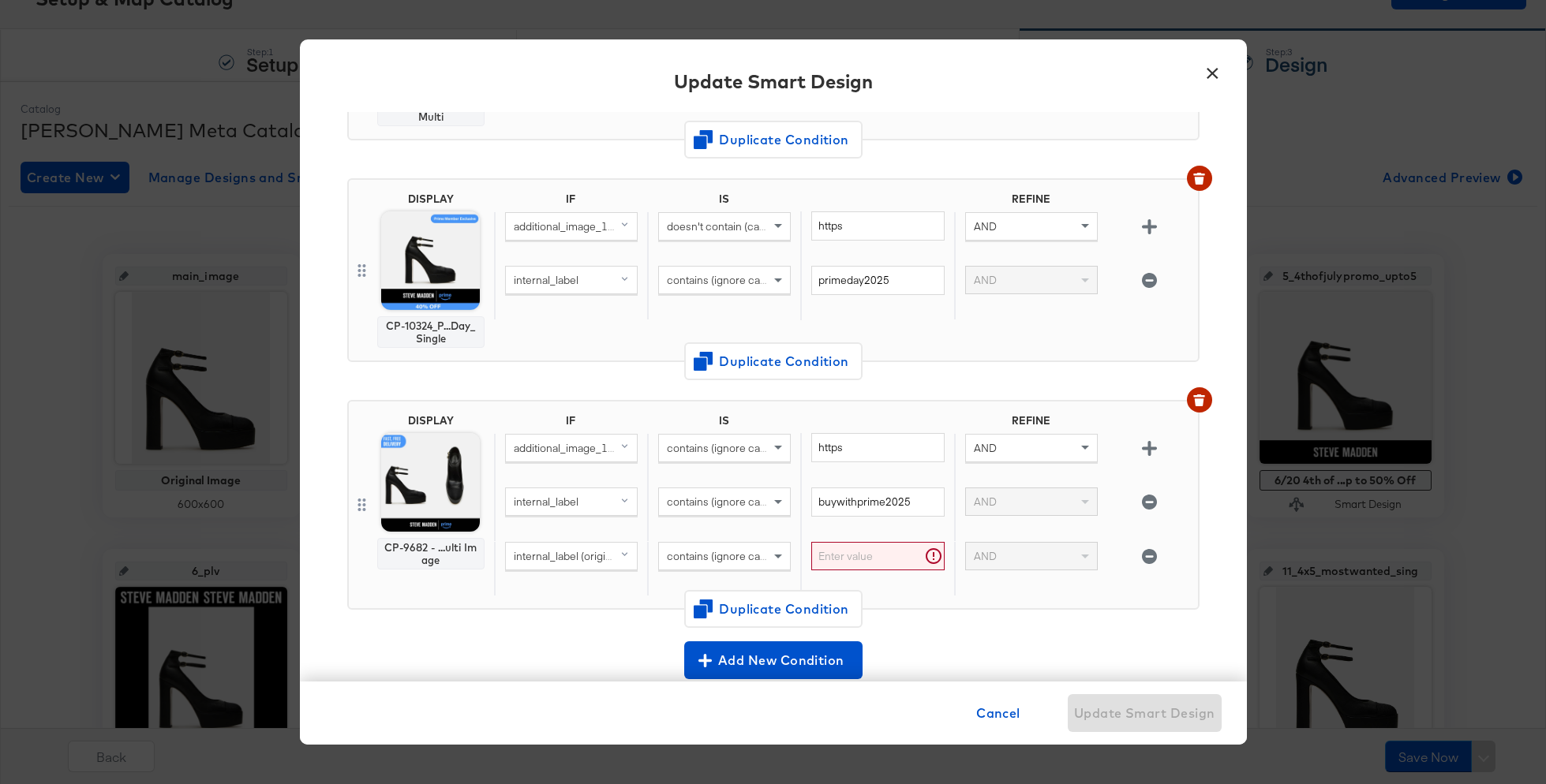 click on "internal_label" at bounding box center (546, 280) 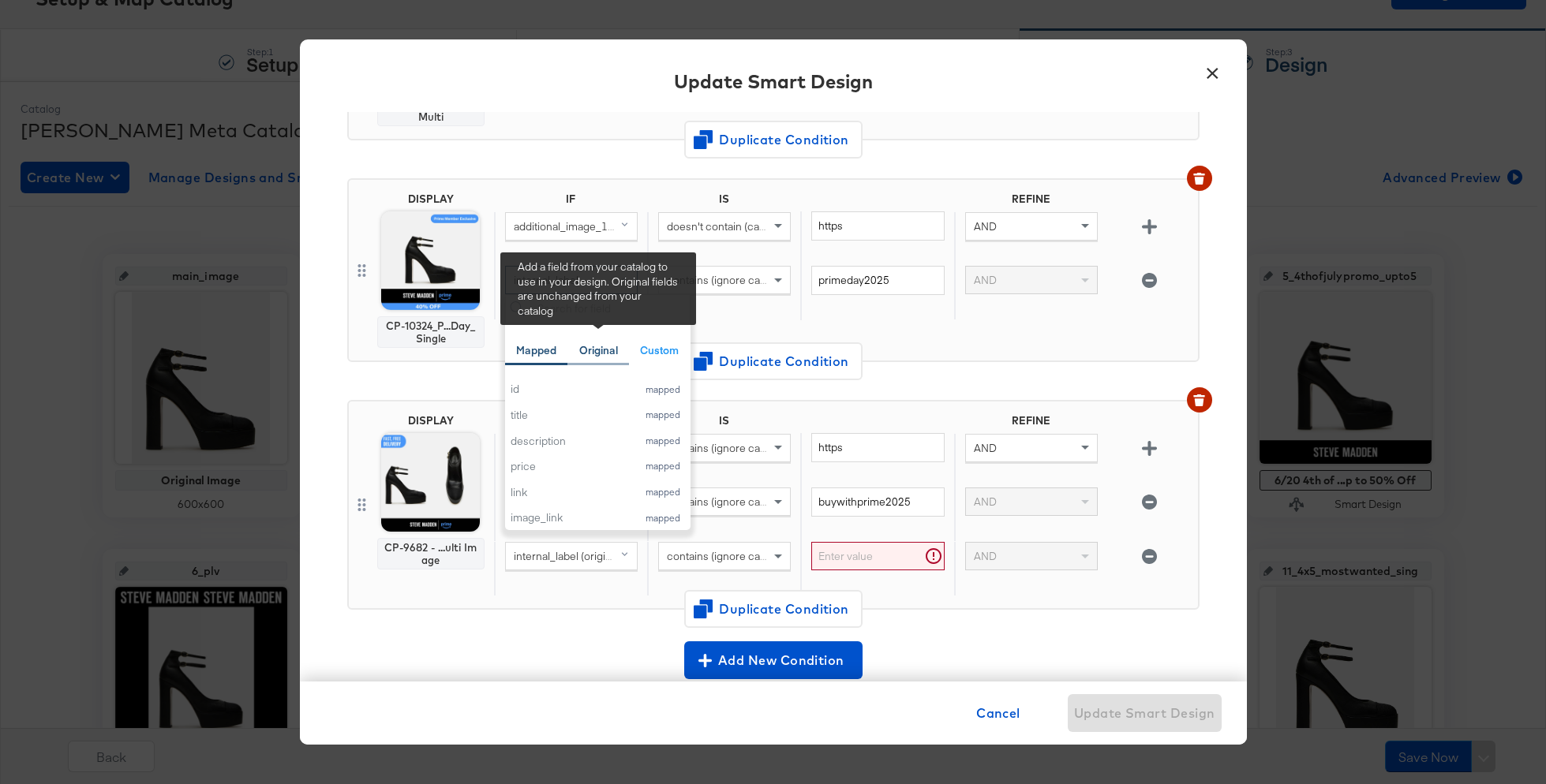 click on "Original" at bounding box center (598, 350) 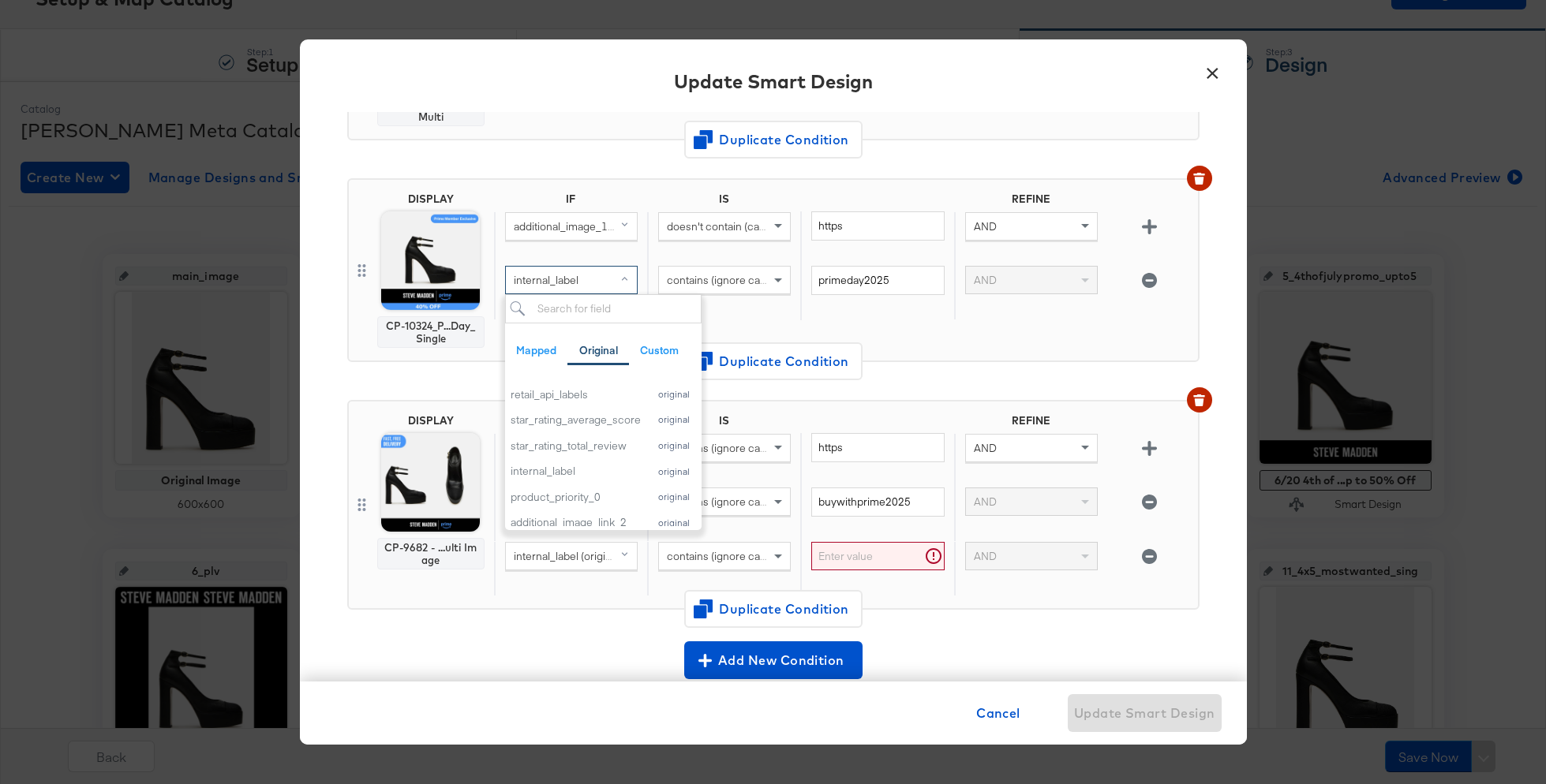 scroll, scrollTop: 903, scrollLeft: 0, axis: vertical 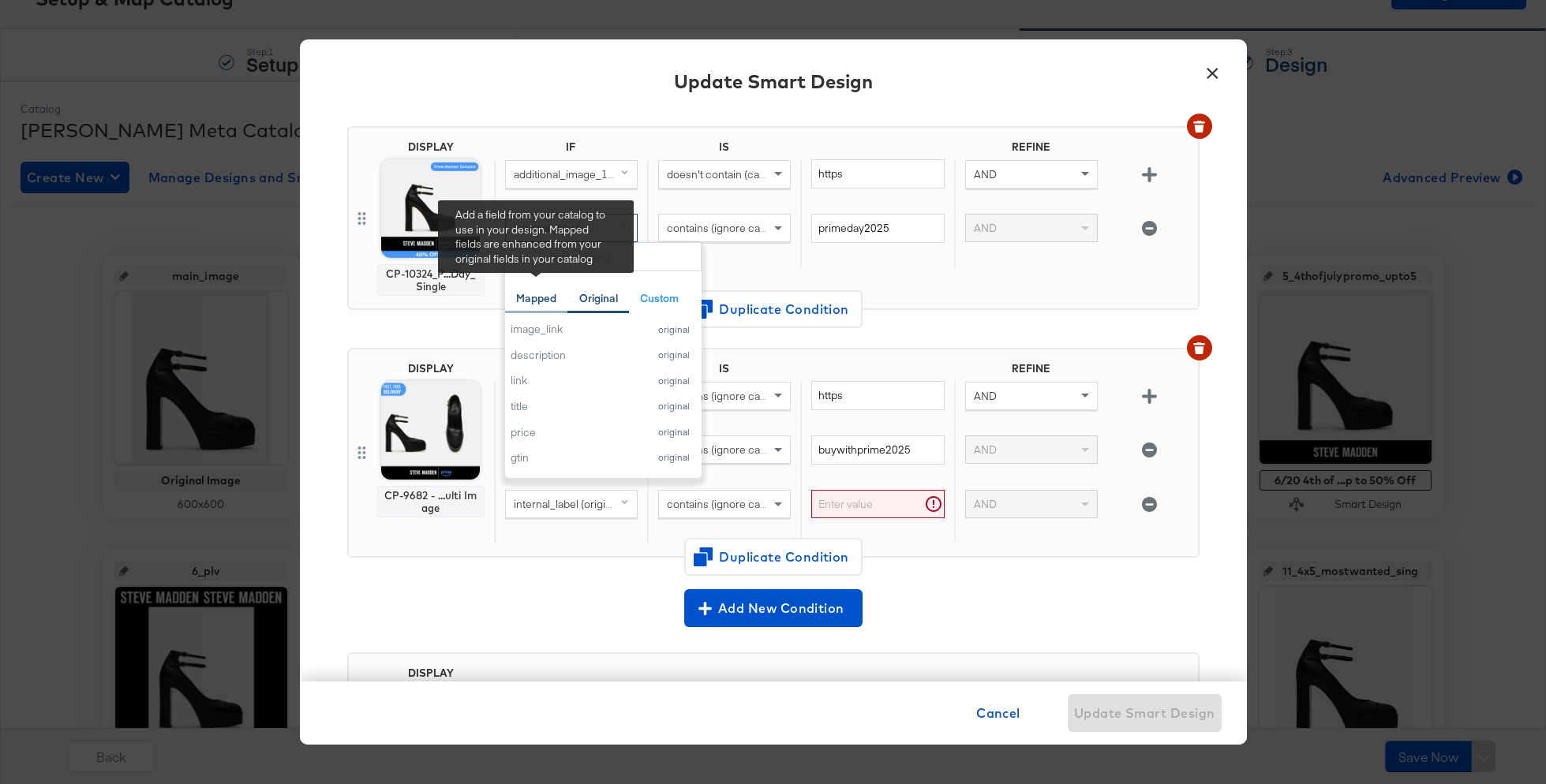 click on "Mapped" at bounding box center (536, 298) 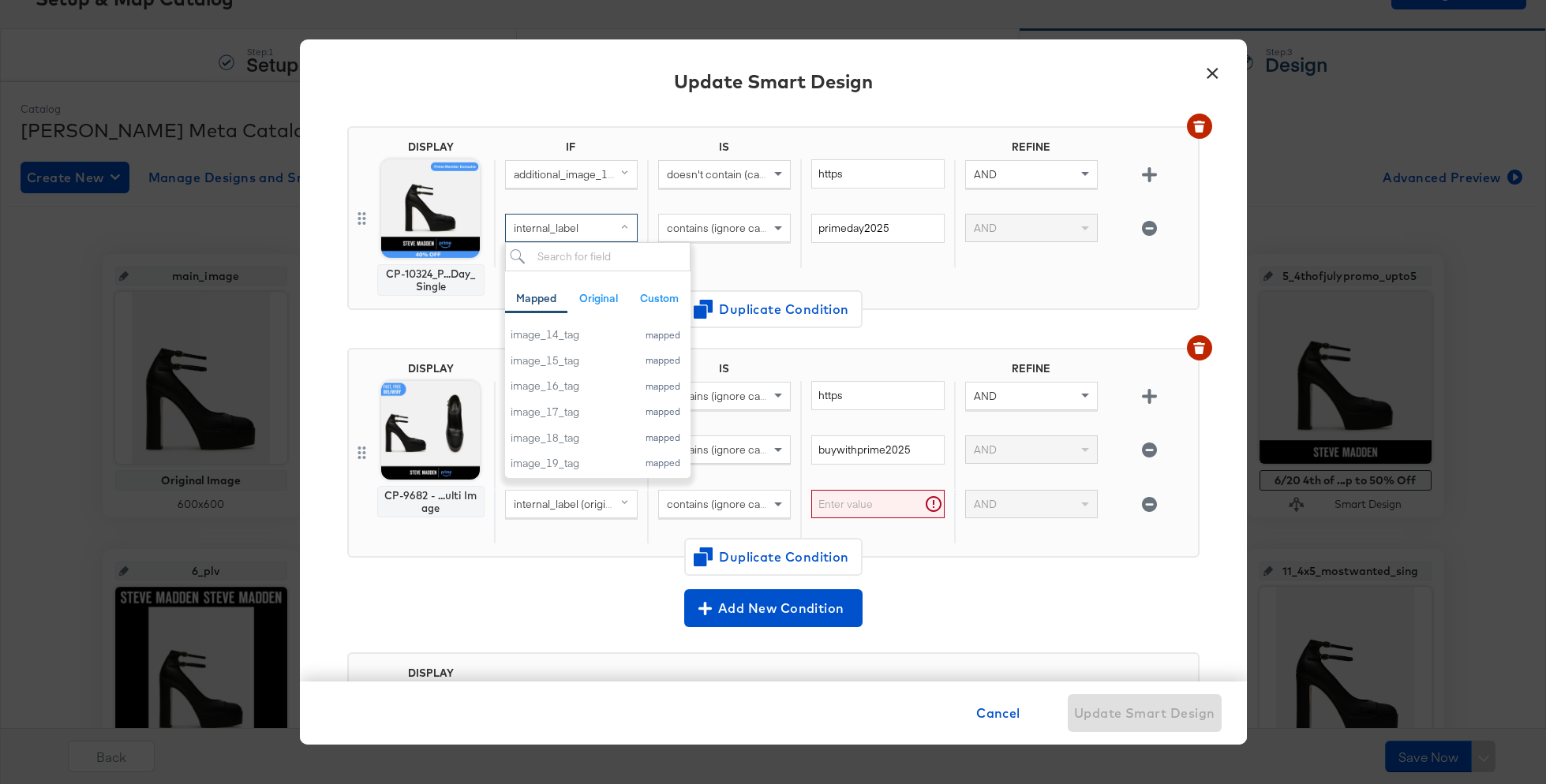 scroll, scrollTop: 880, scrollLeft: 0, axis: vertical 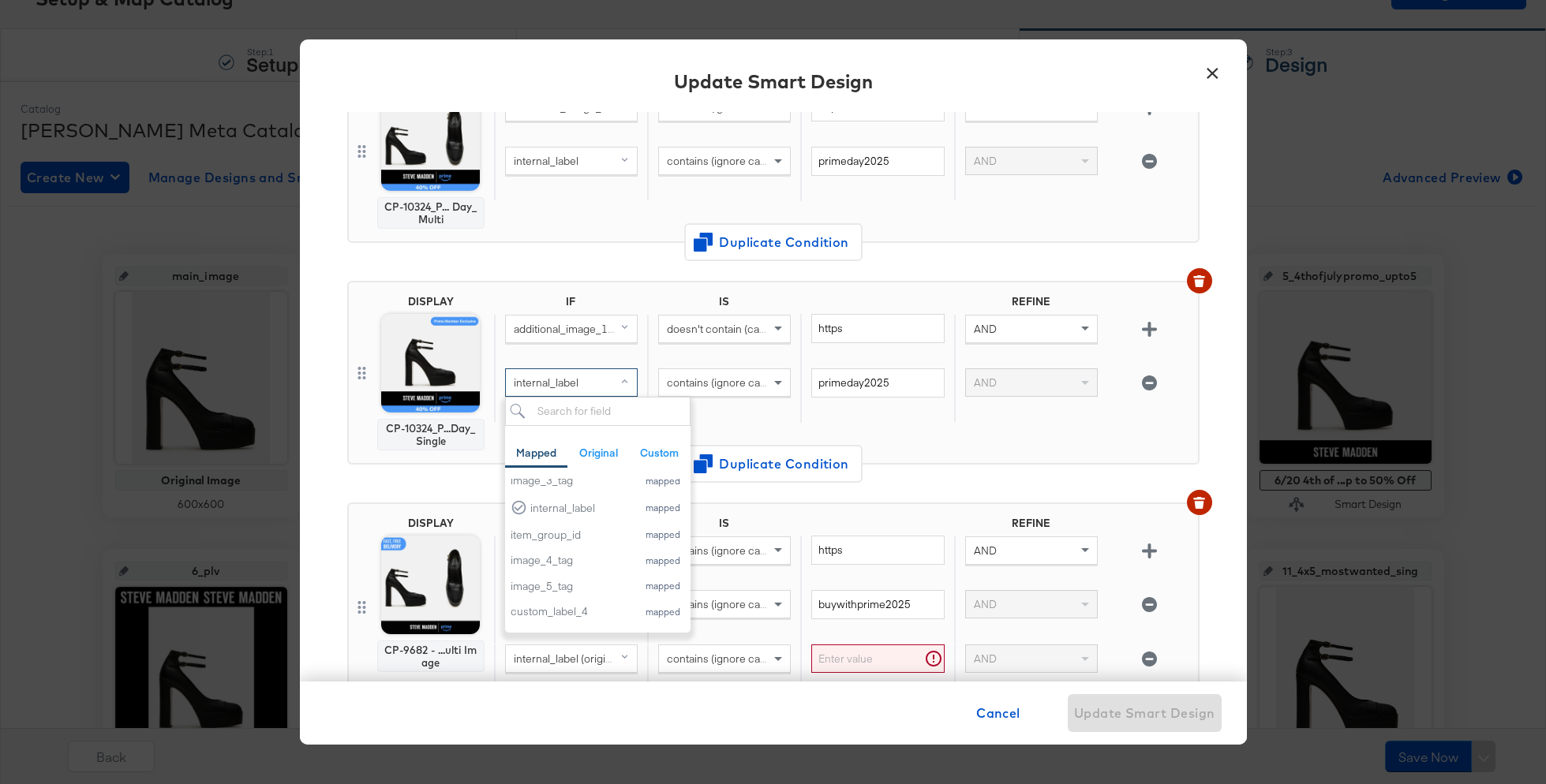 click on "contains (ignore case)" at bounding box center [724, 395] 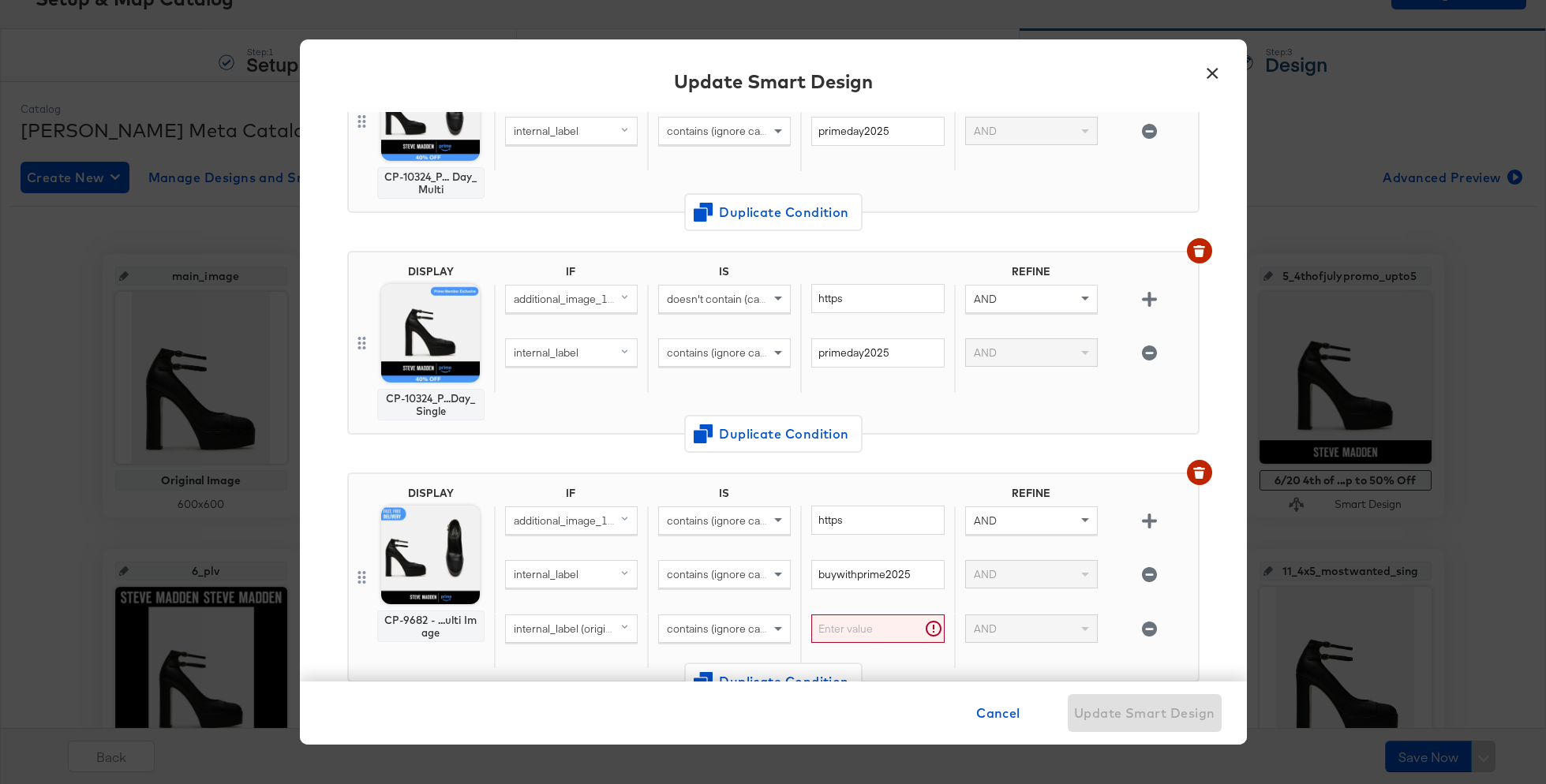 scroll, scrollTop: 280, scrollLeft: 0, axis: vertical 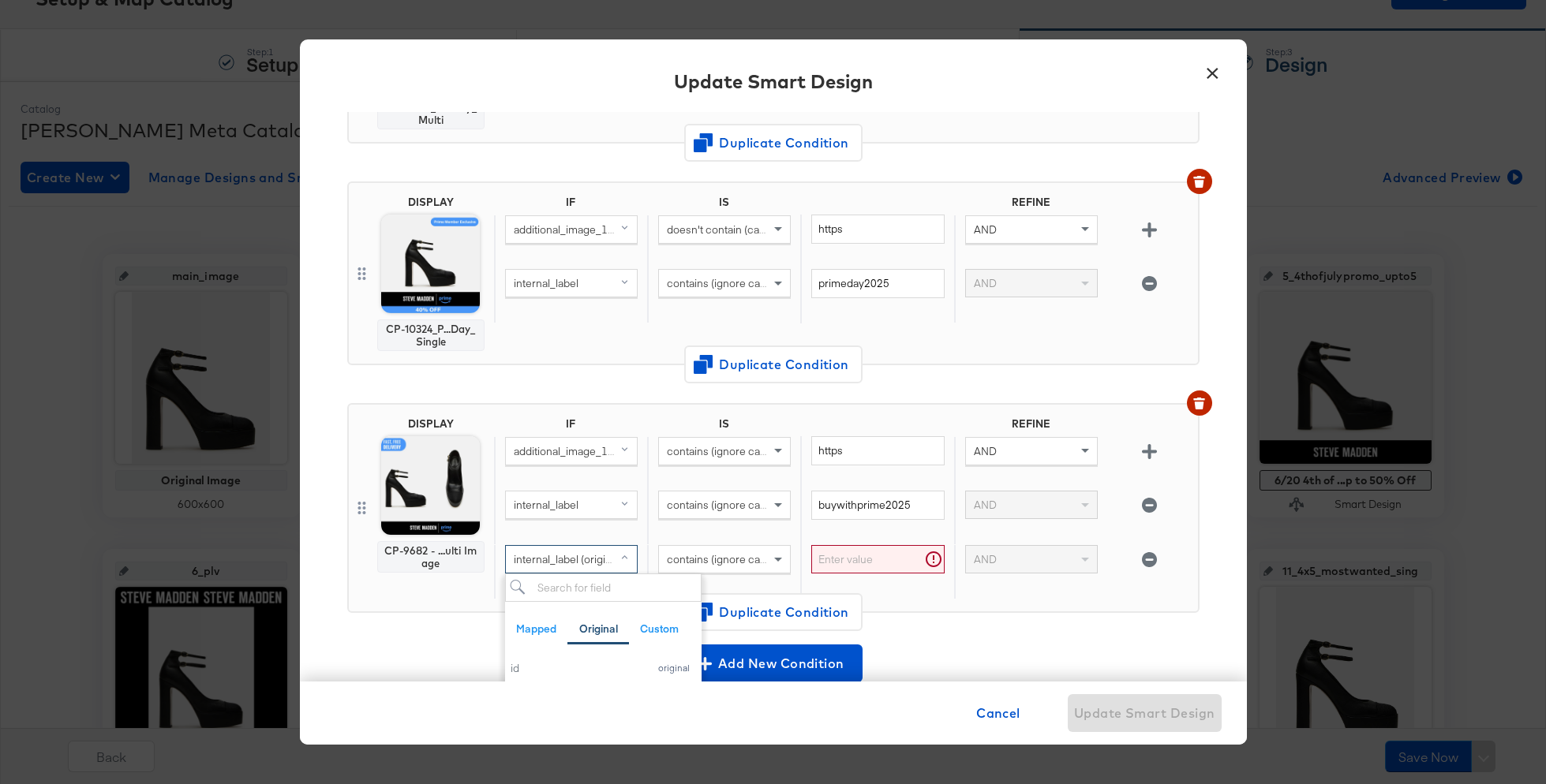 click on "internal_label (original)" at bounding box center [568, 559] 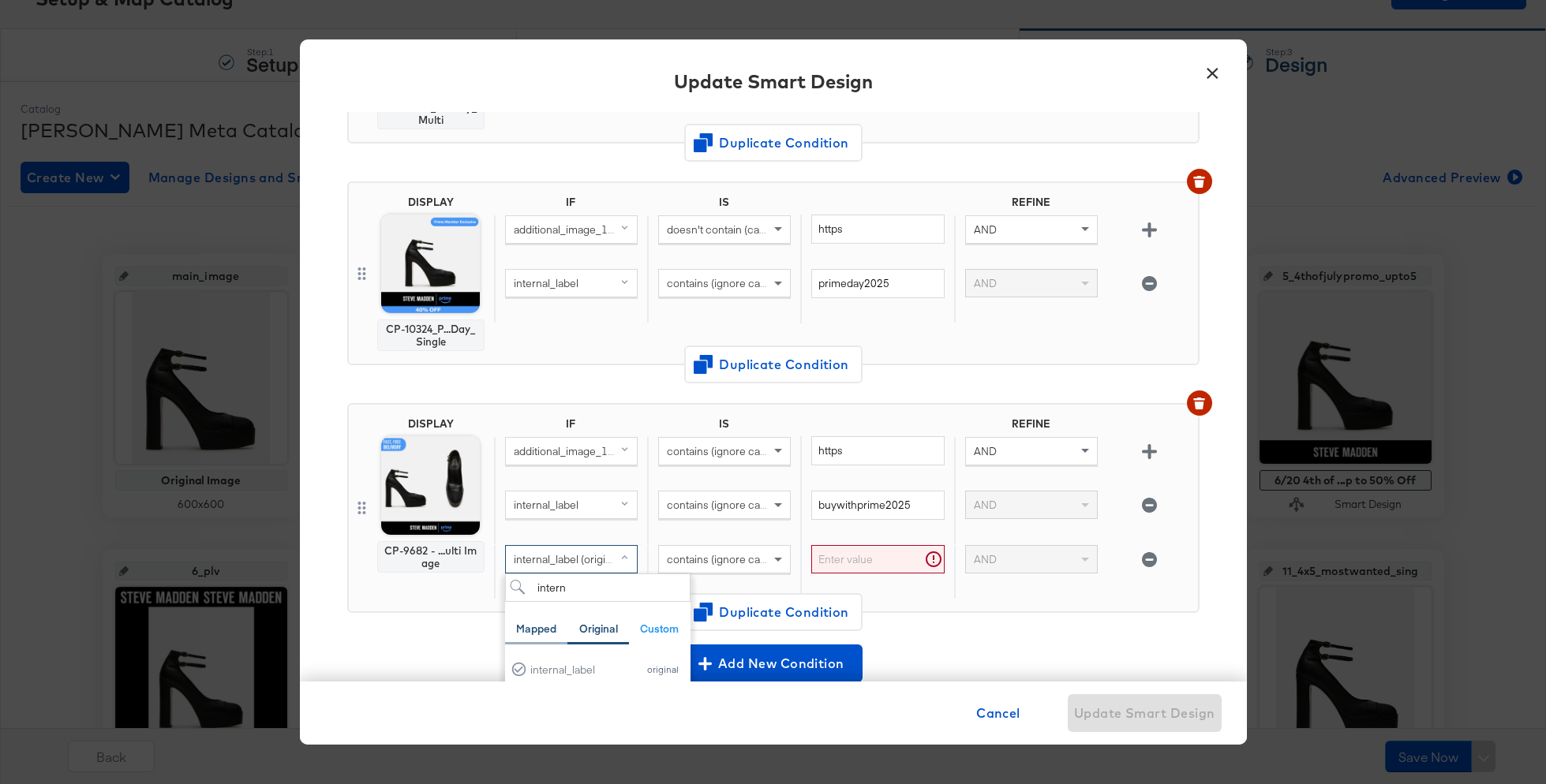 type on "intern" 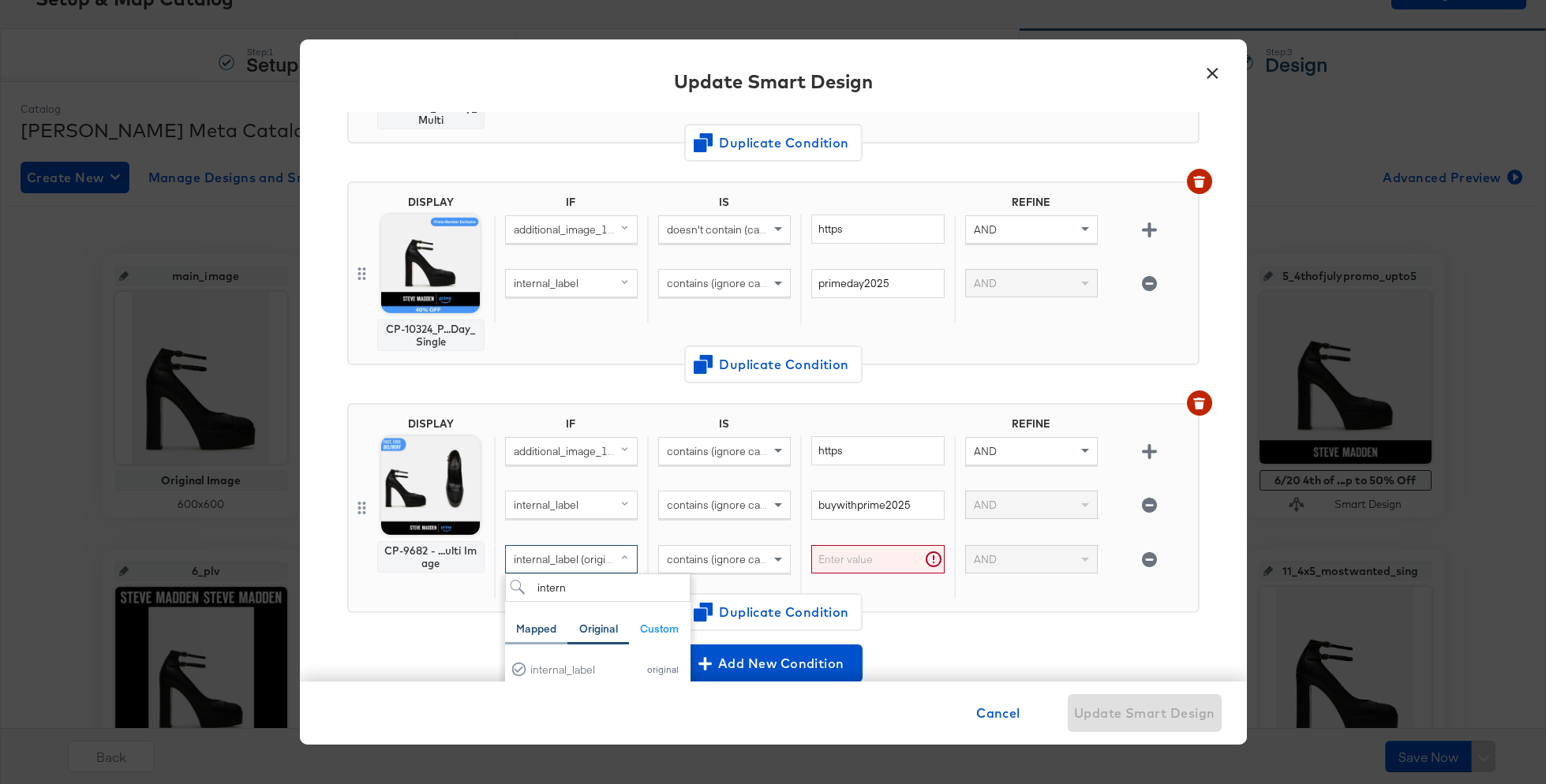 click on "Mapped" at bounding box center (536, 629) 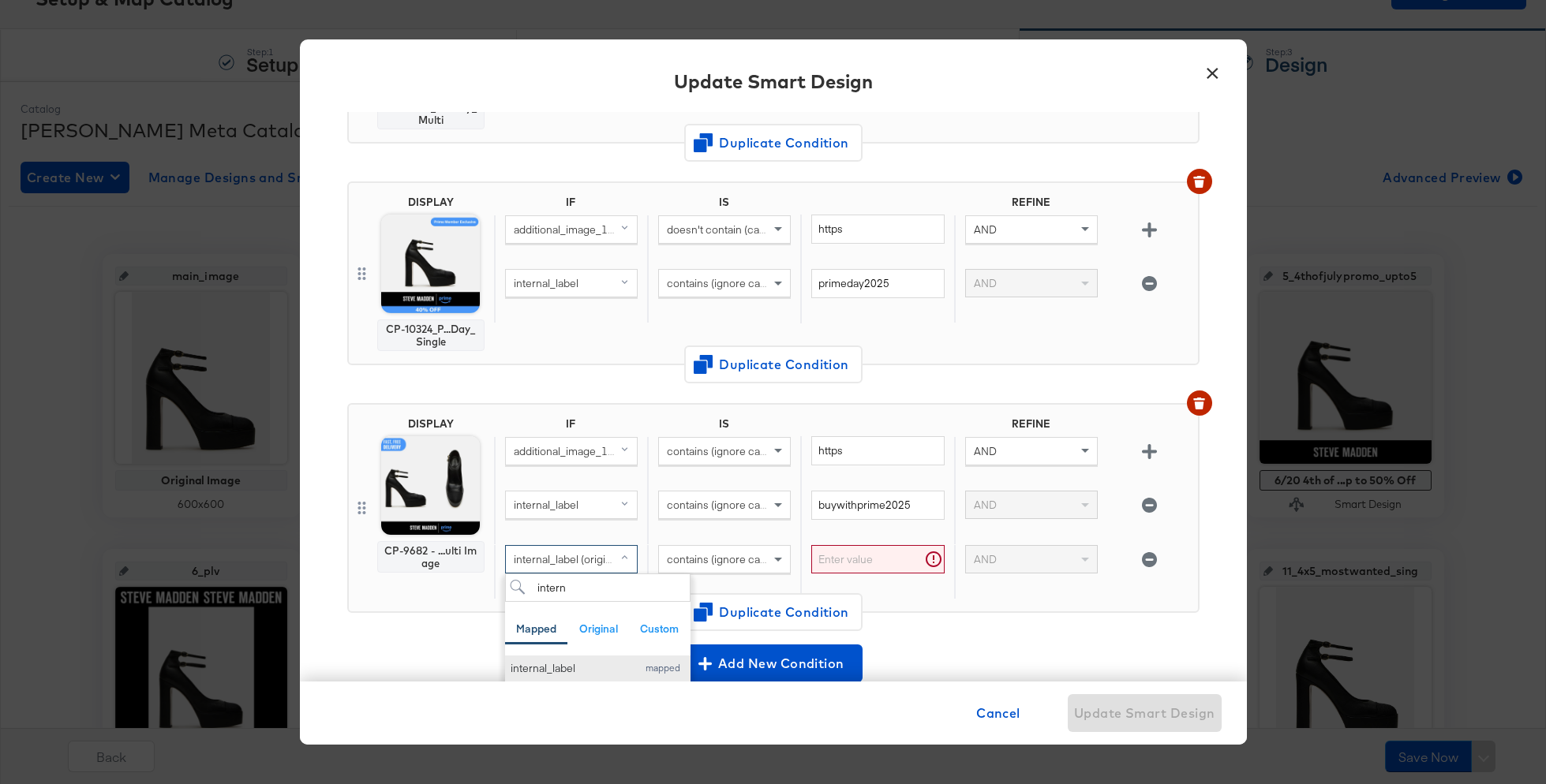click on "internal_label" at bounding box center [570, 668] 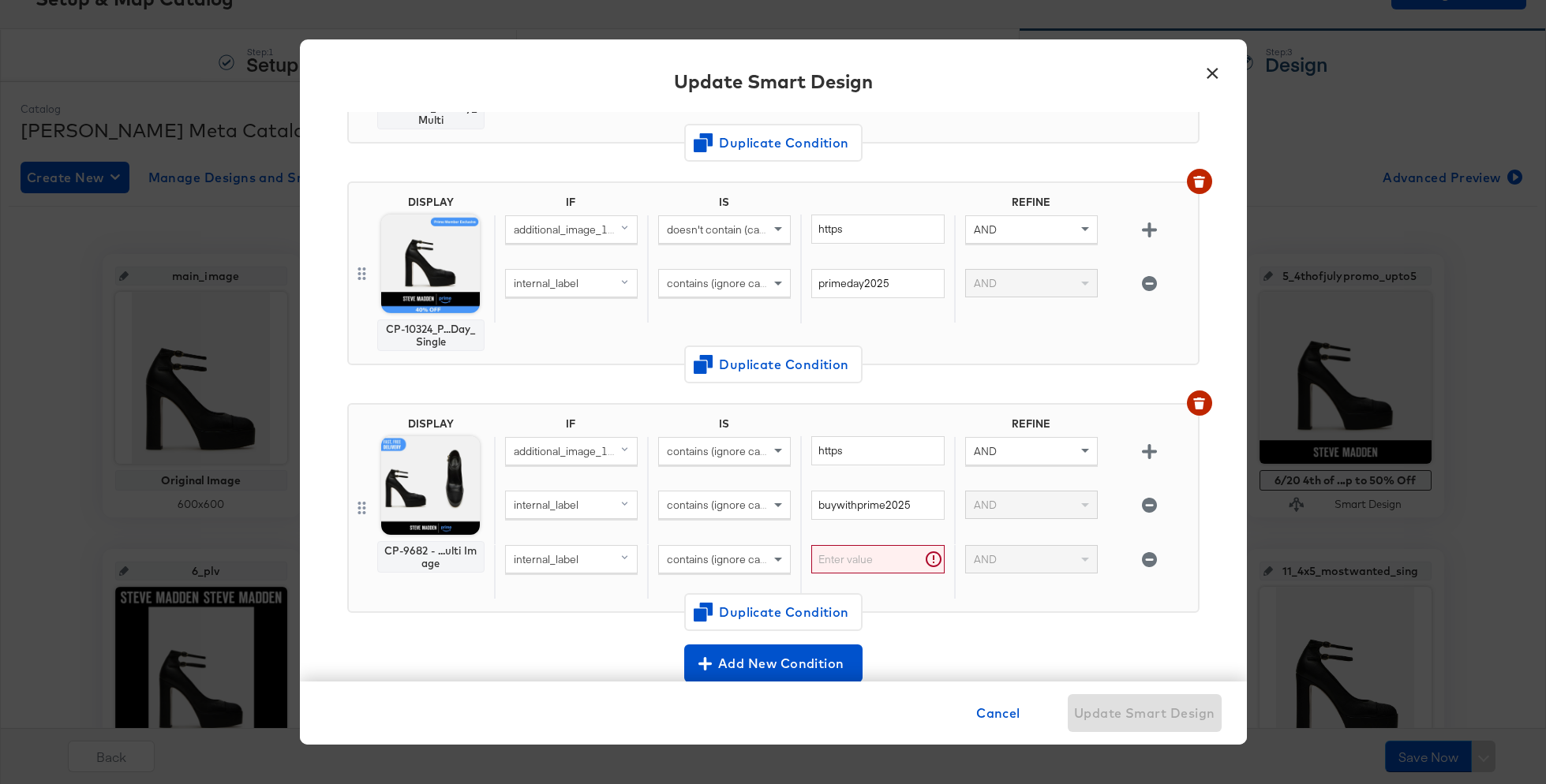 click at bounding box center [878, 559] 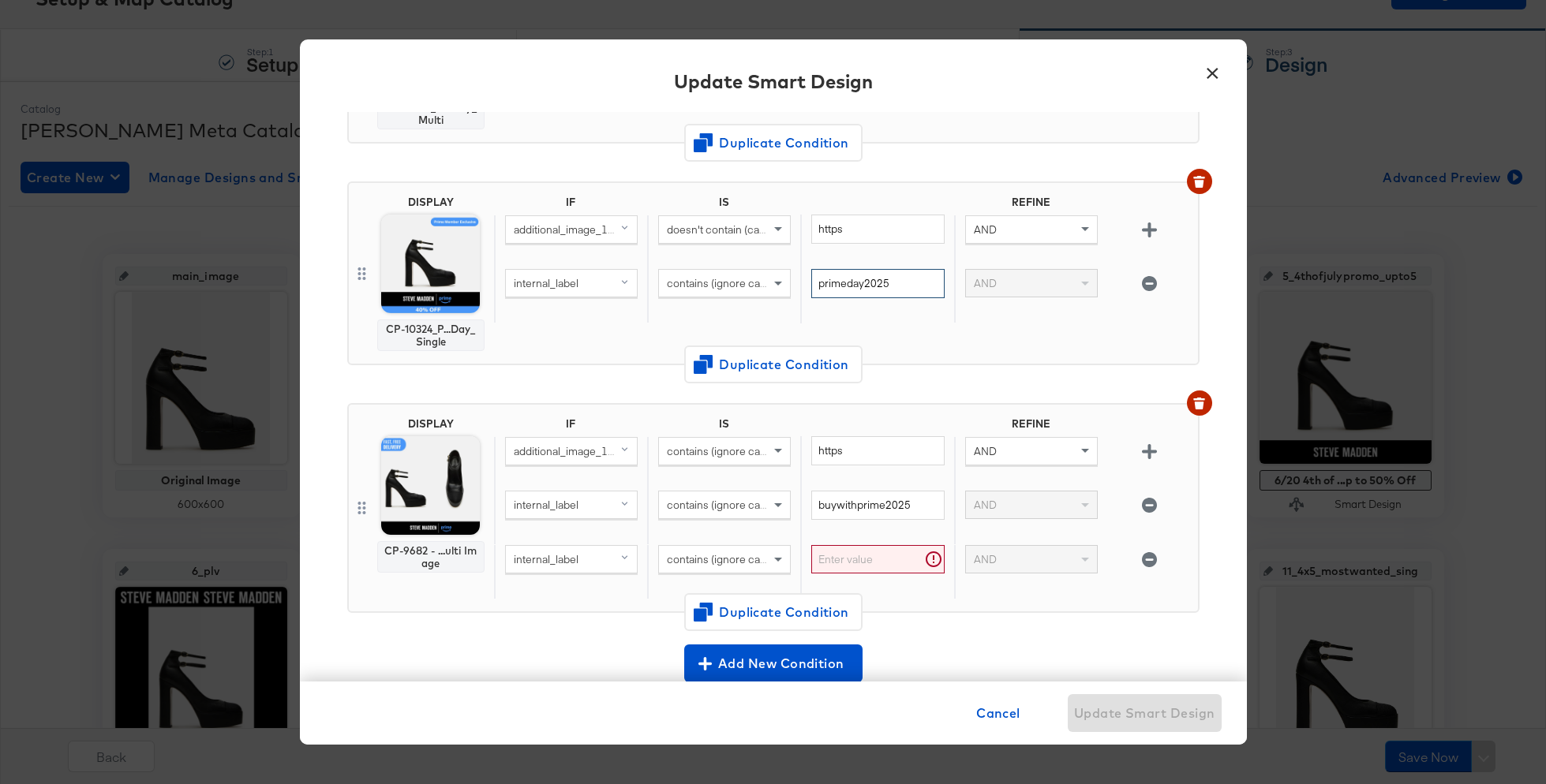 click on "primeday2025" at bounding box center (878, 283) 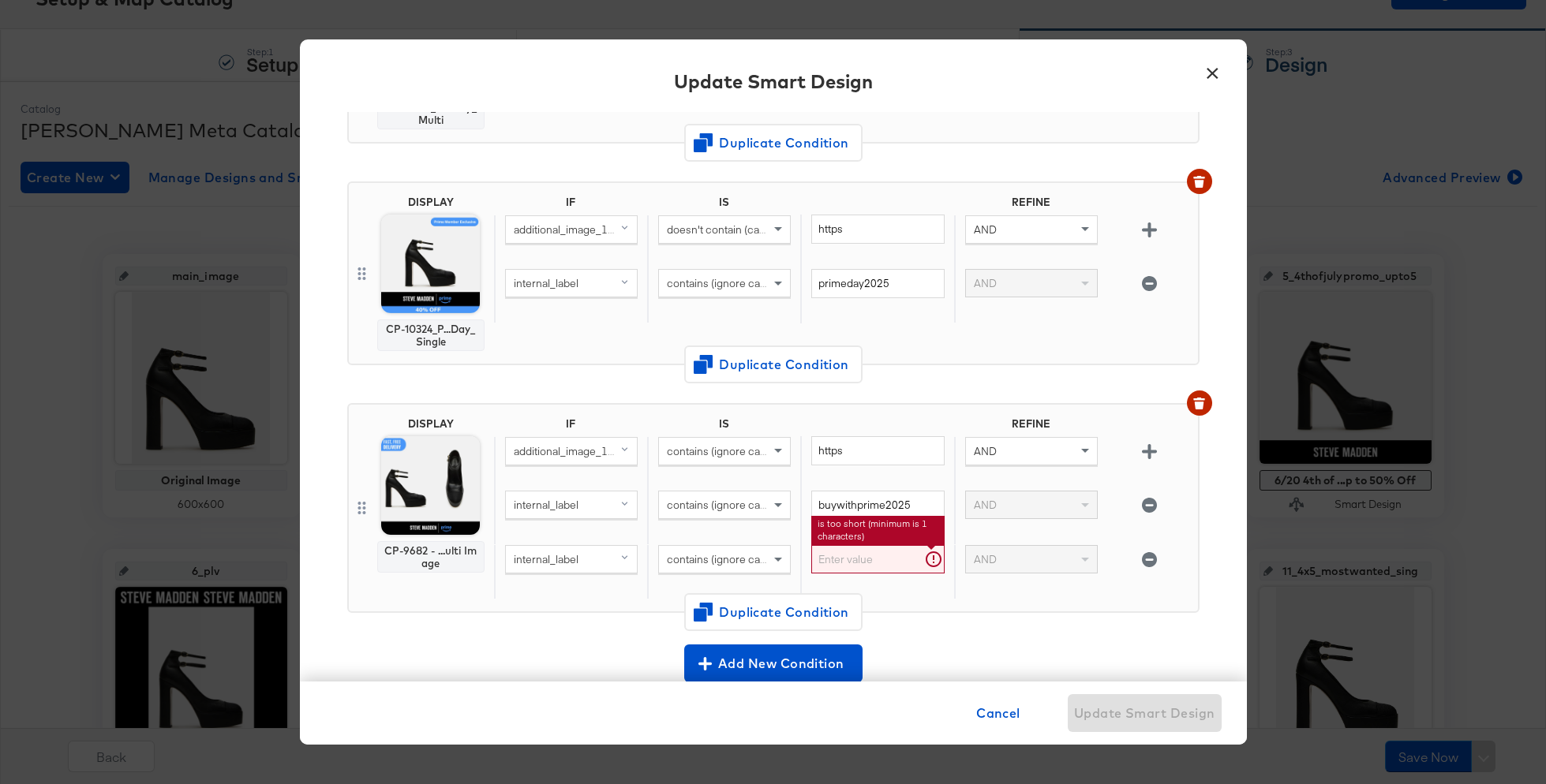 click at bounding box center [878, 559] 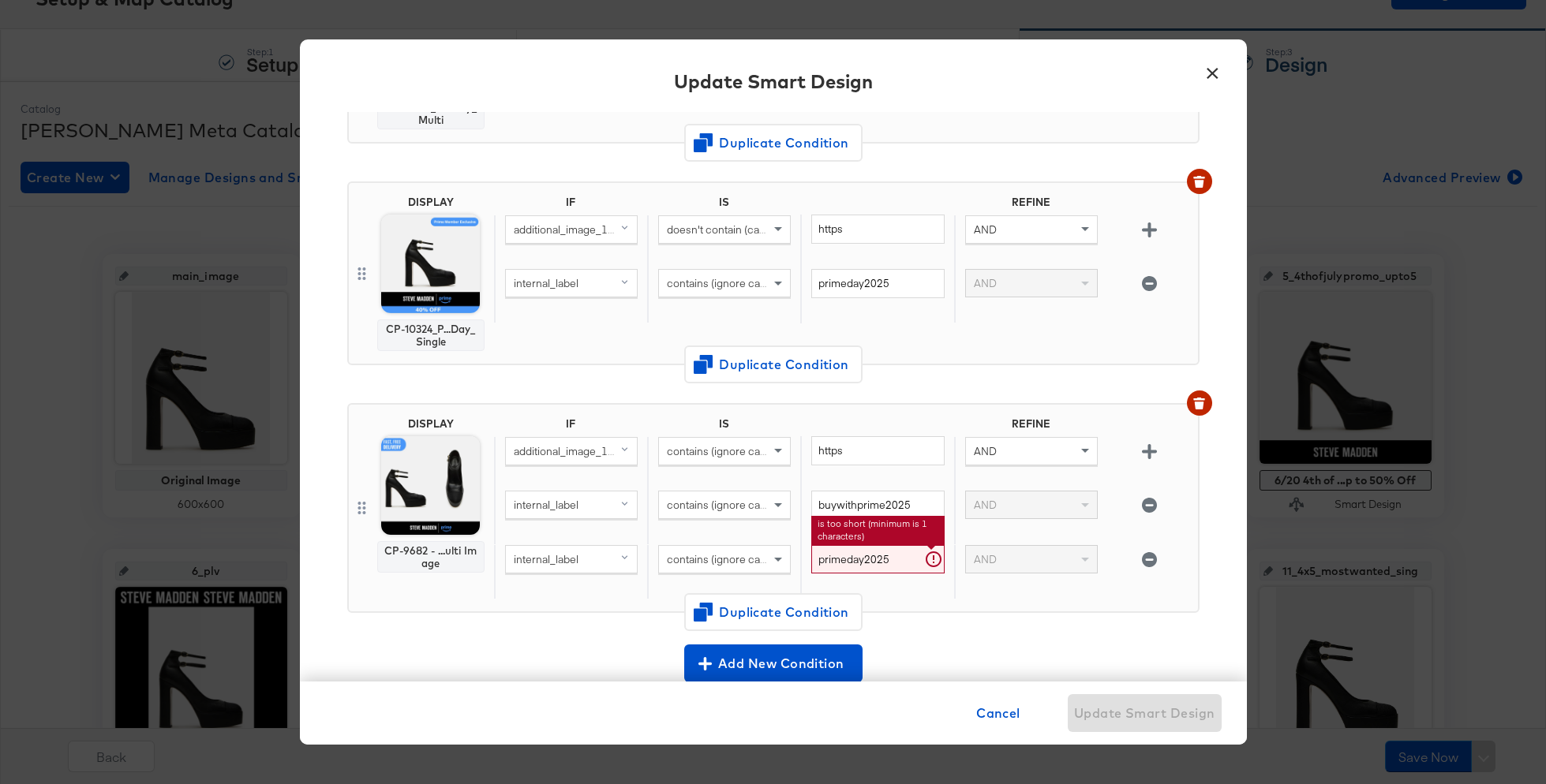 type on "primeday2025" 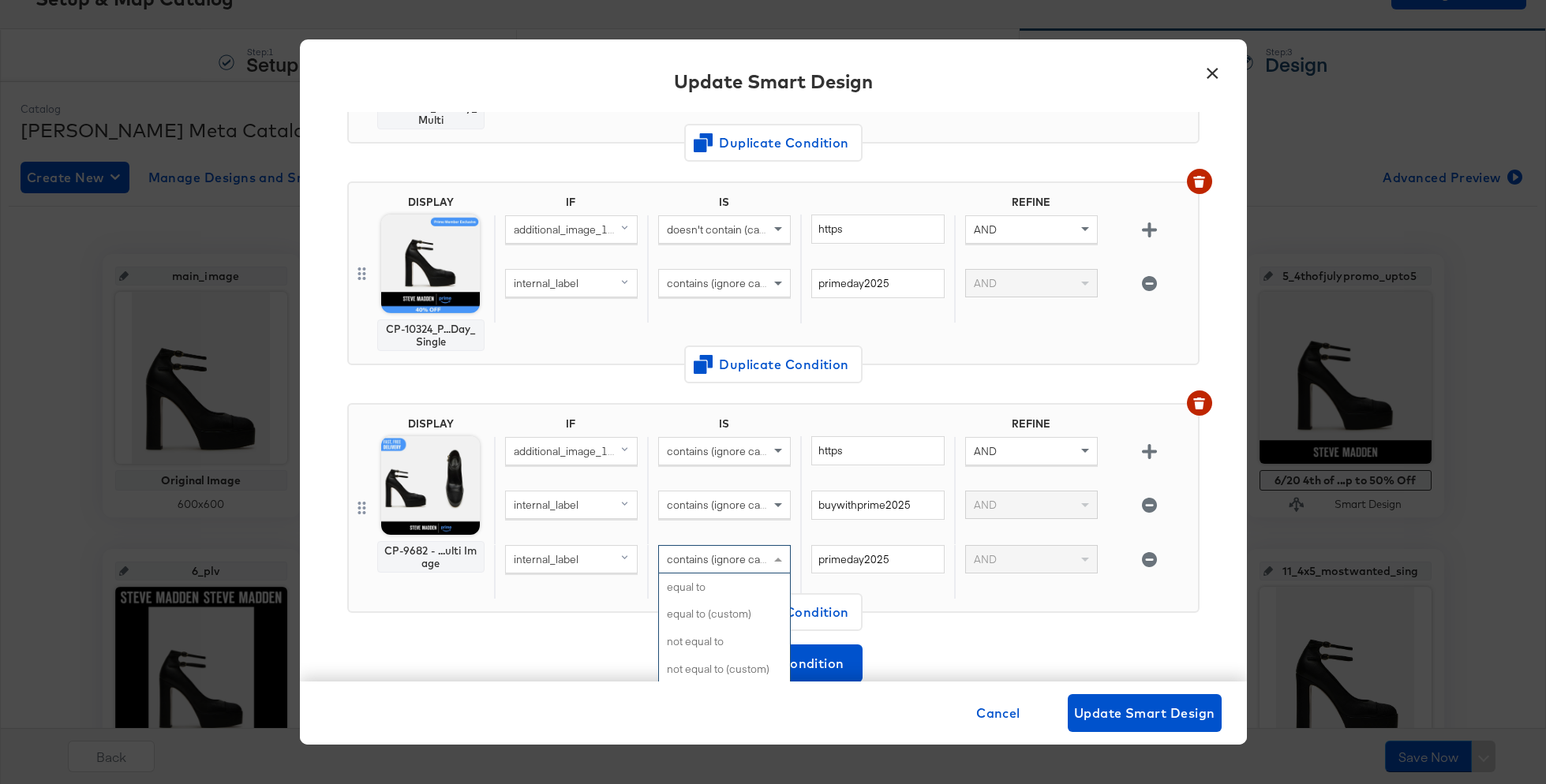 click on "contains (ignore case)" at bounding box center (721, 559) 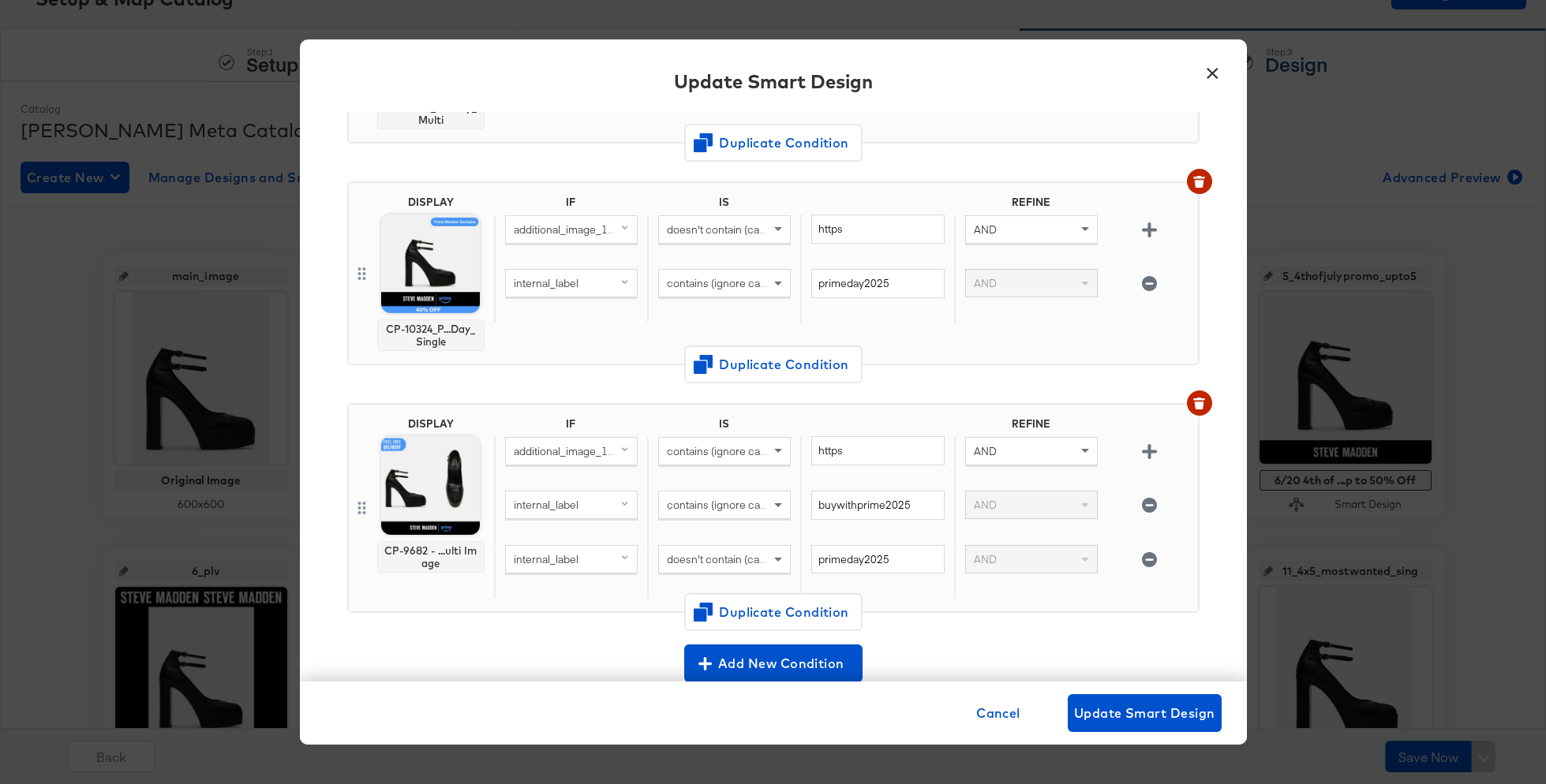 click on "internal_label doesn't contain (case sensitive) primeday2025 AND" at bounding box center [843, 572] 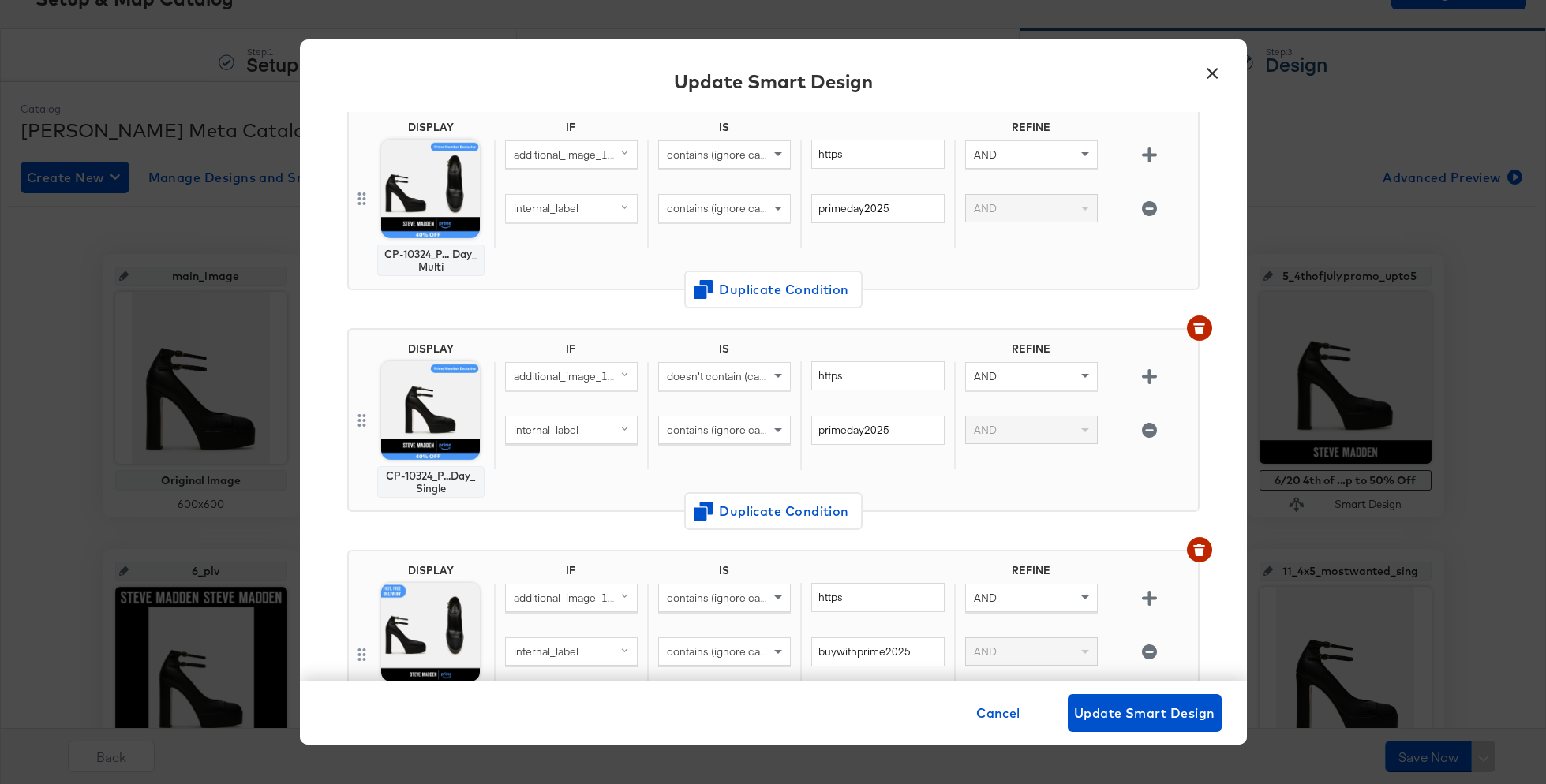 scroll, scrollTop: 0, scrollLeft: 0, axis: both 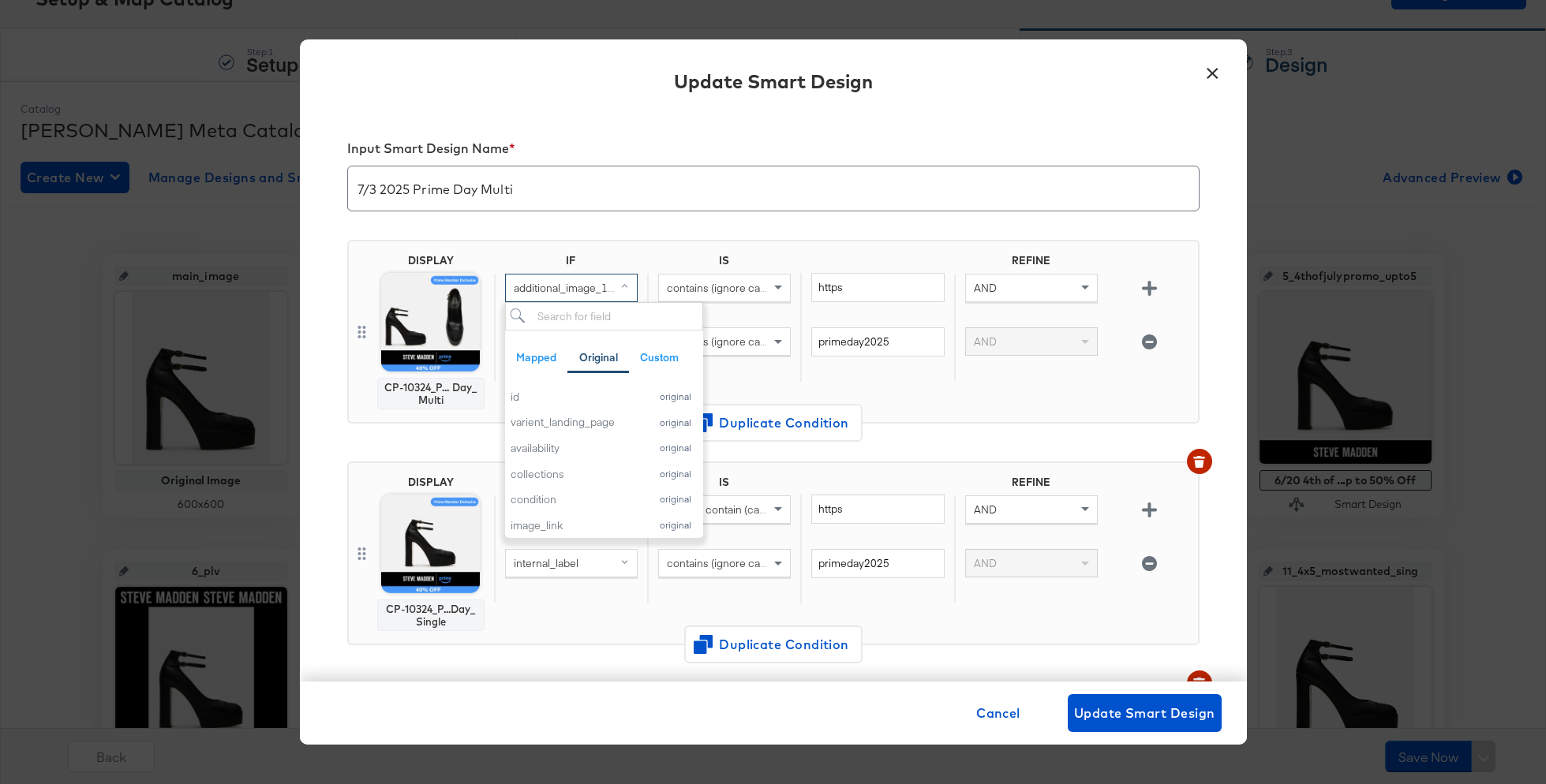 click on "additional_image_1_url (original)" at bounding box center (592, 288) 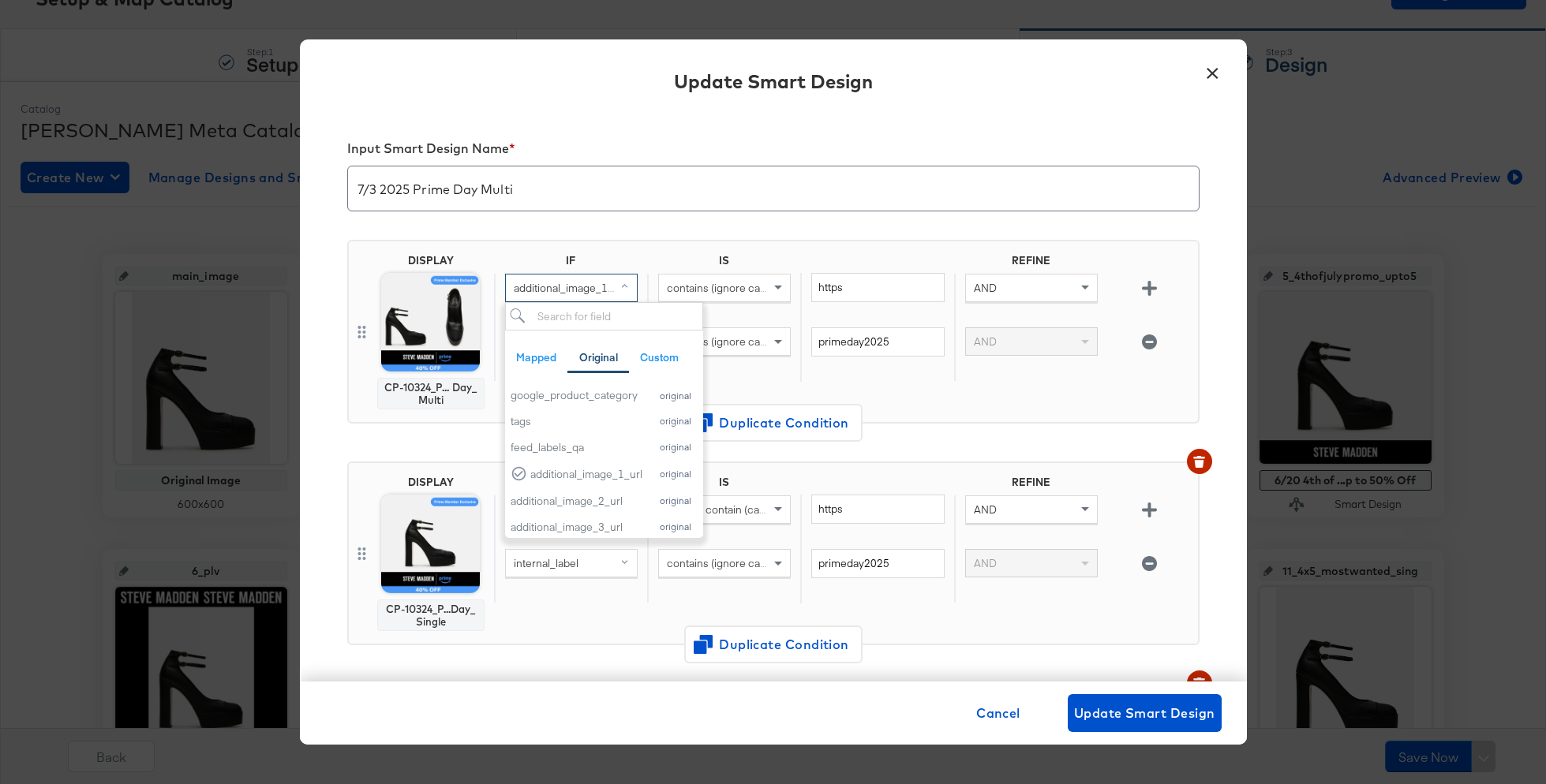 scroll, scrollTop: 617, scrollLeft: 0, axis: vertical 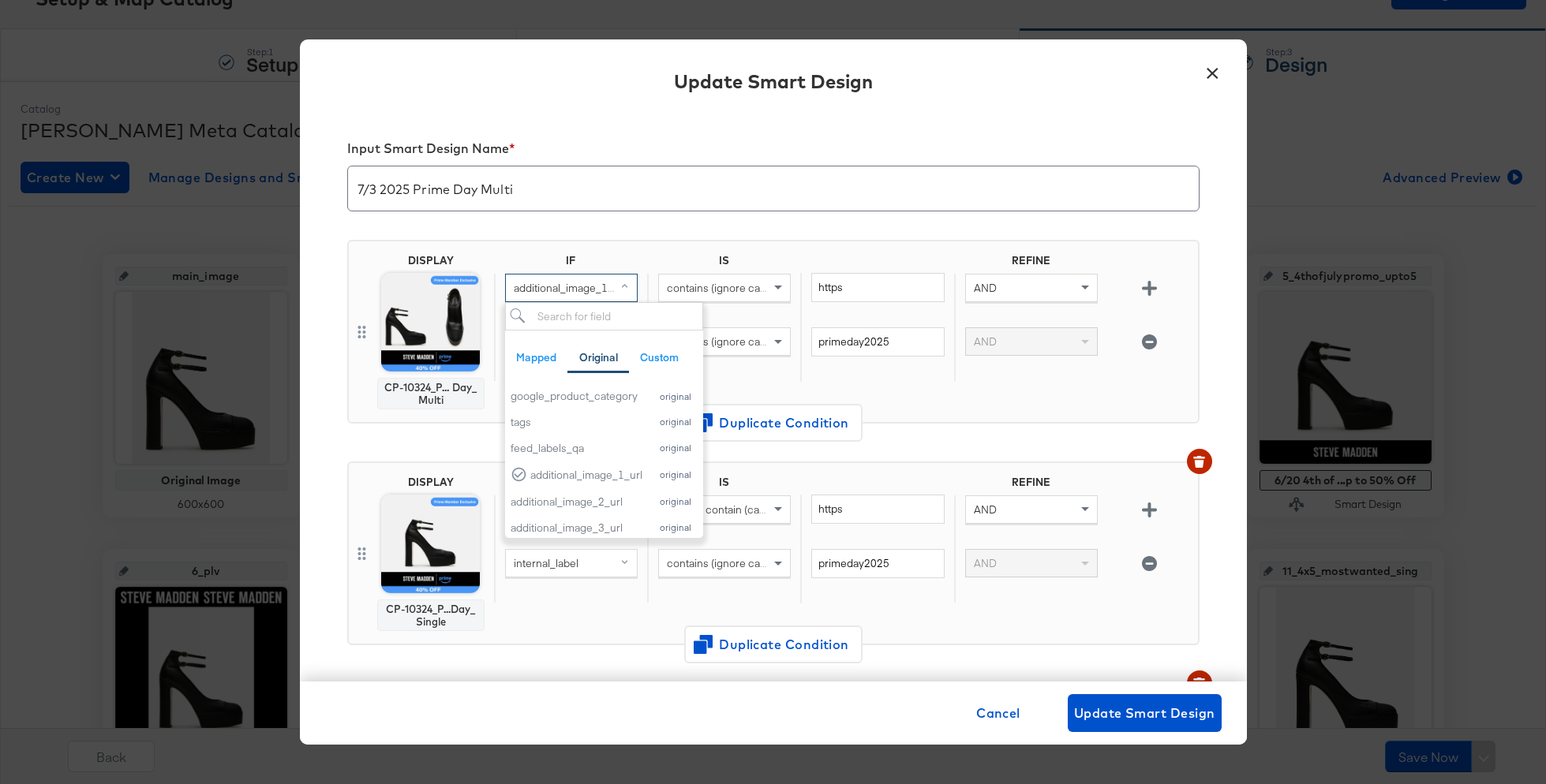 click on "DISPLAY CP-10324_P... Day_Multi IF IS   REFINE   additional_image_1_url (original) Mapped Original Custom Add a field from your catalog to use in your design. Original fields are unchanged from your catalog id original varient_landing_page original availability original collections original condition original image_link original description original link original title original price original gtin original brand original color original gender original item_group_id original product_type original sale_price original custom_label_0 original custom_label_1 original custom_label_3 original custom_label_4 original size original cost_of_goods_sold original margin original google_product_category original tags original feed_labels_qa original additional_image_1_url original additional_image_2_url original additional_image_3_url original additional_image_4_url original additional_image_5_url original additional_image_6_url original num_additional_images original retail_api_labels original star_rating_average_score" at bounding box center (773, 338) 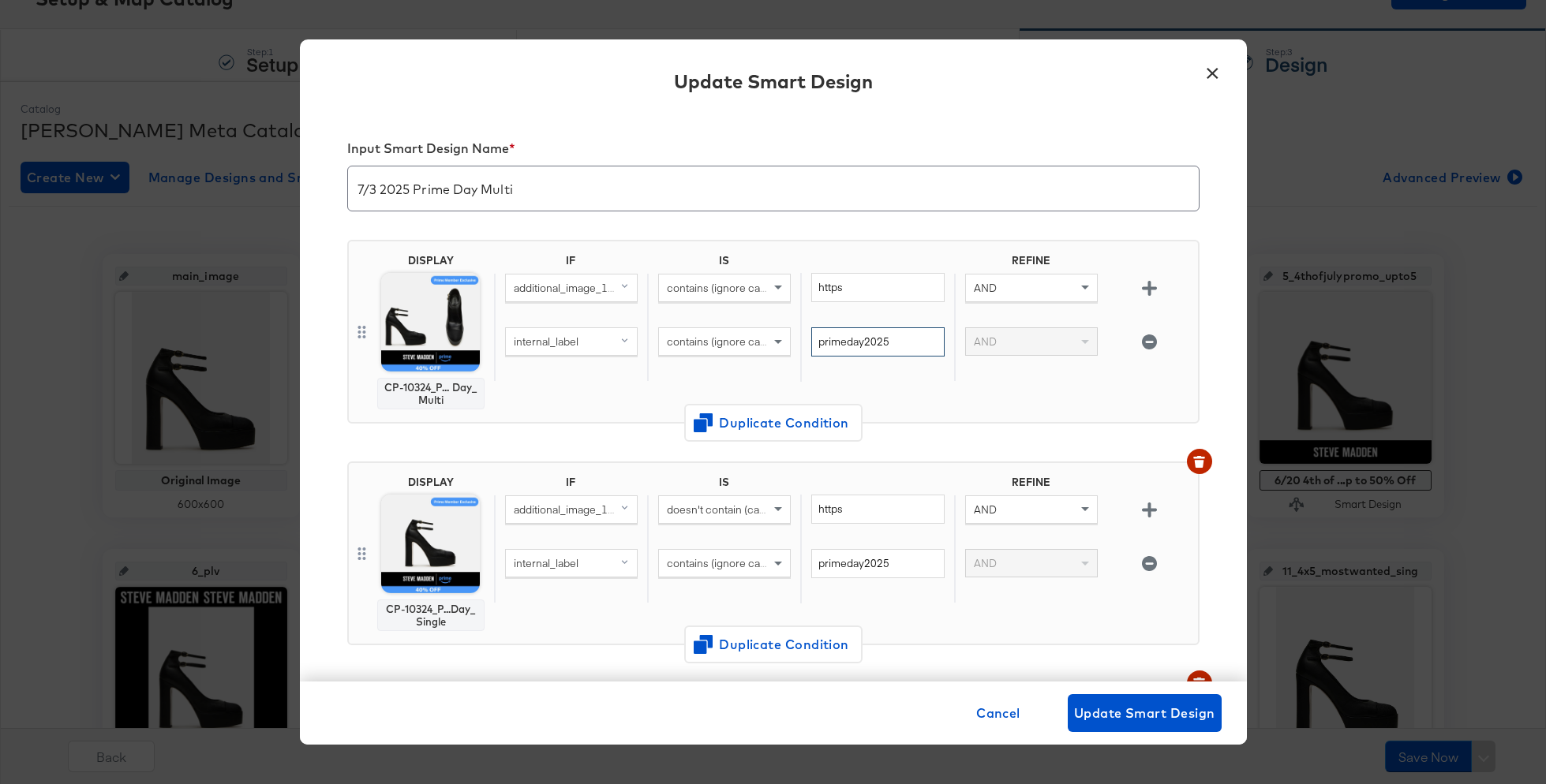 click on "primeday2025" at bounding box center [878, 342] 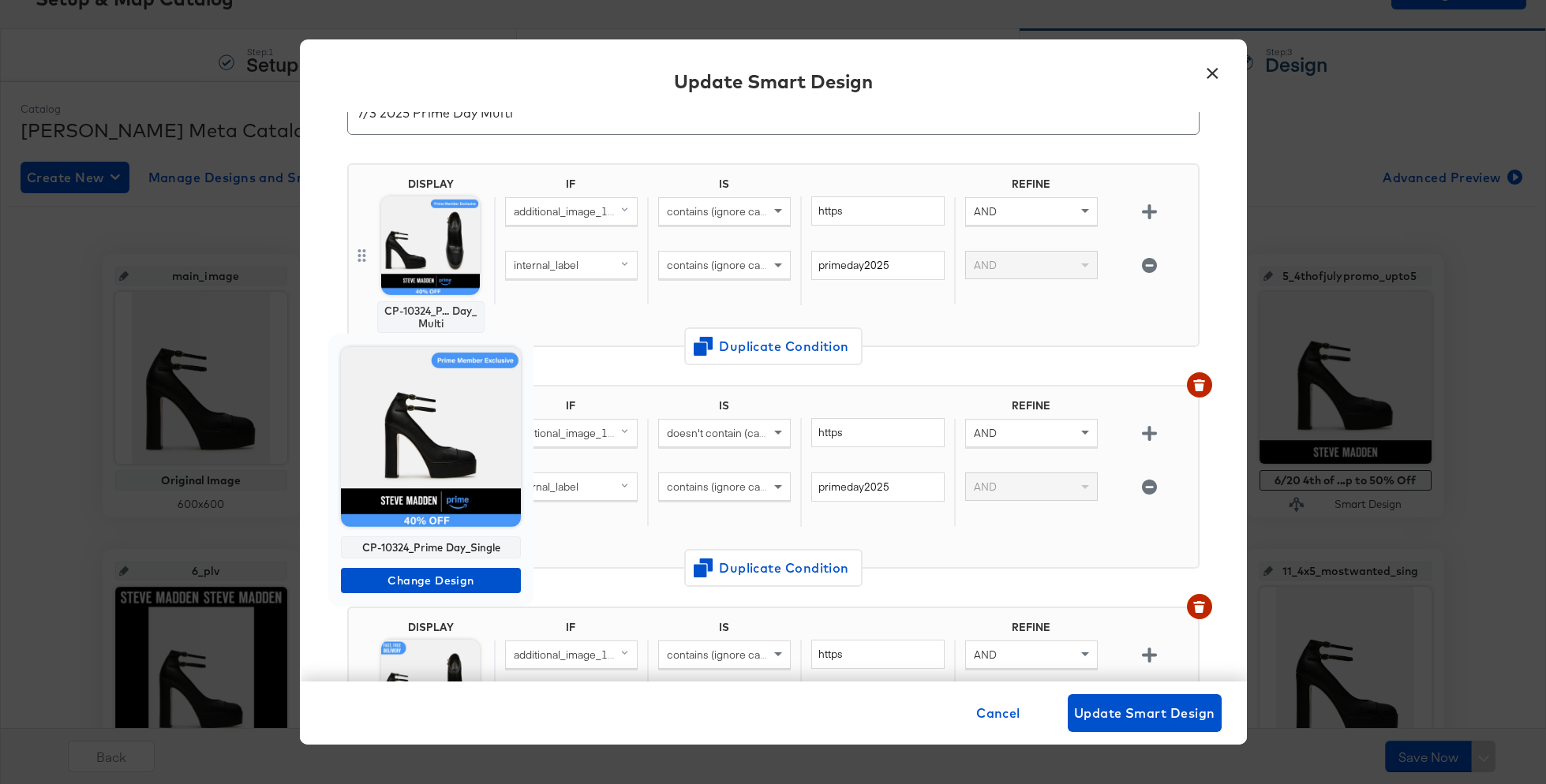 scroll, scrollTop: 77, scrollLeft: 0, axis: vertical 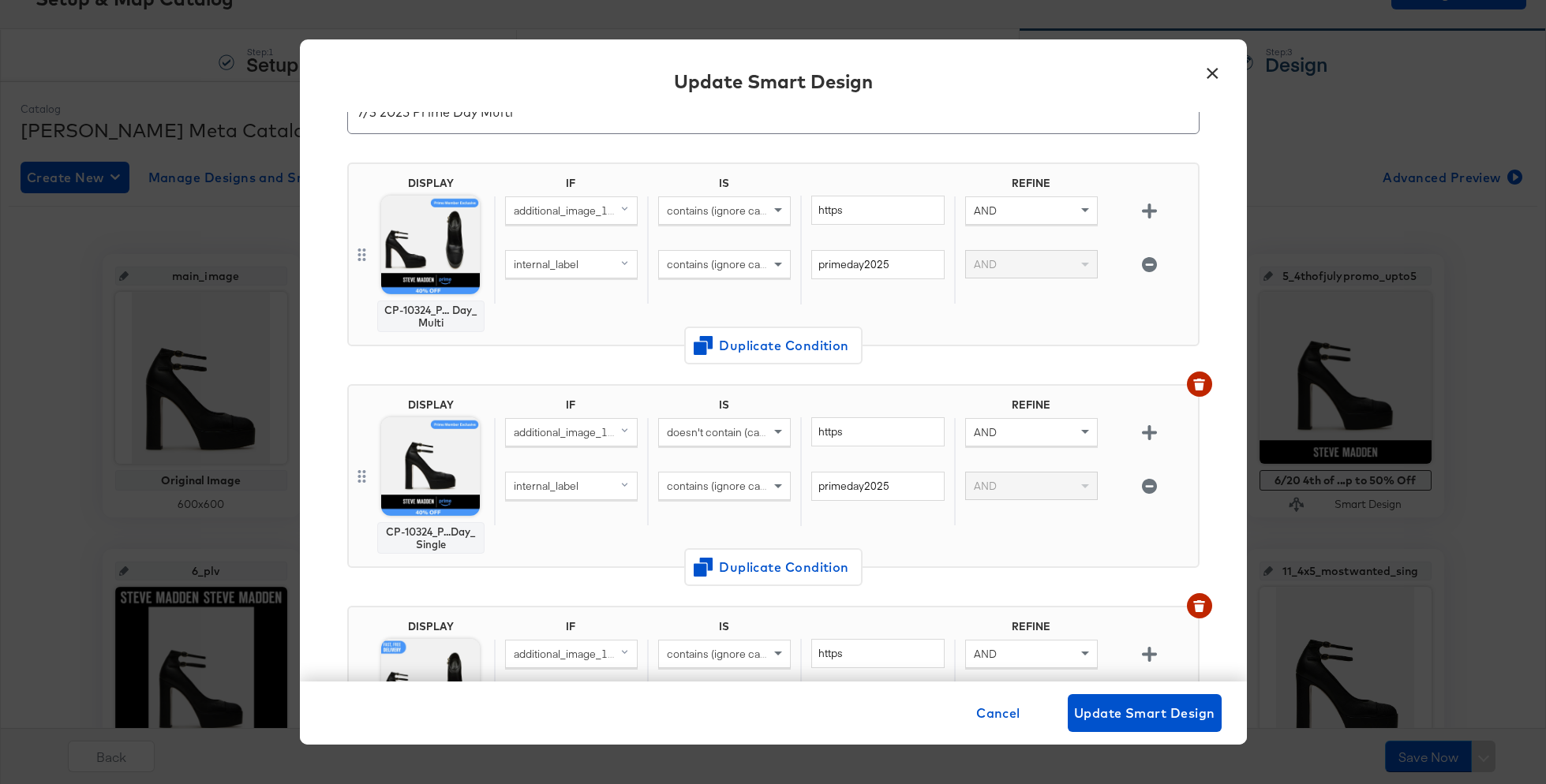 click on "DISPLAY CP-10324_P...Day_Single IF IS   REFINE   additional_image_1_url (original) doesn't contain (case sensitive) https AND internal_label contains (ignore case) primeday2025 AND Duplicate Condition" at bounding box center [773, 482] 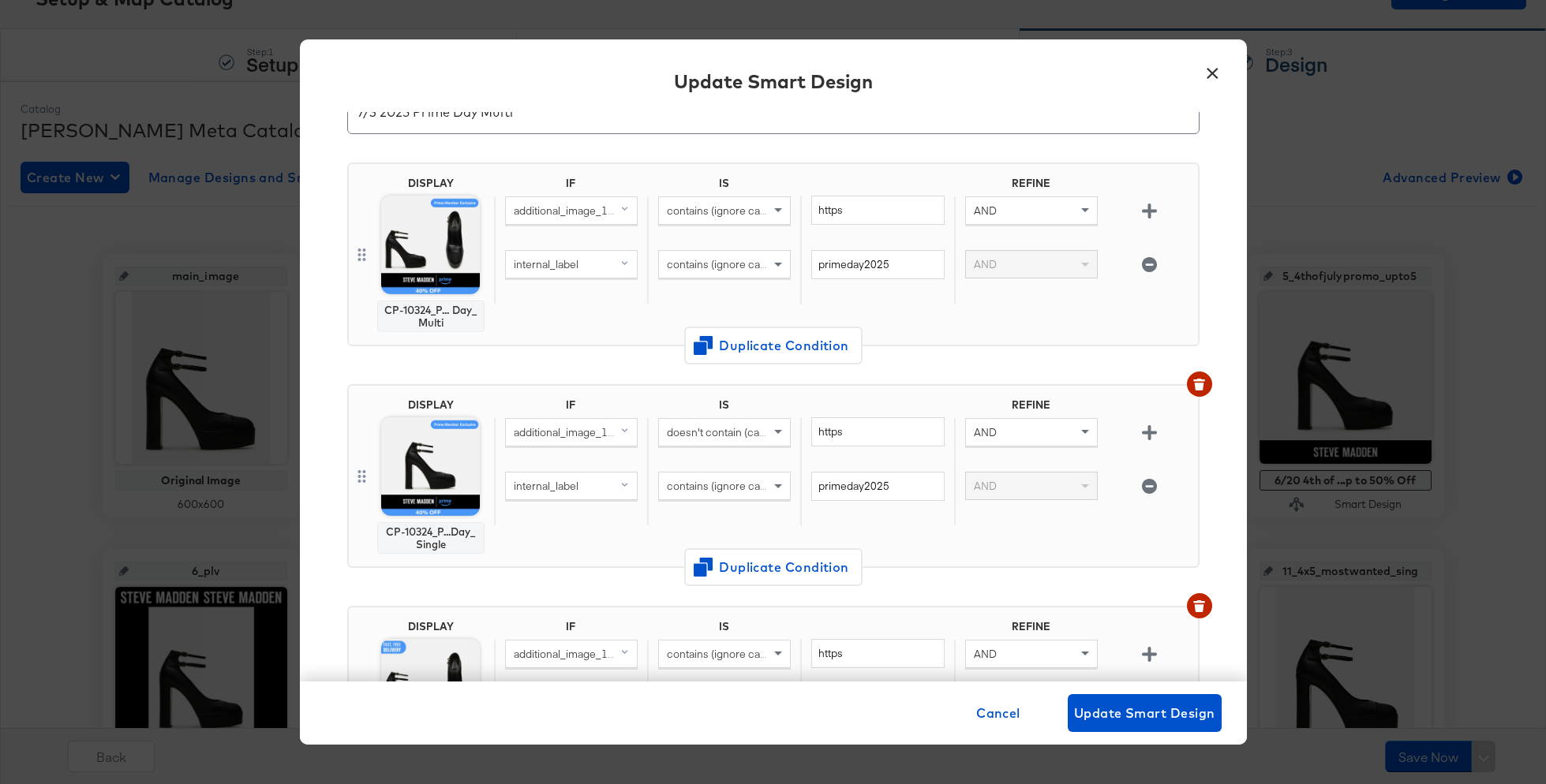 click on "additional_image_1_url (original)" at bounding box center [592, 432] 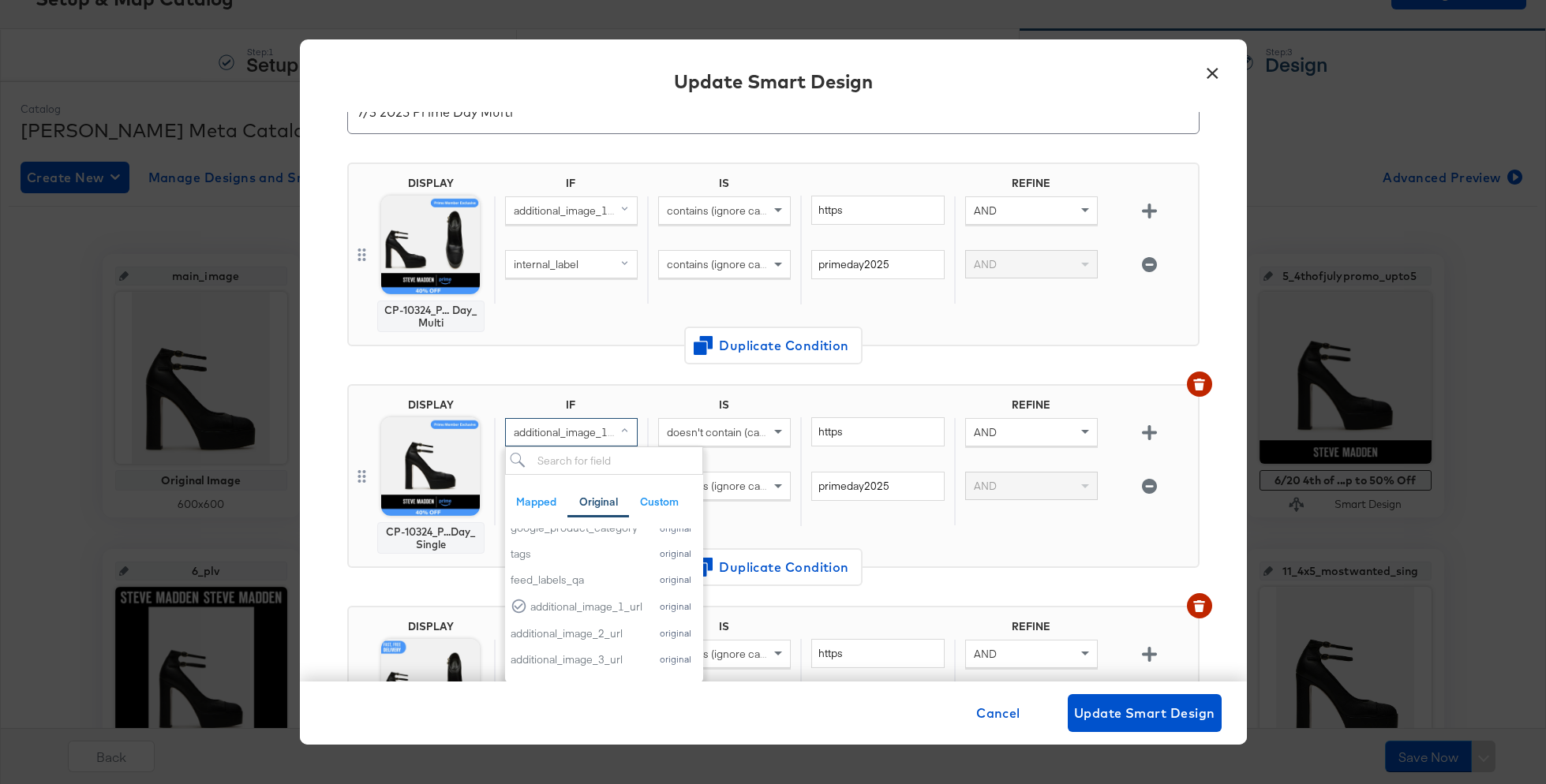 scroll, scrollTop: 629, scrollLeft: 0, axis: vertical 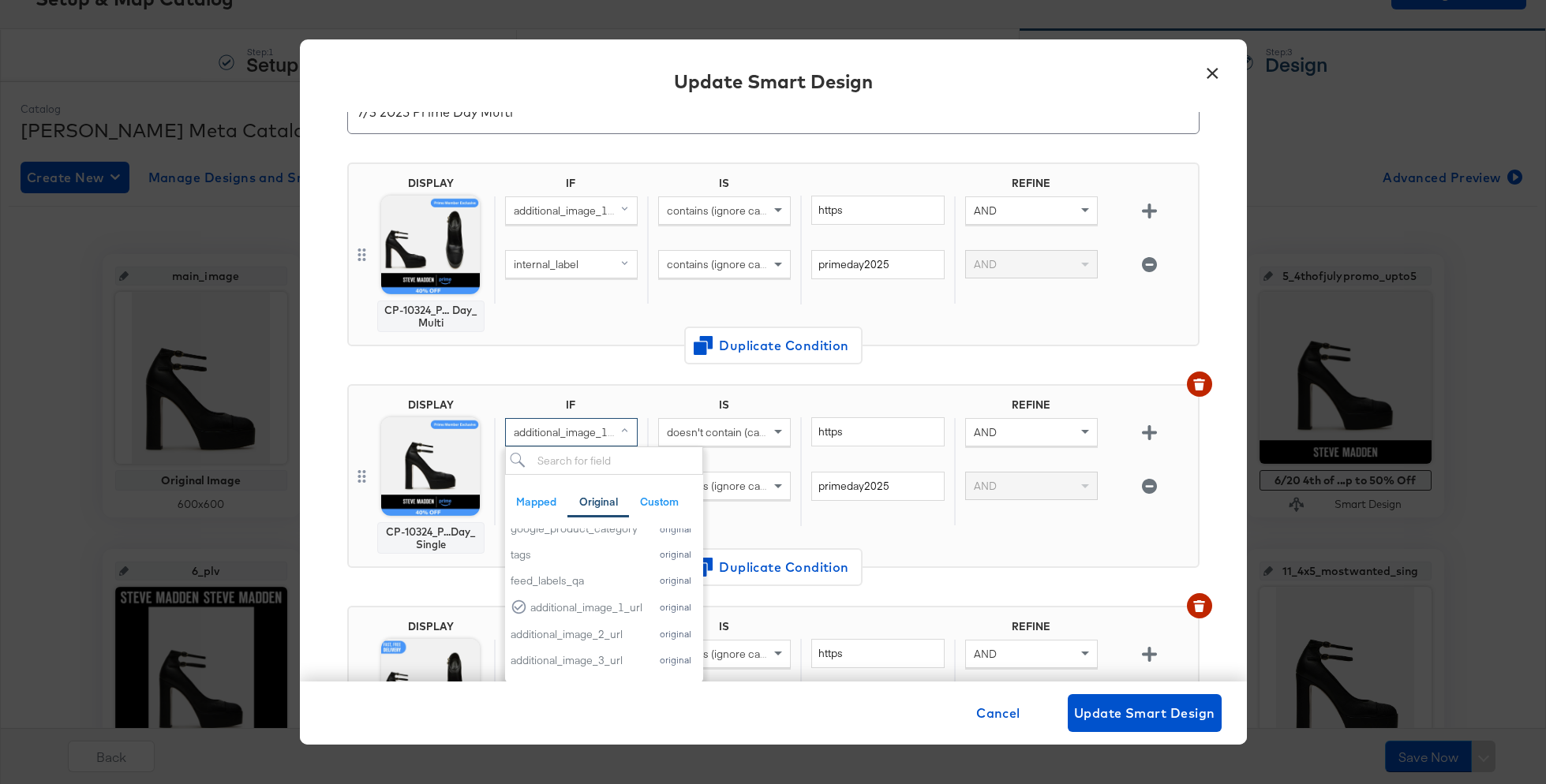 click on "DISPLAY CP-10324_P... Day_Multi IF IS   REFINE   additional_image_1_url (original) contains (ignore case) https AND internal_label contains (ignore case) primeday2025 AND Duplicate Condition" at bounding box center [773, 260] 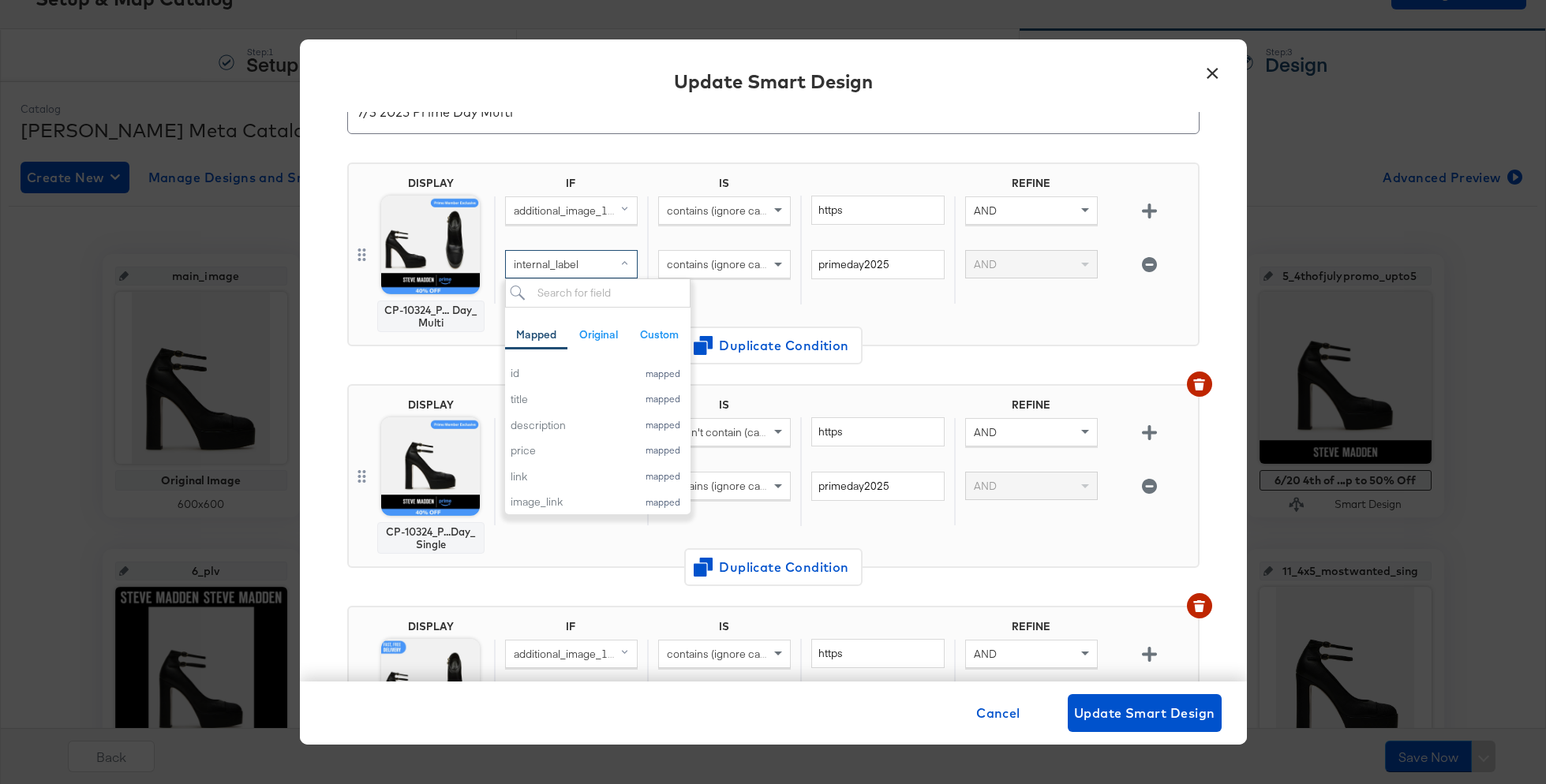 click on "internal_label" at bounding box center [546, 264] 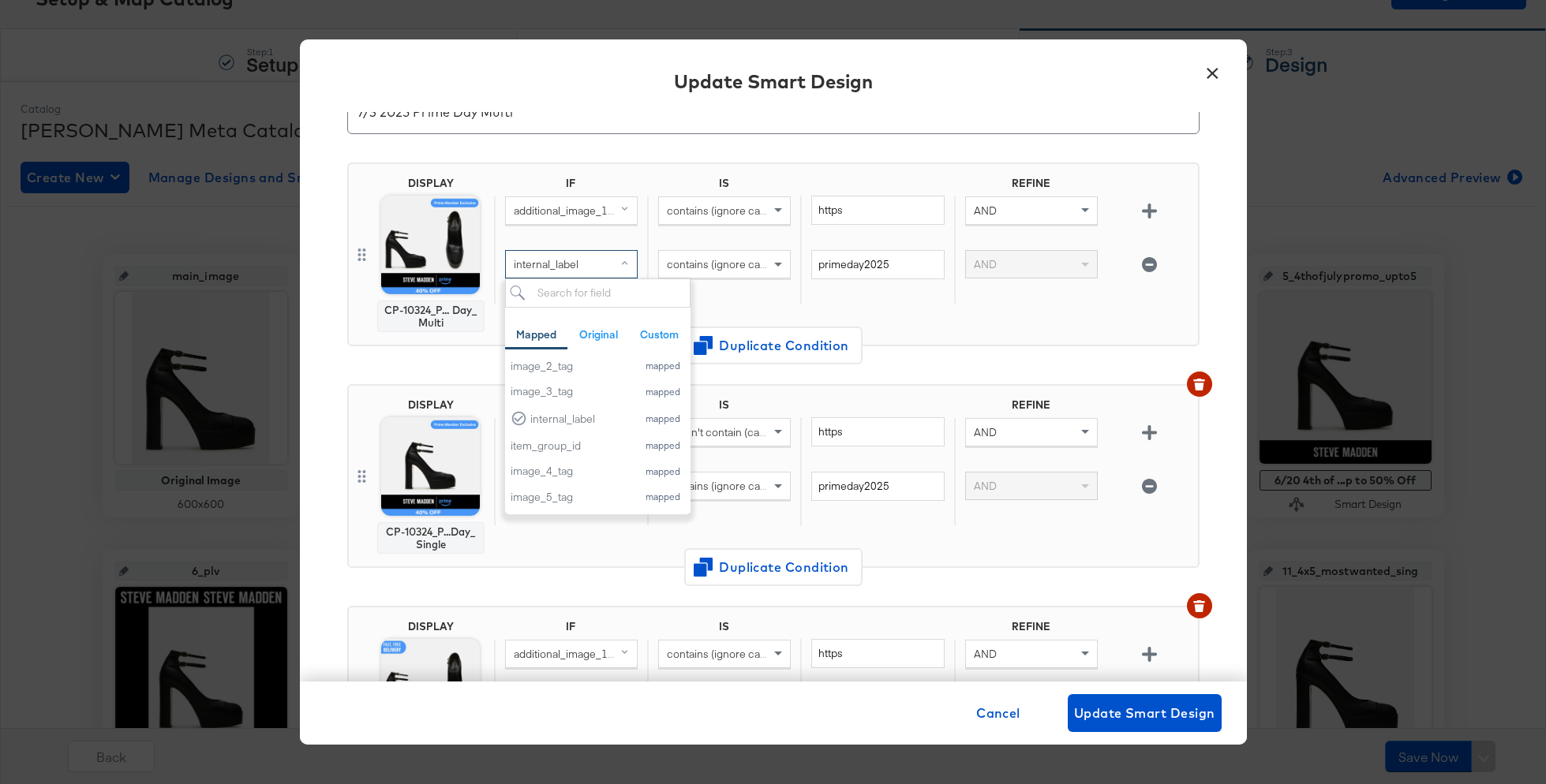 scroll, scrollTop: 368, scrollLeft: 0, axis: vertical 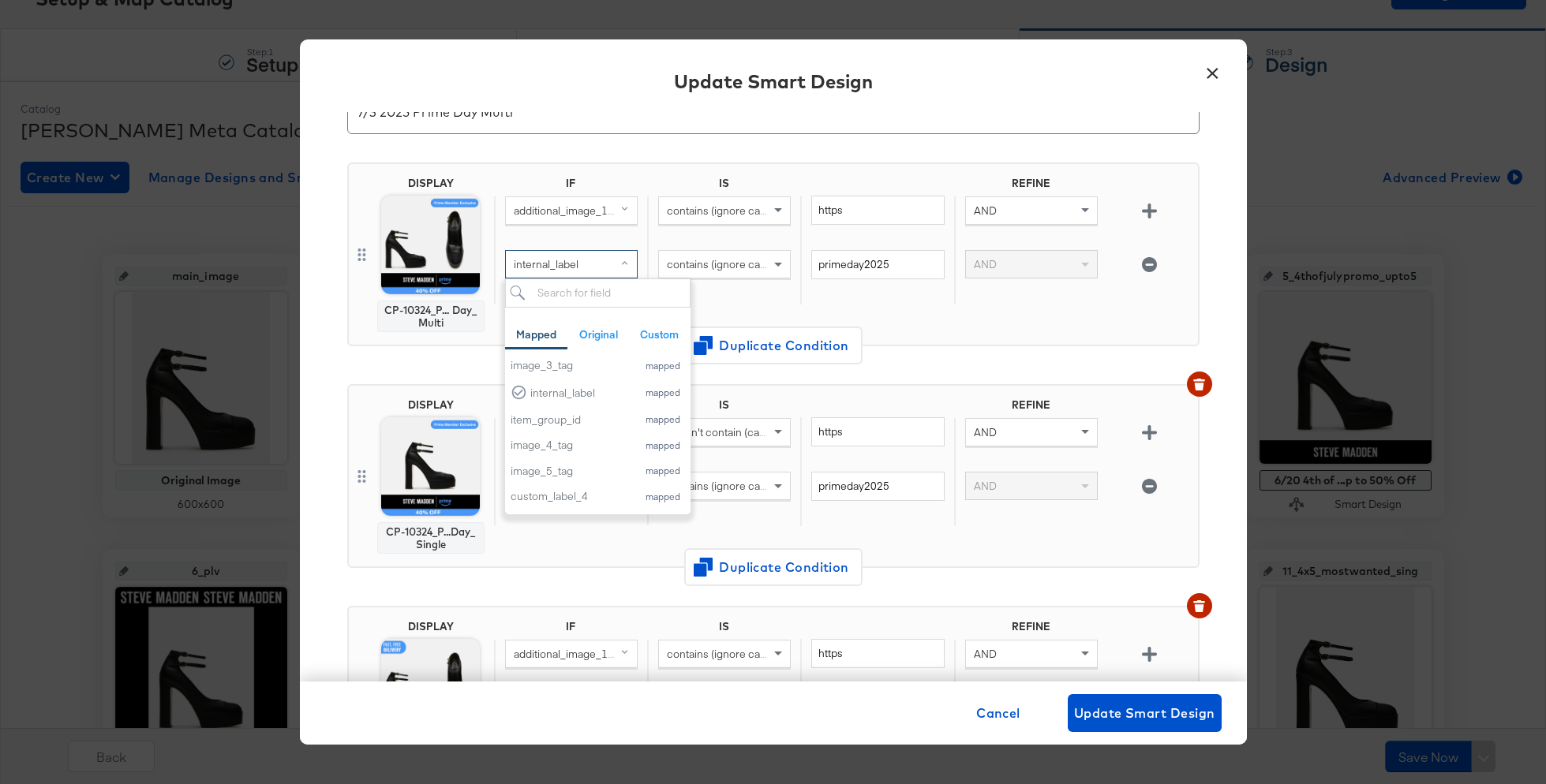 click on "IF IS   REFINE   additional_image_1_url (original) contains (ignore case) https AND internal_label Mapped Original Custom Add a field from your catalog to use in your design. Mapped fields are enhanced from your original fields in your catalog id mapped title mapped description mapped price mapped link mapped image_link mapped availability mapped condition mapped brand mapped image_0_tag mapped capacity mapped sale_price mapped image_1_tag mapped image_2_tag mapped image_3_tag mapped internal_label mapped item_group_id mapped image_4_tag mapped image_5_tag mapped custom_label_4 mapped image_6_tag mapped image_7_tag mapped image_8_tag mapped image_9_tag mapped video[0].url mapped video[1].url mapped product_tags mapped video[2].url mapped video[3].url mapped image_10_tag mapped image_11_tag mapped image_12_tag mapped image_13_tag mapped image_14_tag mapped image_15_tag mapped image_16_tag mapped image_17_tag mapped image_18_tag mapped image_19_tag mapped product_priority_0 mapped contains (ignore case) AND" at bounding box center (843, 254) 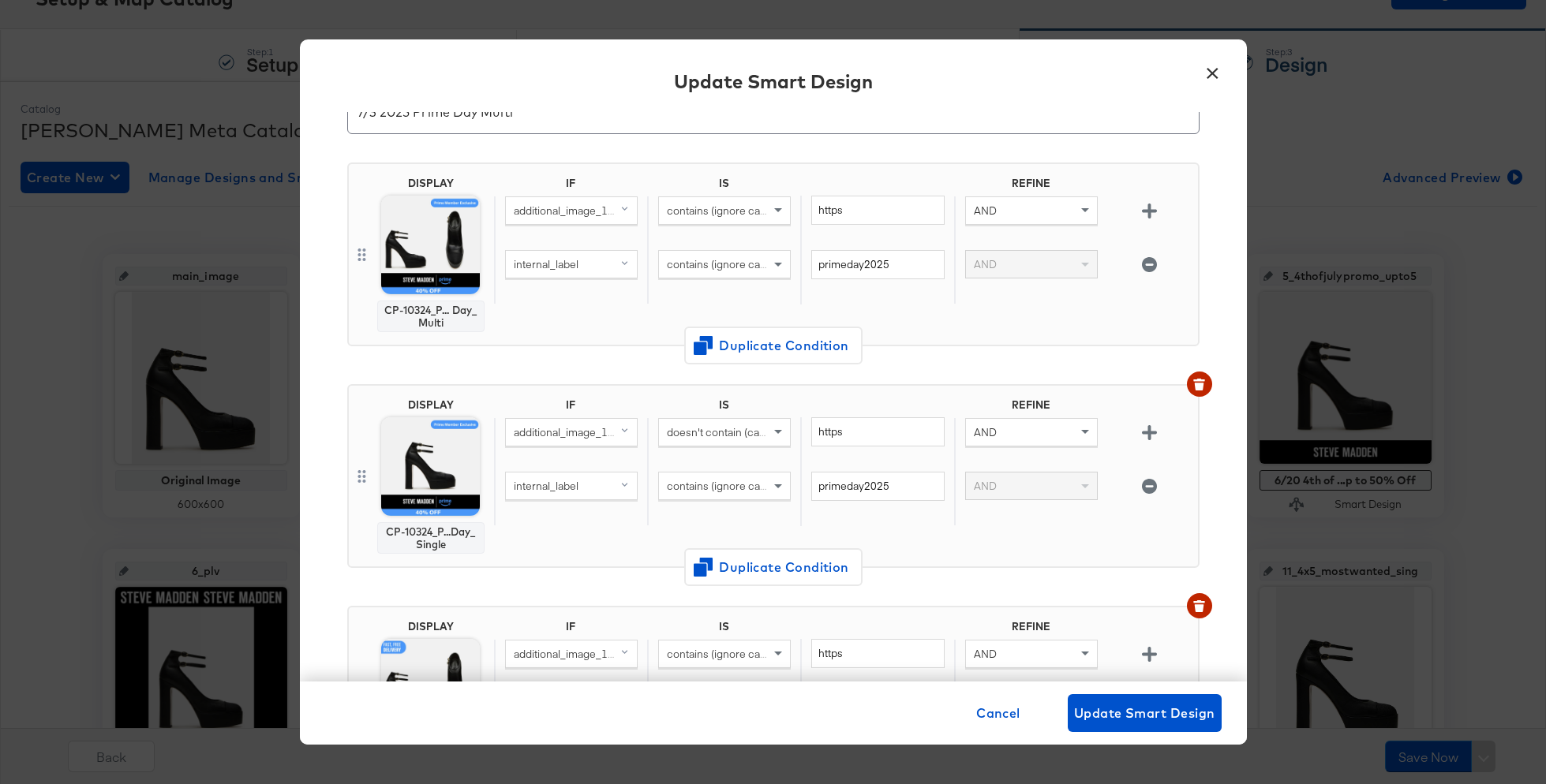 click on "internal_label" at bounding box center [546, 486] 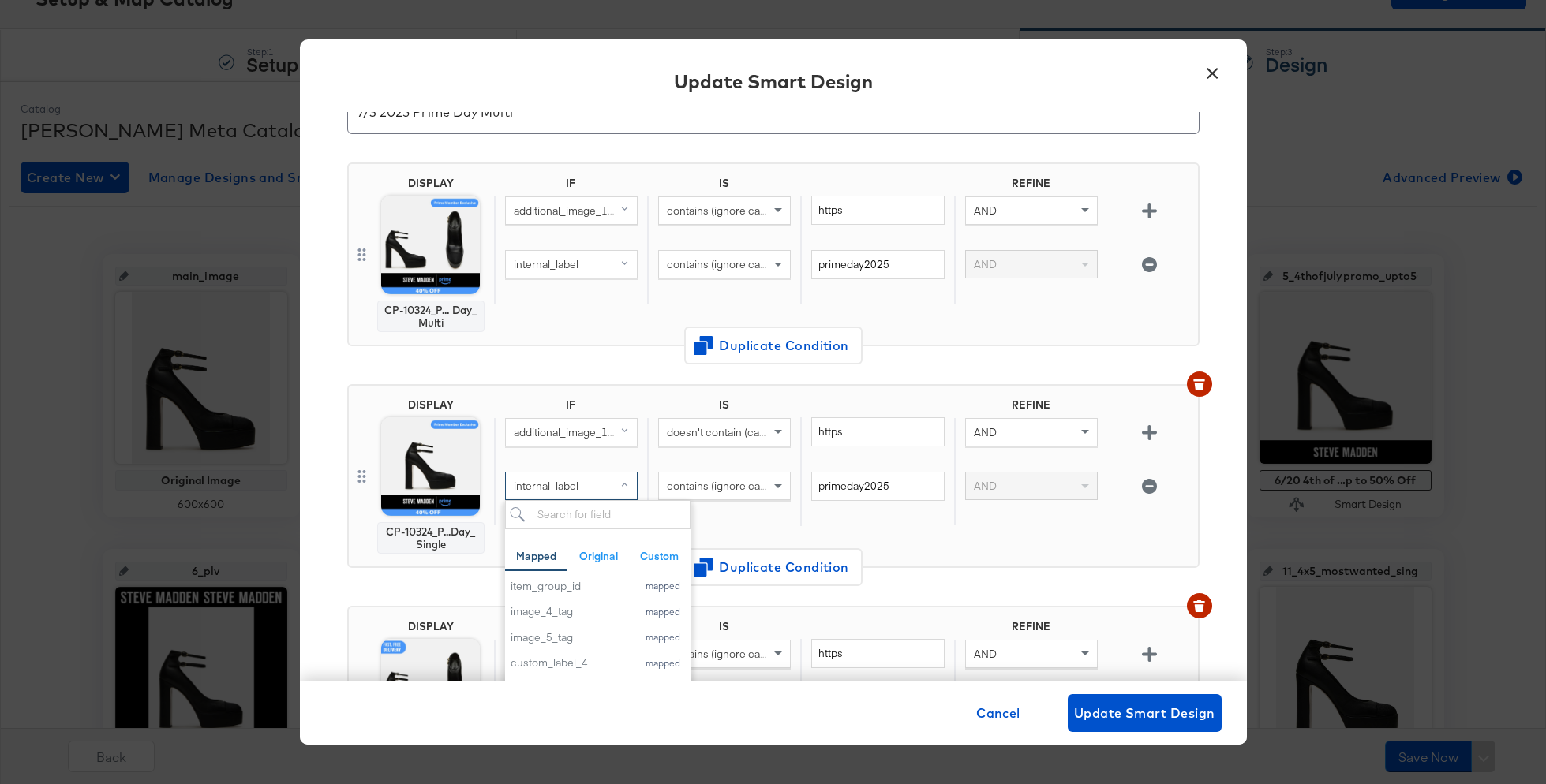scroll, scrollTop: 413, scrollLeft: 0, axis: vertical 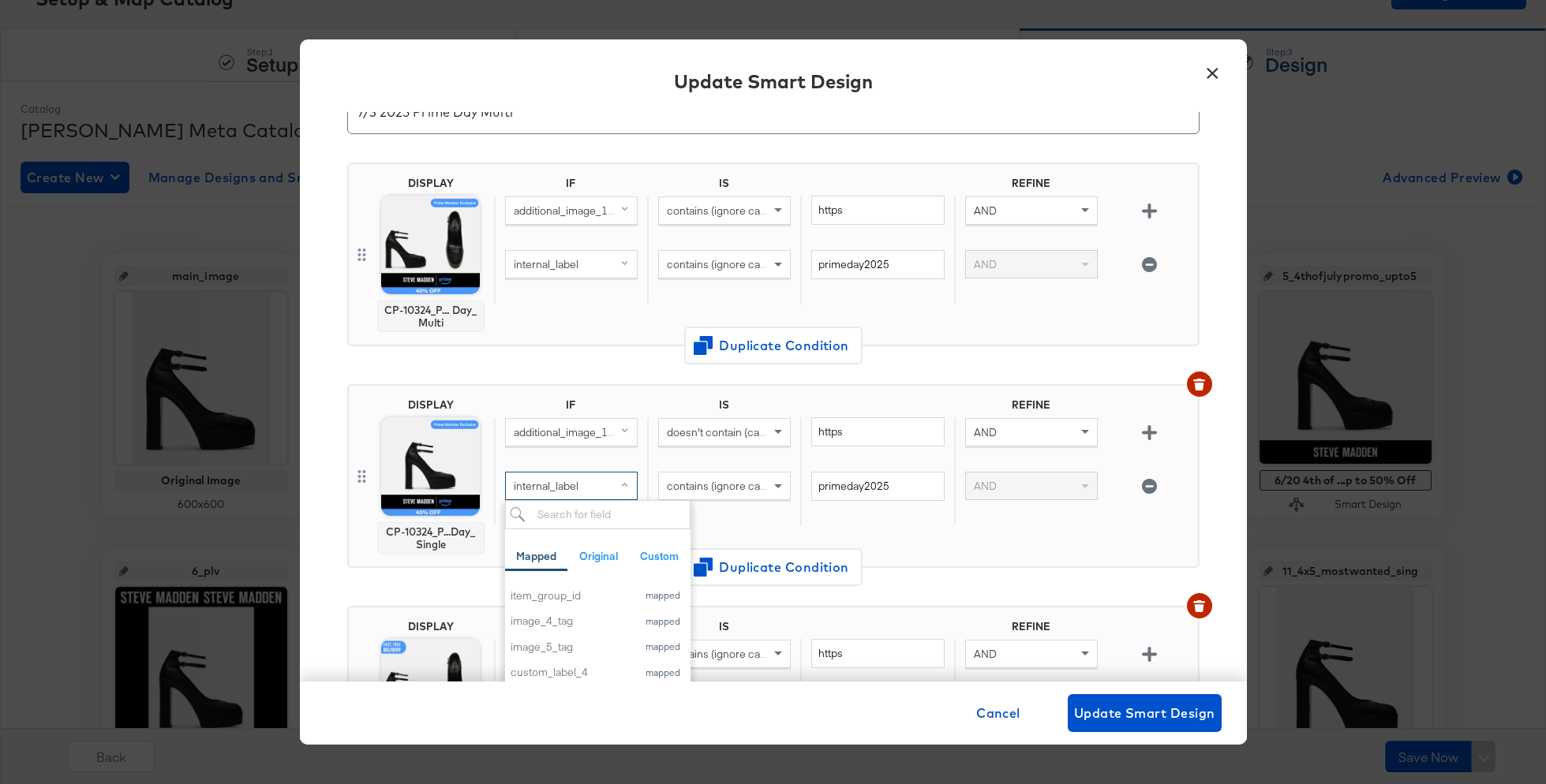 click on "IF IS   REFINE   additional_image_1_url (original) doesn't contain (case sensitive) https AND internal_label Mapped Original Custom Add a field from your catalog to use in your design. Mapped fields are enhanced from your original fields in your catalog id mapped title mapped description mapped price mapped link mapped image_link mapped availability mapped condition mapped brand mapped image_0_tag mapped capacity mapped sale_price mapped image_1_tag mapped image_2_tag mapped image_3_tag mapped internal_label mapped item_group_id mapped image_4_tag mapped image_5_tag mapped custom_label_4 mapped image_6_tag mapped image_7_tag mapped image_8_tag mapped image_9_tag mapped video[0].url mapped video[1].url mapped product_tags mapped video[2].url mapped video[3].url mapped image_10_tag mapped image_11_tag mapped image_12_tag mapped image_13_tag mapped image_14_tag mapped image_15_tag mapped image_16_tag mapped image_17_tag mapped image_18_tag mapped image_19_tag mapped product_priority_0 mapped primeday2025 AND" at bounding box center [843, 476] 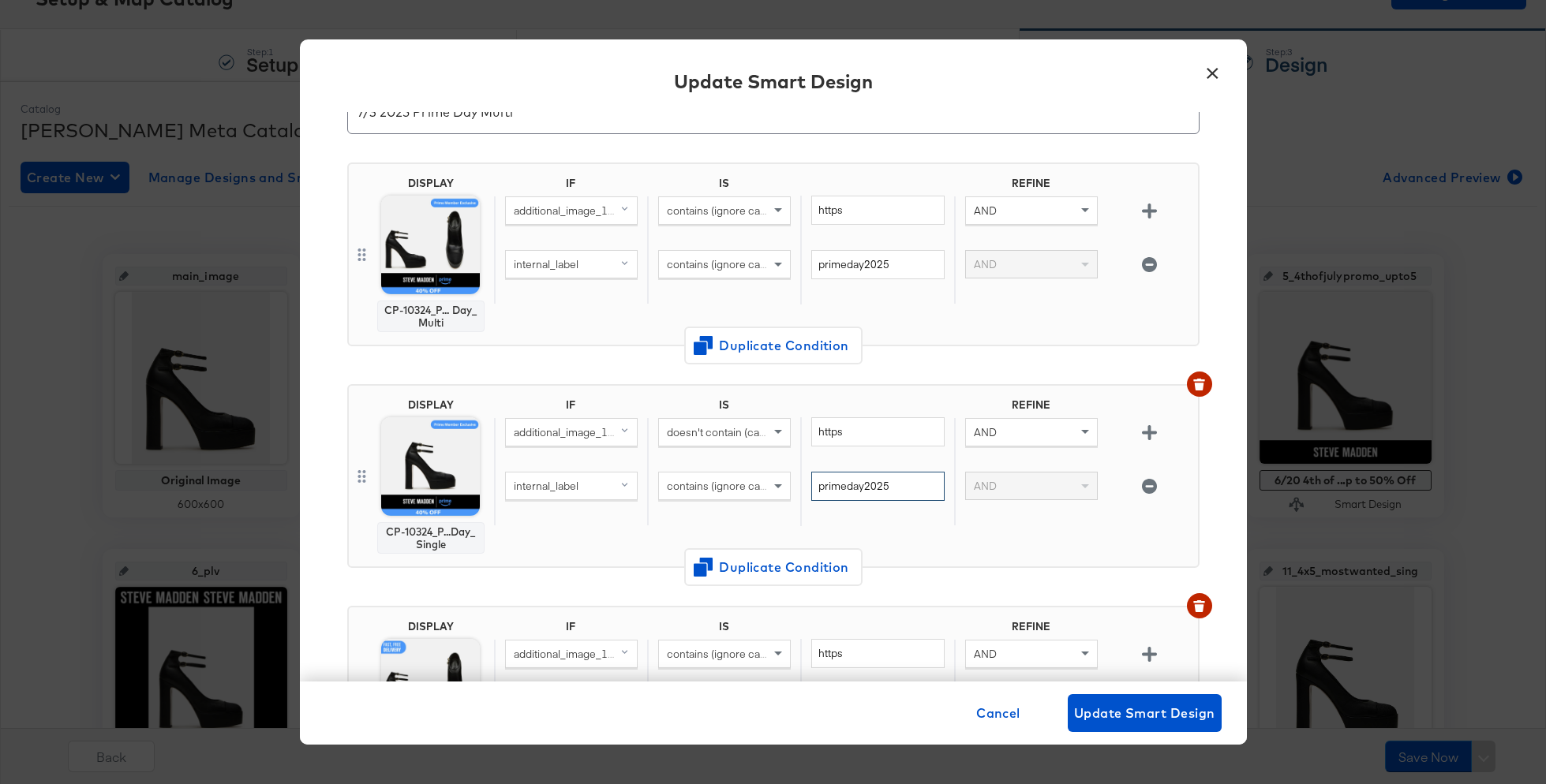 click on "primeday2025" at bounding box center [878, 486] 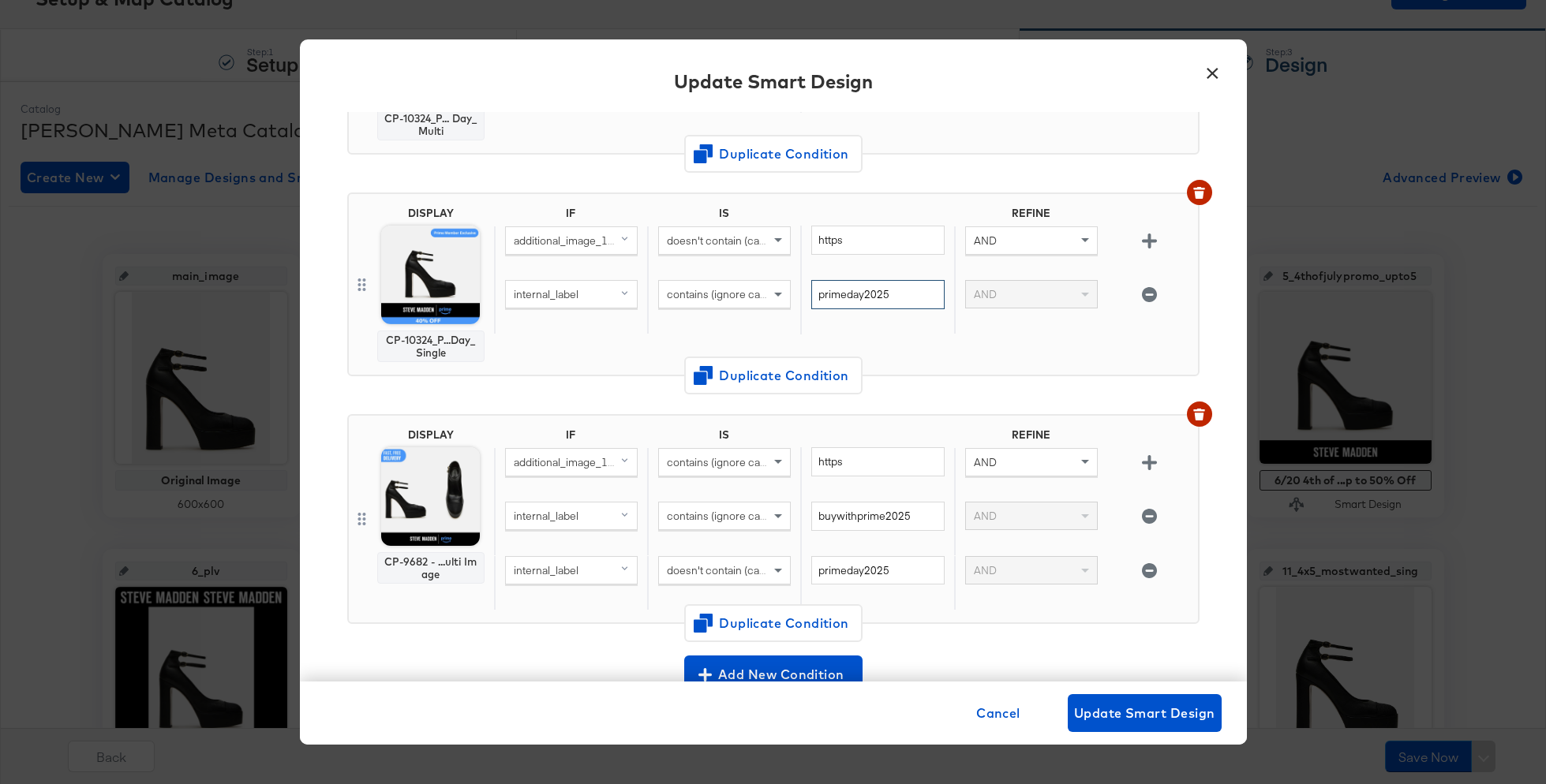scroll, scrollTop: 271, scrollLeft: 0, axis: vertical 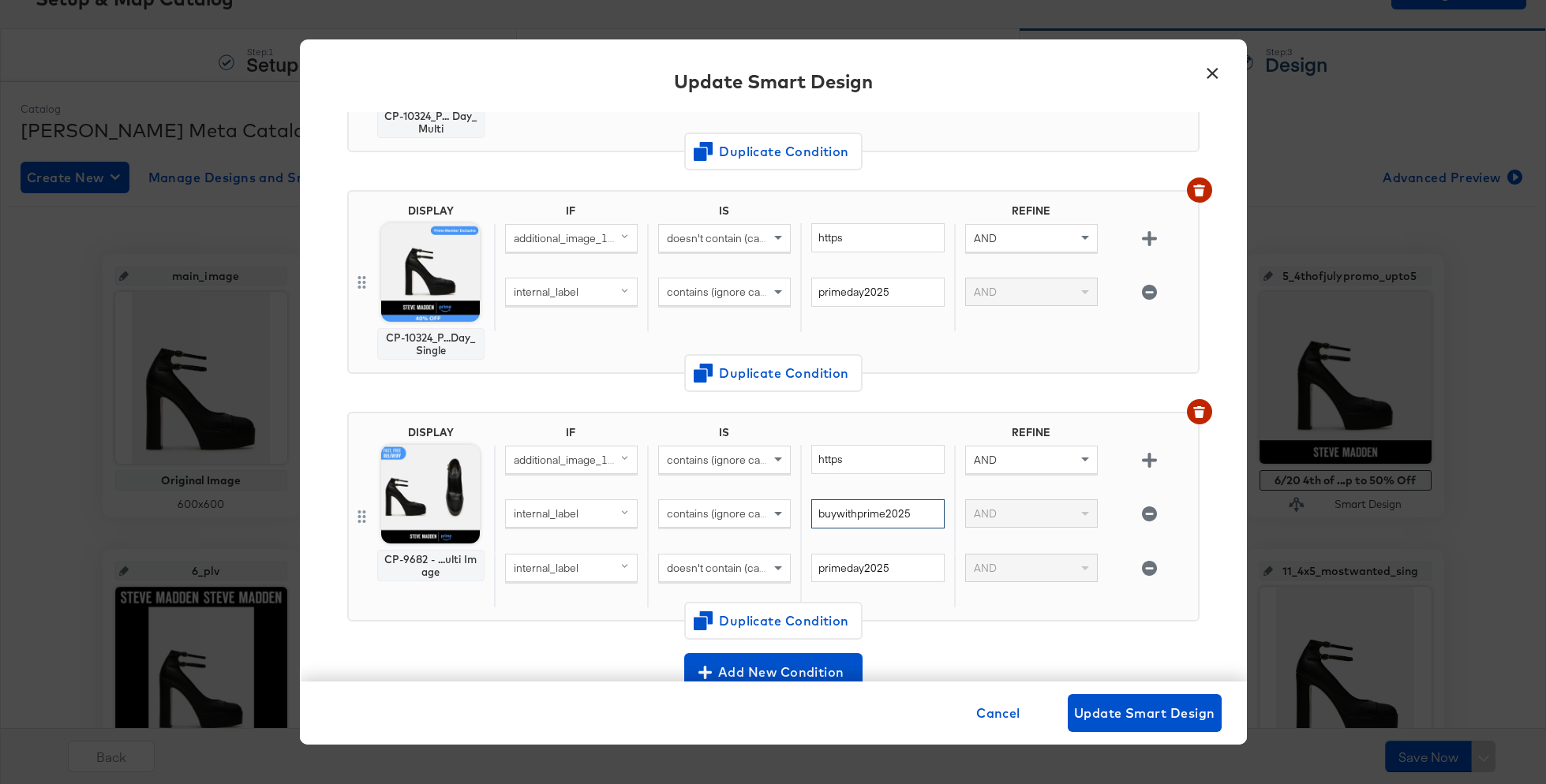 click on "buywithprime2025" at bounding box center [878, 513] 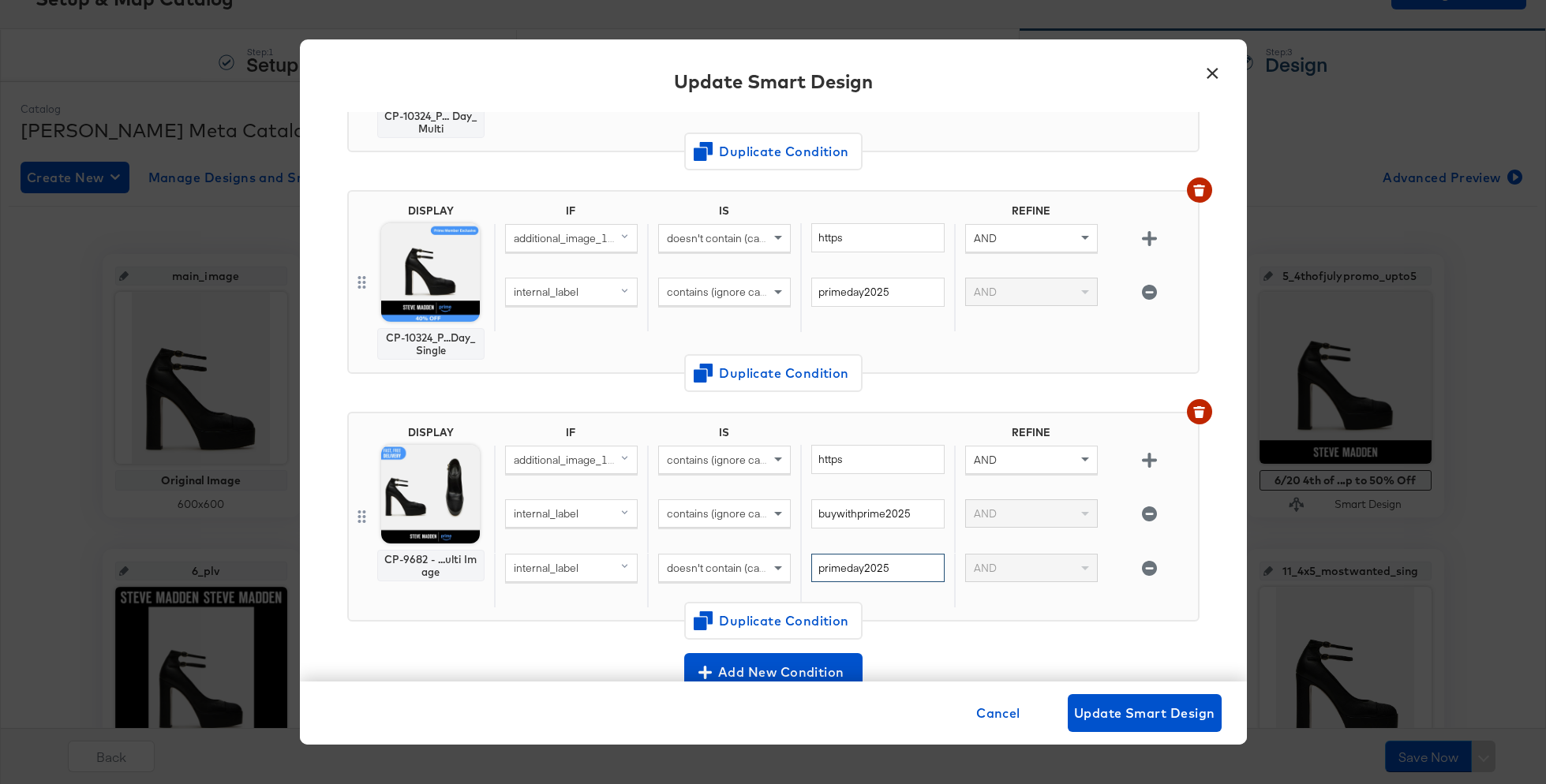 click on "primeday2025" at bounding box center [878, 568] 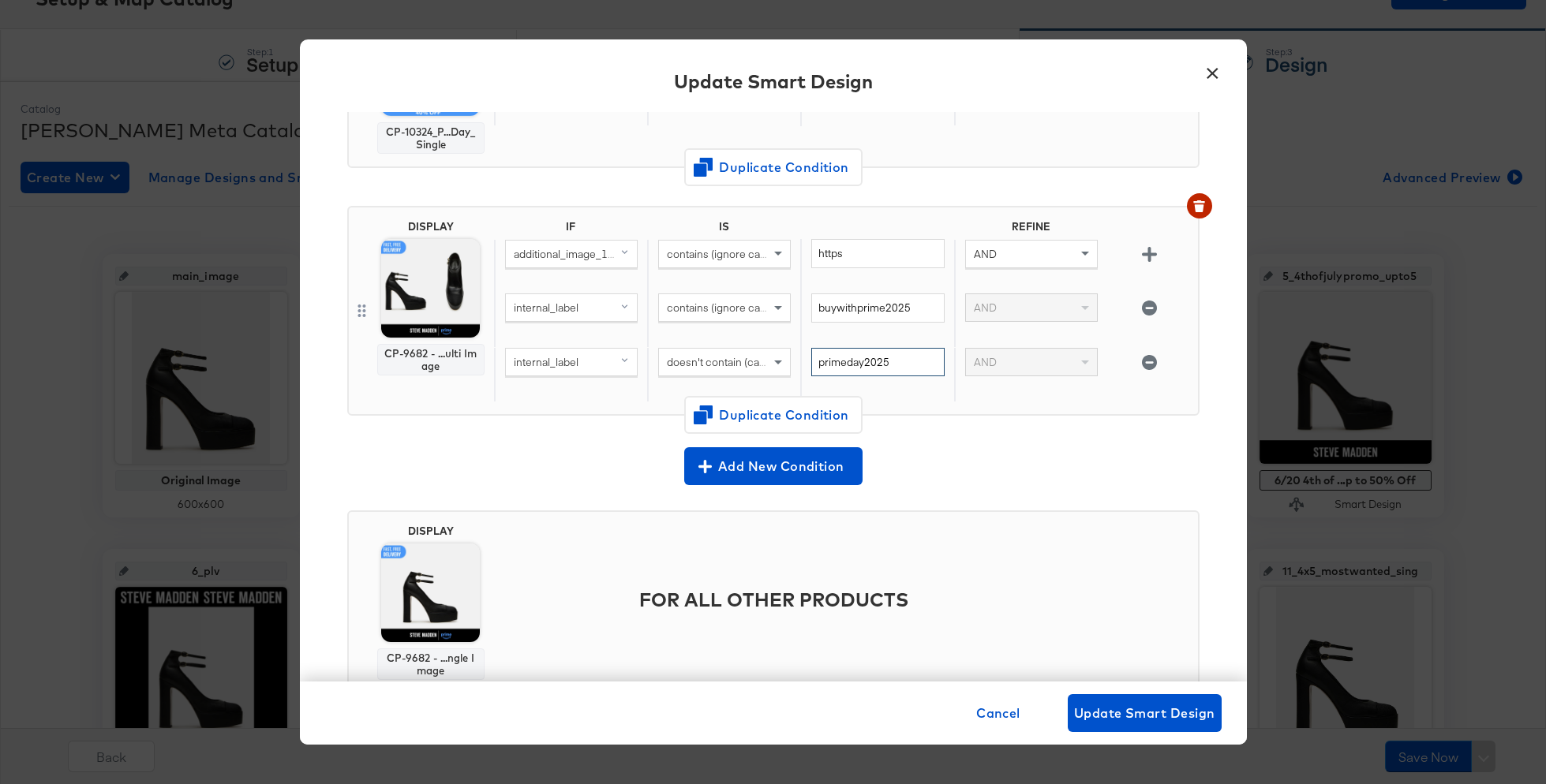 scroll, scrollTop: 524, scrollLeft: 0, axis: vertical 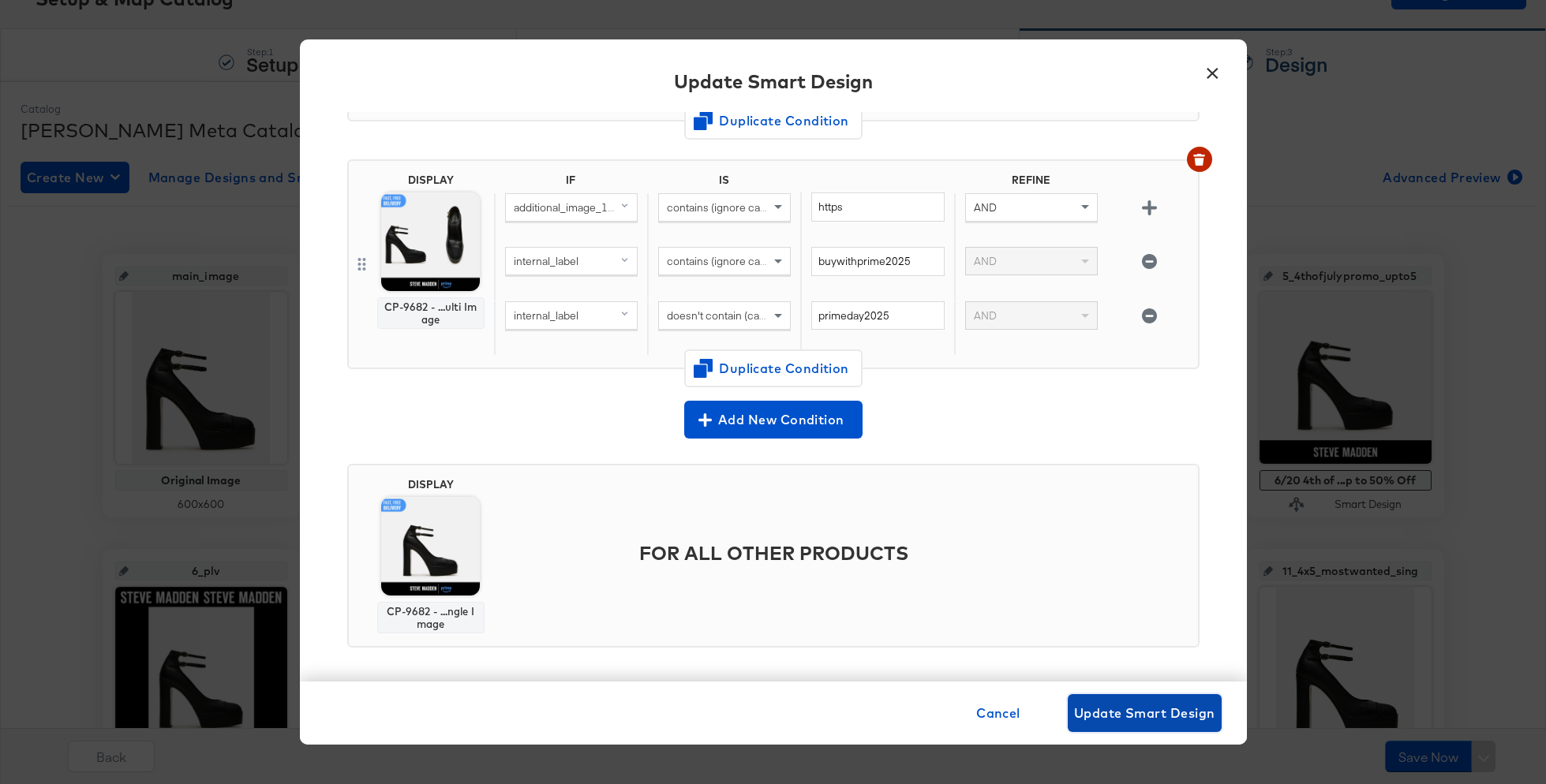 click on "Update Smart Design" at bounding box center [1144, 713] 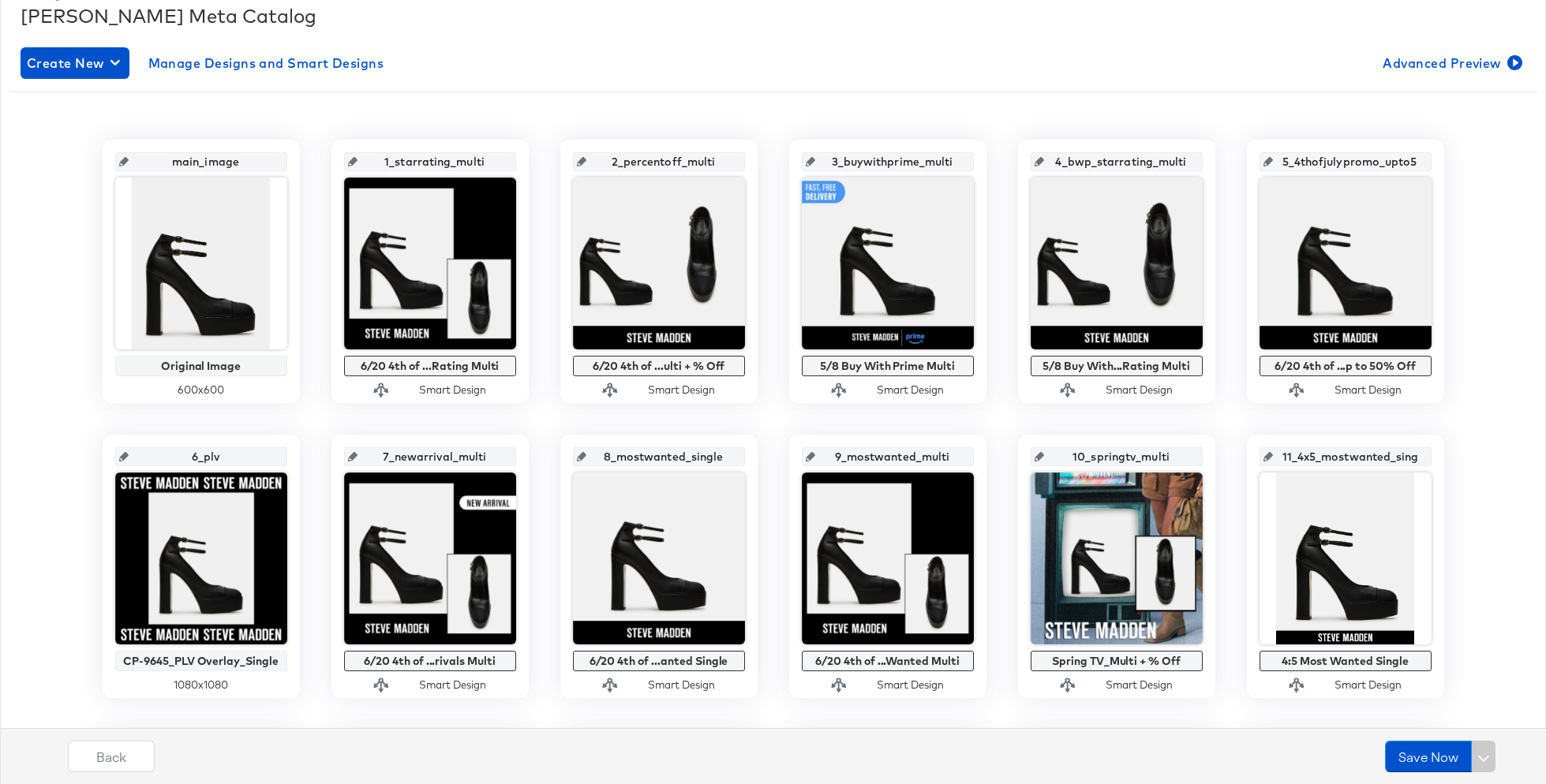 scroll, scrollTop: 234, scrollLeft: 0, axis: vertical 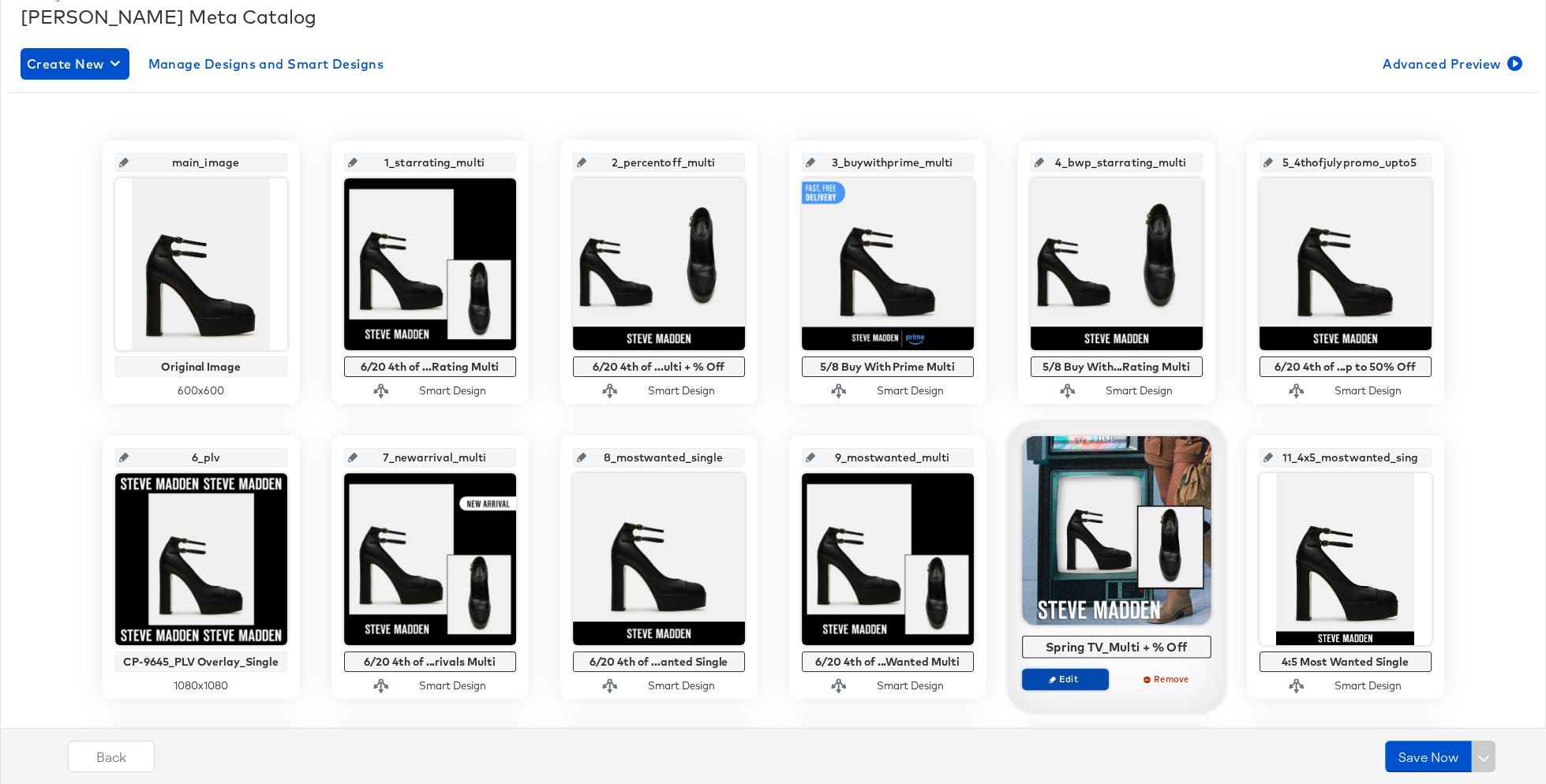 click on "Edit" at bounding box center (1065, 678) 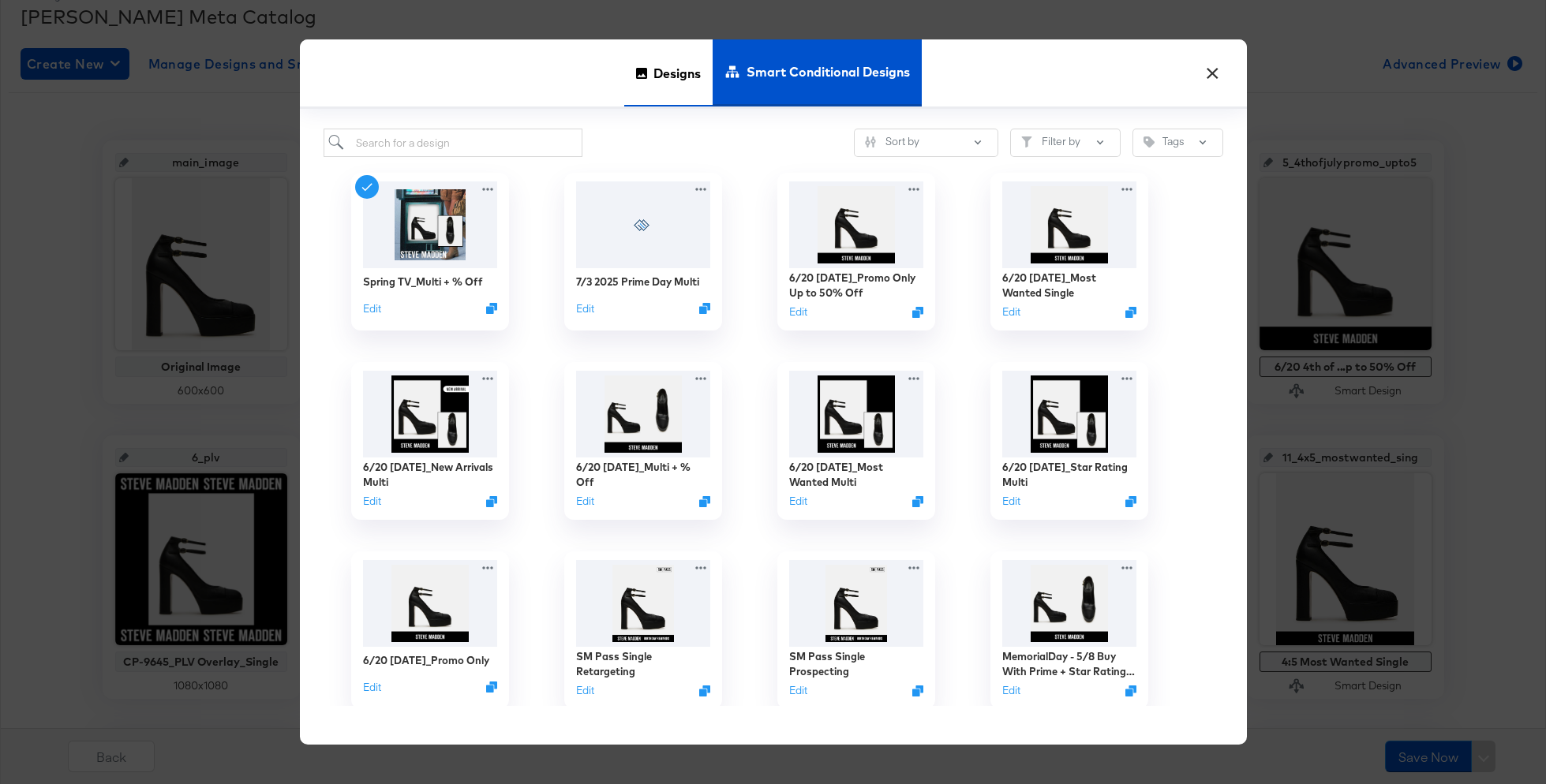 click on "Designs" at bounding box center [668, 73] 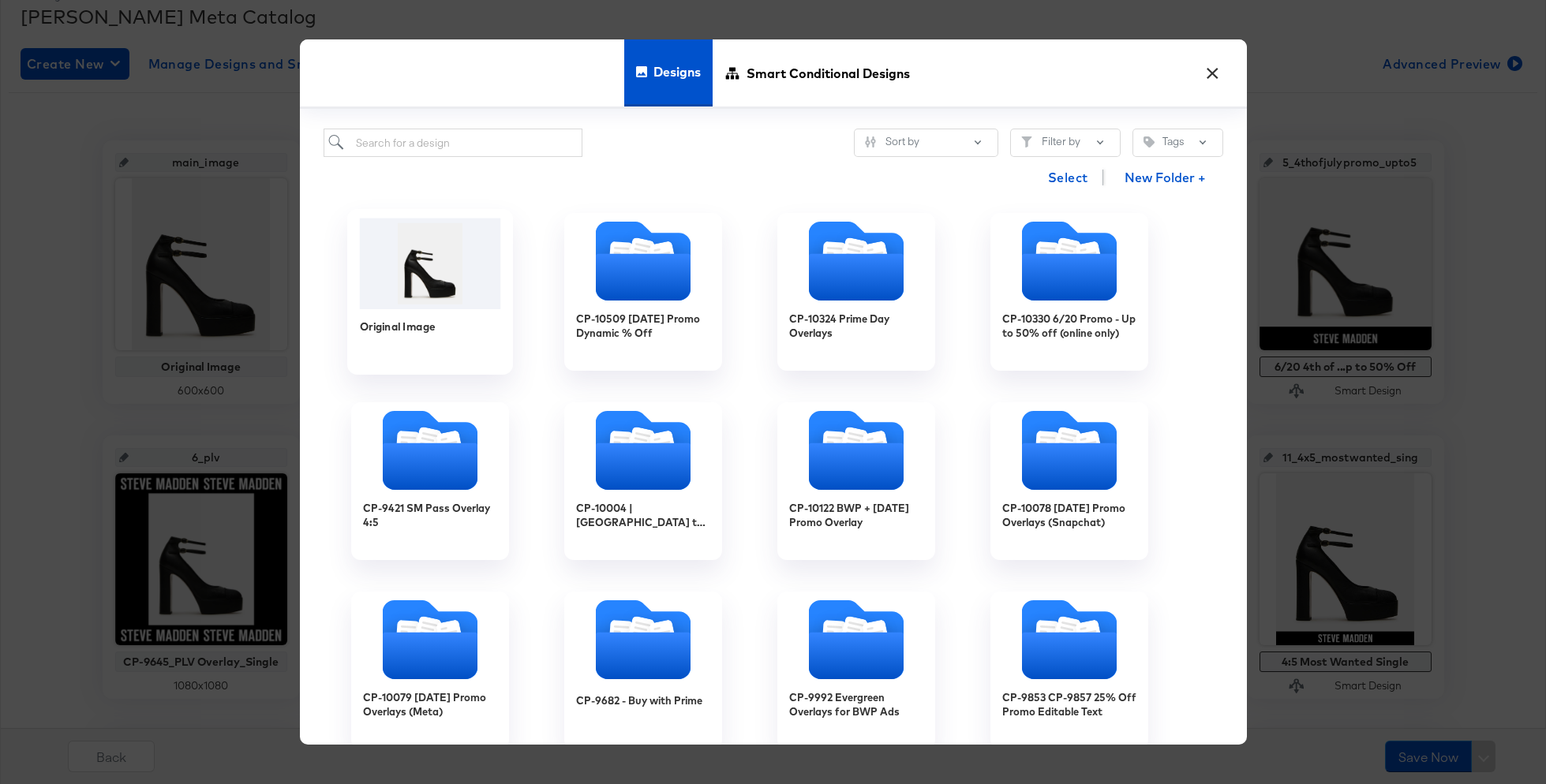 click at bounding box center [429, 263] 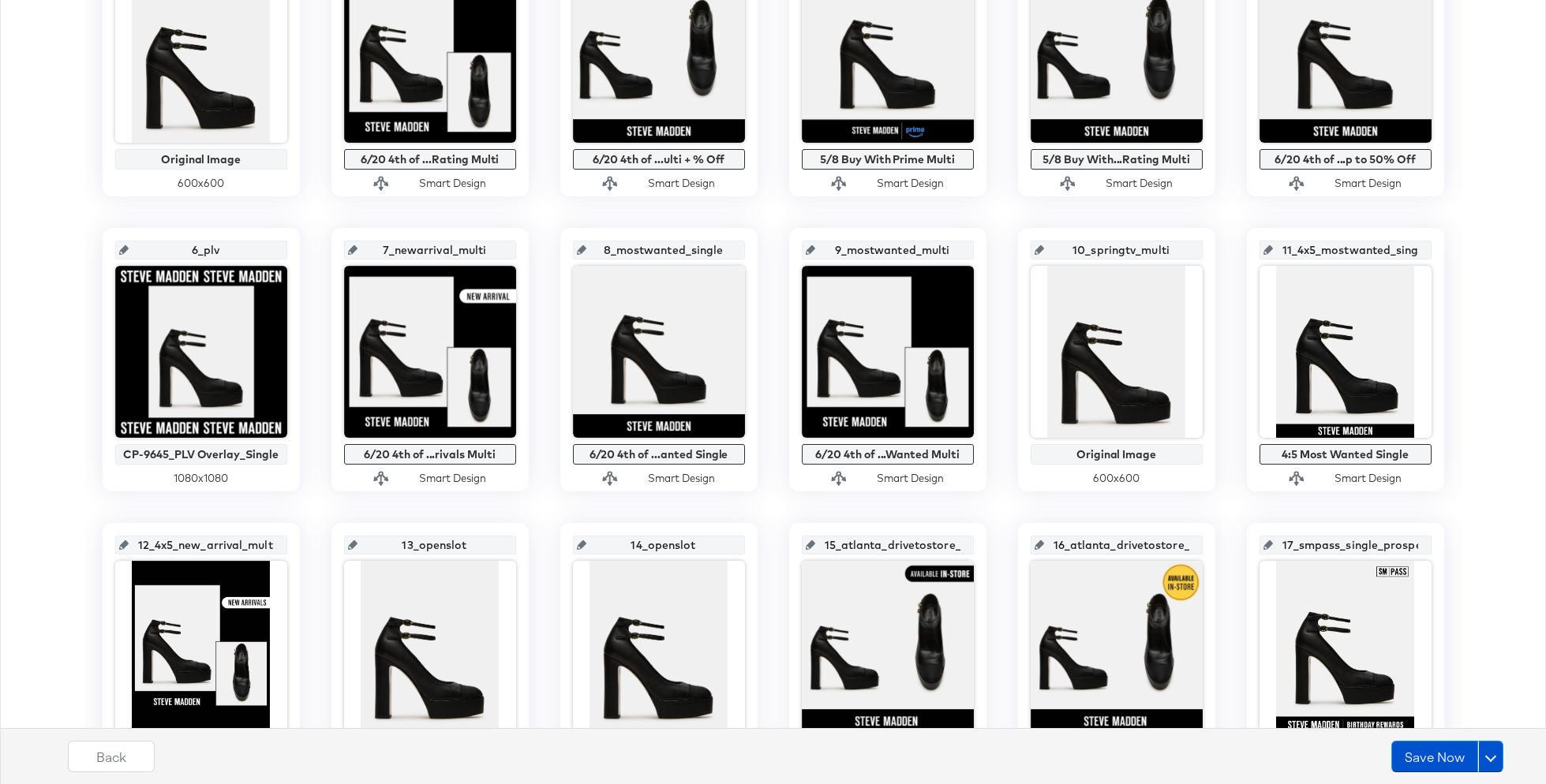 scroll, scrollTop: 461, scrollLeft: 0, axis: vertical 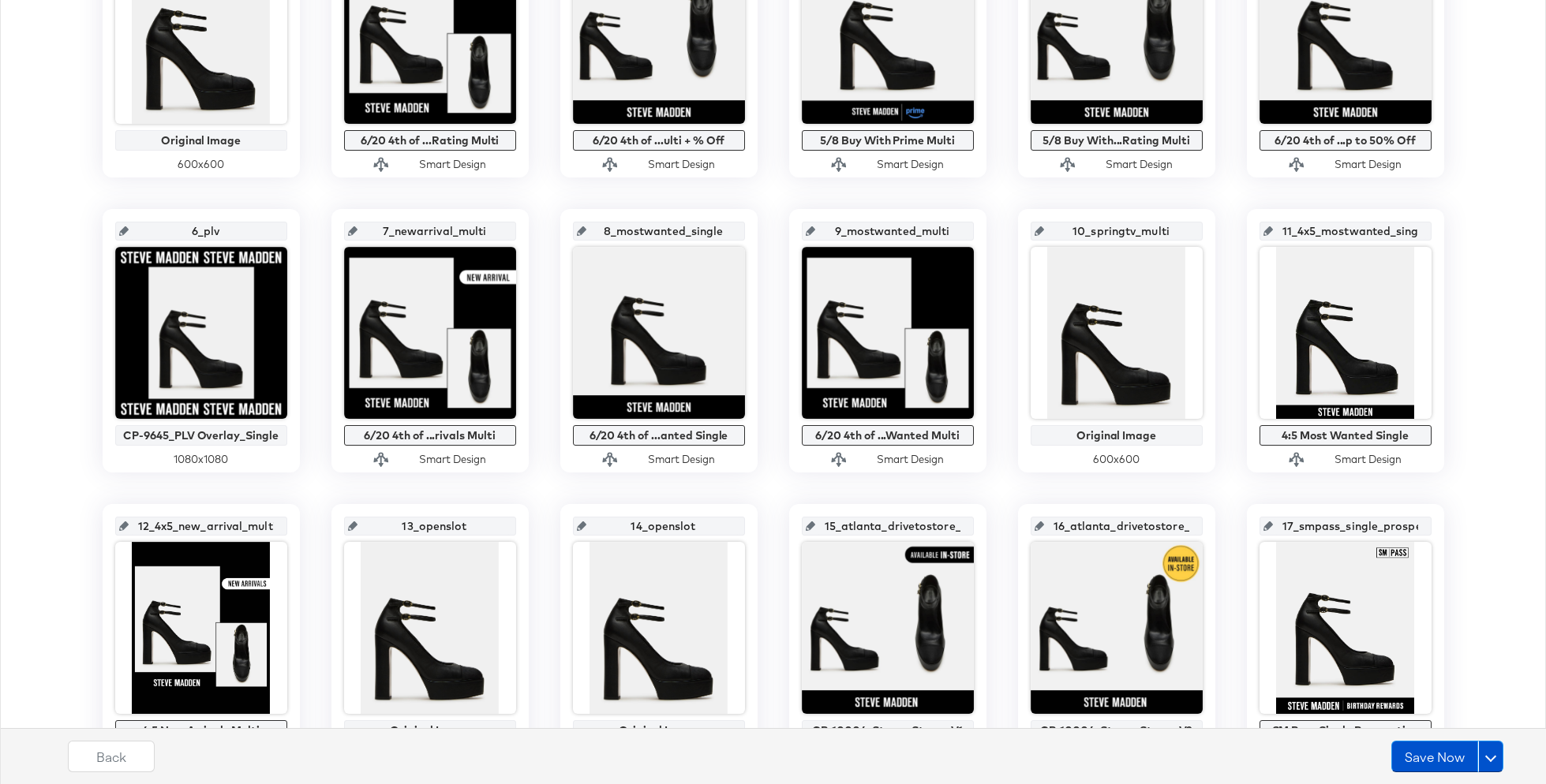 click on "10_springtv_multi" at bounding box center [1121, 225] 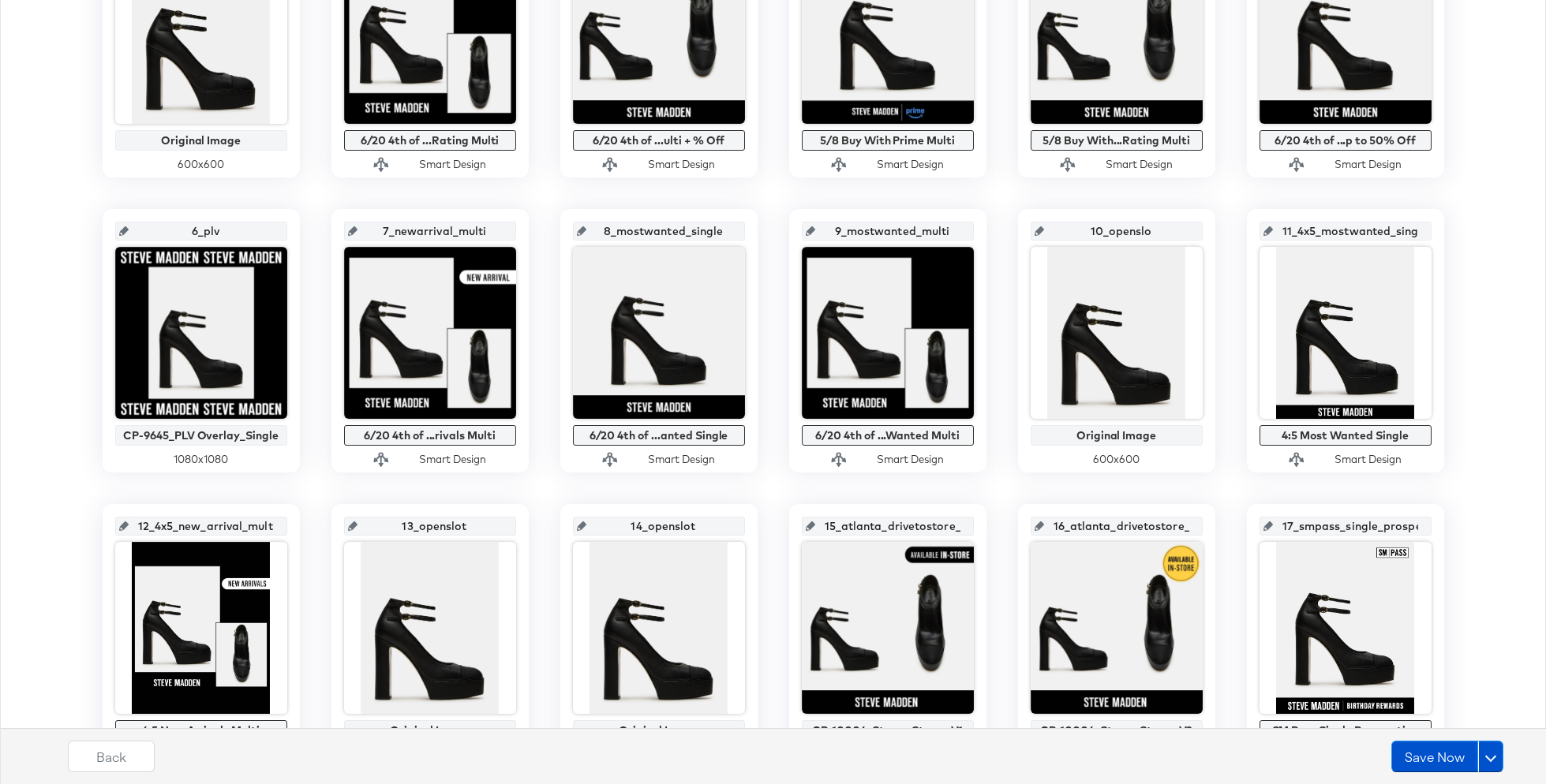 type on "10_openslot" 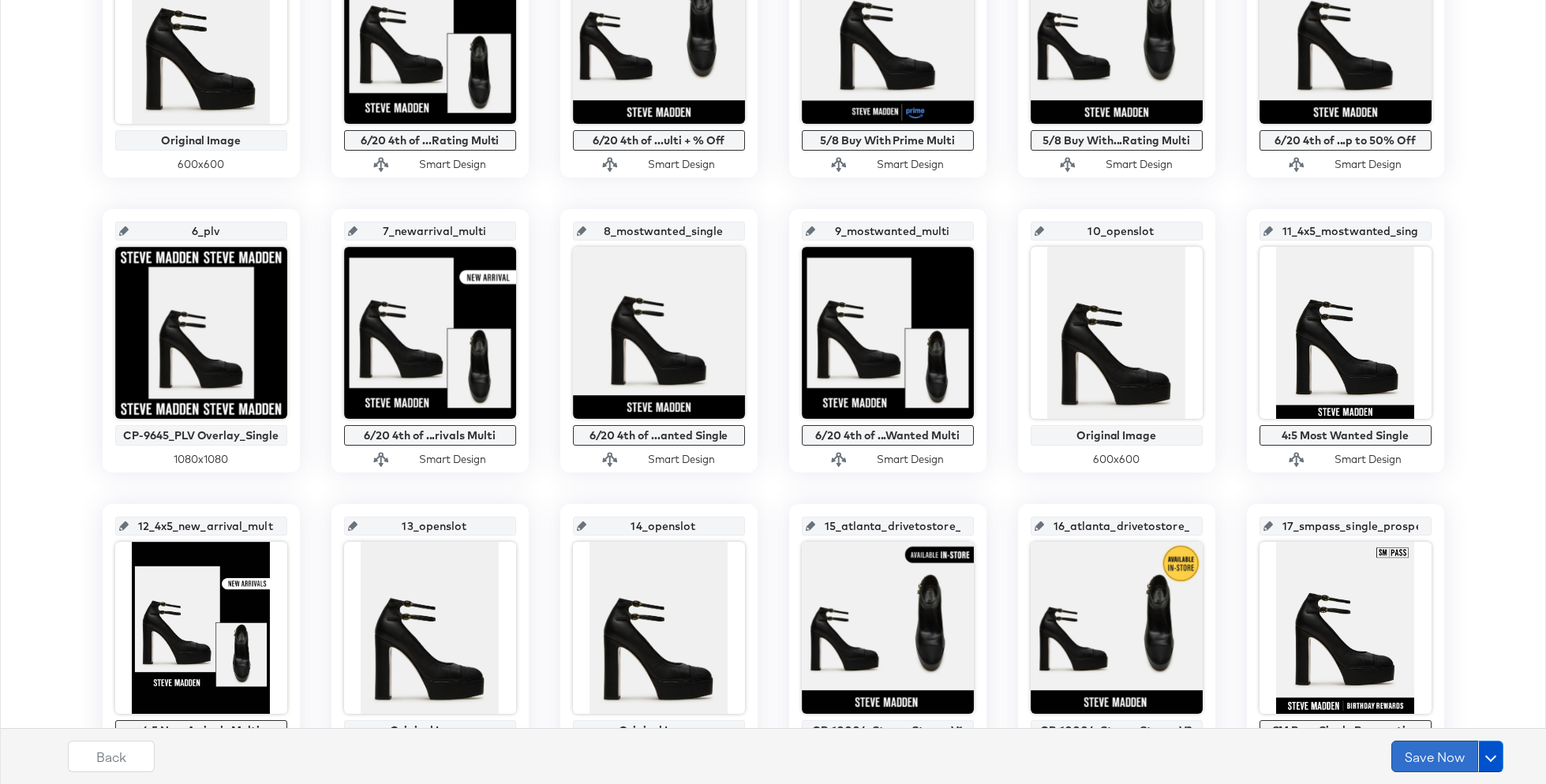 click on "Save Now" at bounding box center [1435, 756] 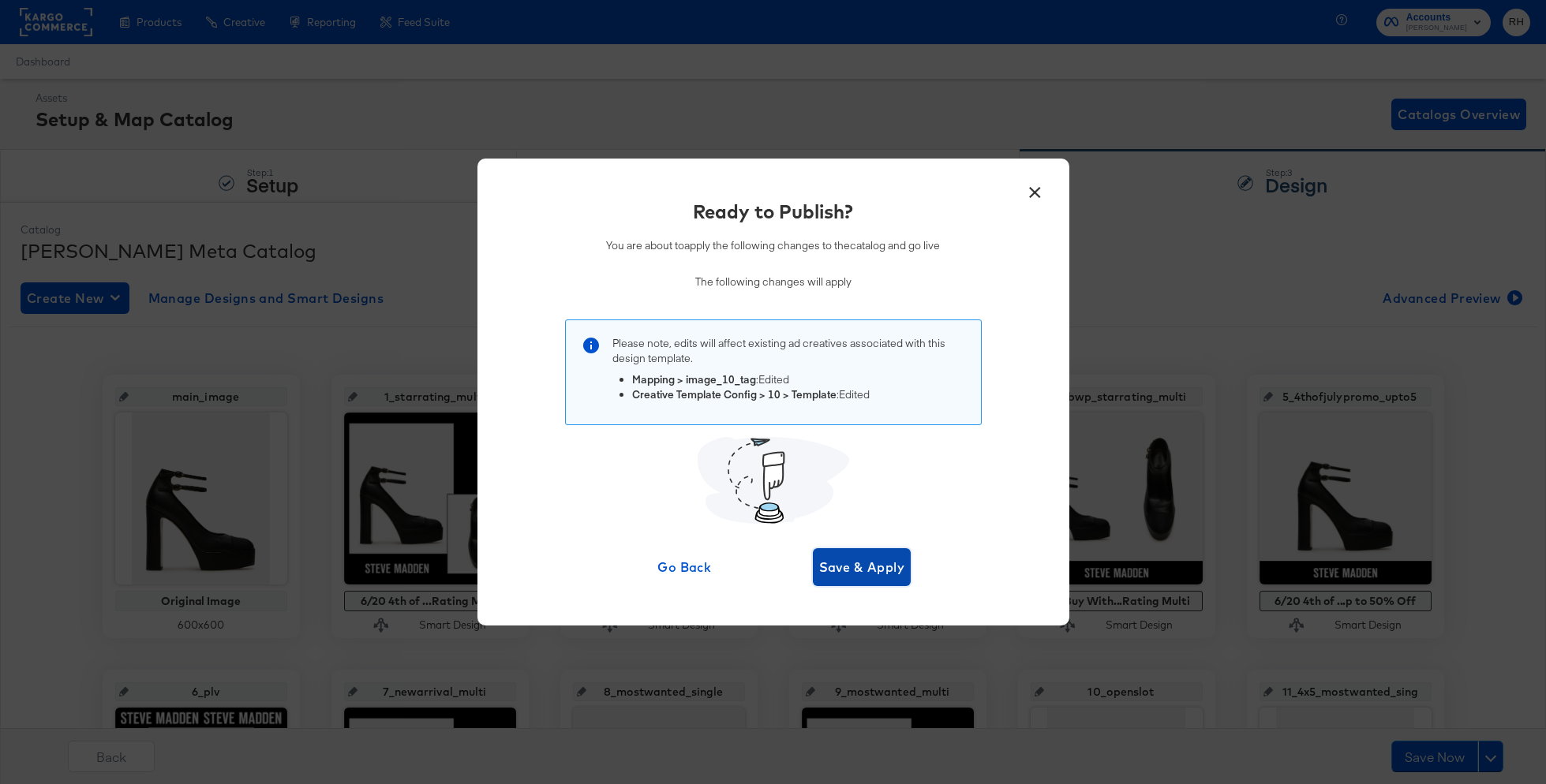 click on "Save & Apply" at bounding box center (862, 567) 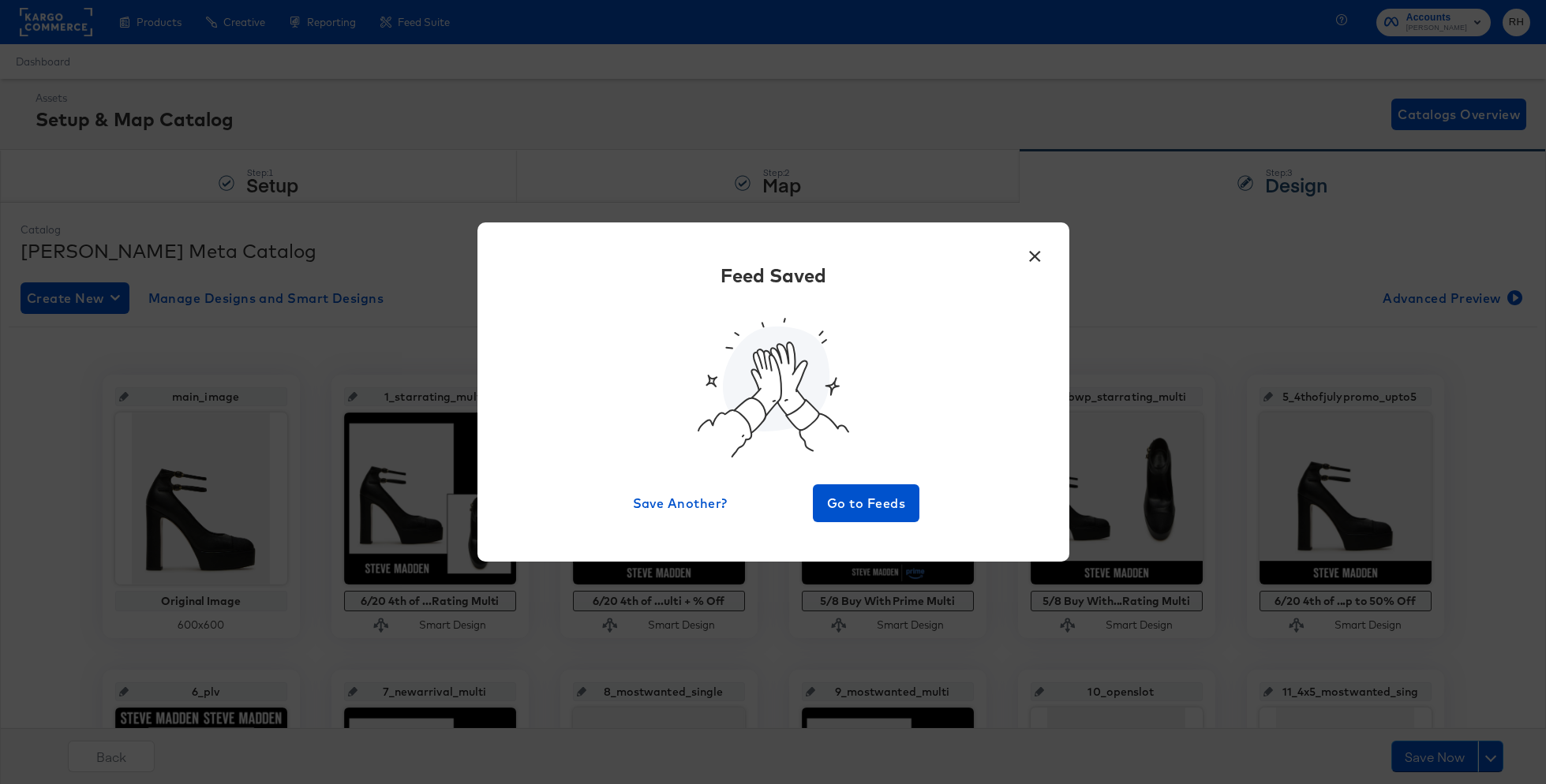 click on "×" at bounding box center [1035, 252] 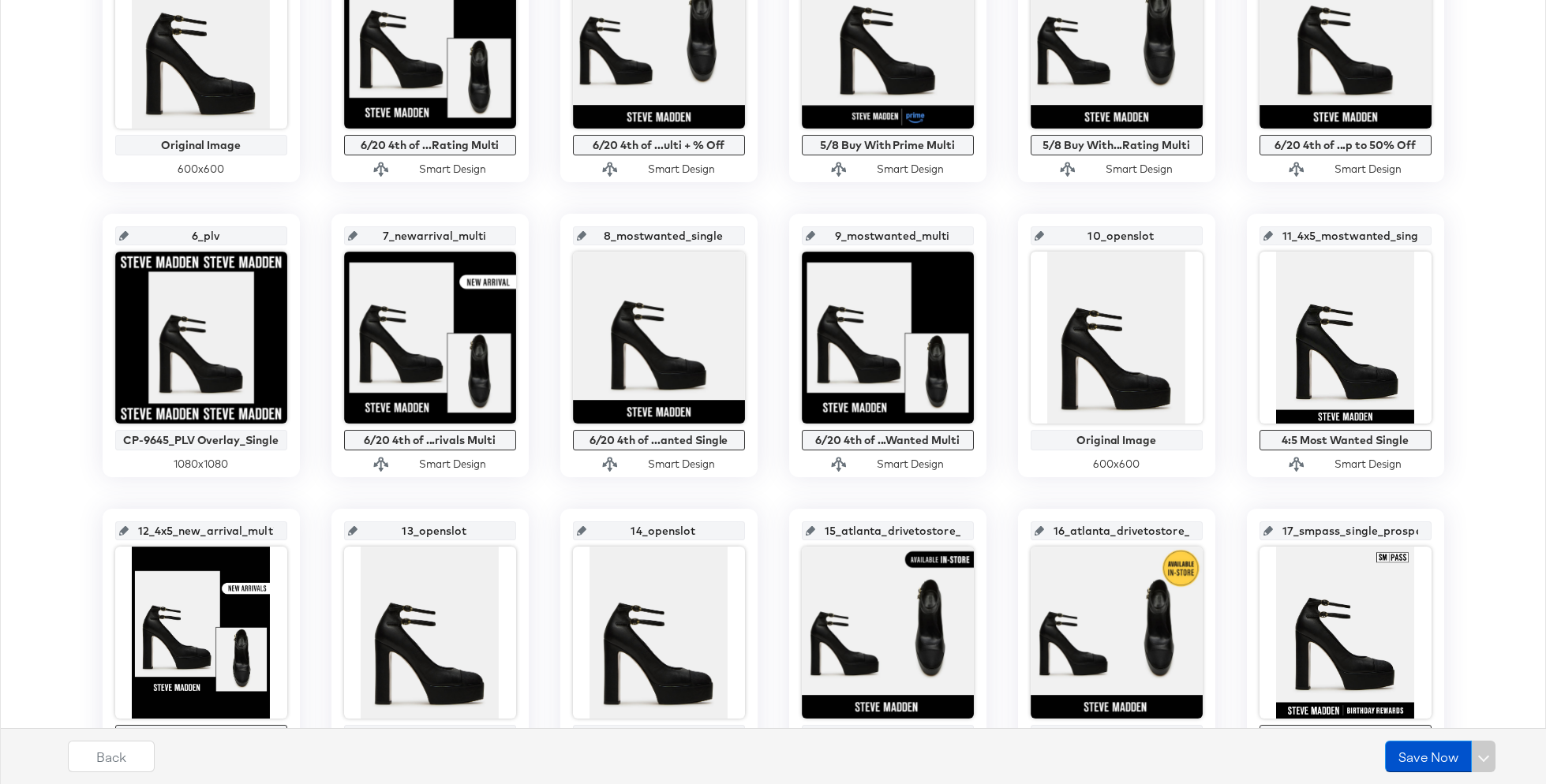 scroll, scrollTop: 374, scrollLeft: 0, axis: vertical 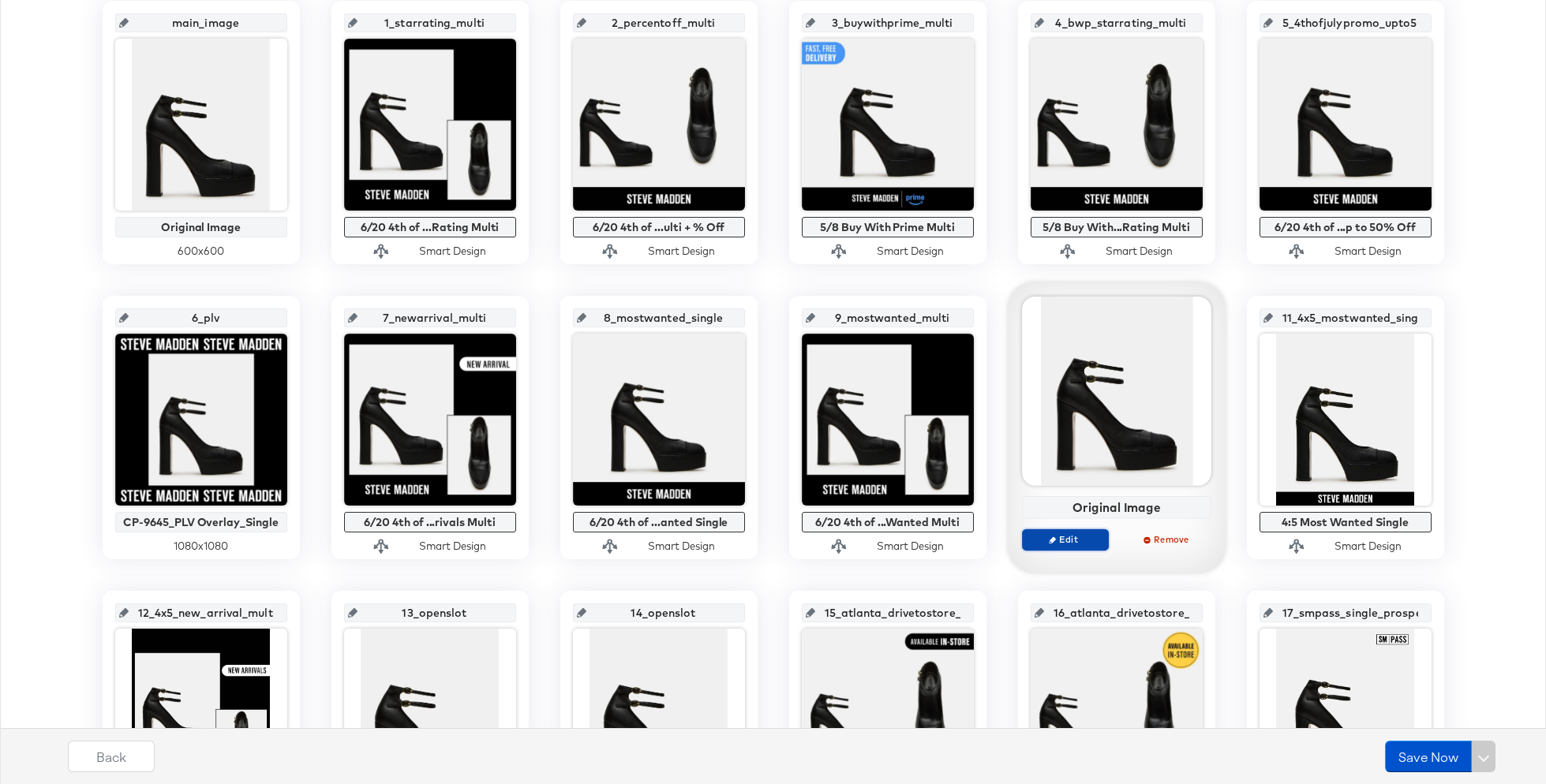 click on "Edit" at bounding box center [1065, 539] 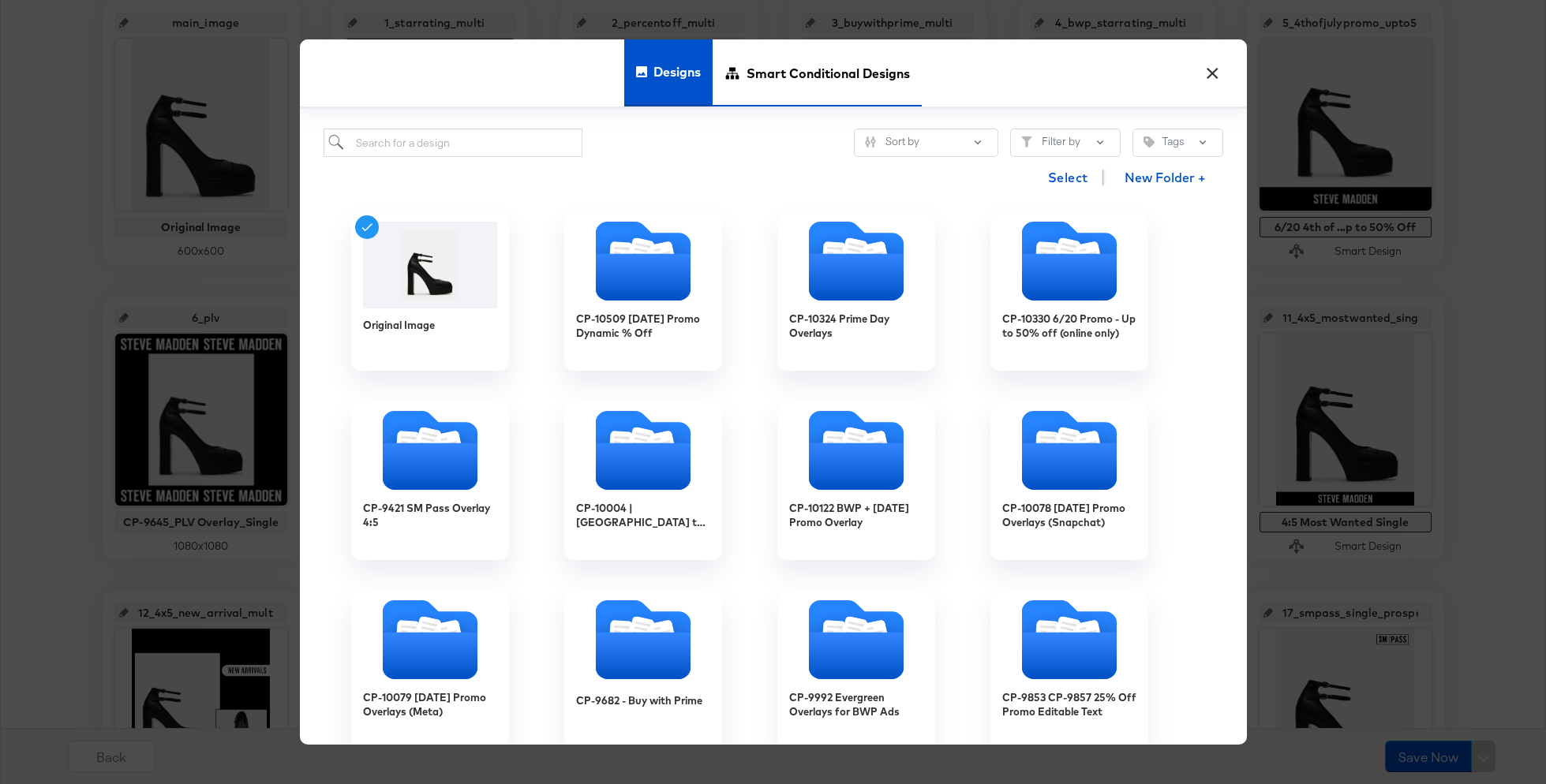 click on "Smart Conditional Designs" at bounding box center [828, 73] 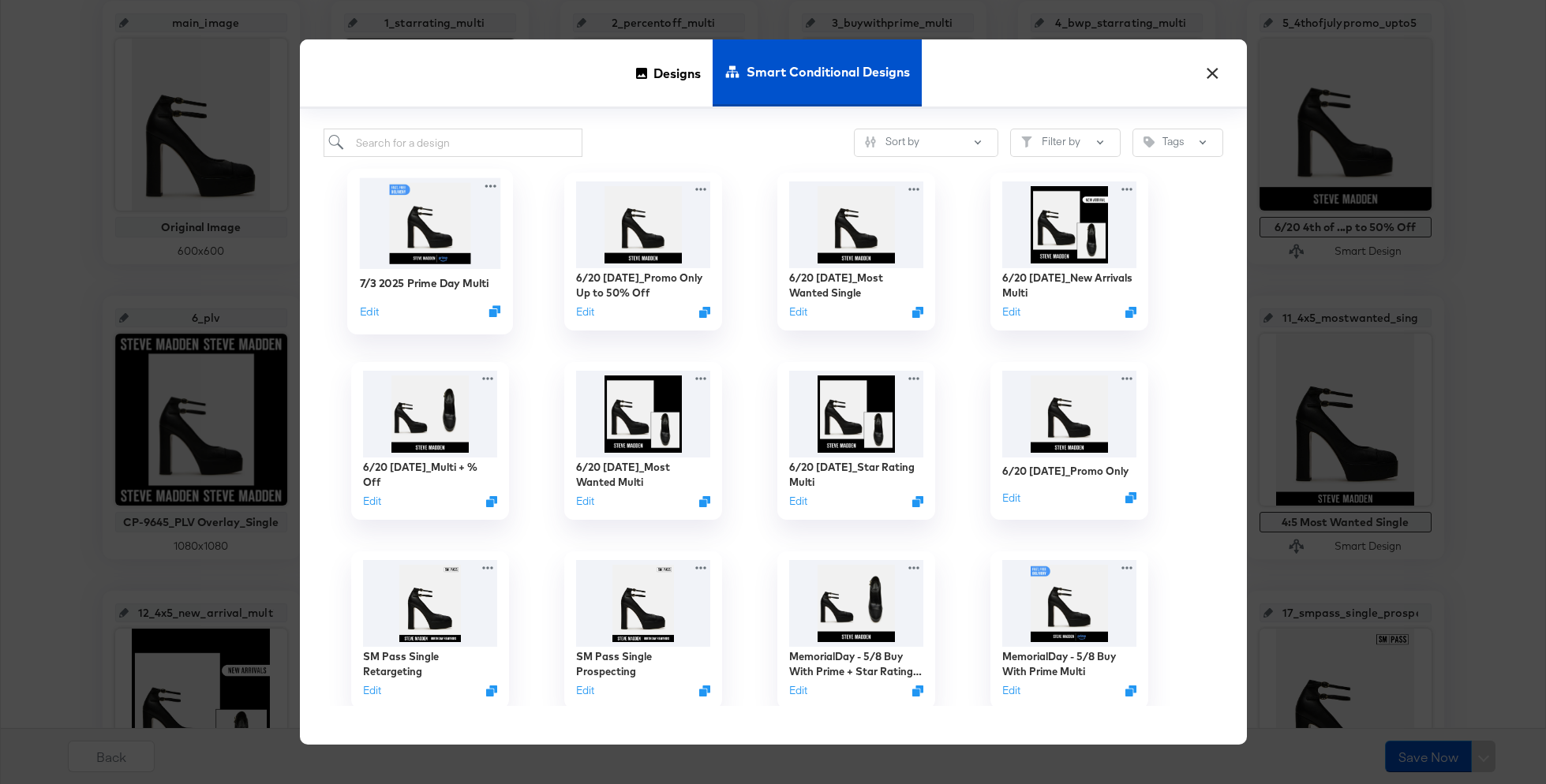 click at bounding box center [429, 223] 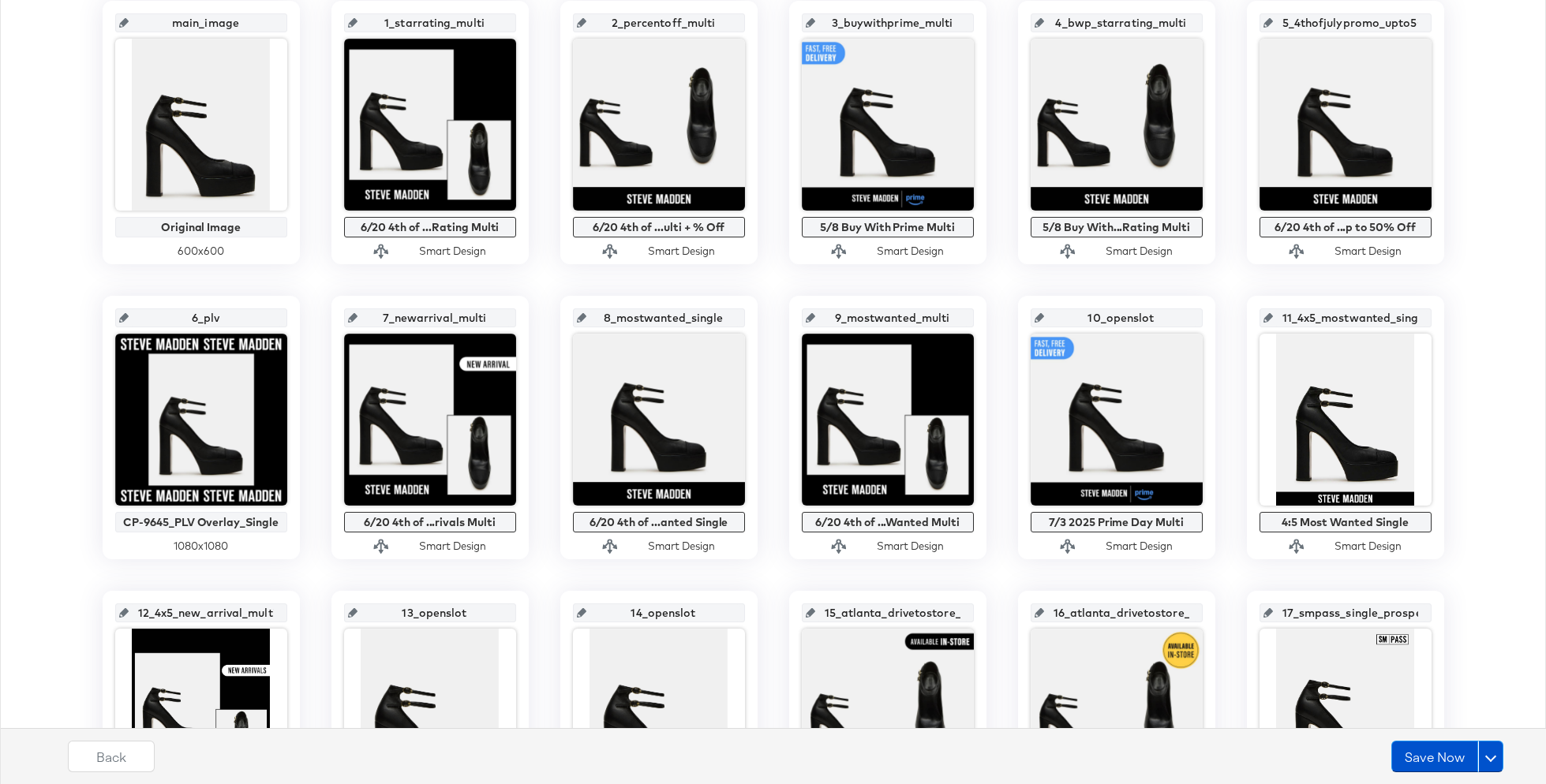 click on "10_openslot" at bounding box center (1121, 312) 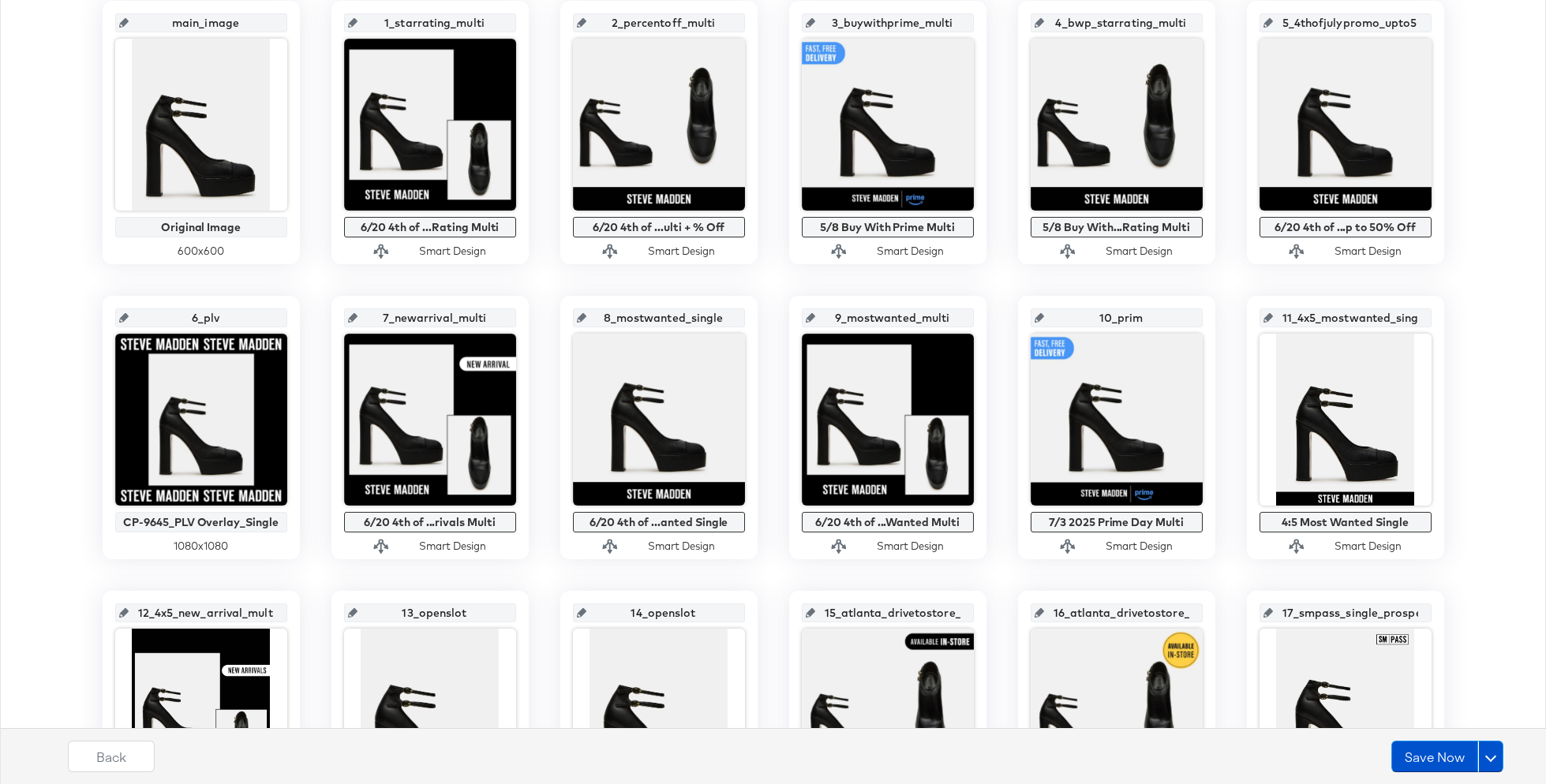 type on "10_prime" 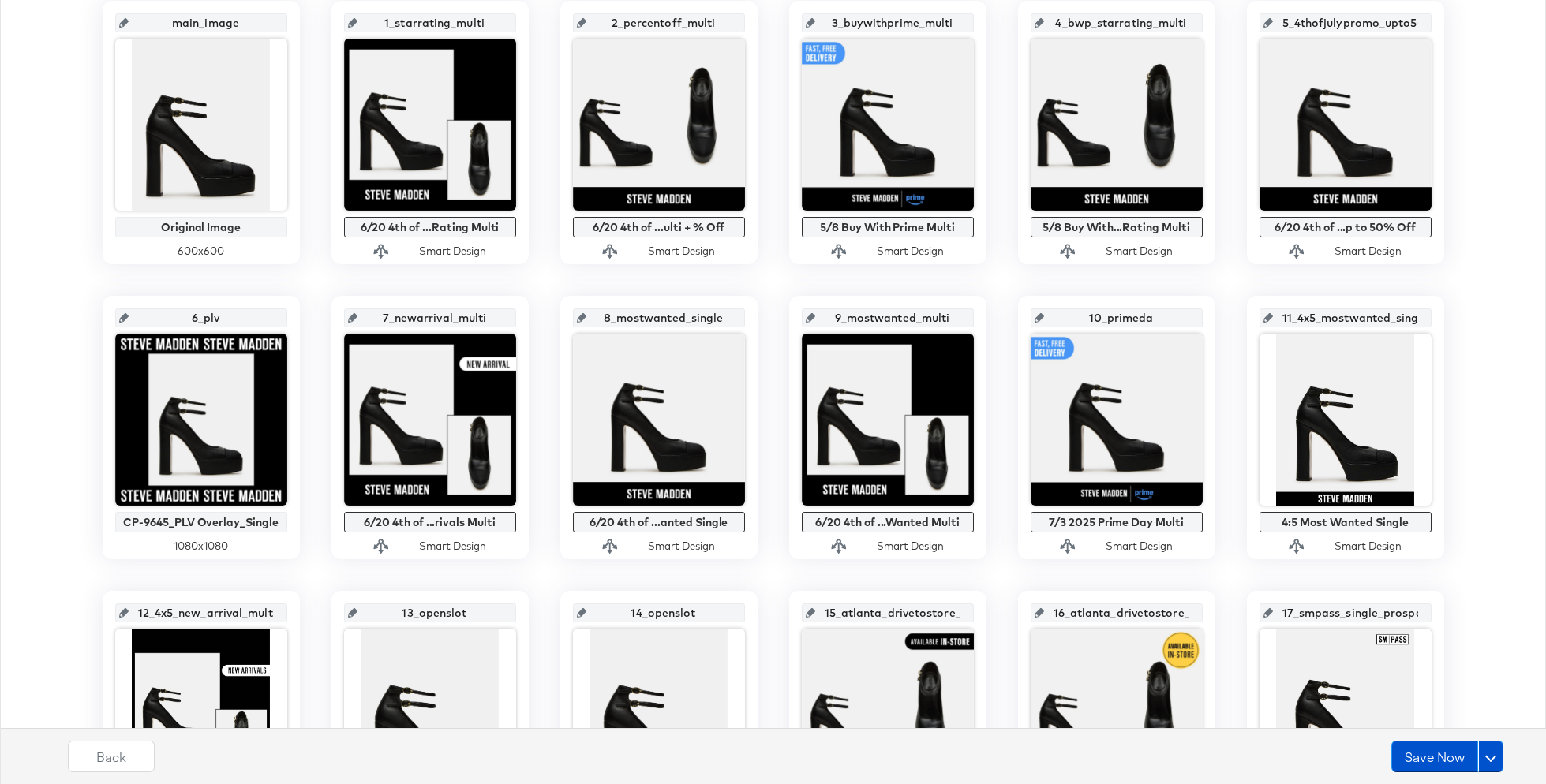 type on "10_primeday" 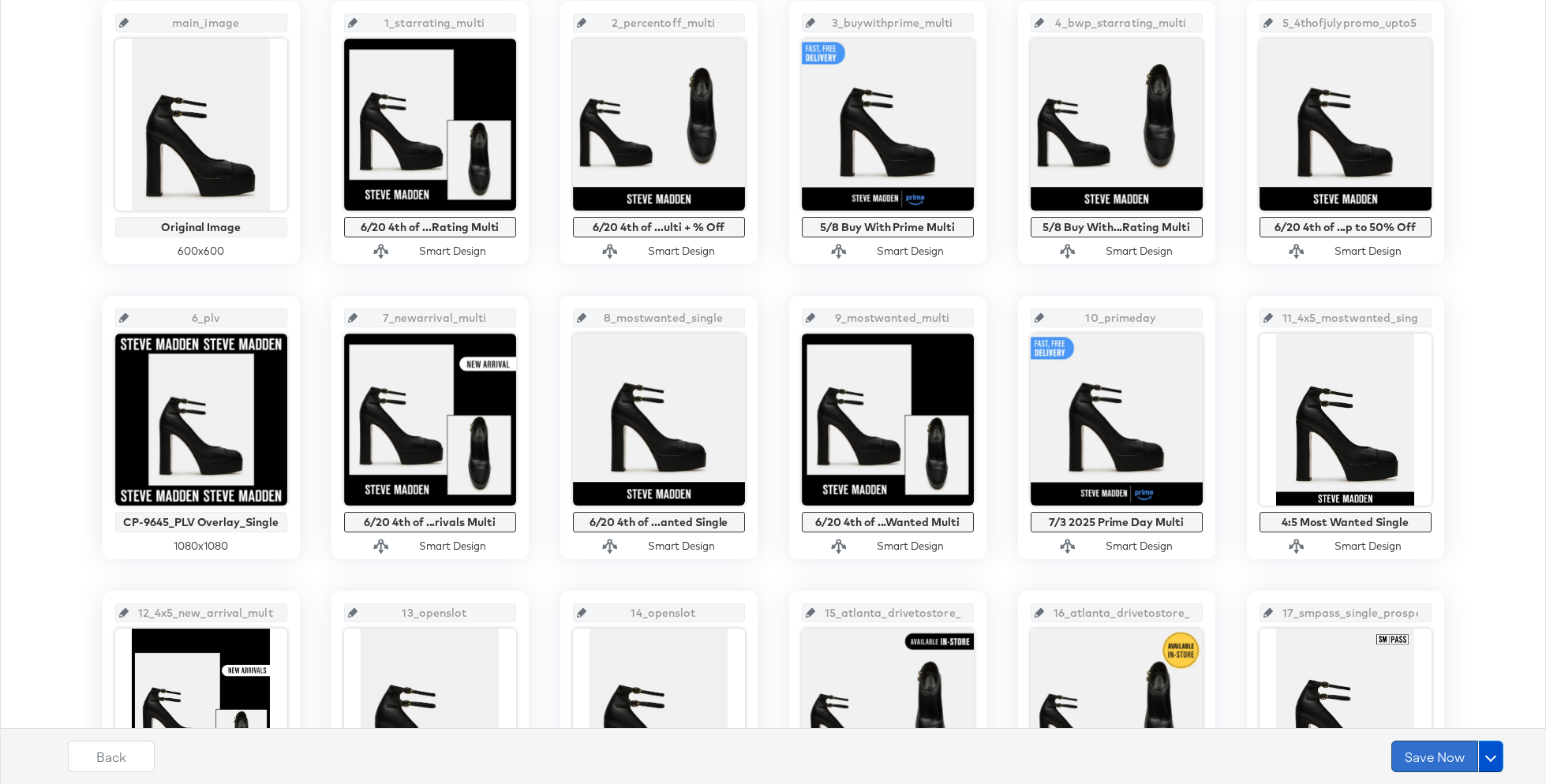click on "Save Now" at bounding box center (1435, 756) 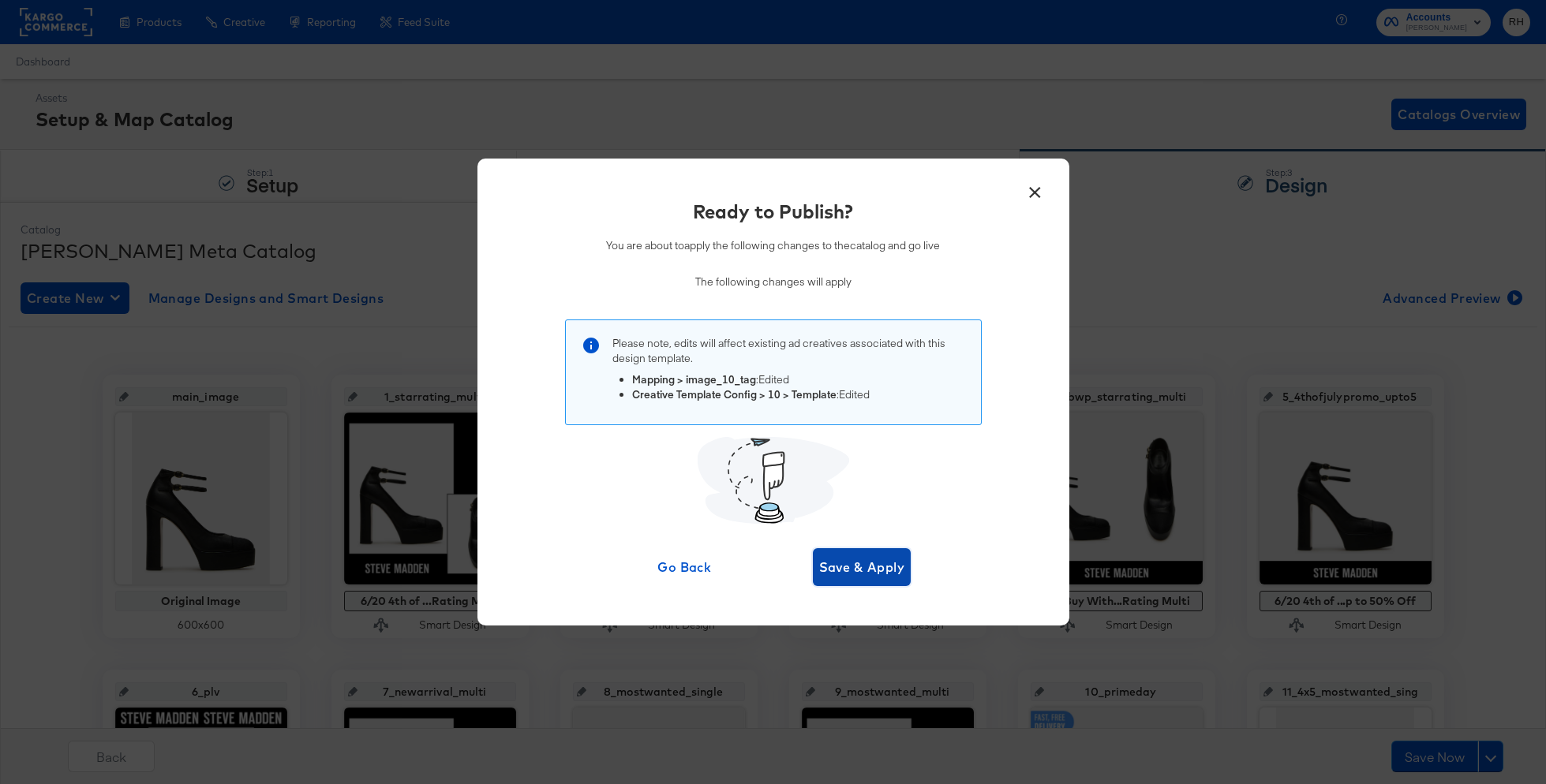 click on "Save & Apply" at bounding box center (862, 567) 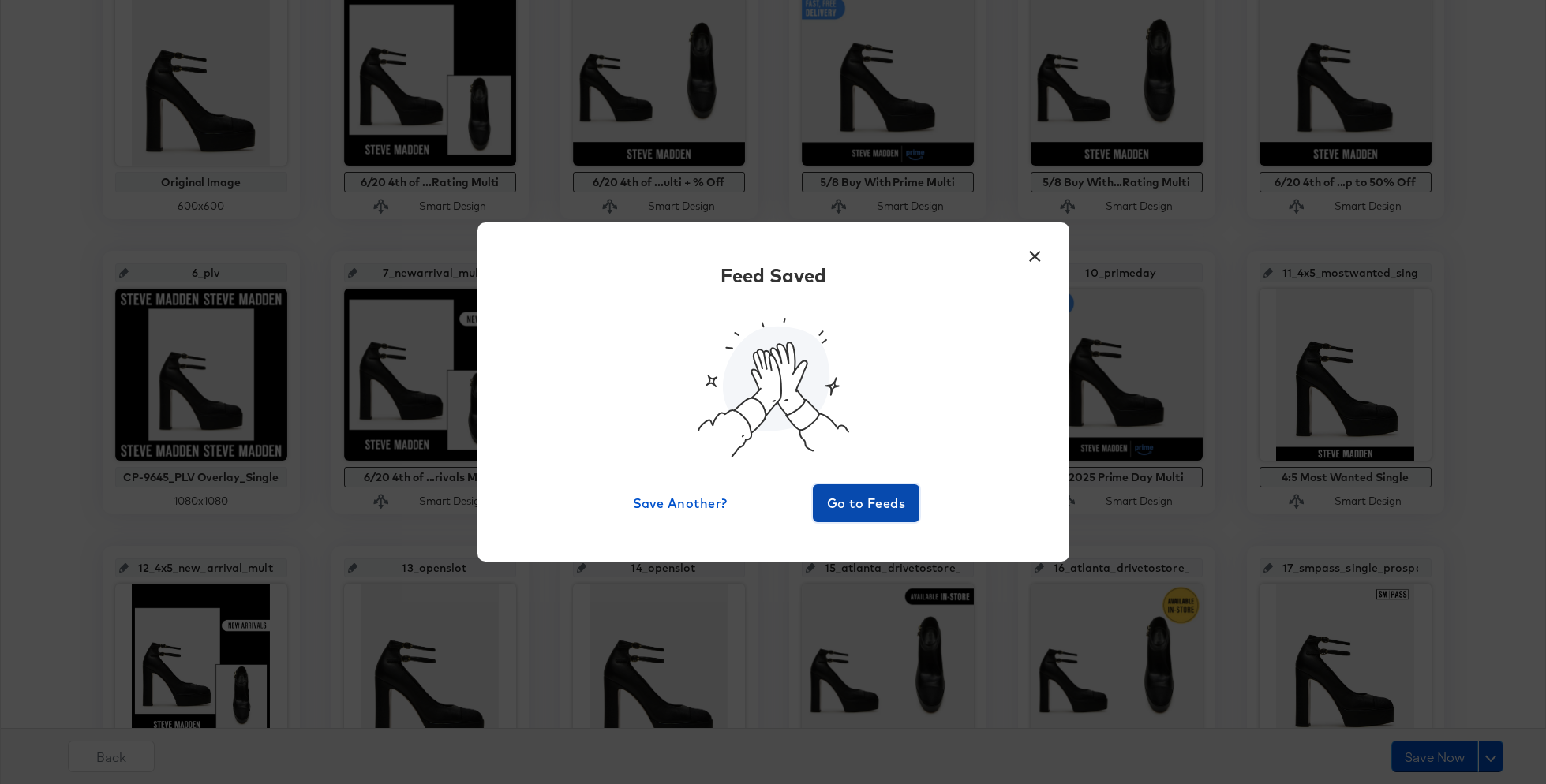 scroll, scrollTop: 513, scrollLeft: 0, axis: vertical 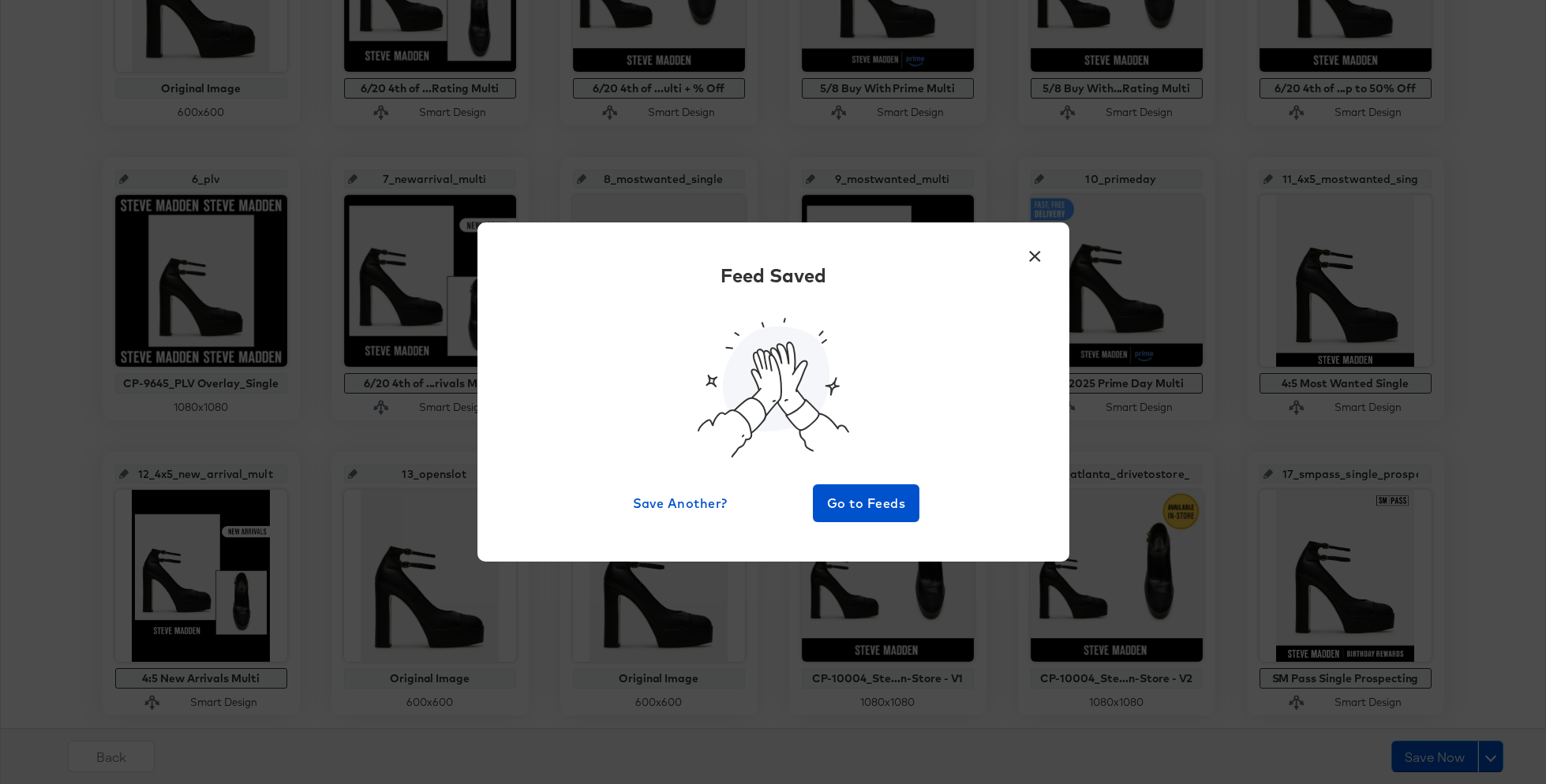 click on "× Feed   Saved Save Another? Go to Feeds" at bounding box center [773, 392] 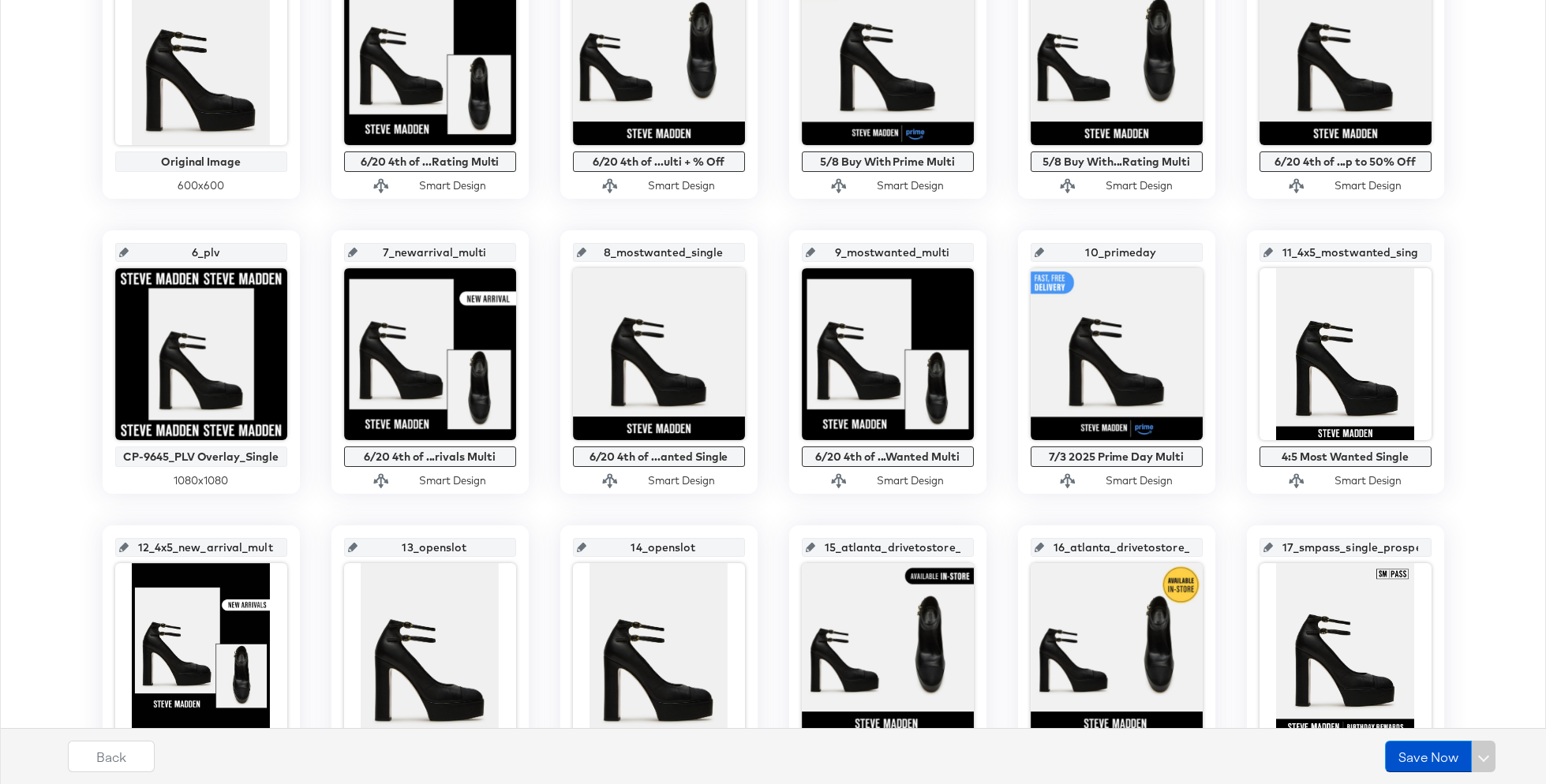scroll, scrollTop: 405, scrollLeft: 0, axis: vertical 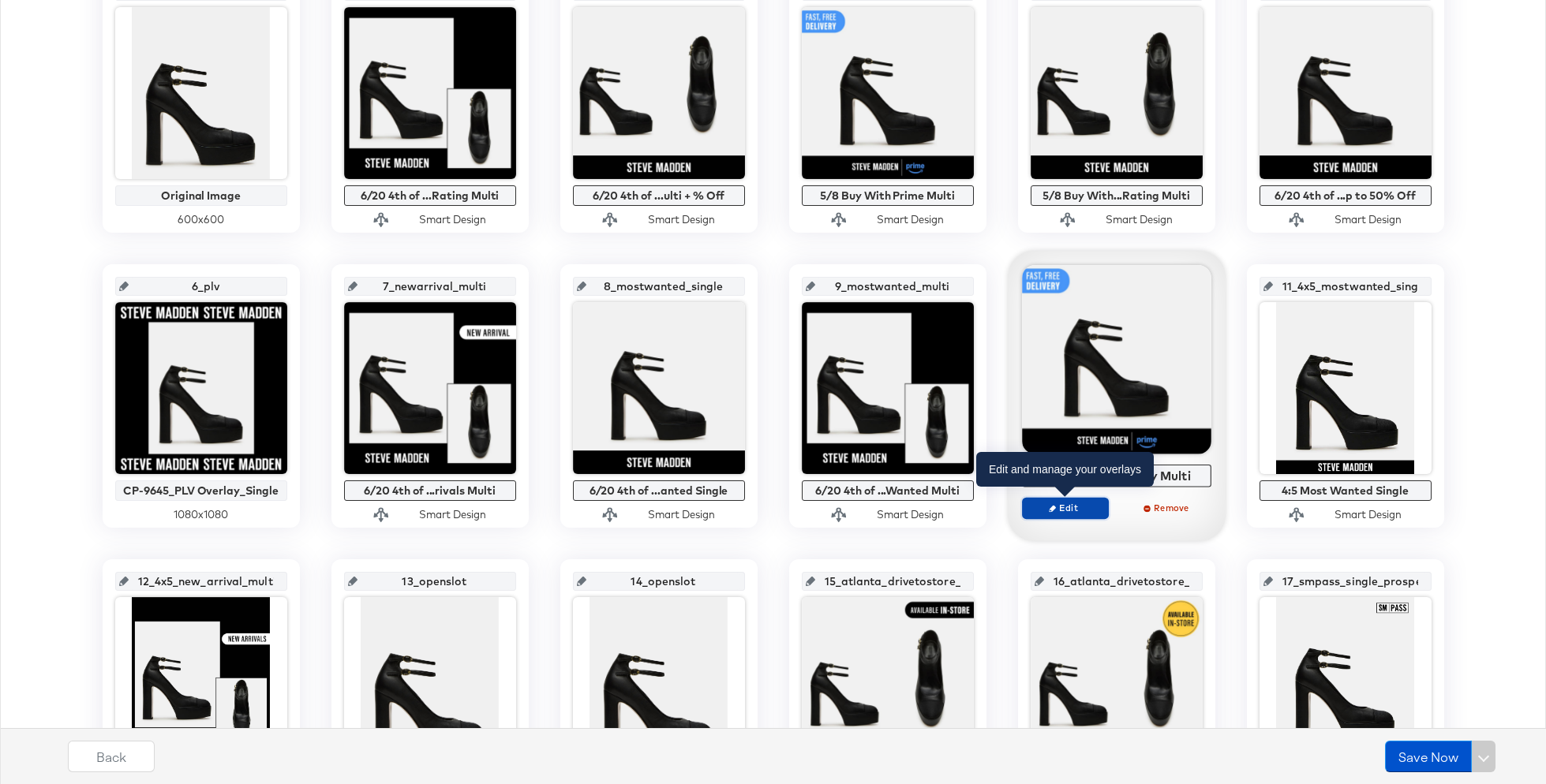 click on "Edit" at bounding box center [1065, 507] 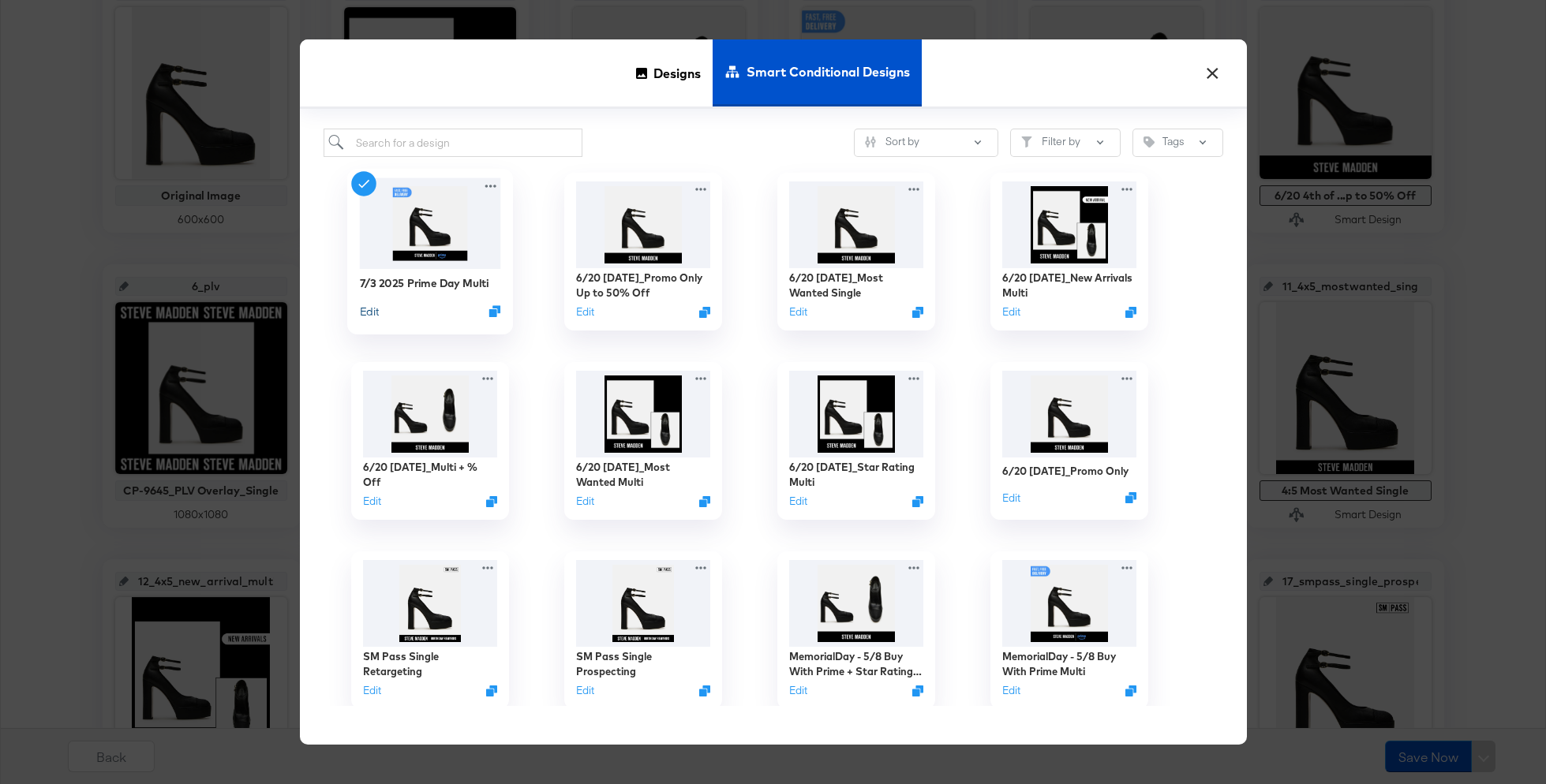 click on "Edit" at bounding box center [369, 311] 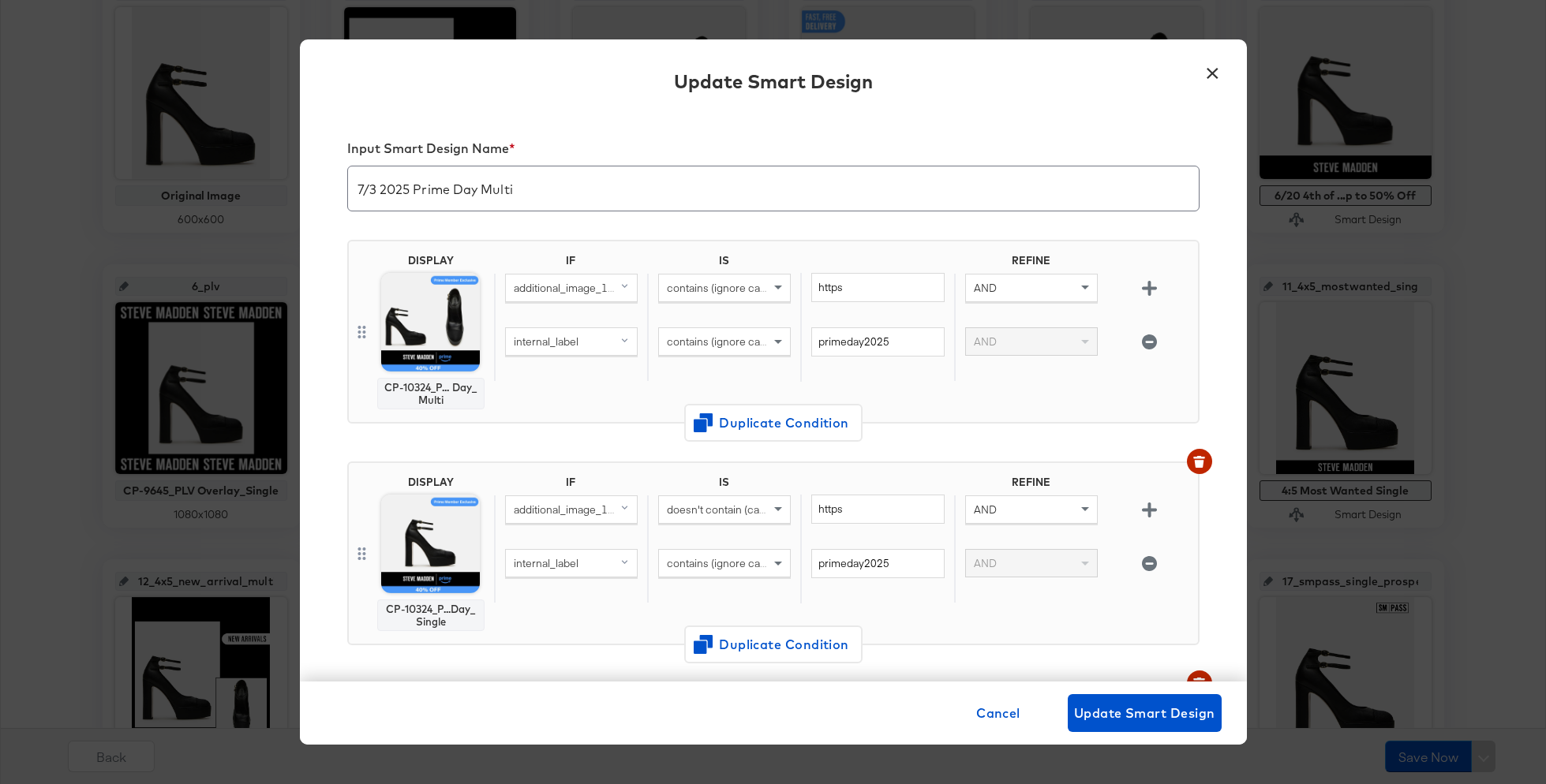 click on "7/3 2025 Prime Day Multi" at bounding box center (773, 182) 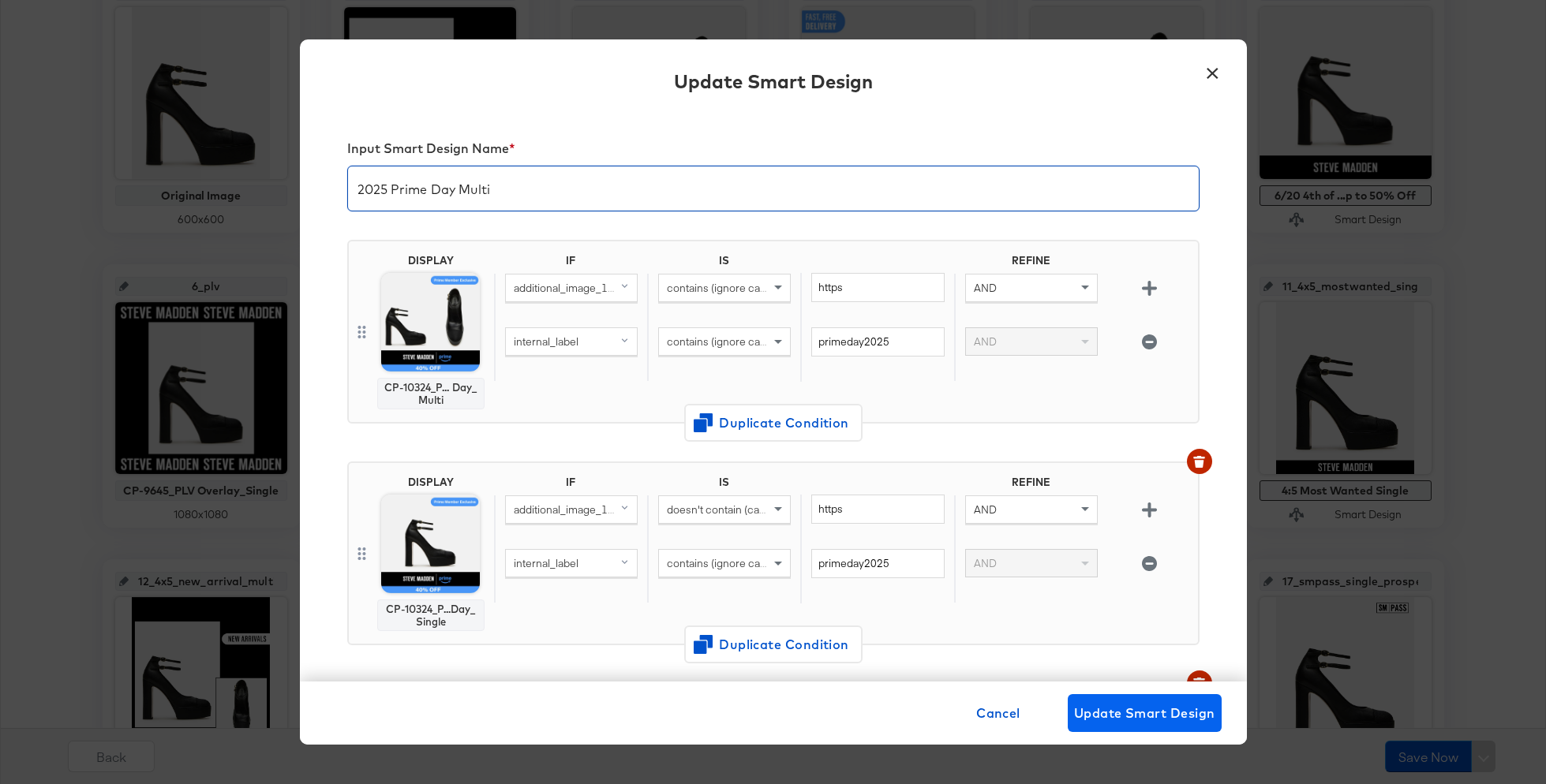 type on "2025 Prime Day Multi" 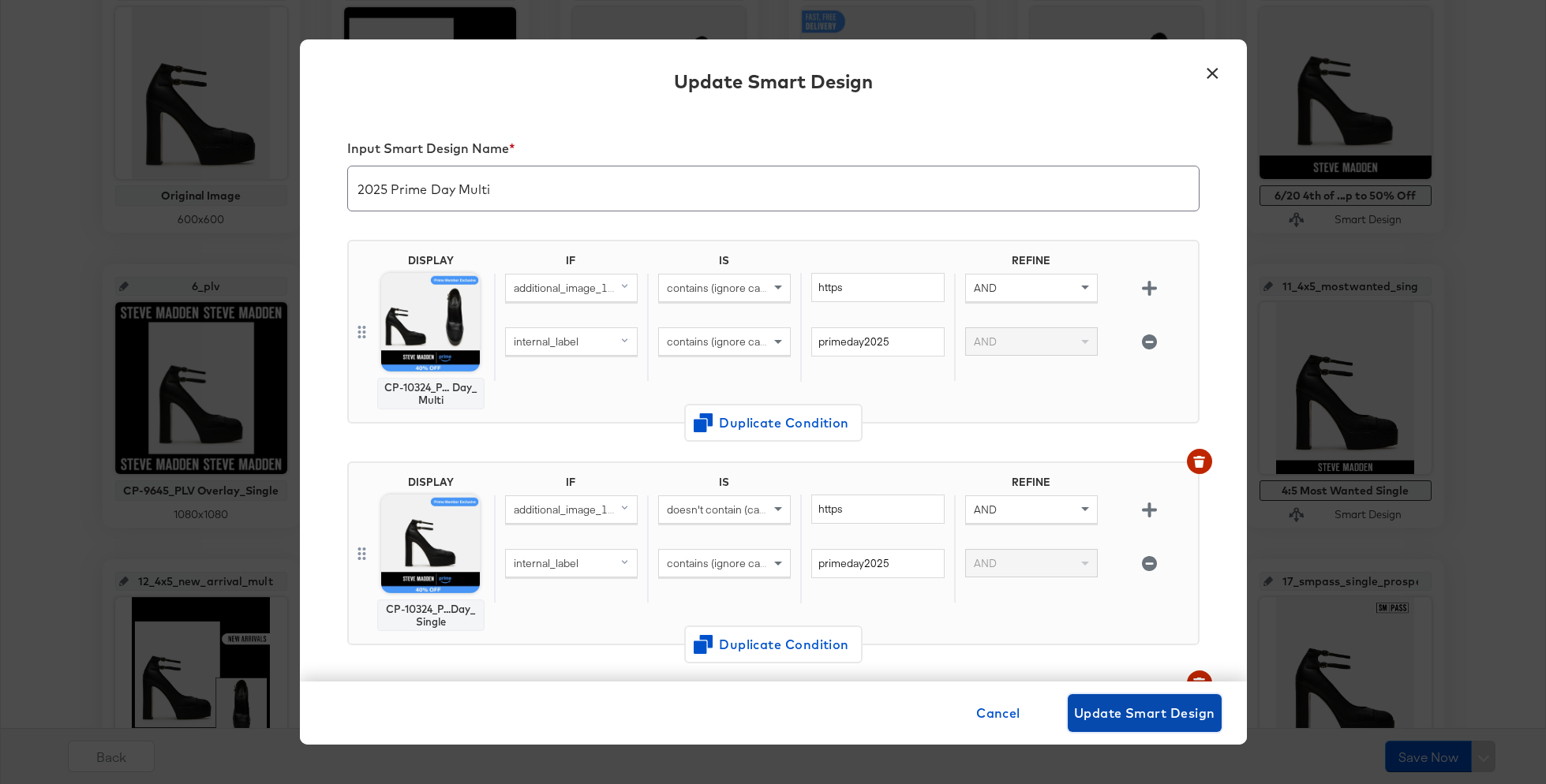 click on "Update Smart Design" at bounding box center [1144, 713] 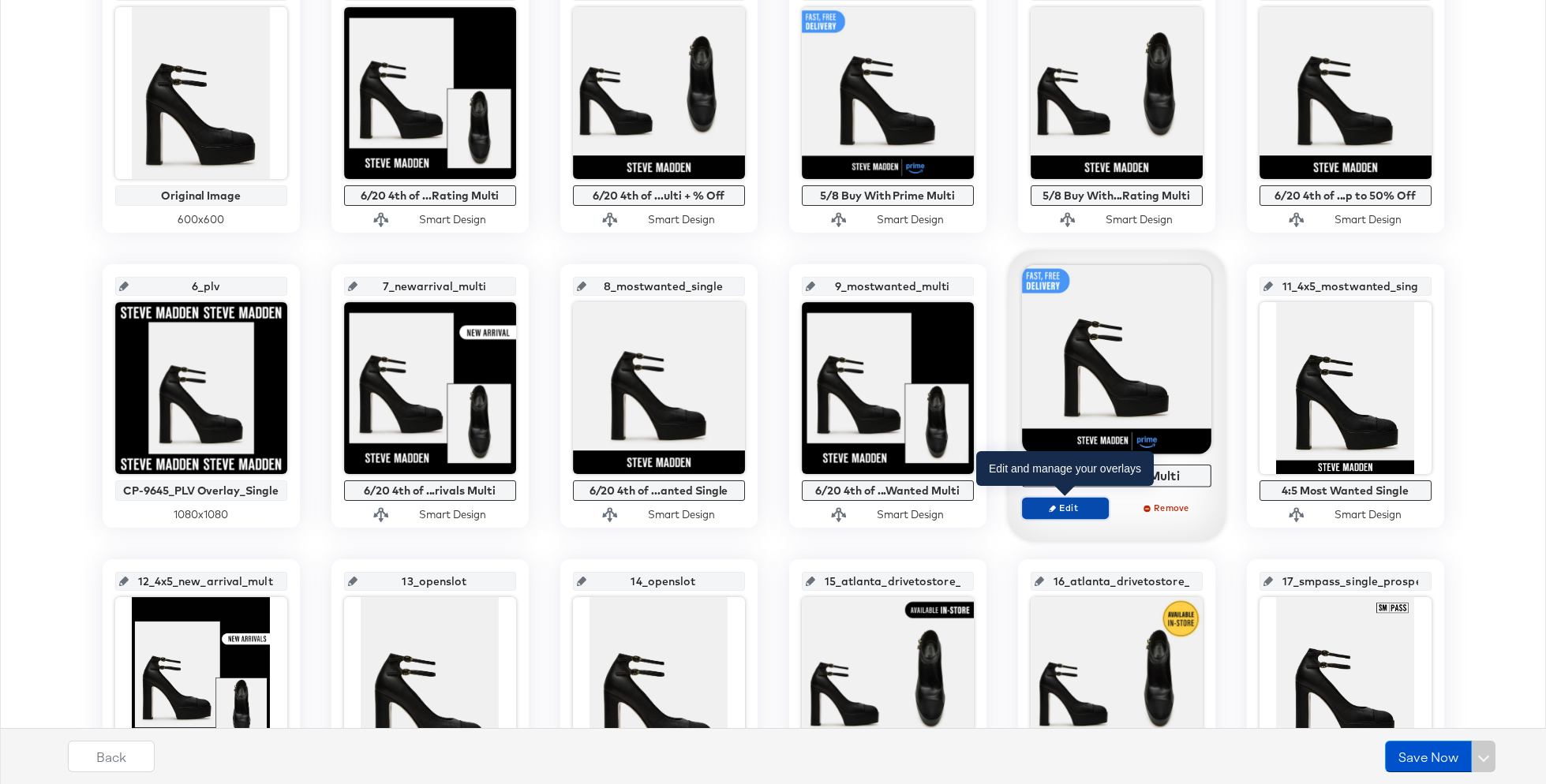 click 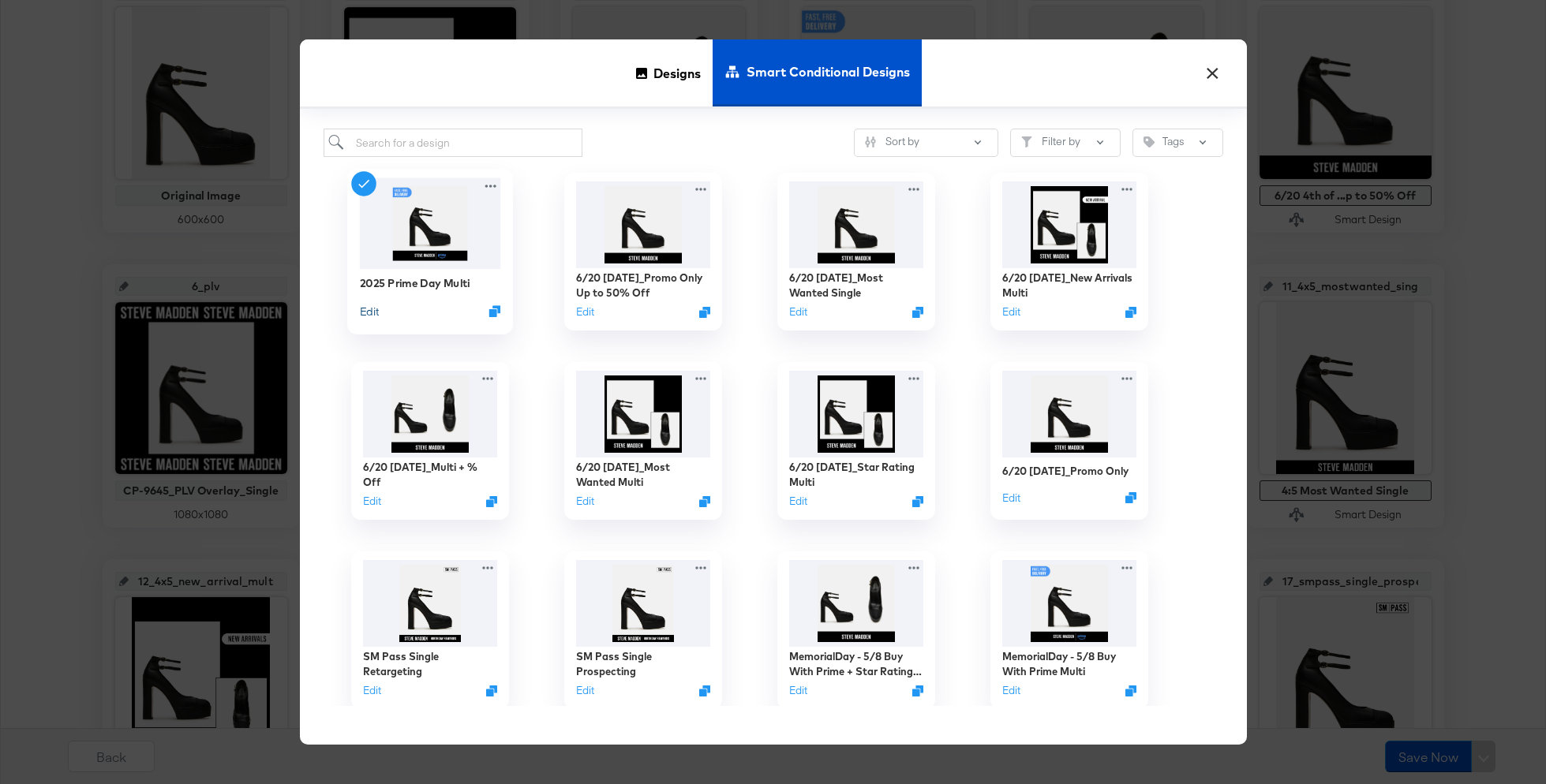 click on "Edit" at bounding box center [369, 311] 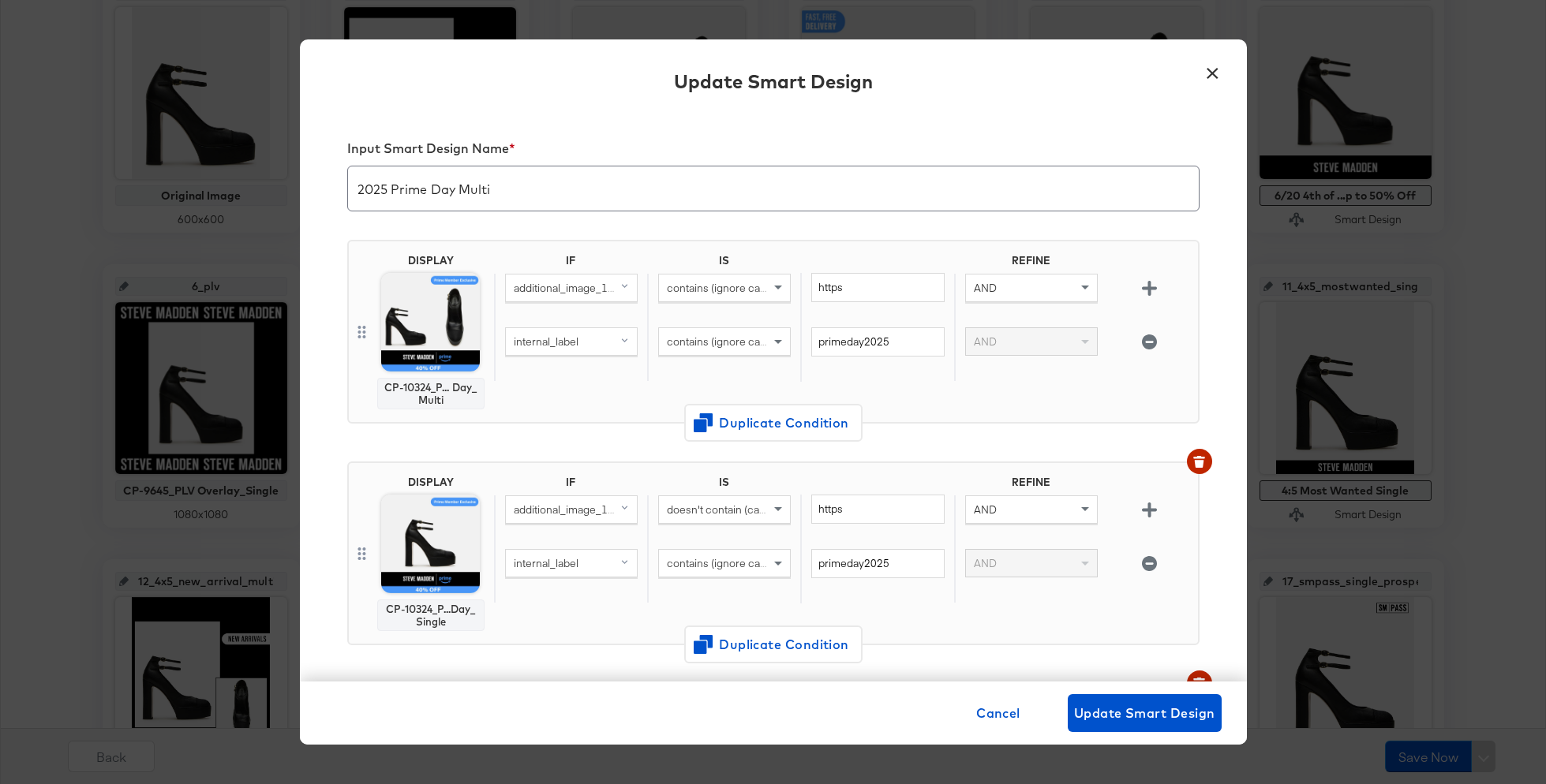 click on "×" at bounding box center [1213, 69] 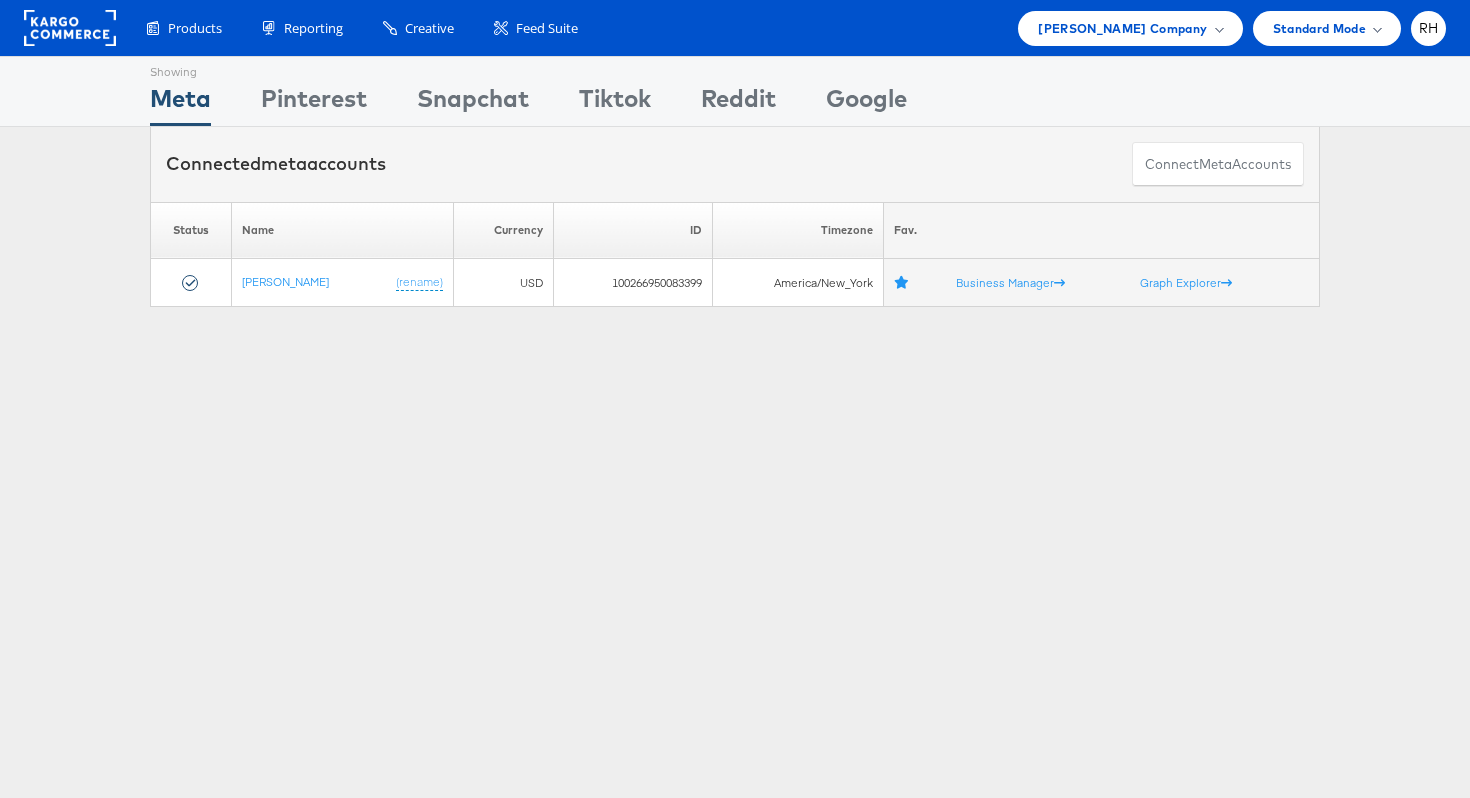 scroll, scrollTop: 0, scrollLeft: 0, axis: both 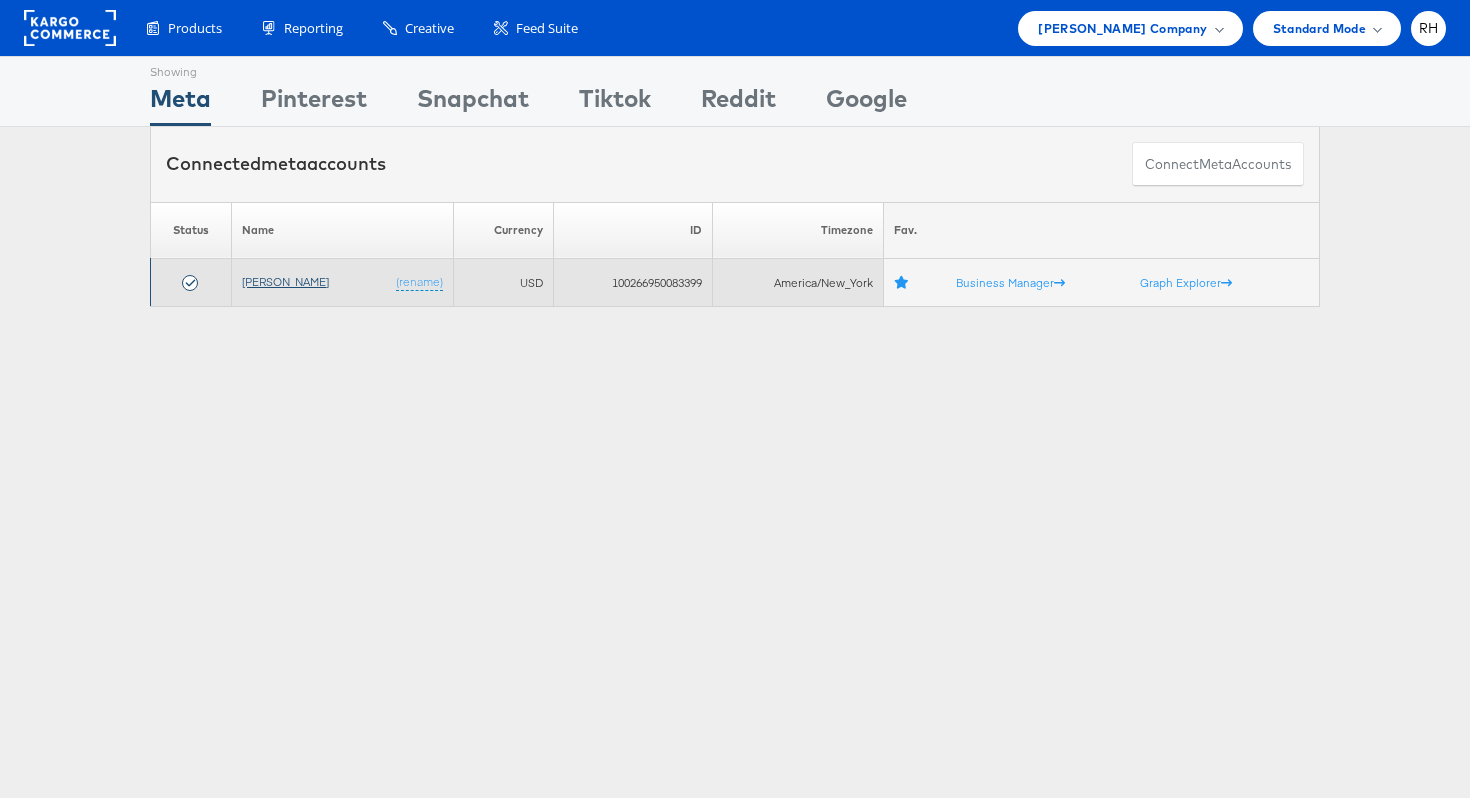 click on "[PERSON_NAME]" at bounding box center [285, 281] 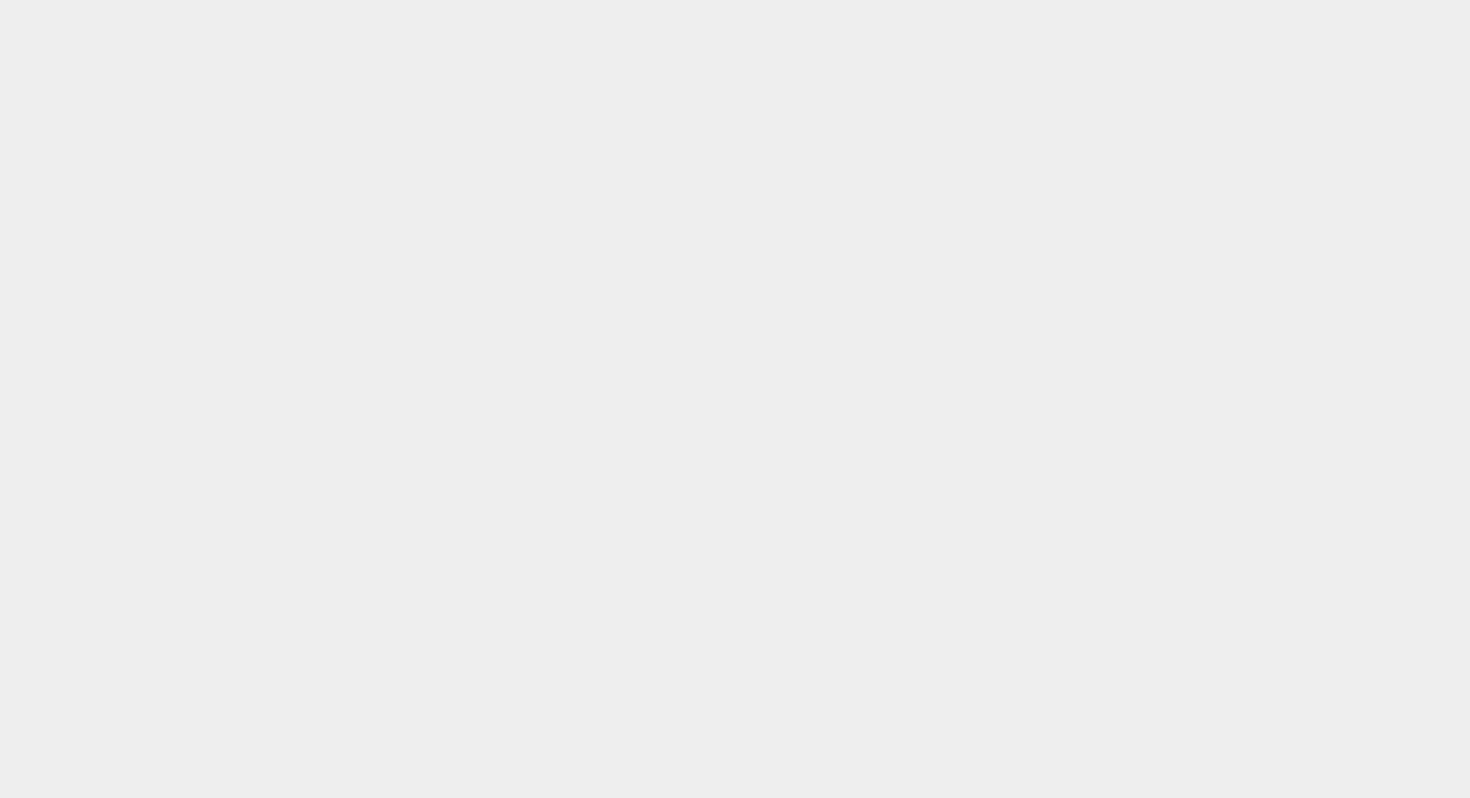 scroll, scrollTop: 0, scrollLeft: 0, axis: both 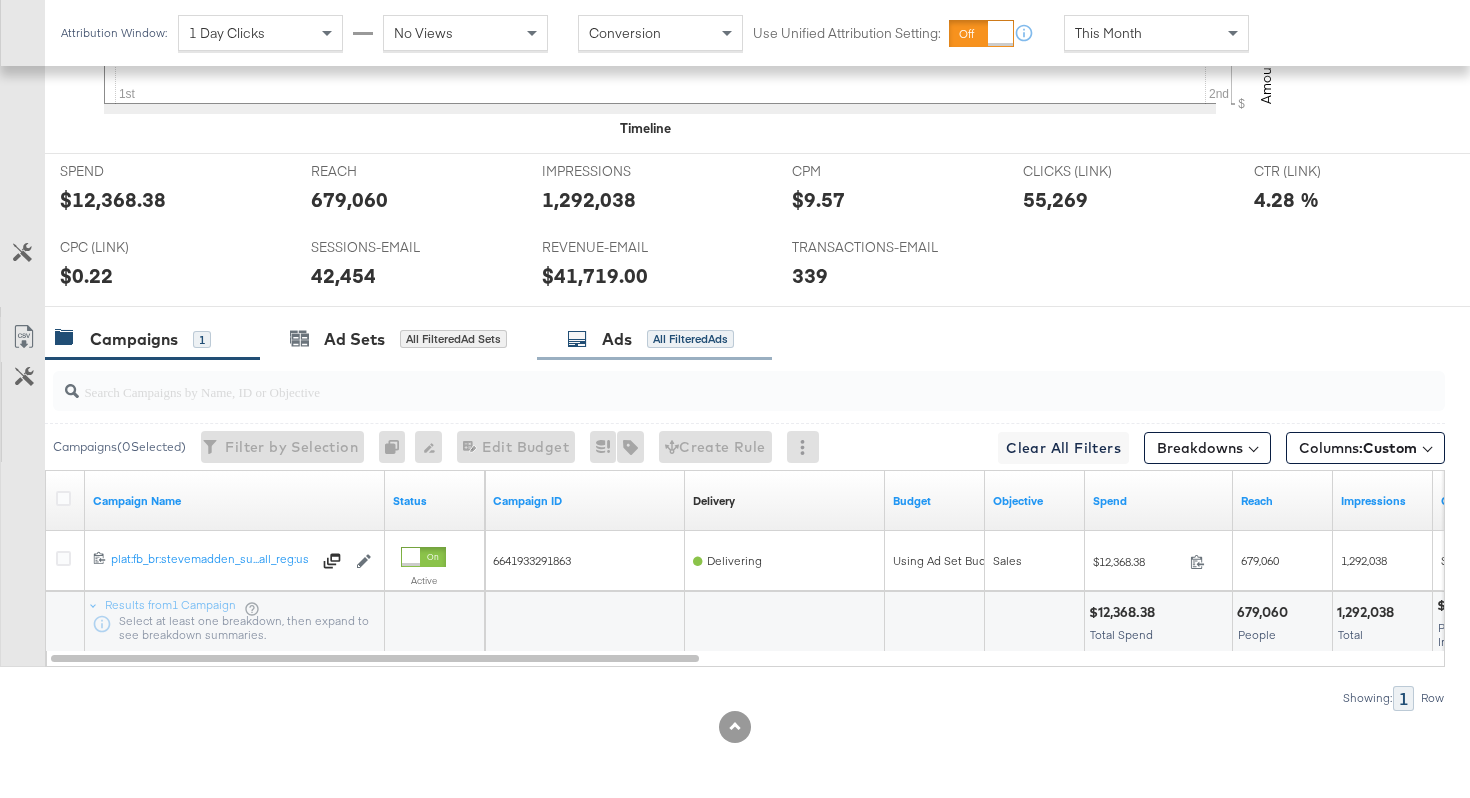 click on "Ads All Filtered  Ads" at bounding box center (650, 339) 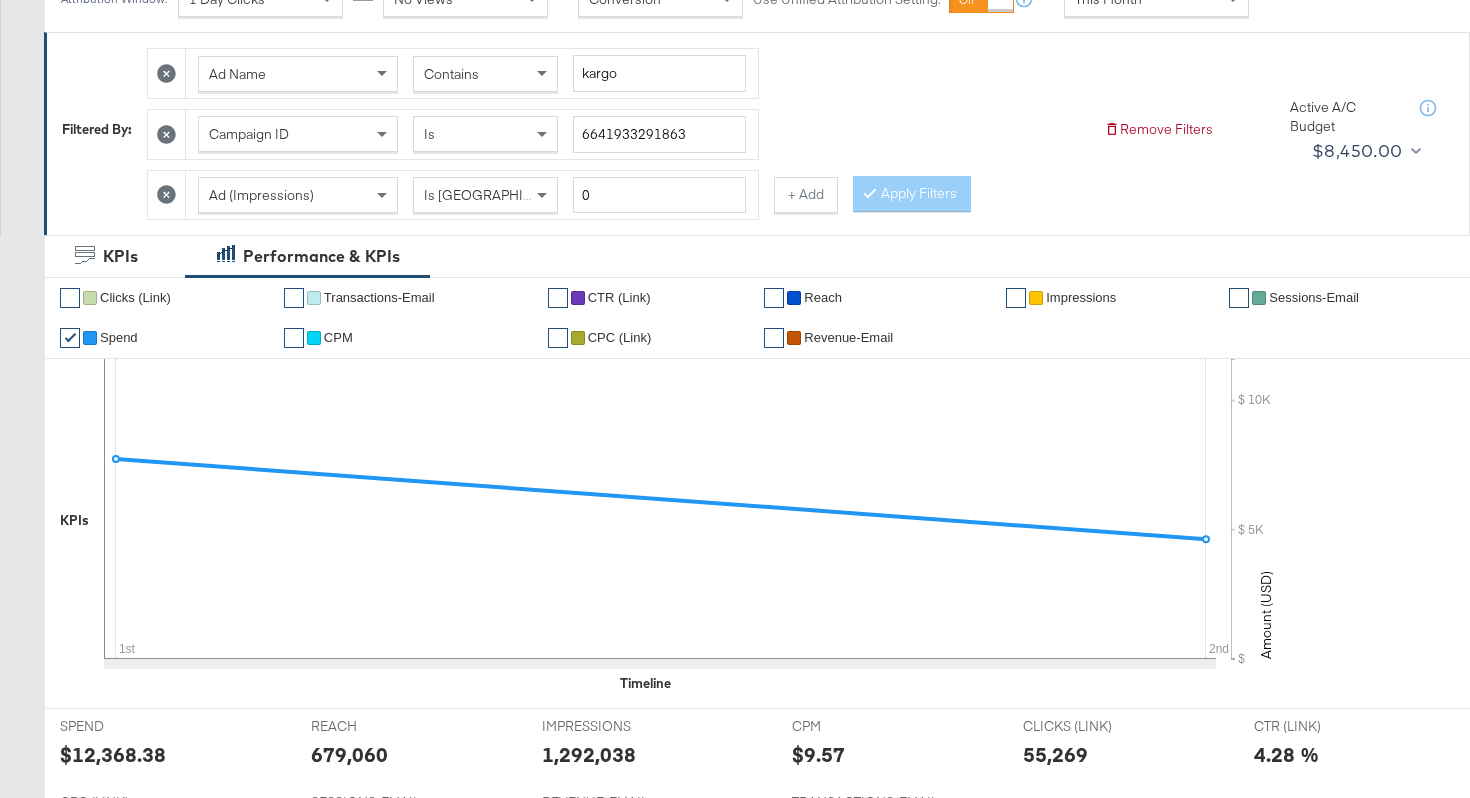 scroll, scrollTop: 0, scrollLeft: 0, axis: both 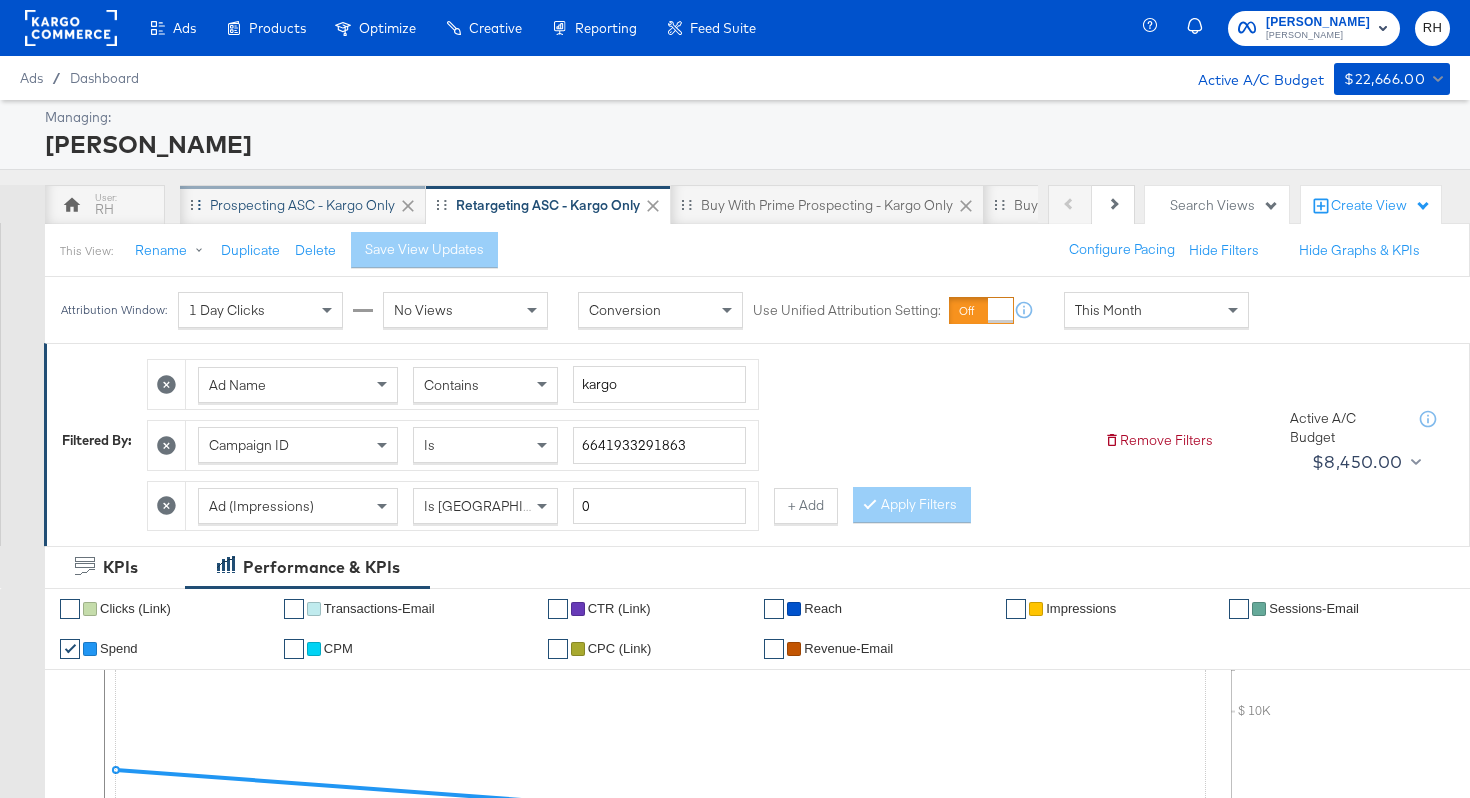 click on "Prospecting ASC - Kargo only" at bounding box center [302, 205] 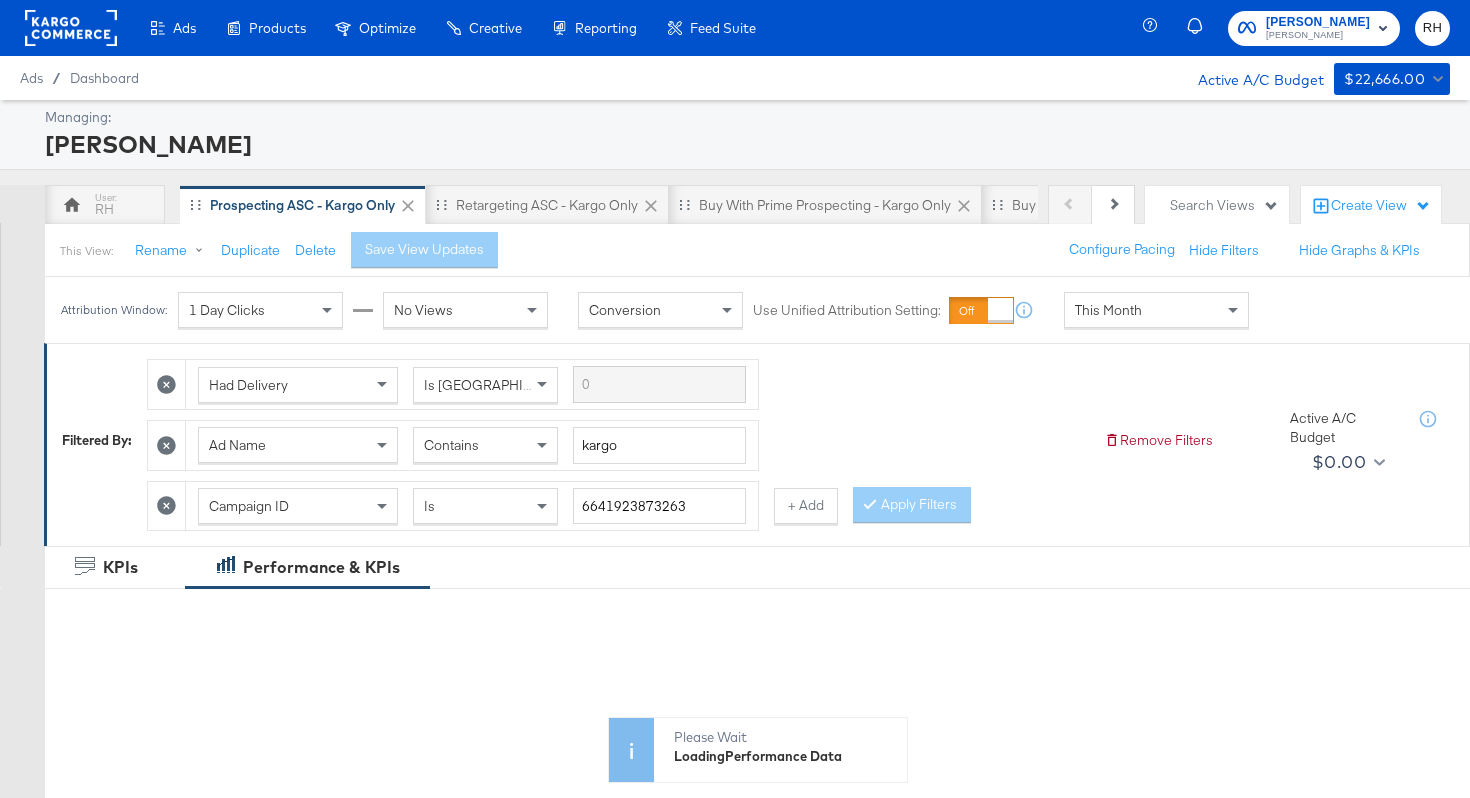 scroll, scrollTop: 671, scrollLeft: 0, axis: vertical 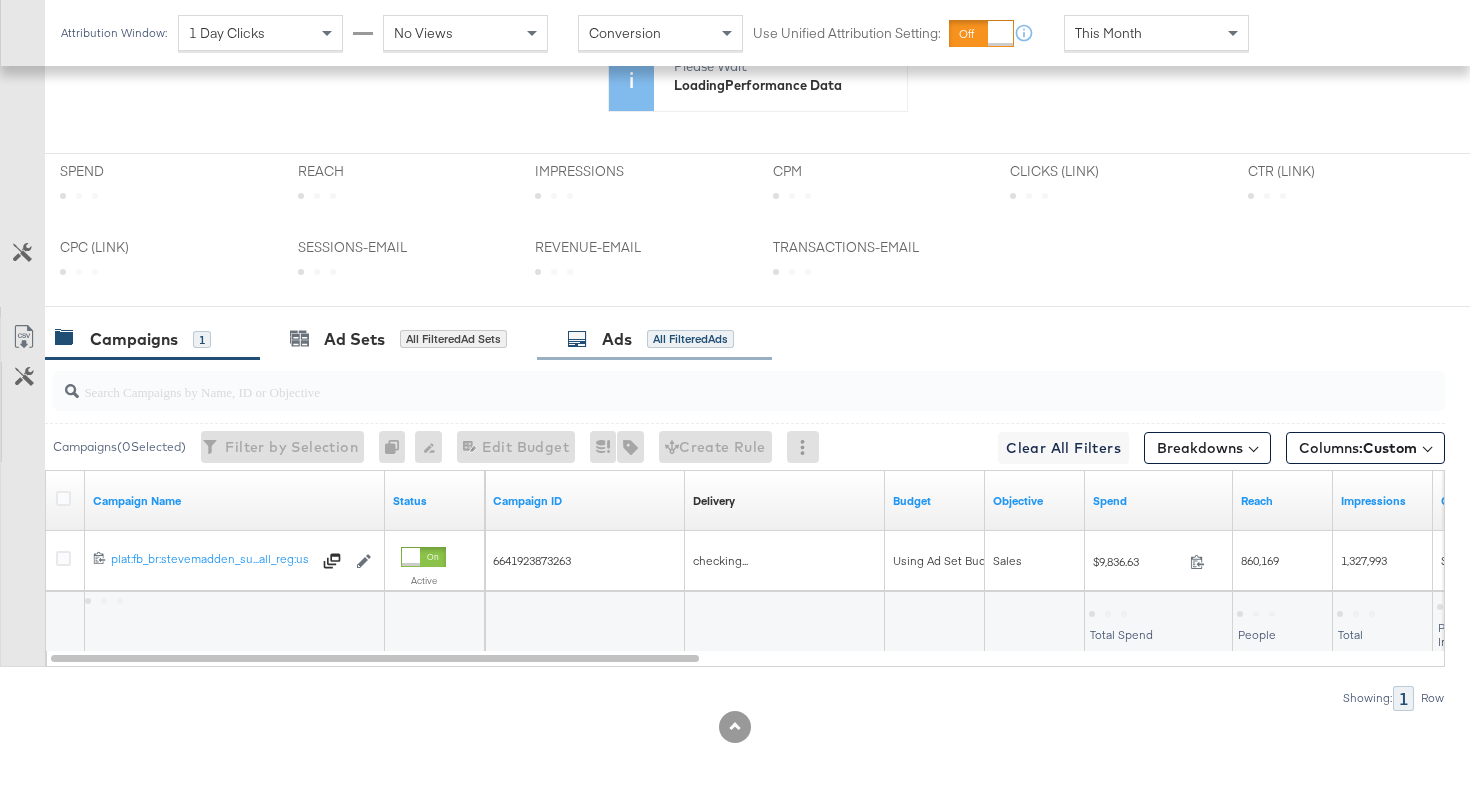 click on "Ads All Filtered  Ads" at bounding box center (654, 339) 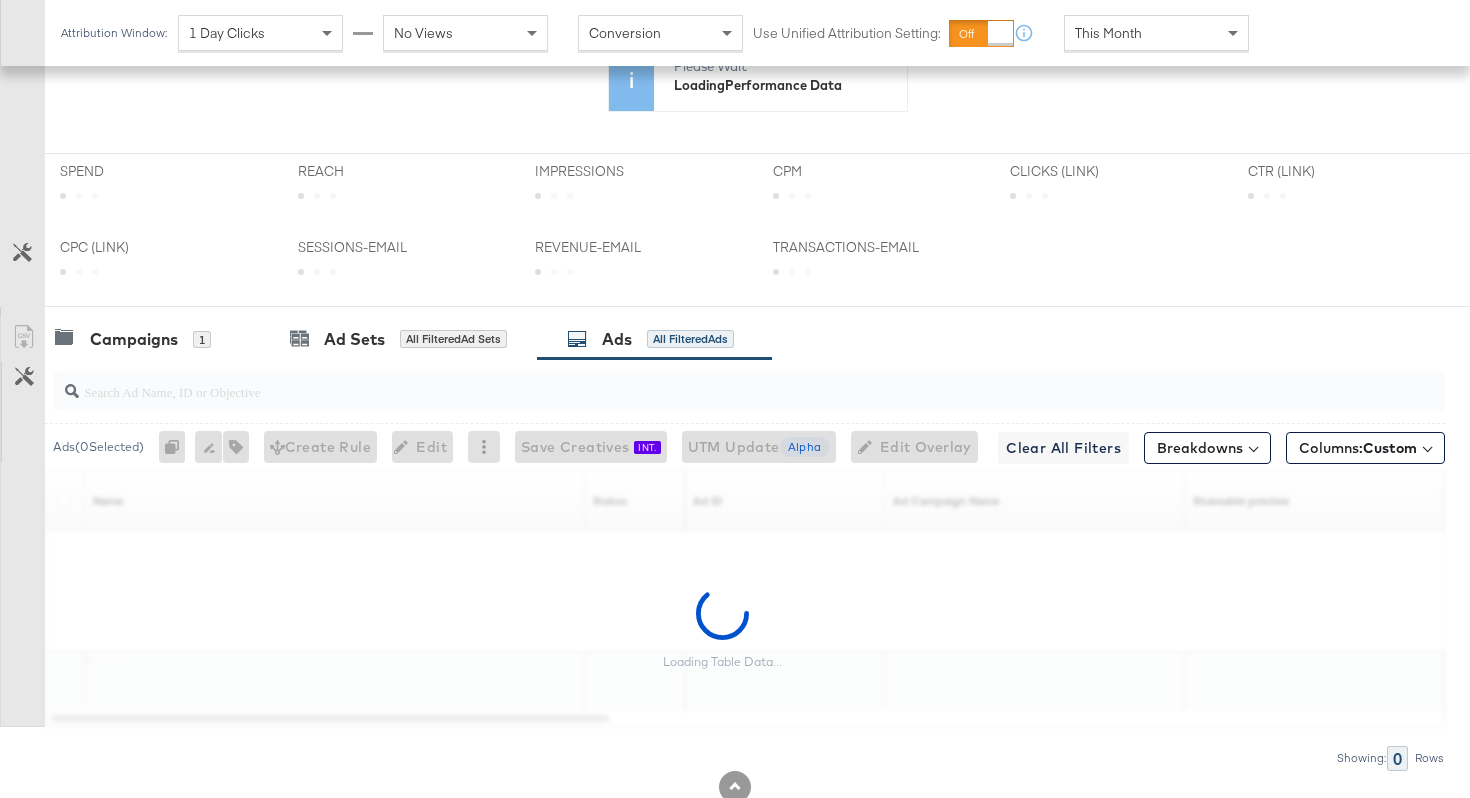 click at bounding box center (700, 383) 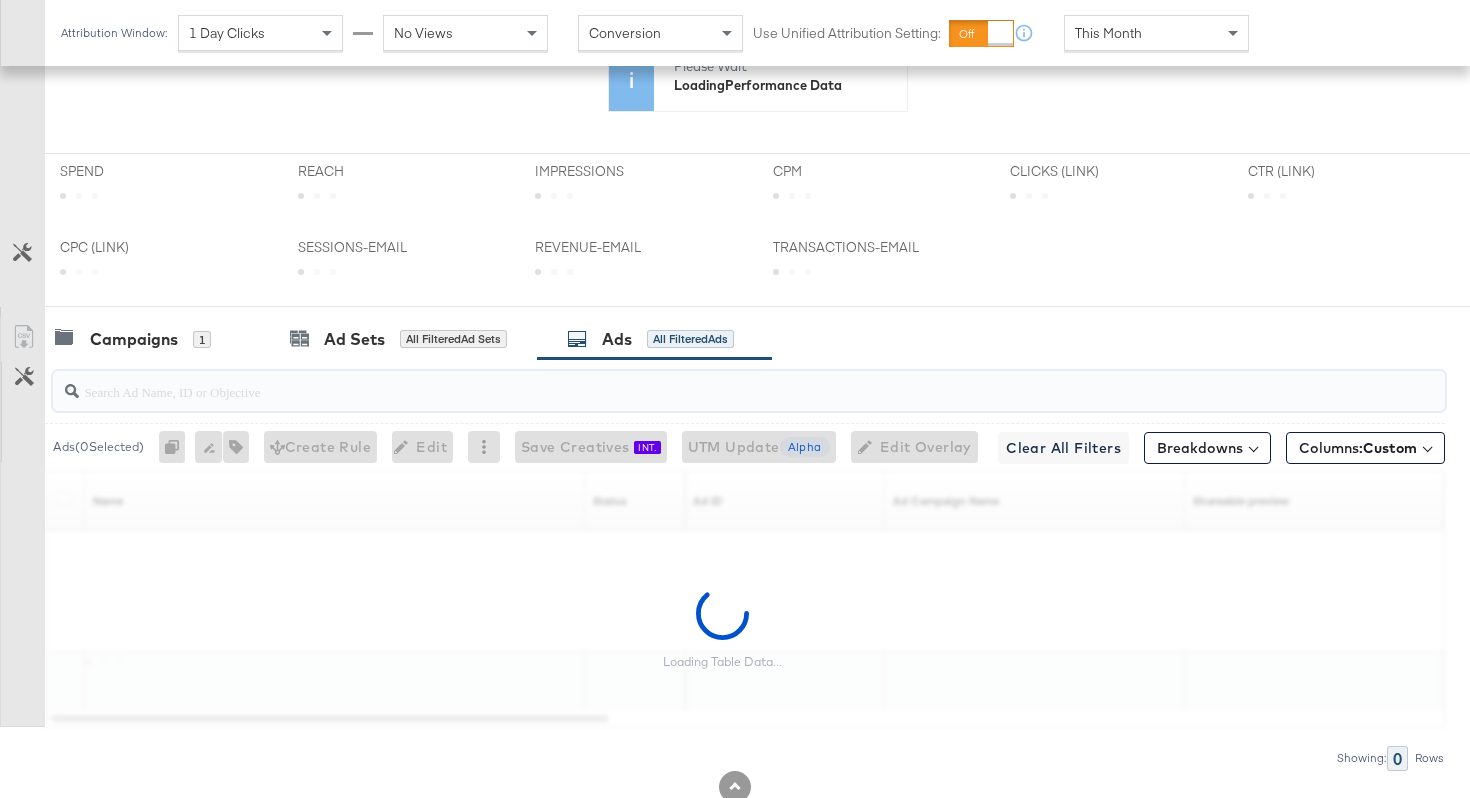 paste on "cta:shopnow_prodft:womensshoes_copy:shopthepairstvoverlay-[DATE]-KARGO_lp:plp_adtype:carousel_len:na_prod:na" 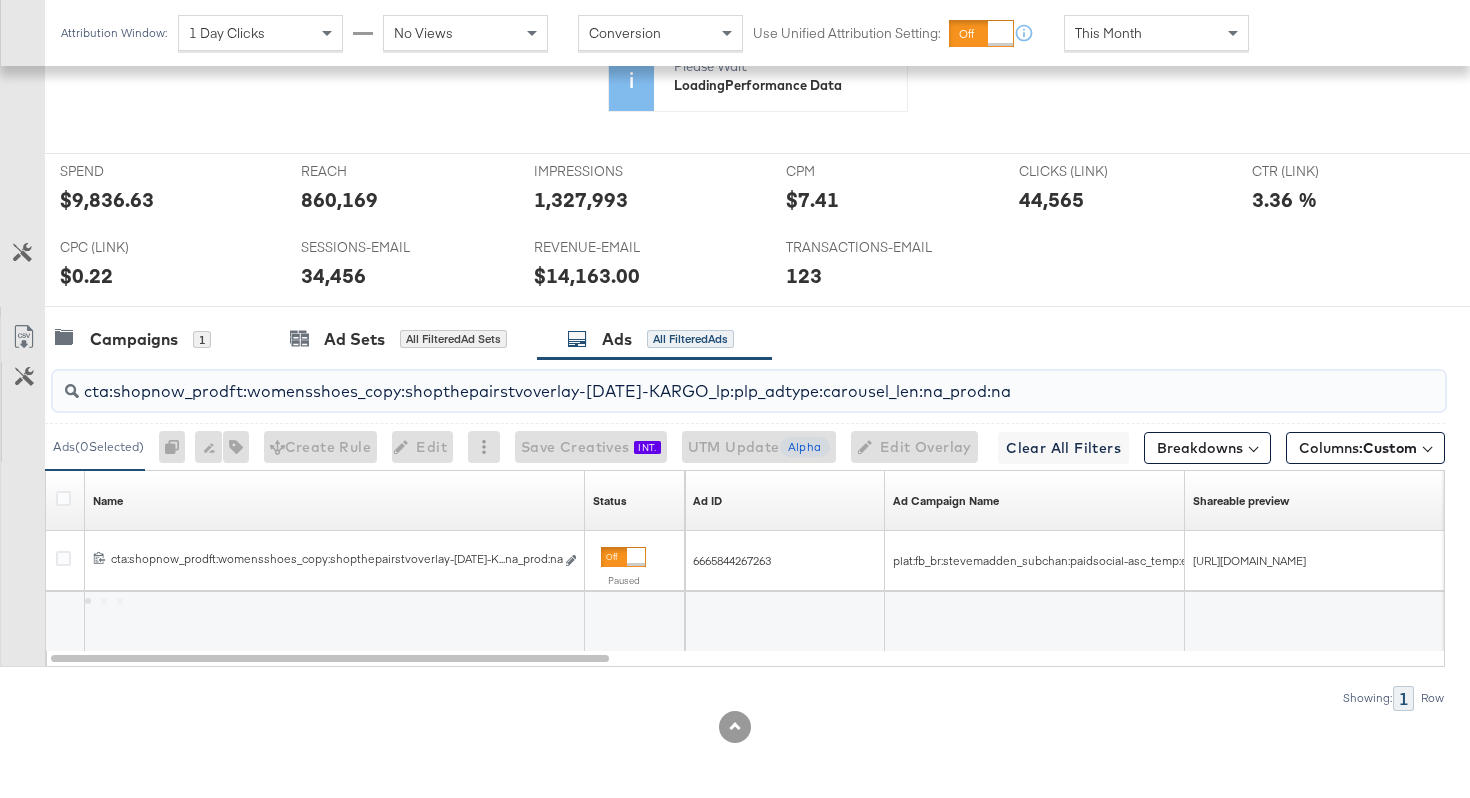 scroll, scrollTop: 866, scrollLeft: 0, axis: vertical 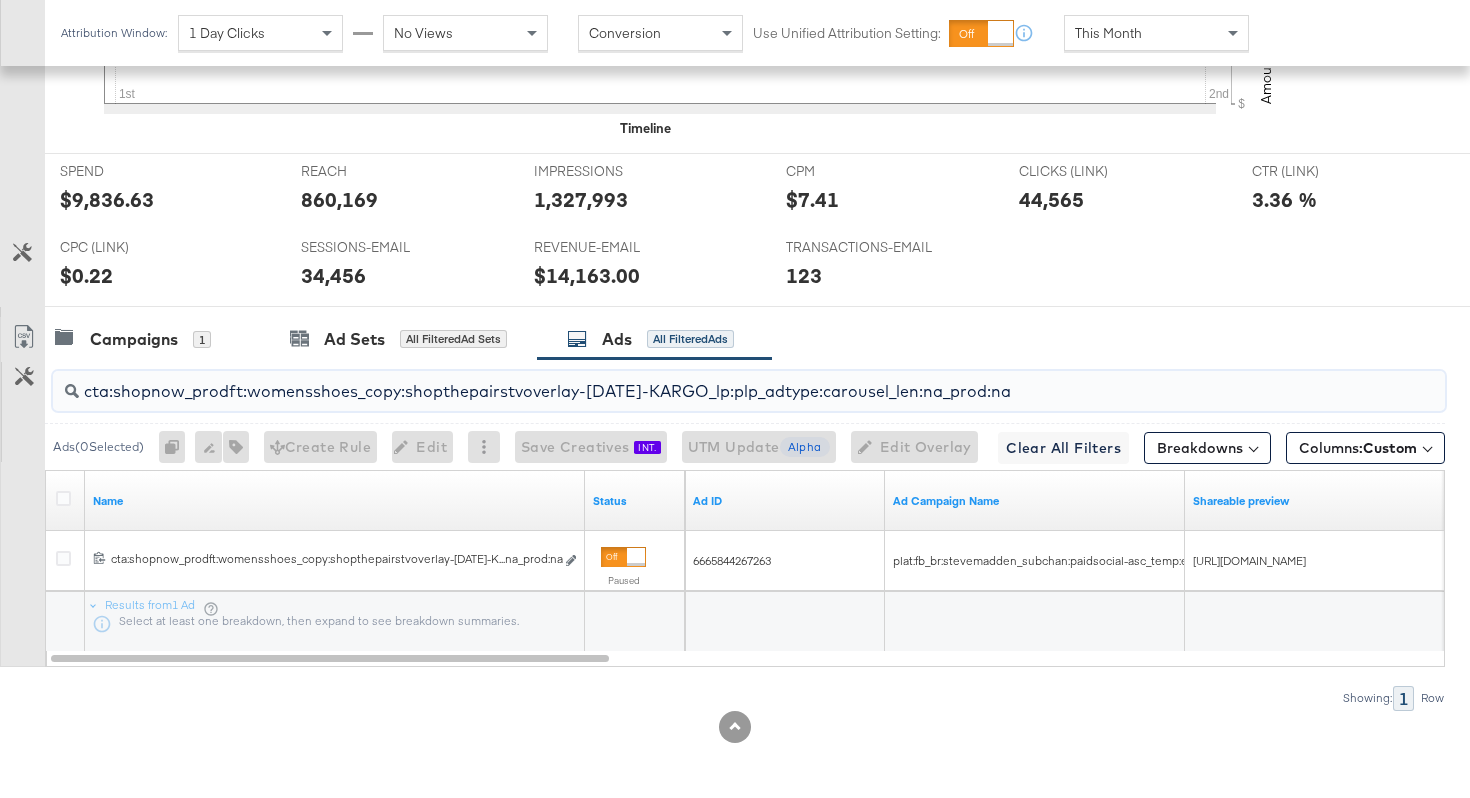 type on "cta:shopnow_prodft:womensshoes_copy:shopthepairstvoverlay-feb28-KARGO_lp:plp_adtype:carousel_len:na_prod:na" 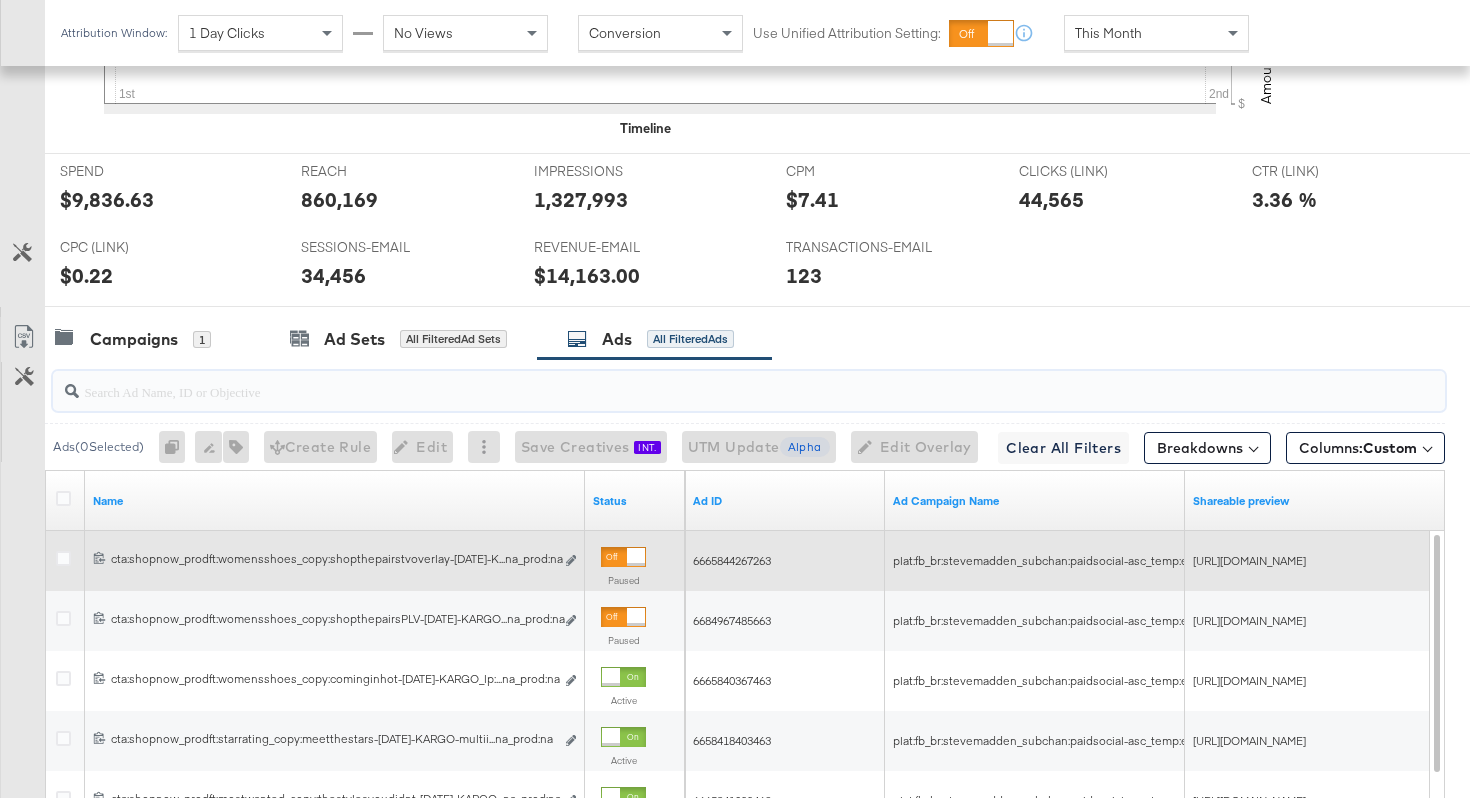 type 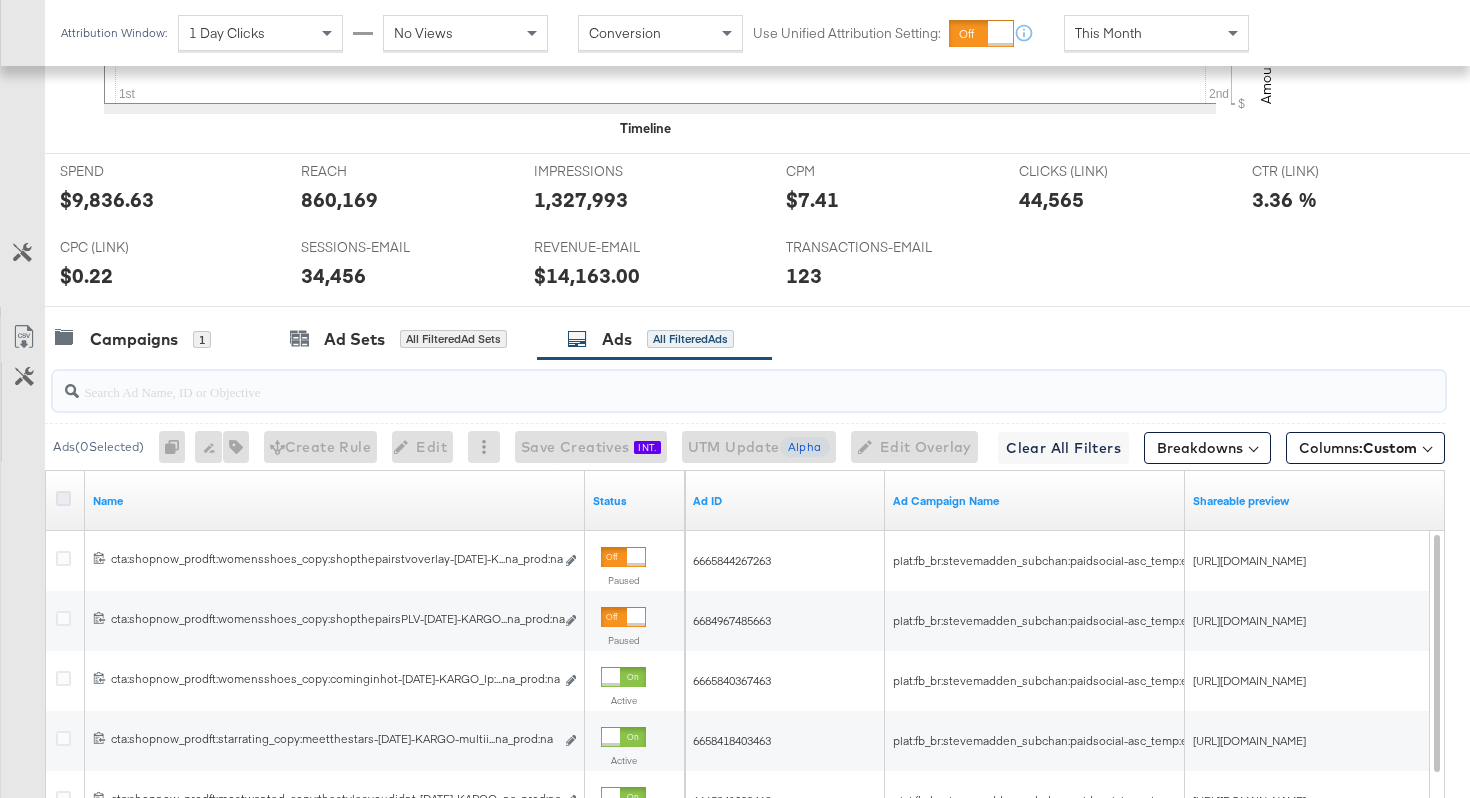 click at bounding box center [63, 498] 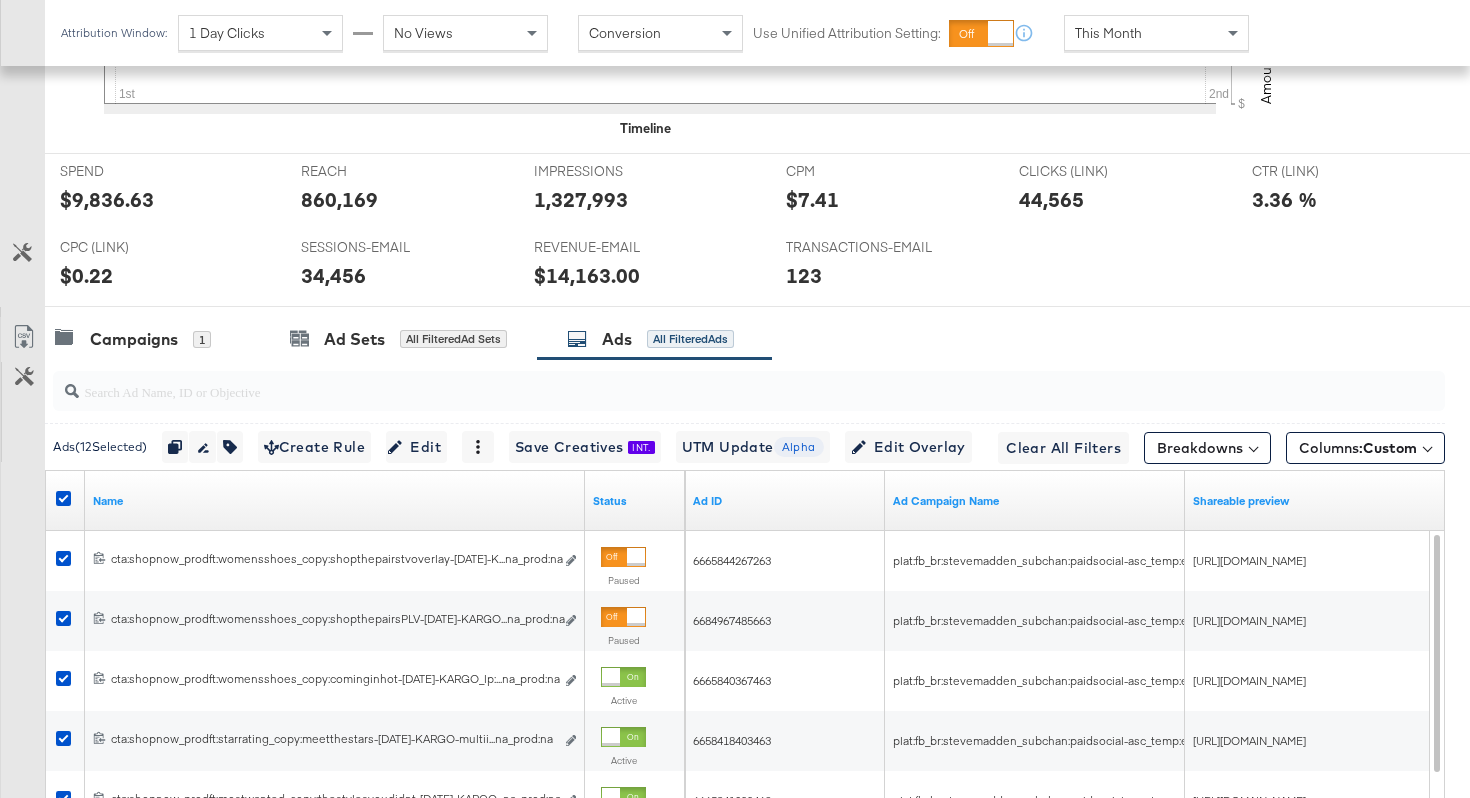 click on "Status" at bounding box center [635, 501] 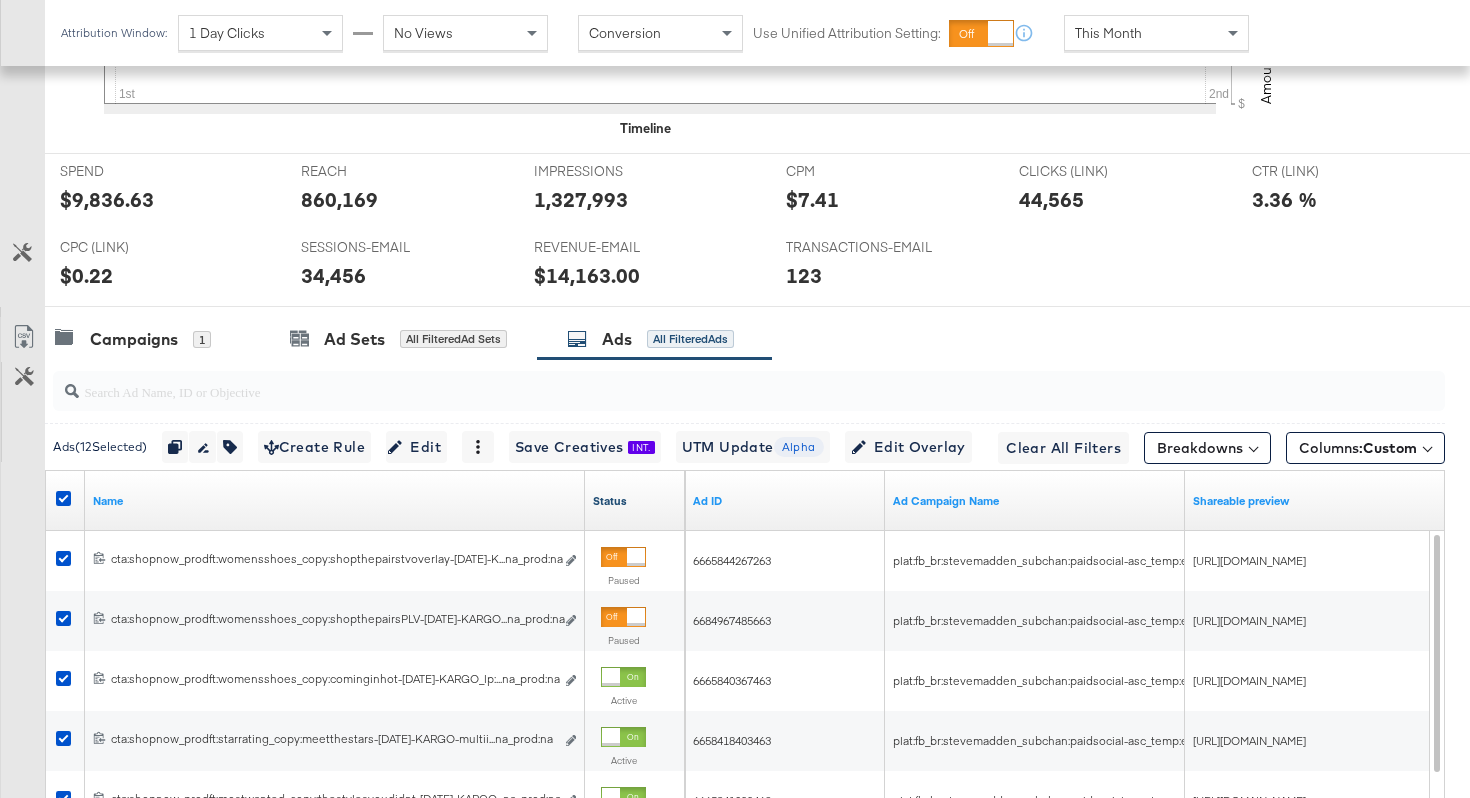 click on "Status" at bounding box center [635, 501] 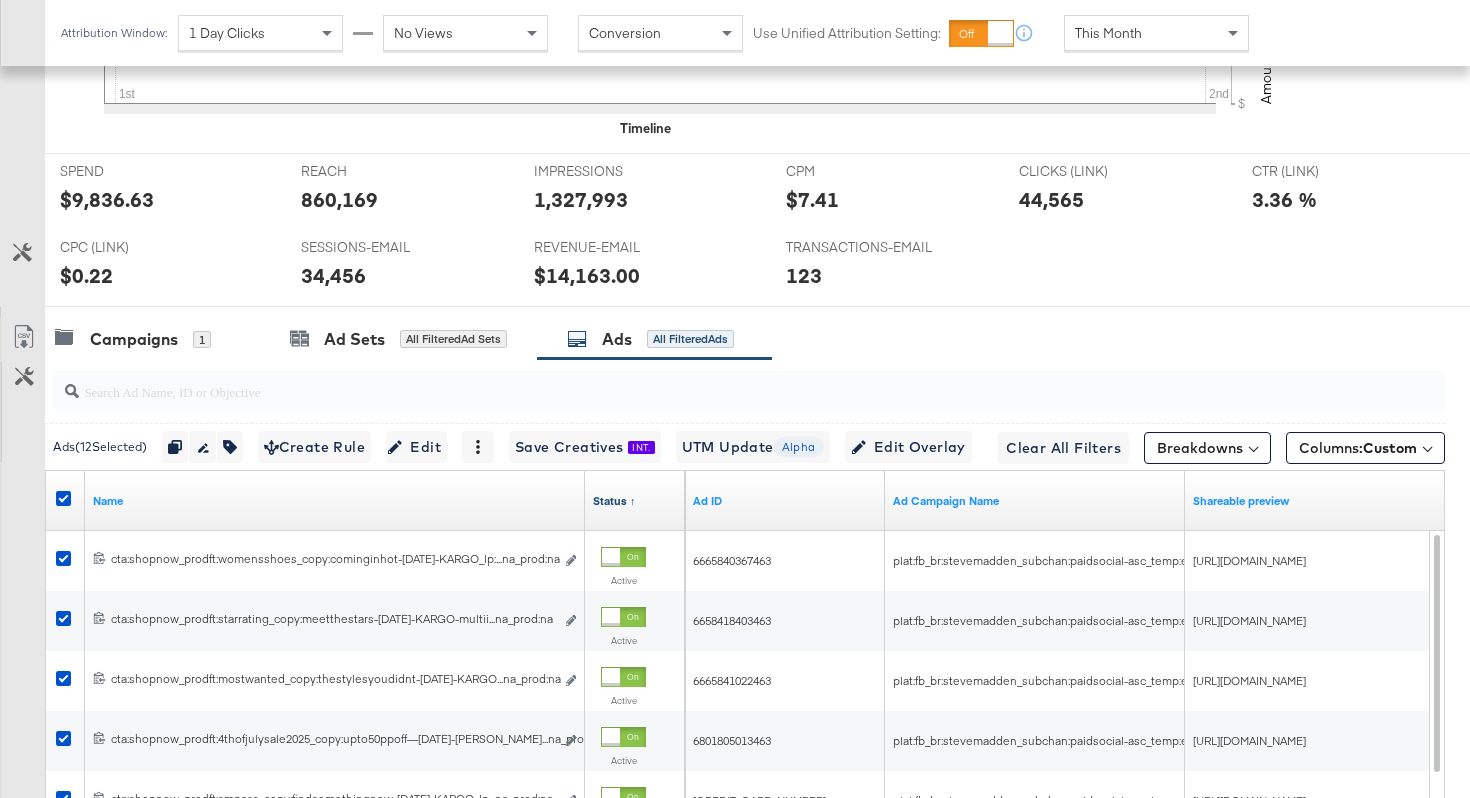click on "Status   ↑" at bounding box center (635, 501) 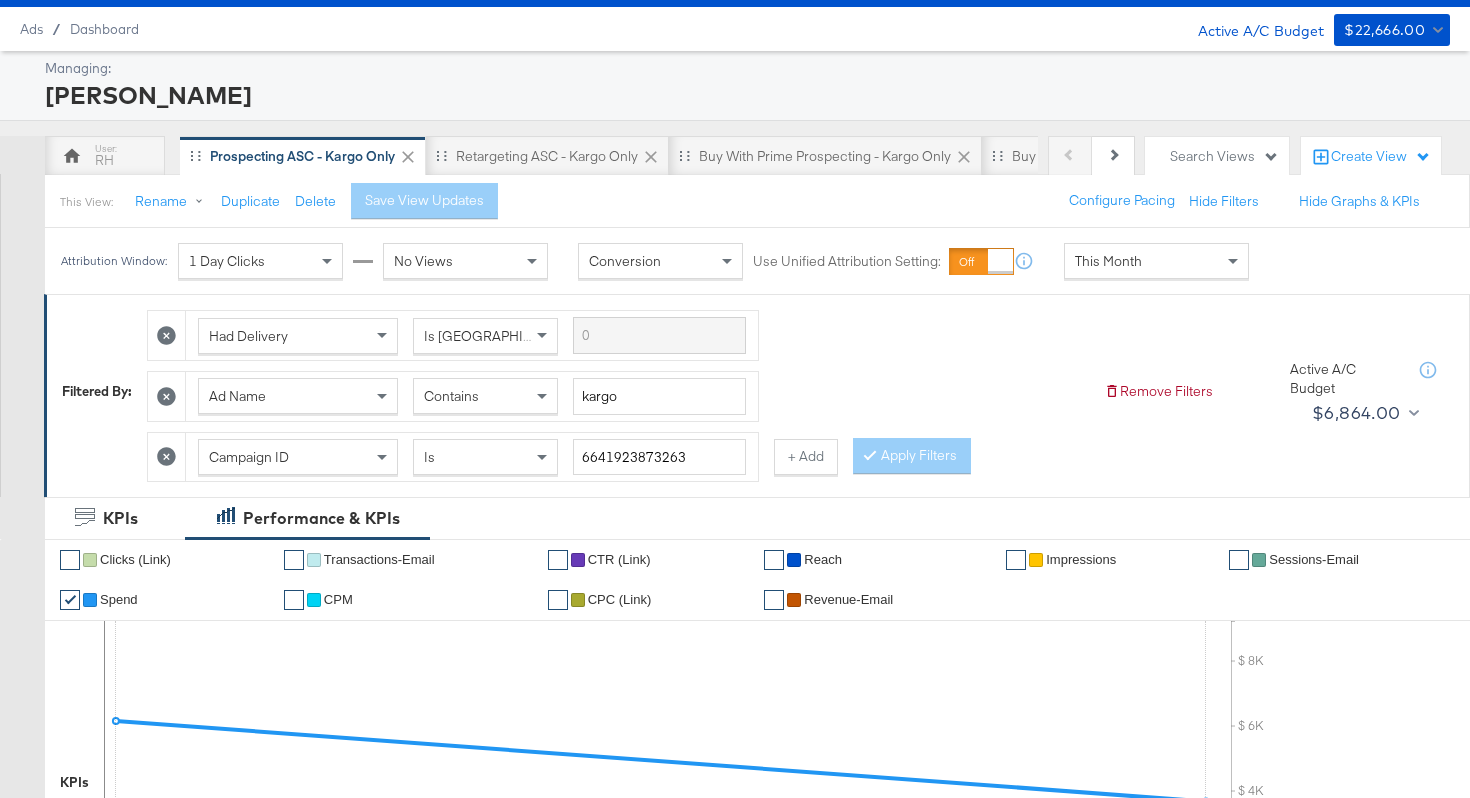 scroll, scrollTop: 0, scrollLeft: 0, axis: both 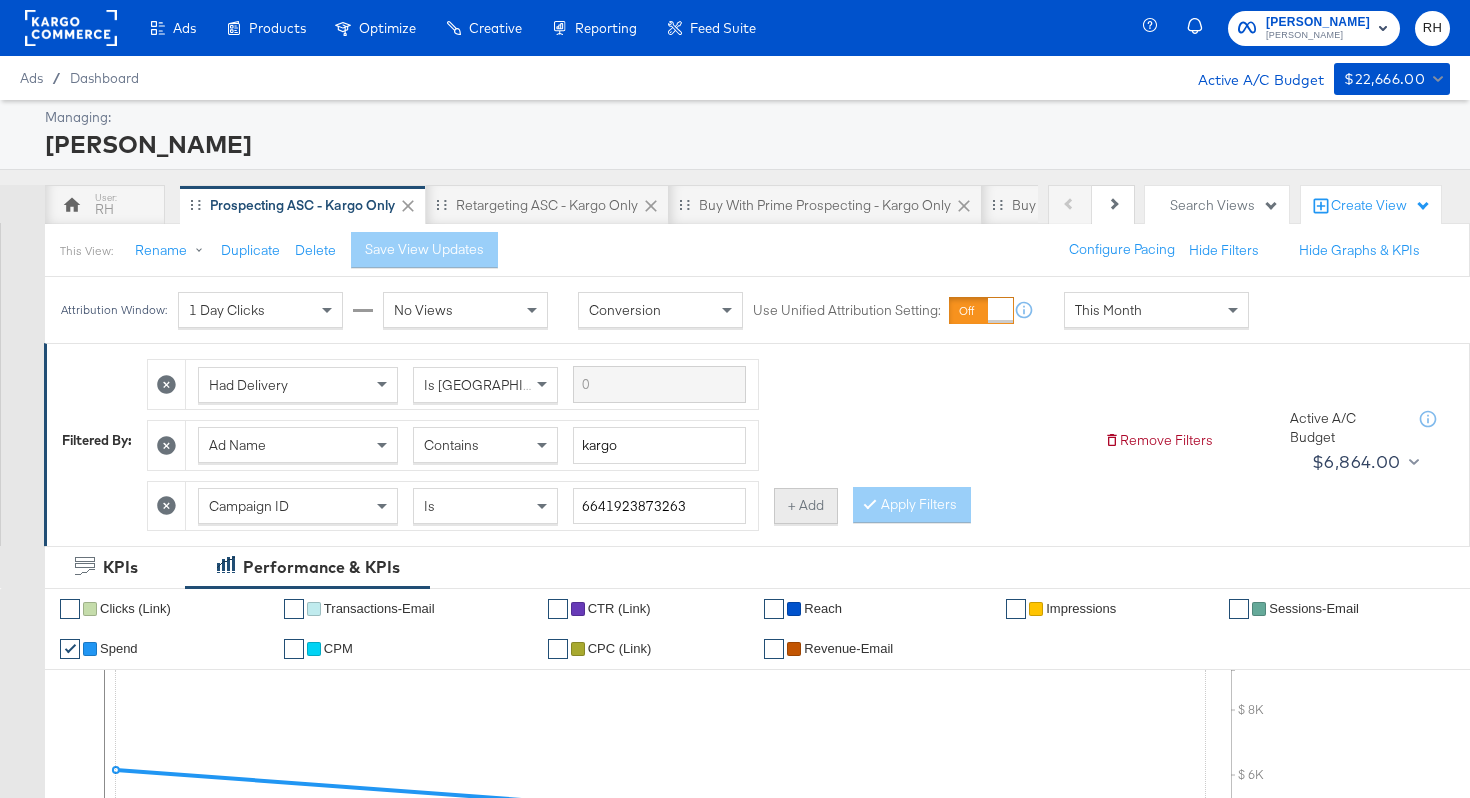 click on "+ Add" at bounding box center [806, 506] 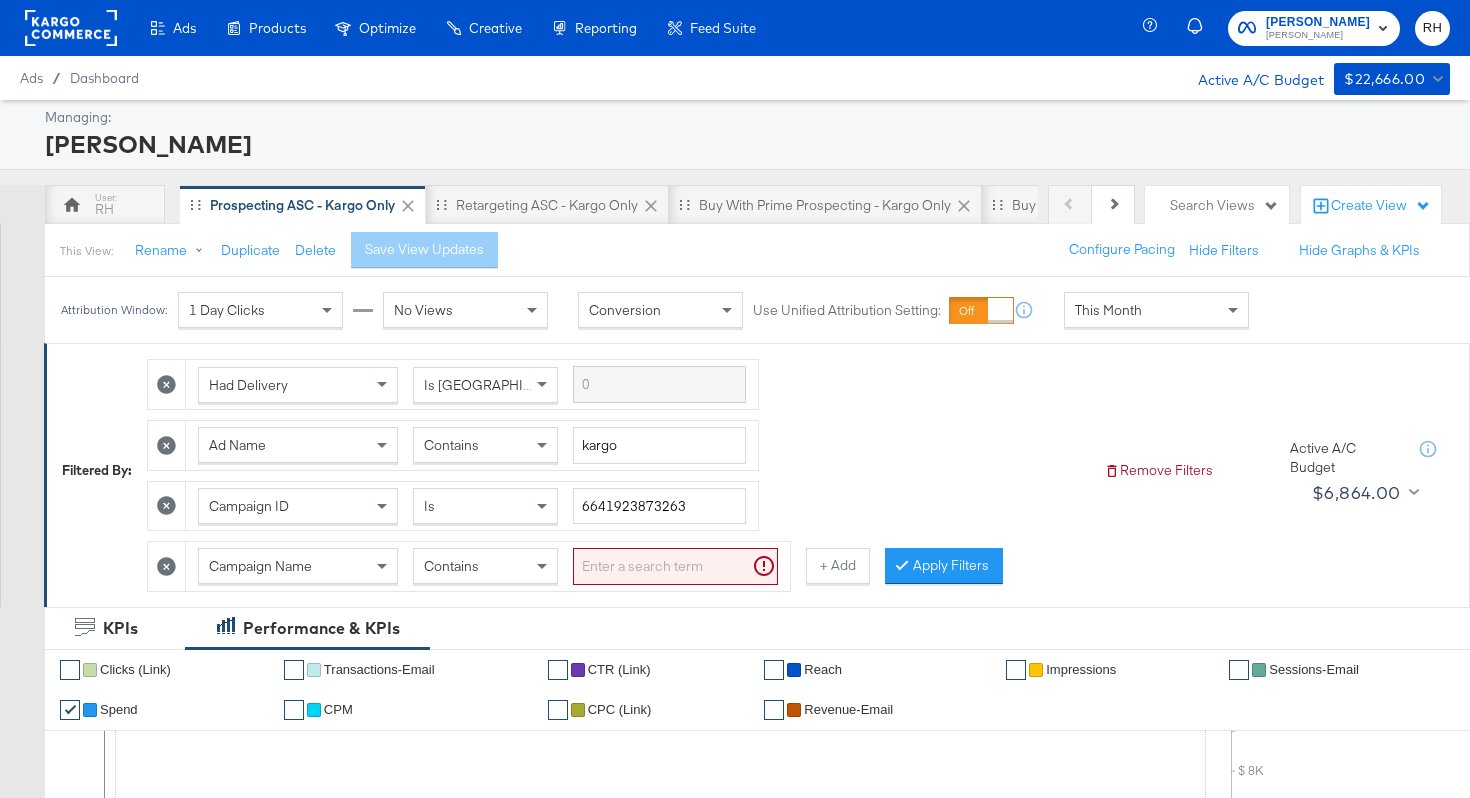 click on "Campaign Name" at bounding box center [260, 566] 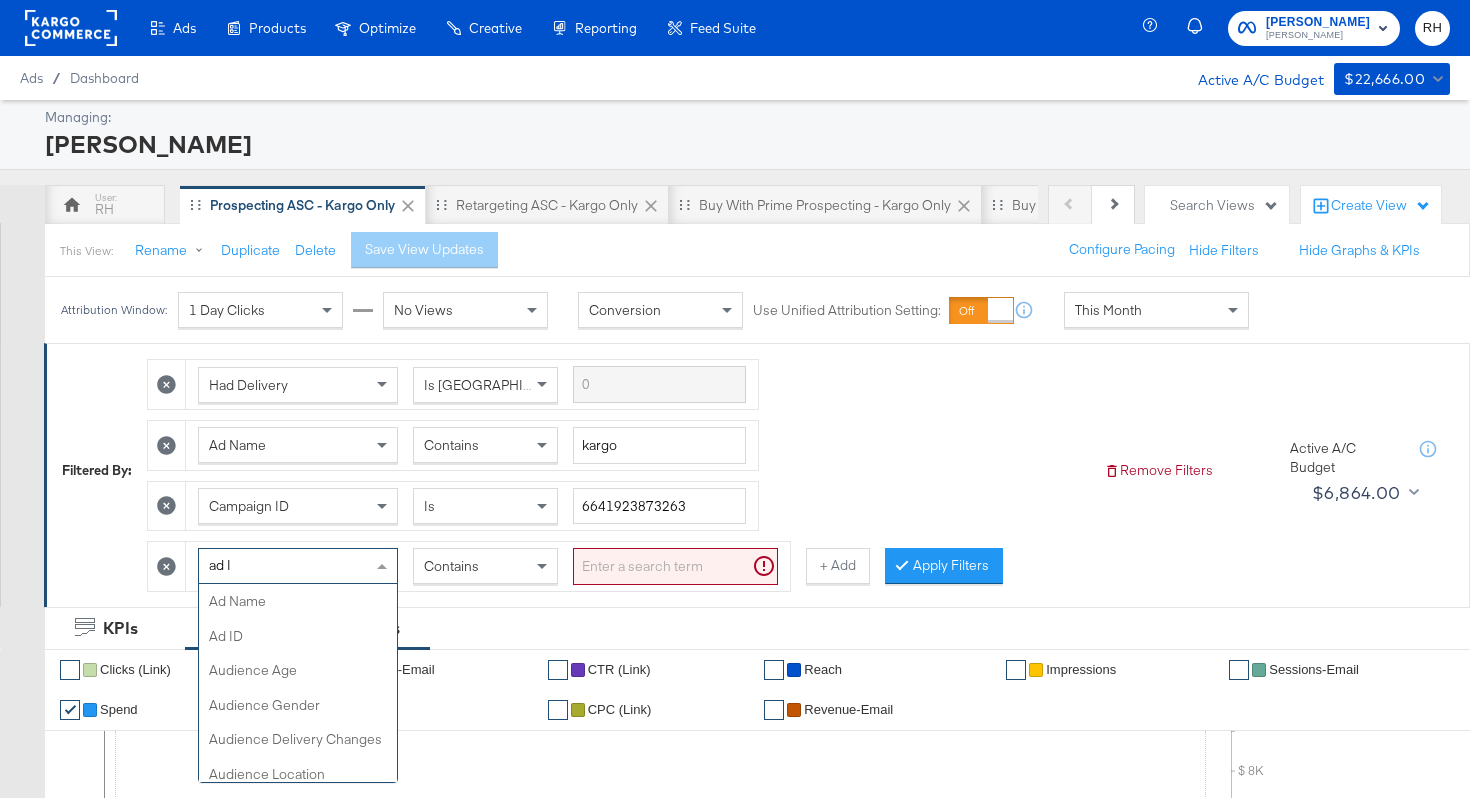 scroll, scrollTop: 0, scrollLeft: 0, axis: both 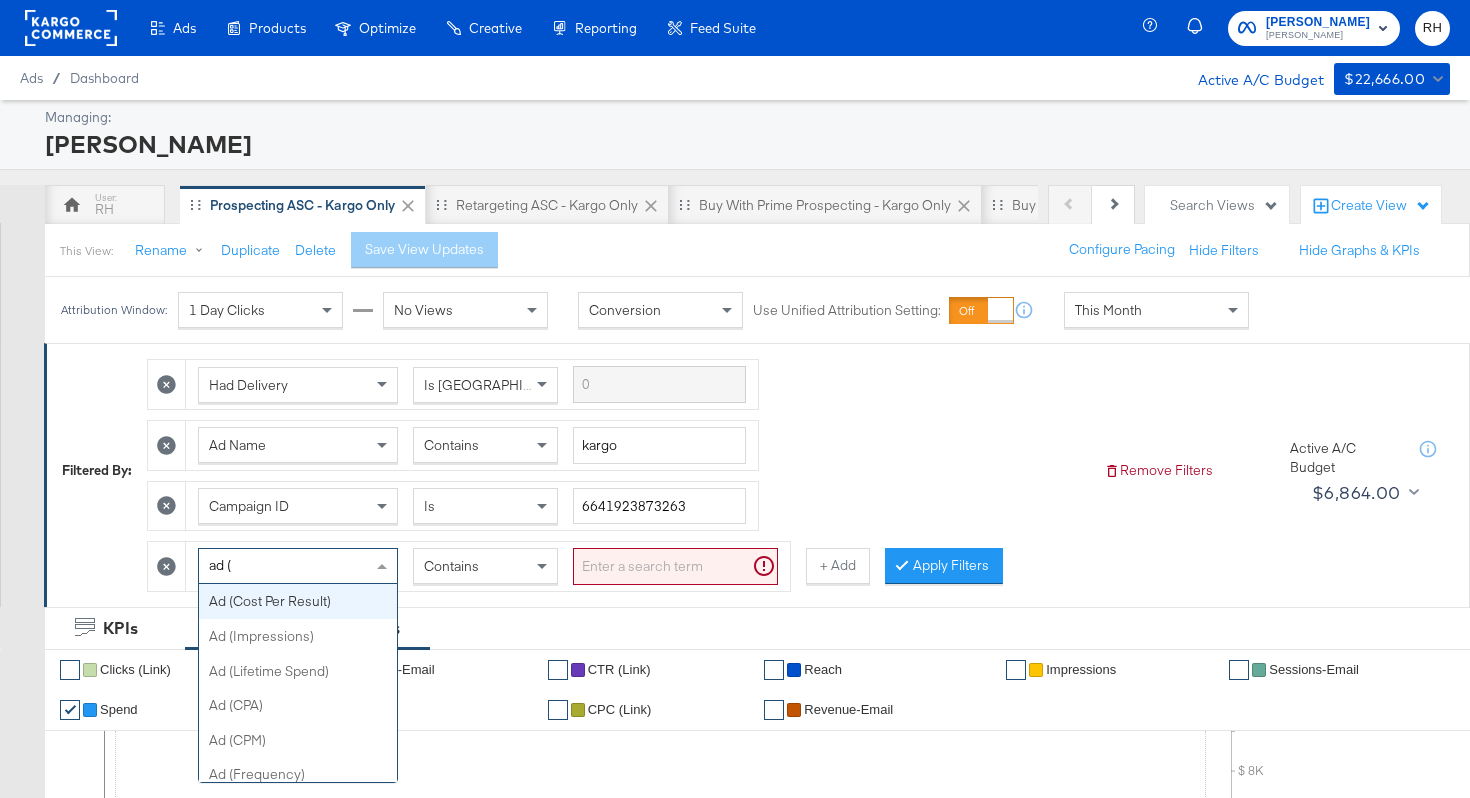 type on "ad (i" 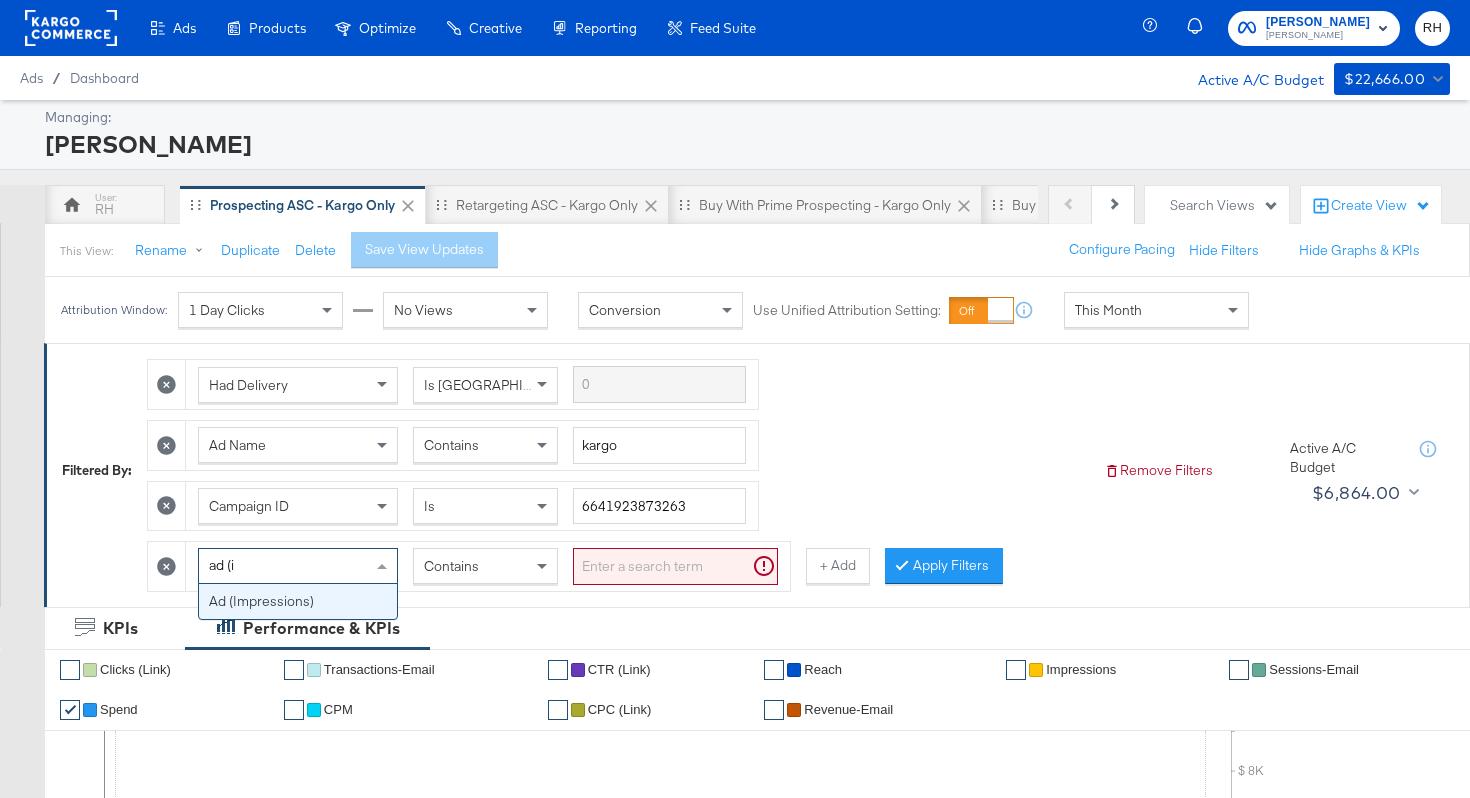 type 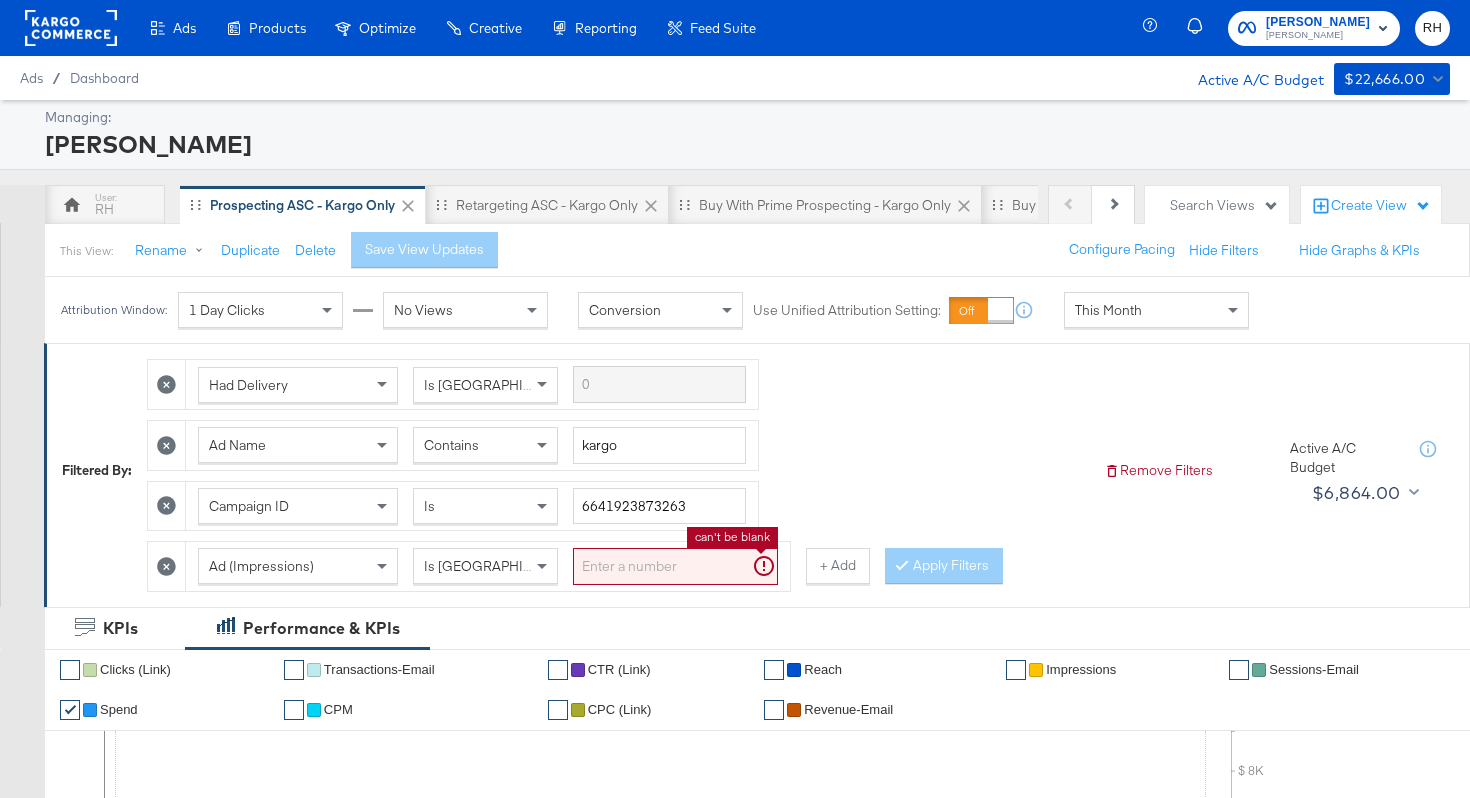 click at bounding box center (675, 566) 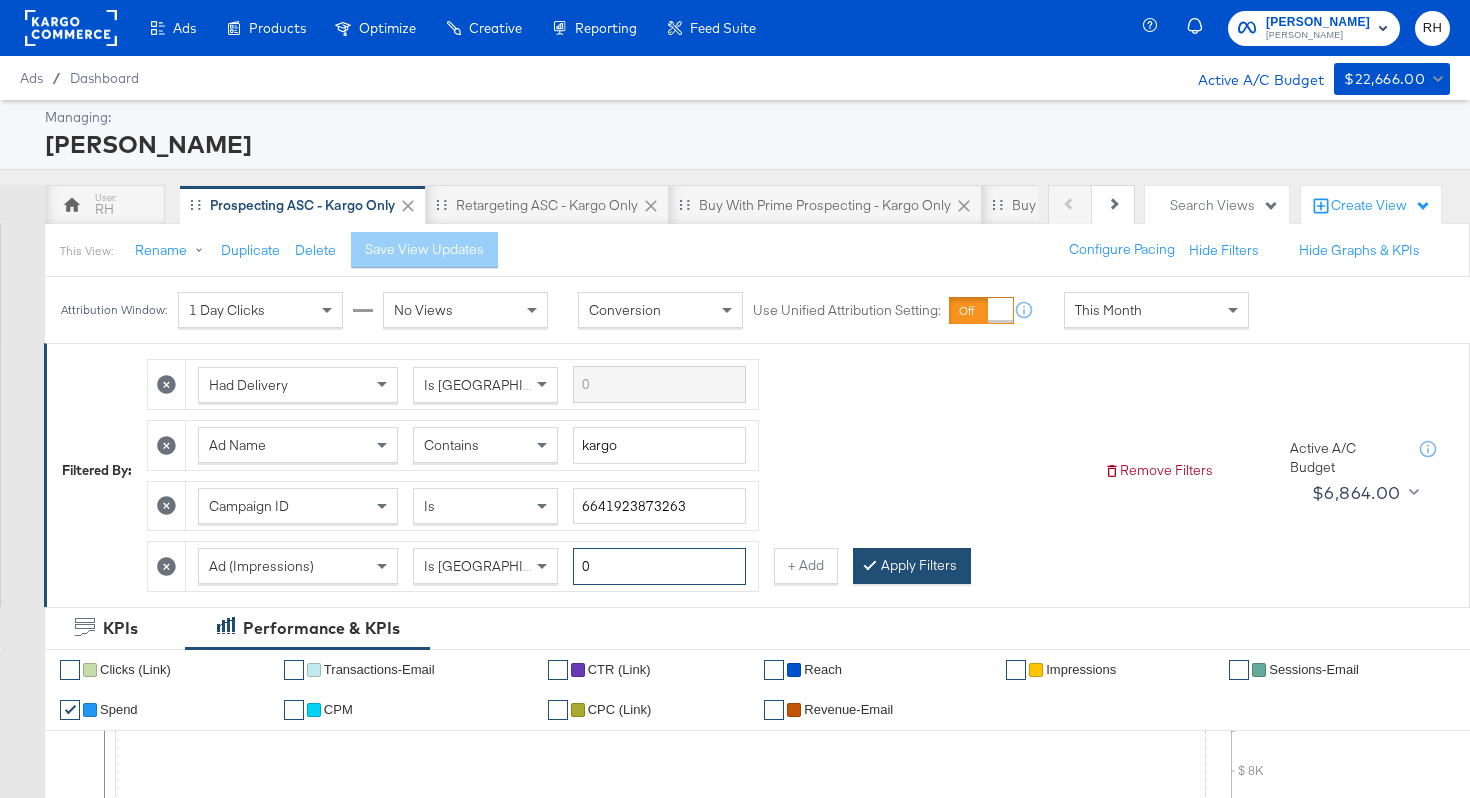 type on "0" 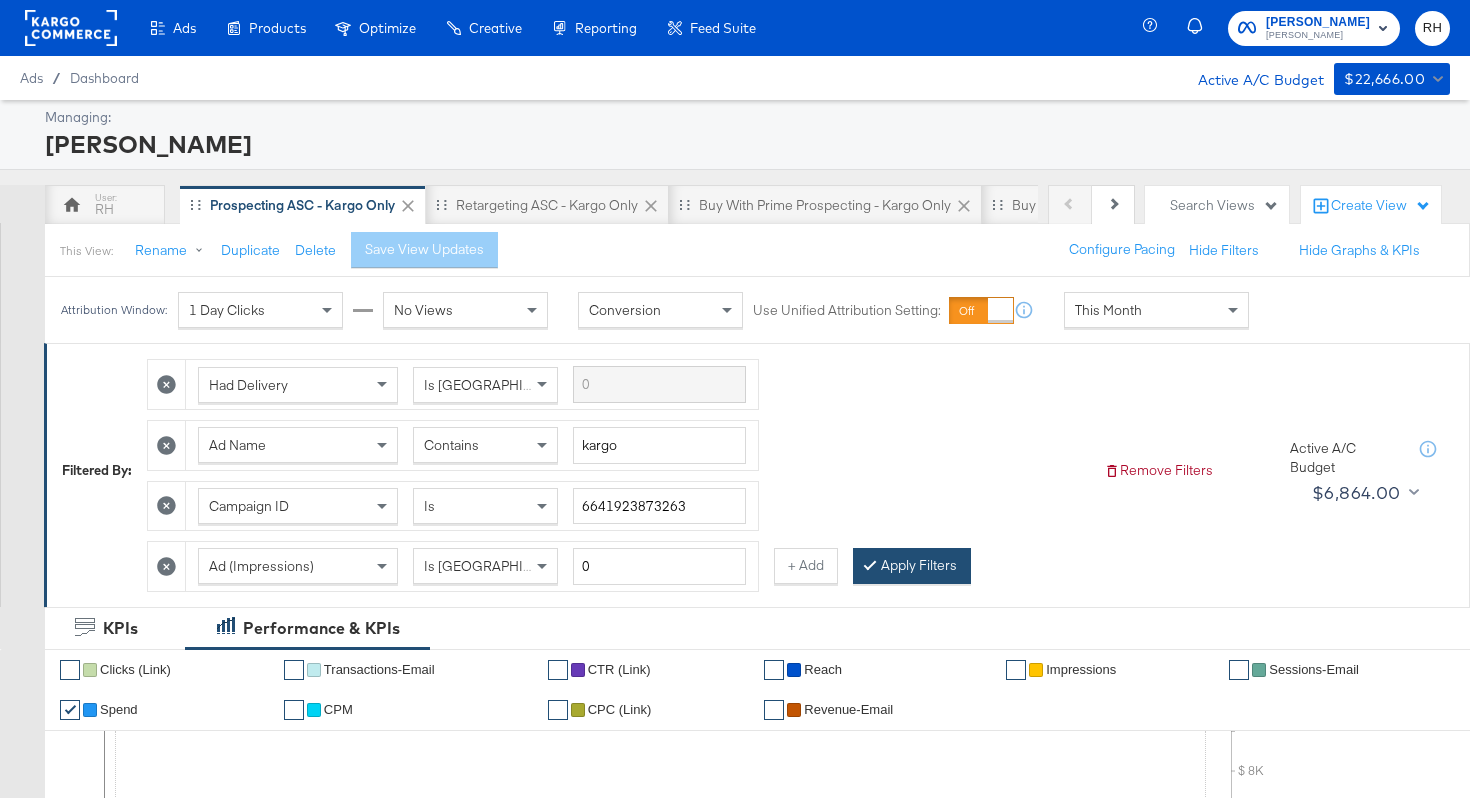 click at bounding box center (874, 565) 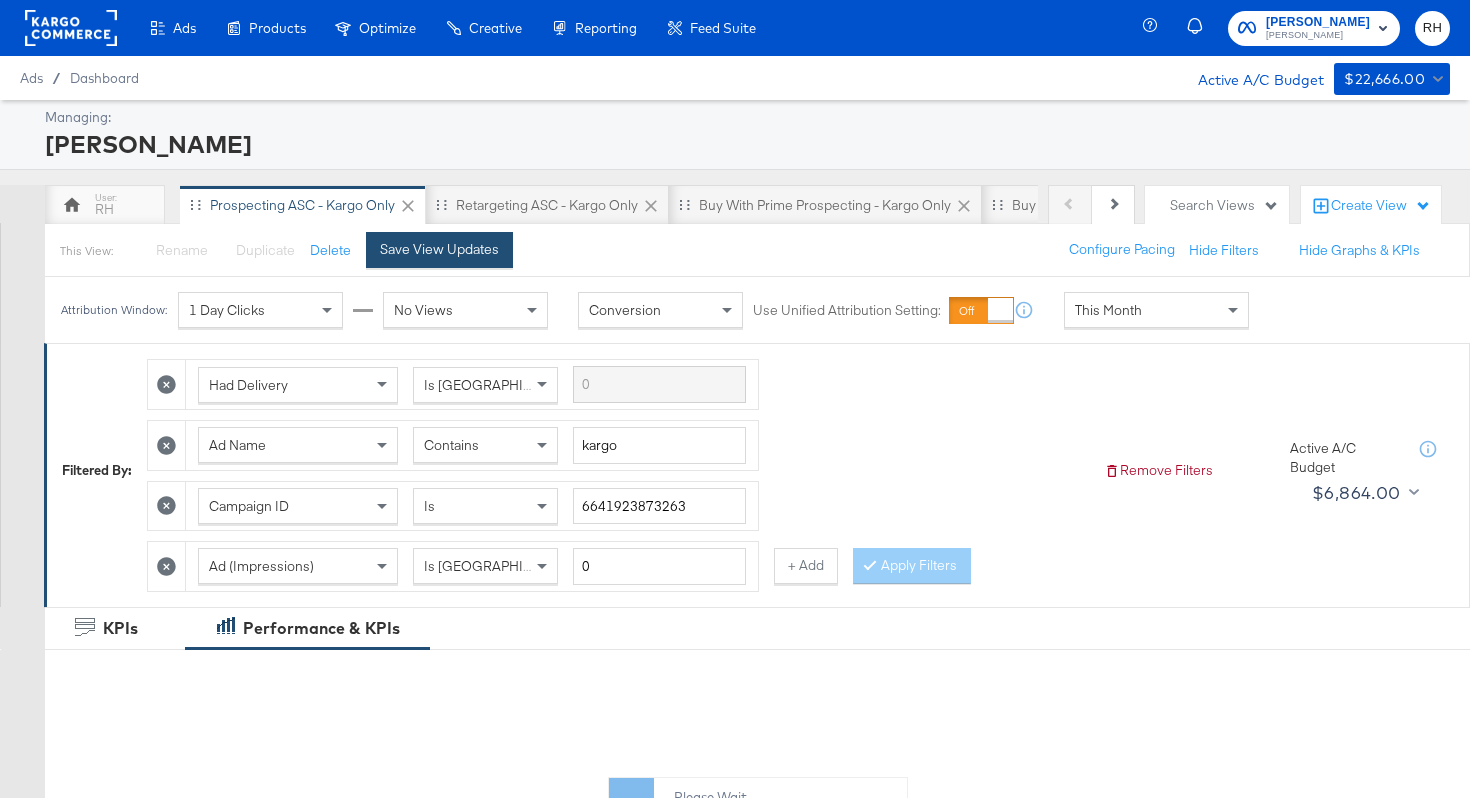 click on "Save View Updates" at bounding box center (439, 249) 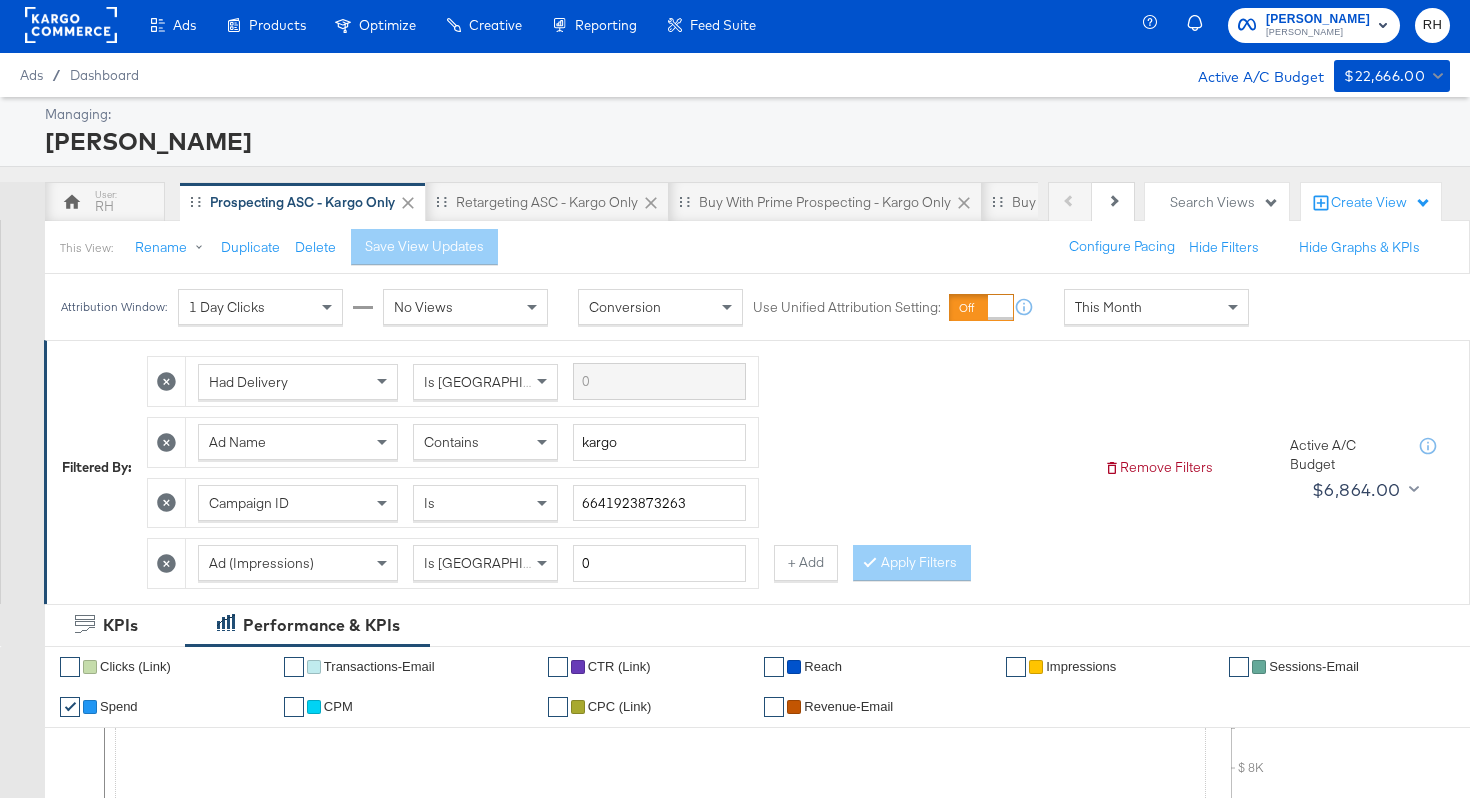 scroll, scrollTop: 0, scrollLeft: 0, axis: both 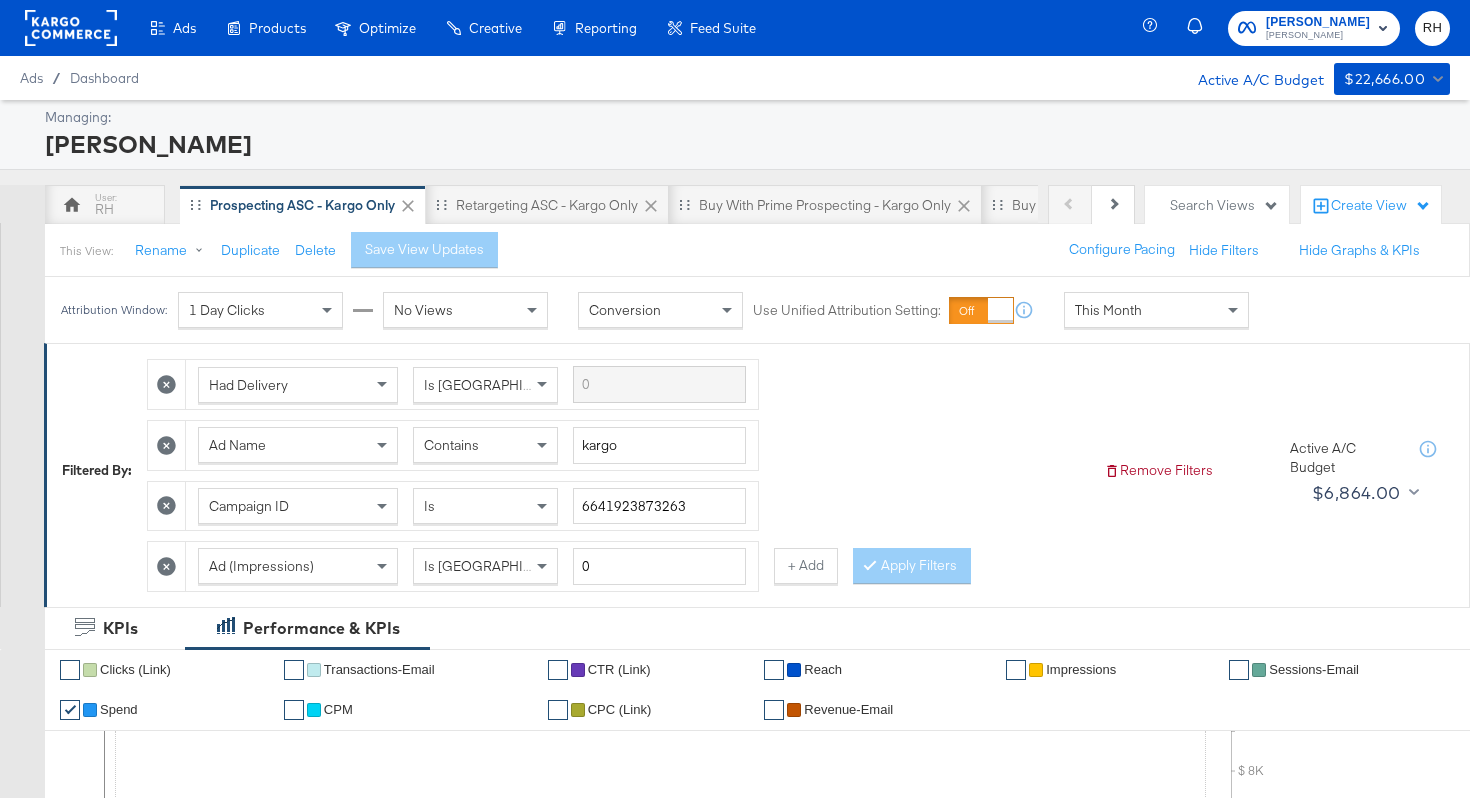 click 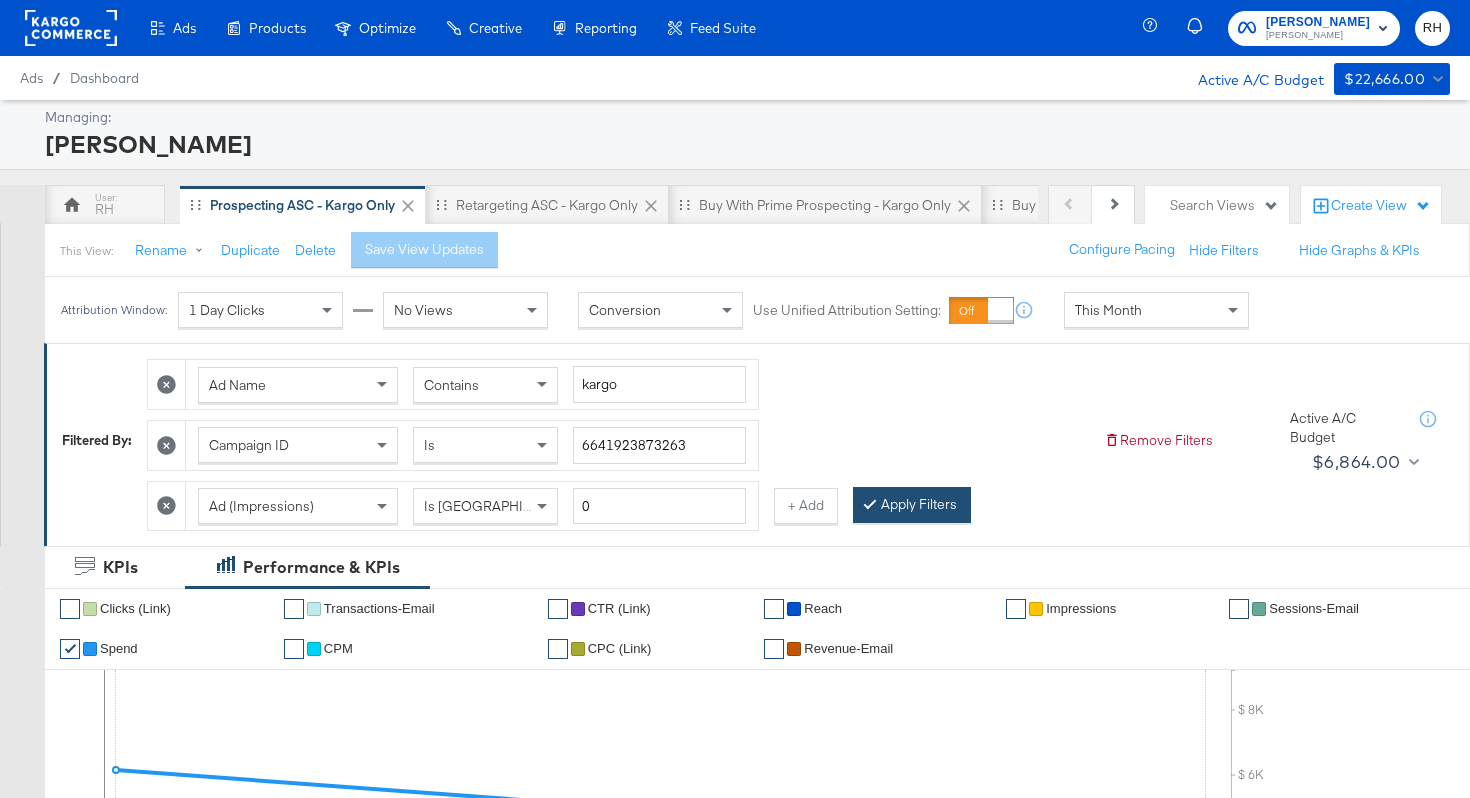 click on "Apply Filters" at bounding box center (912, 505) 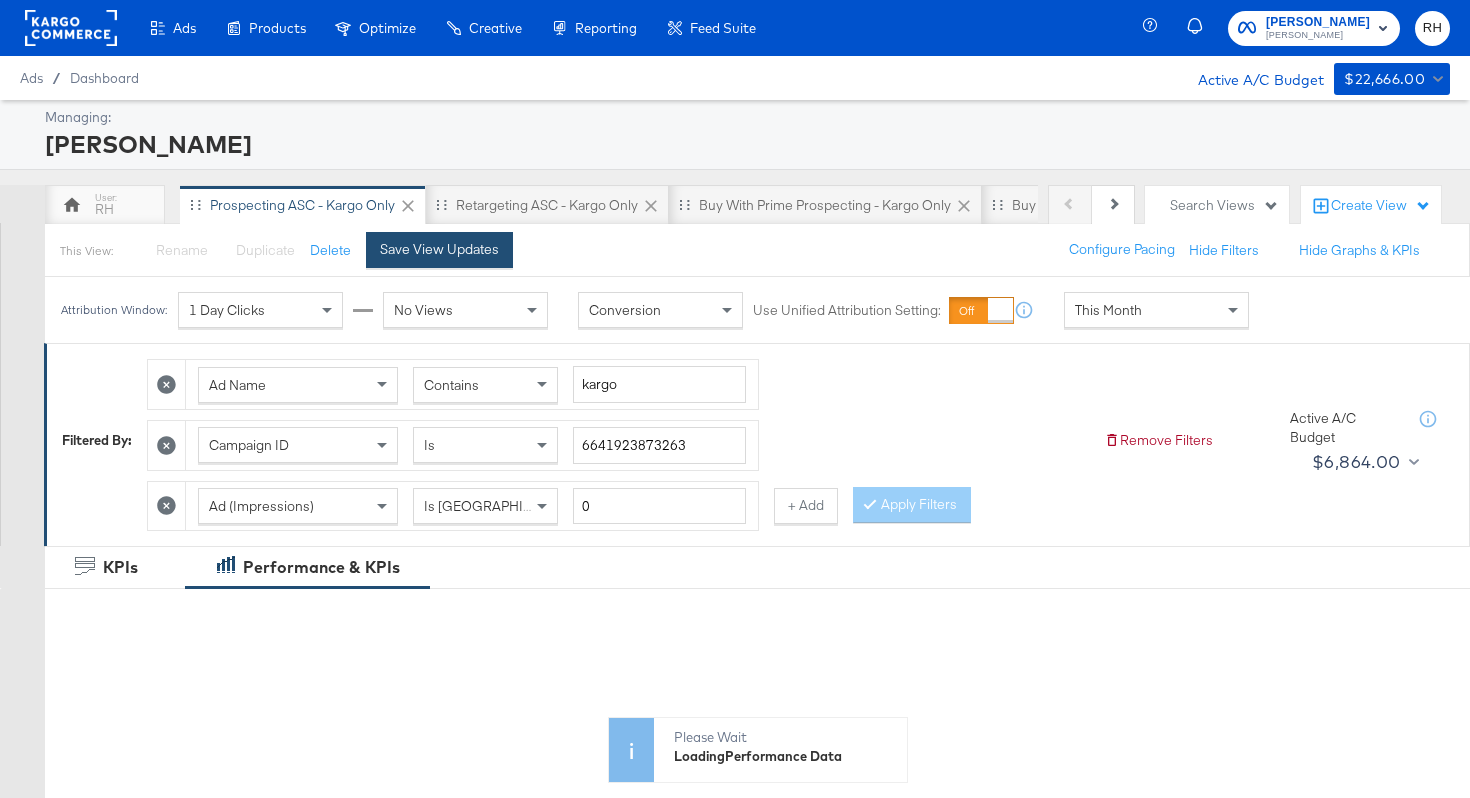 click on "Save View Updates" at bounding box center (439, 249) 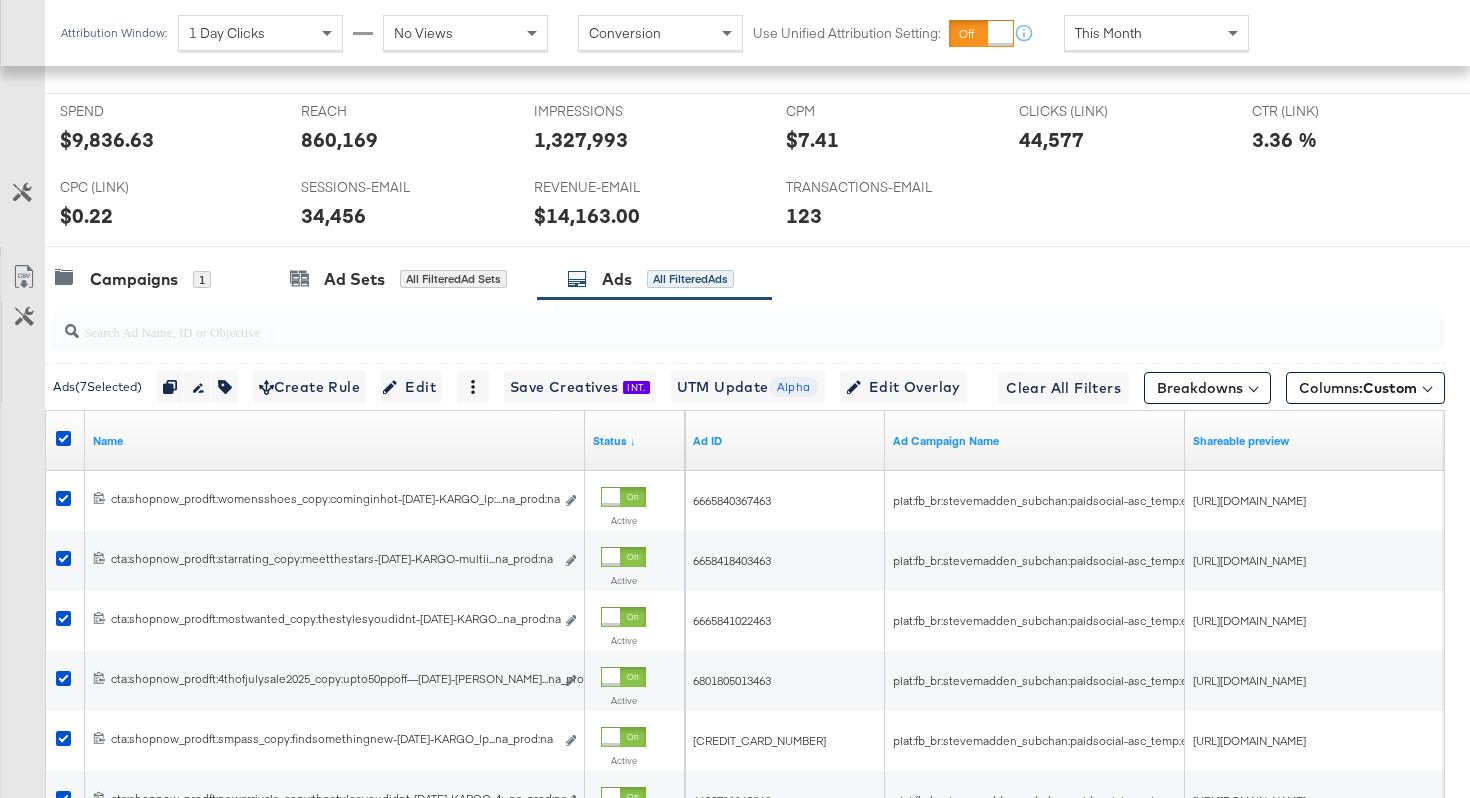 scroll, scrollTop: 926, scrollLeft: 0, axis: vertical 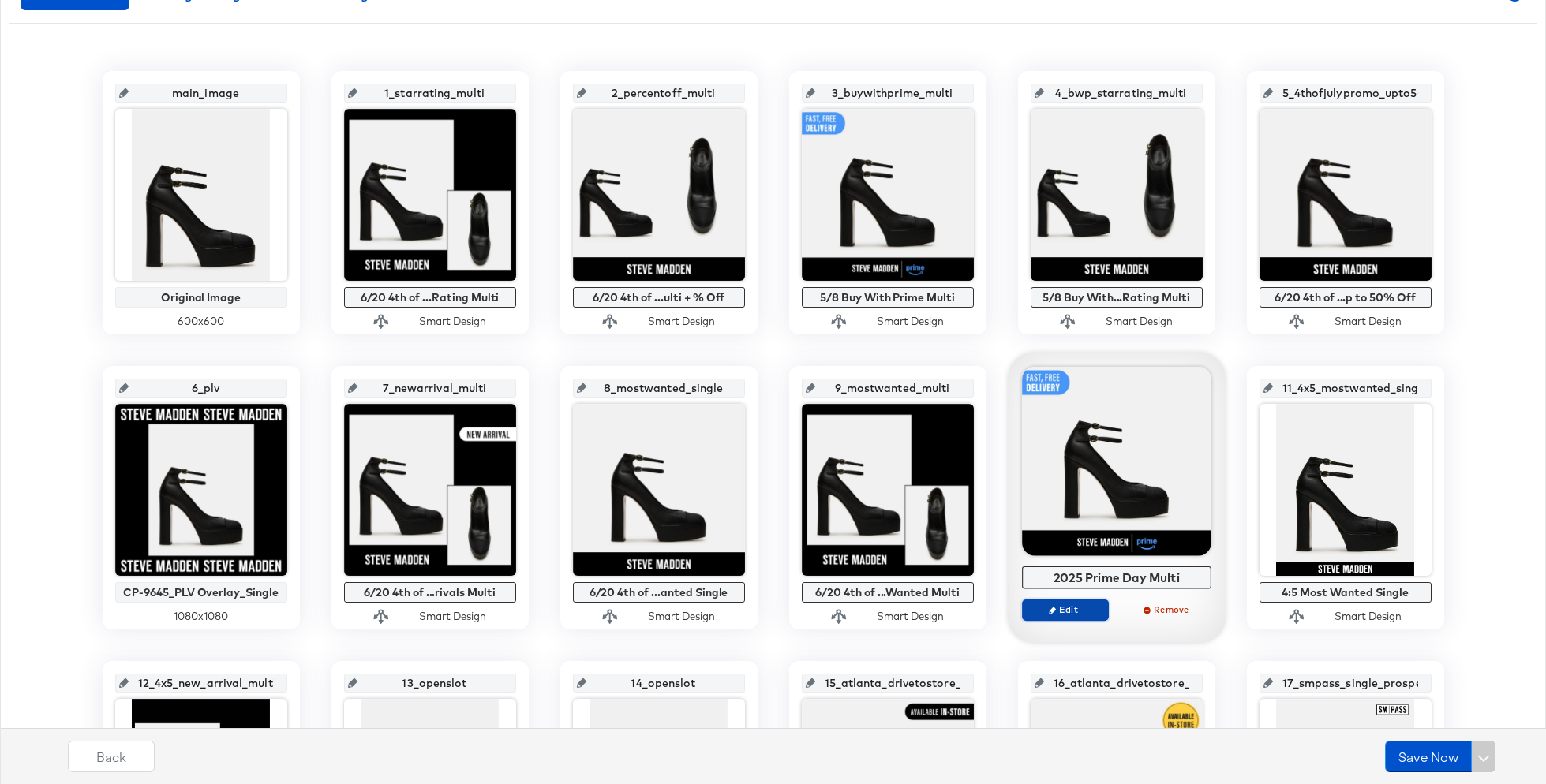 click on "Edit" at bounding box center (1065, 610) 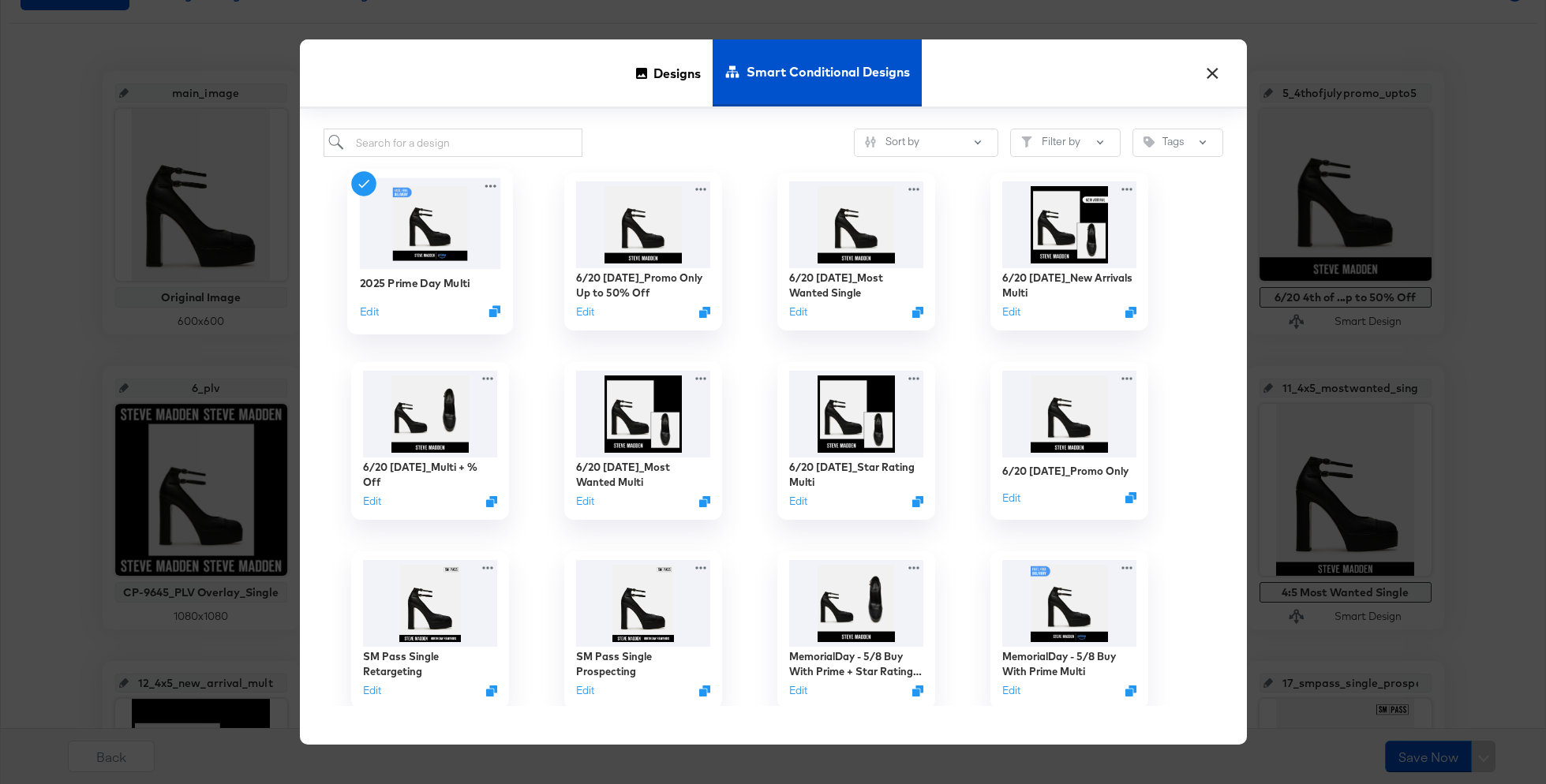 click on "2025 Prime Day Multi Edit" at bounding box center (429, 297) 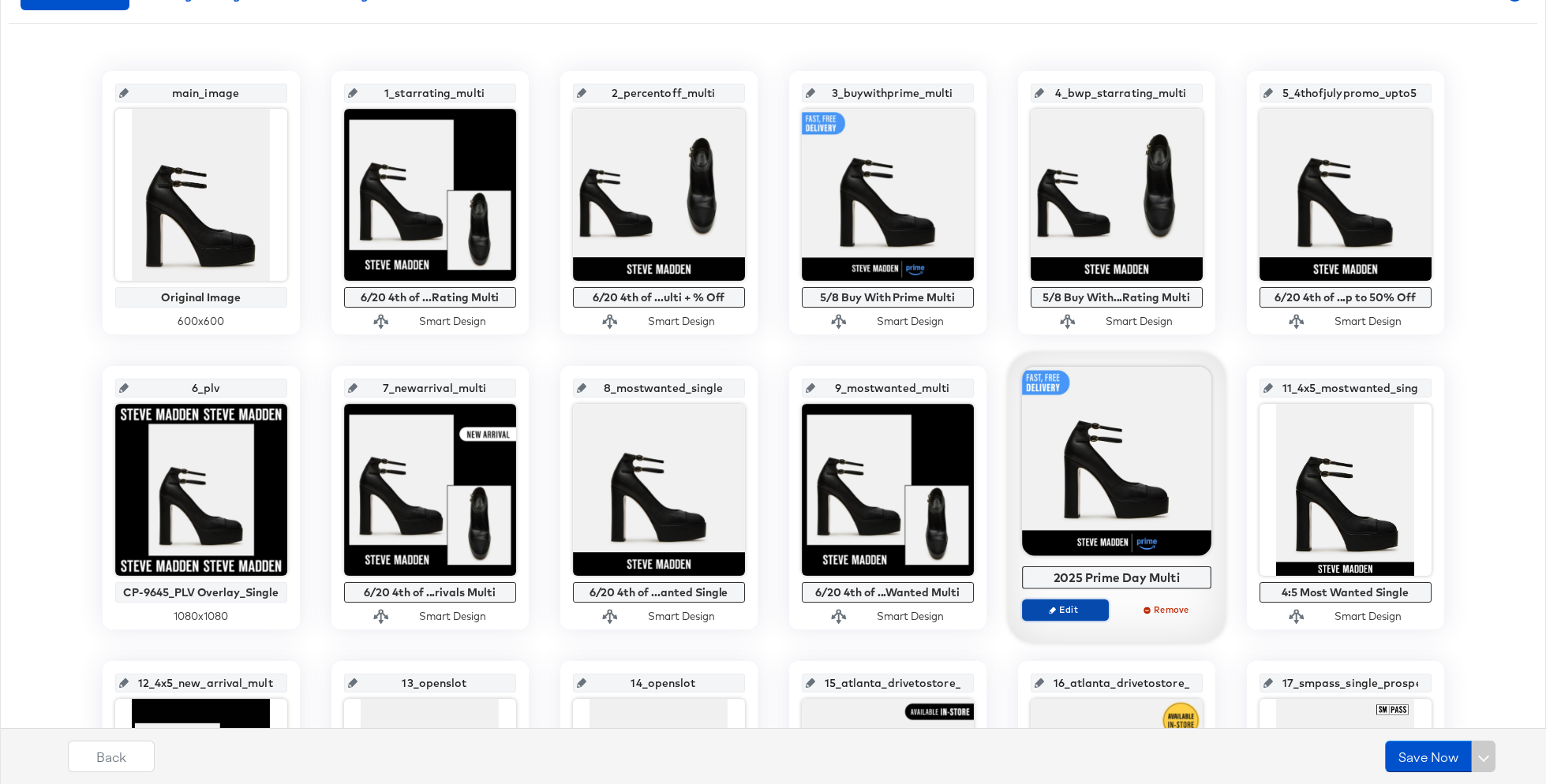 click on "Edit" at bounding box center [1065, 609] 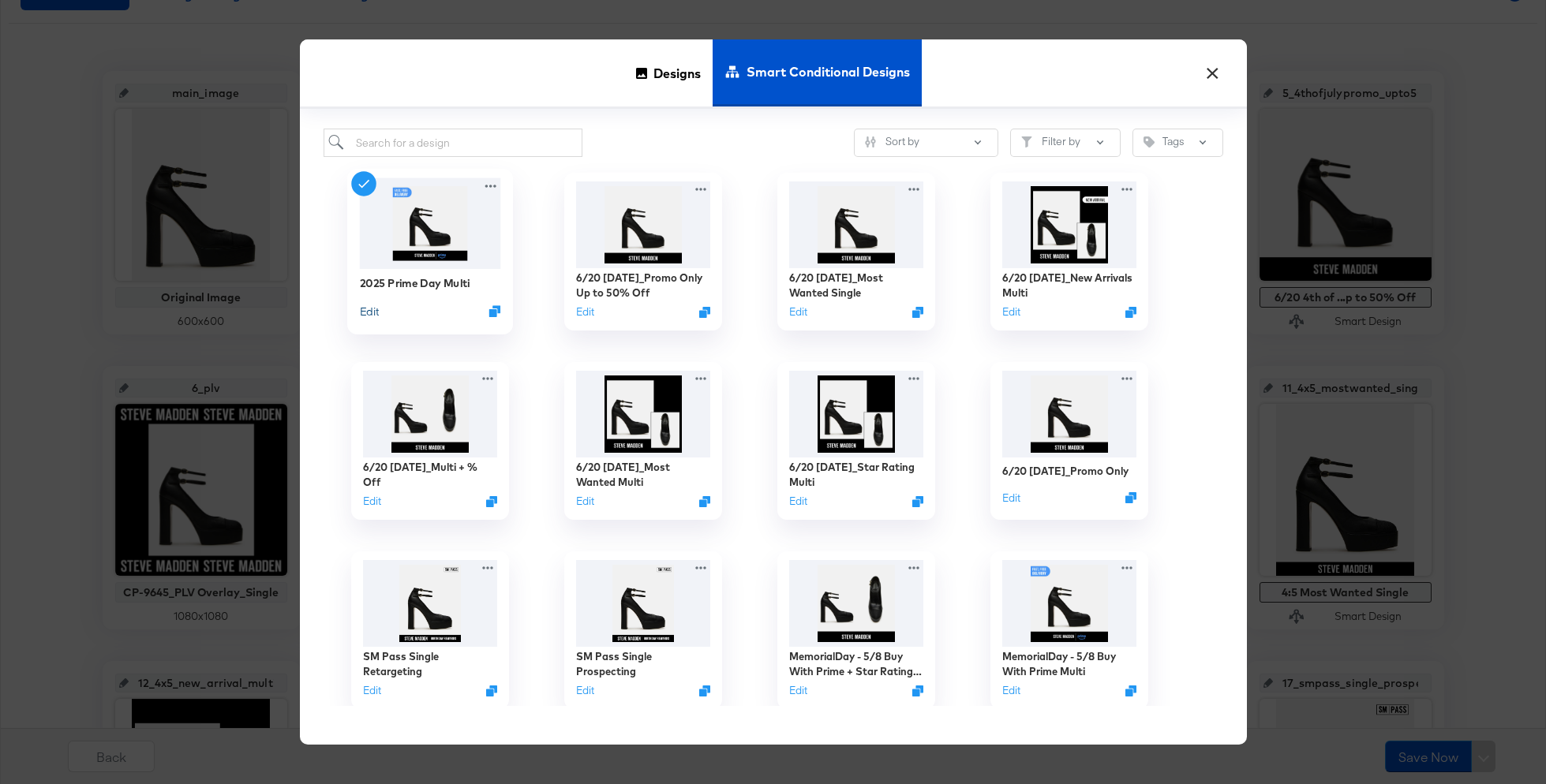 click on "Edit" at bounding box center [369, 311] 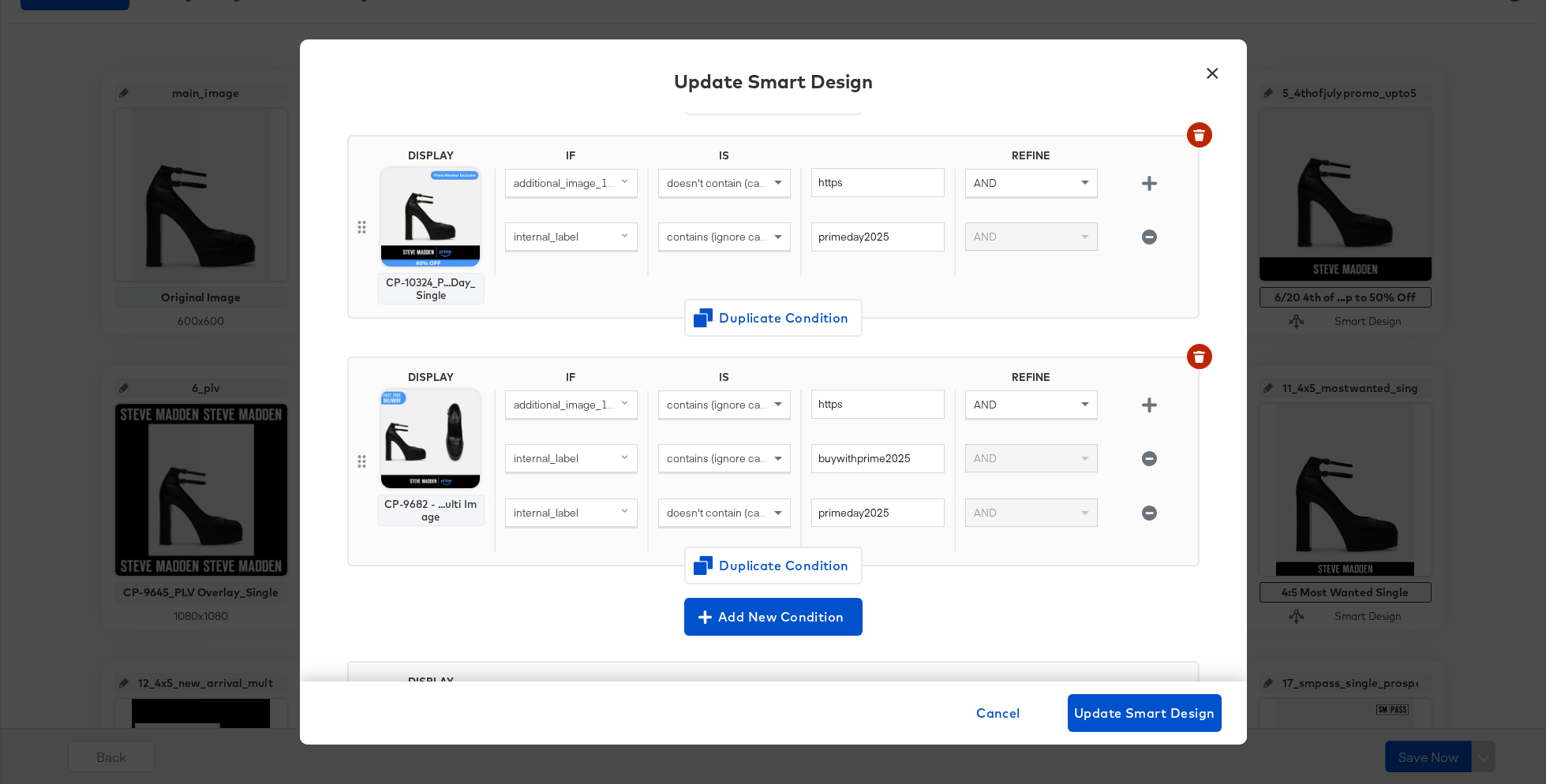 scroll, scrollTop: 530, scrollLeft: 0, axis: vertical 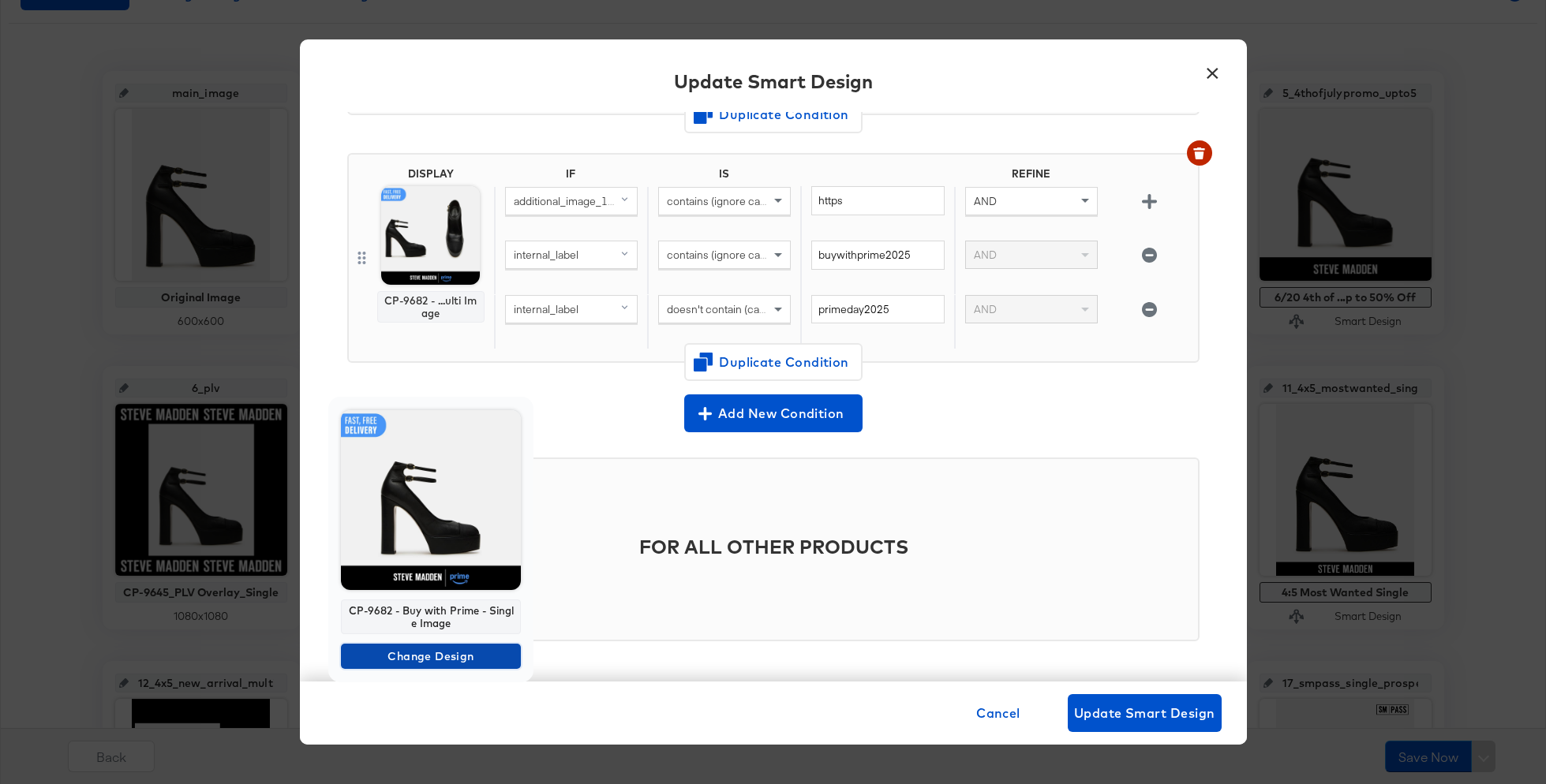 click on "Change Design" at bounding box center (431, 656) 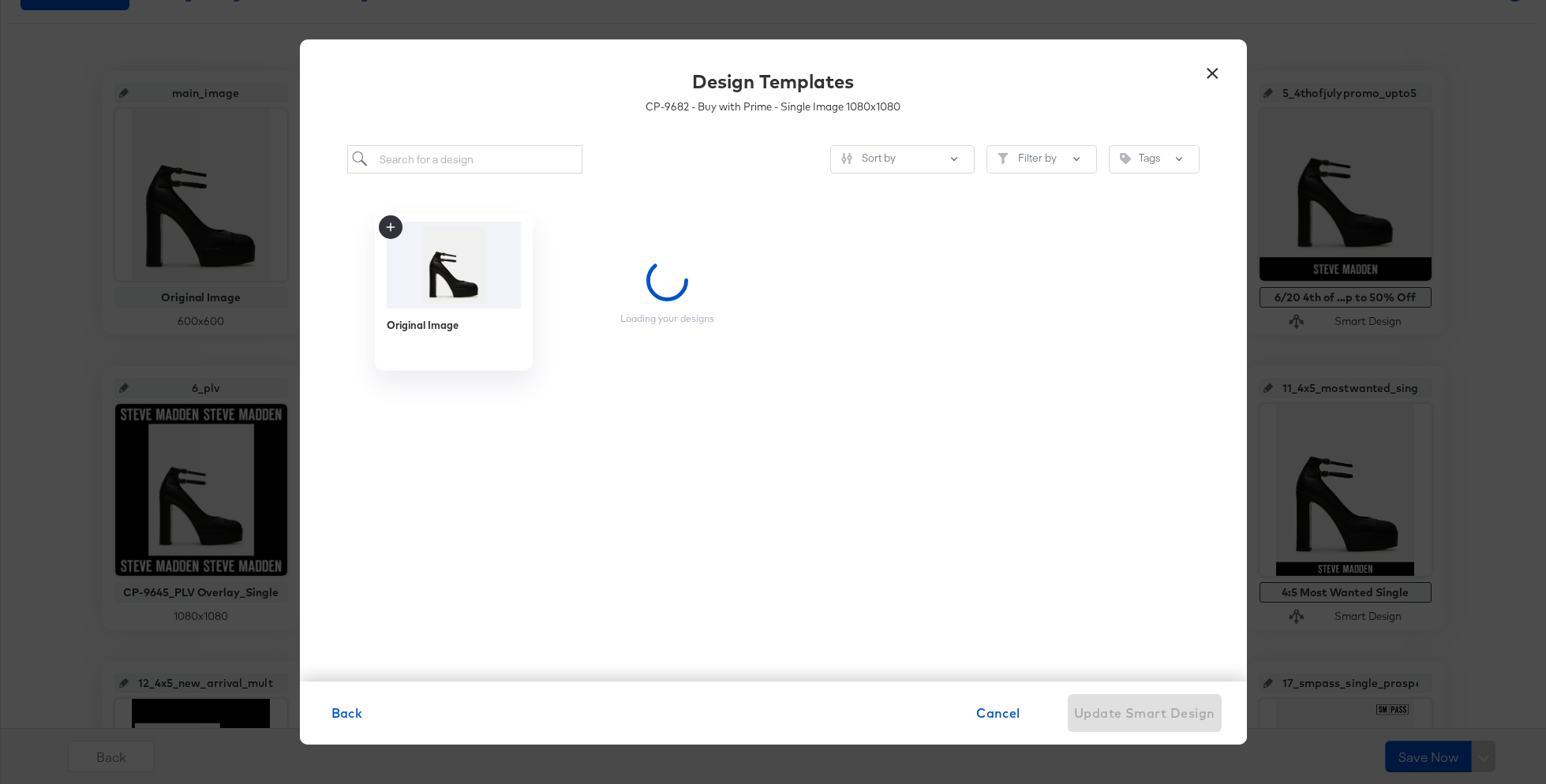 scroll, scrollTop: 0, scrollLeft: 0, axis: both 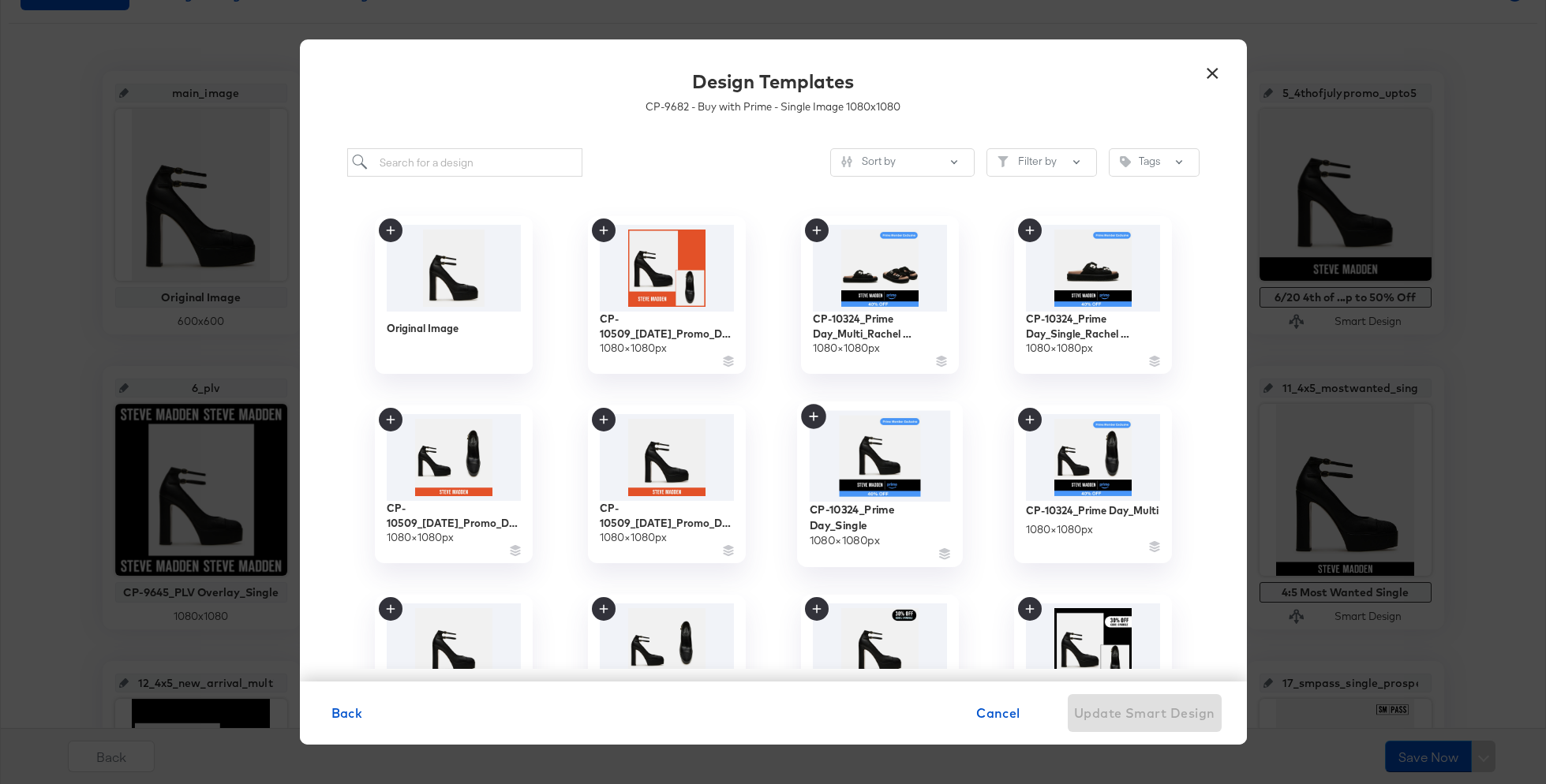 click at bounding box center [879, 457] 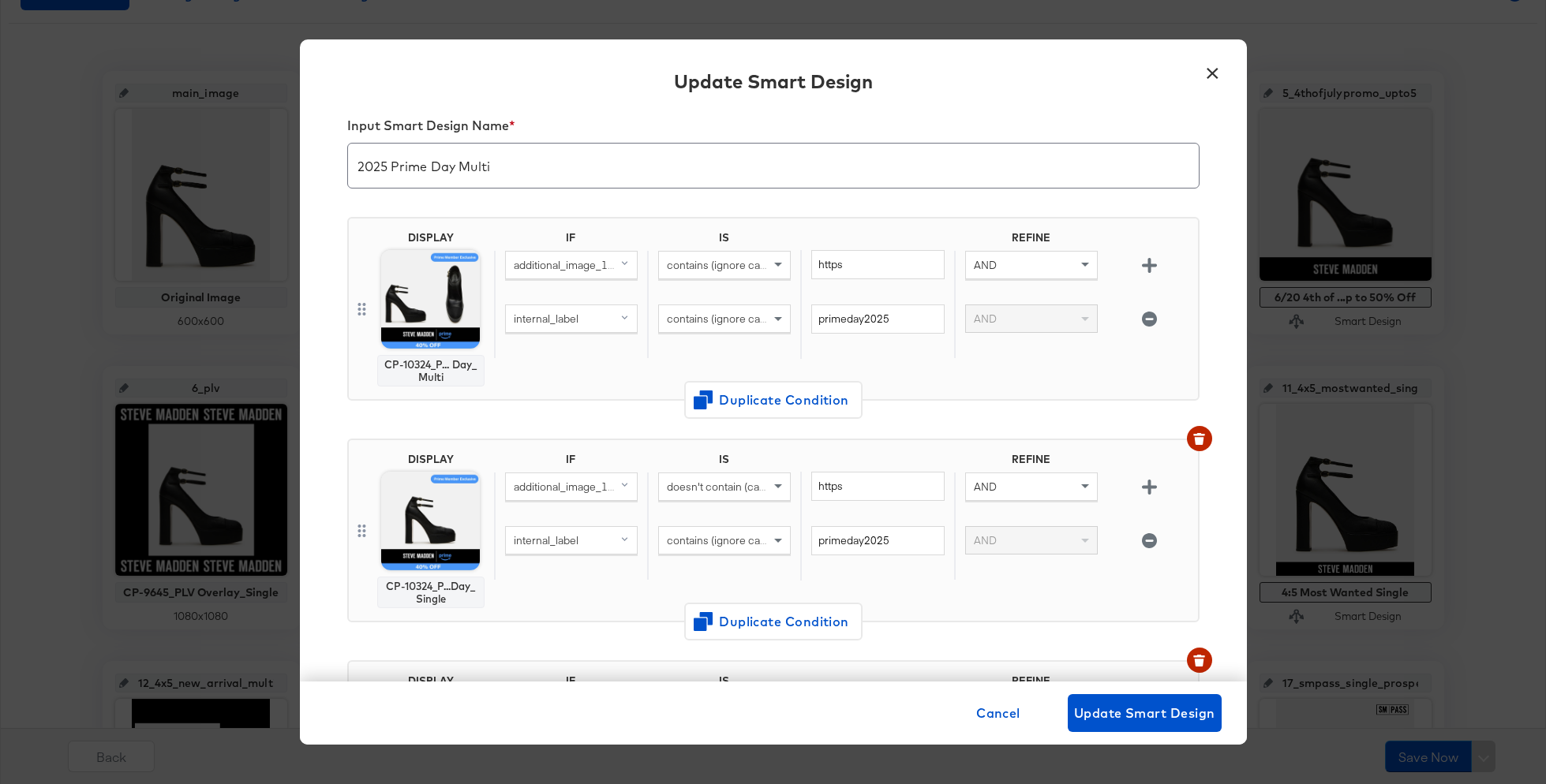 scroll, scrollTop: 28, scrollLeft: 0, axis: vertical 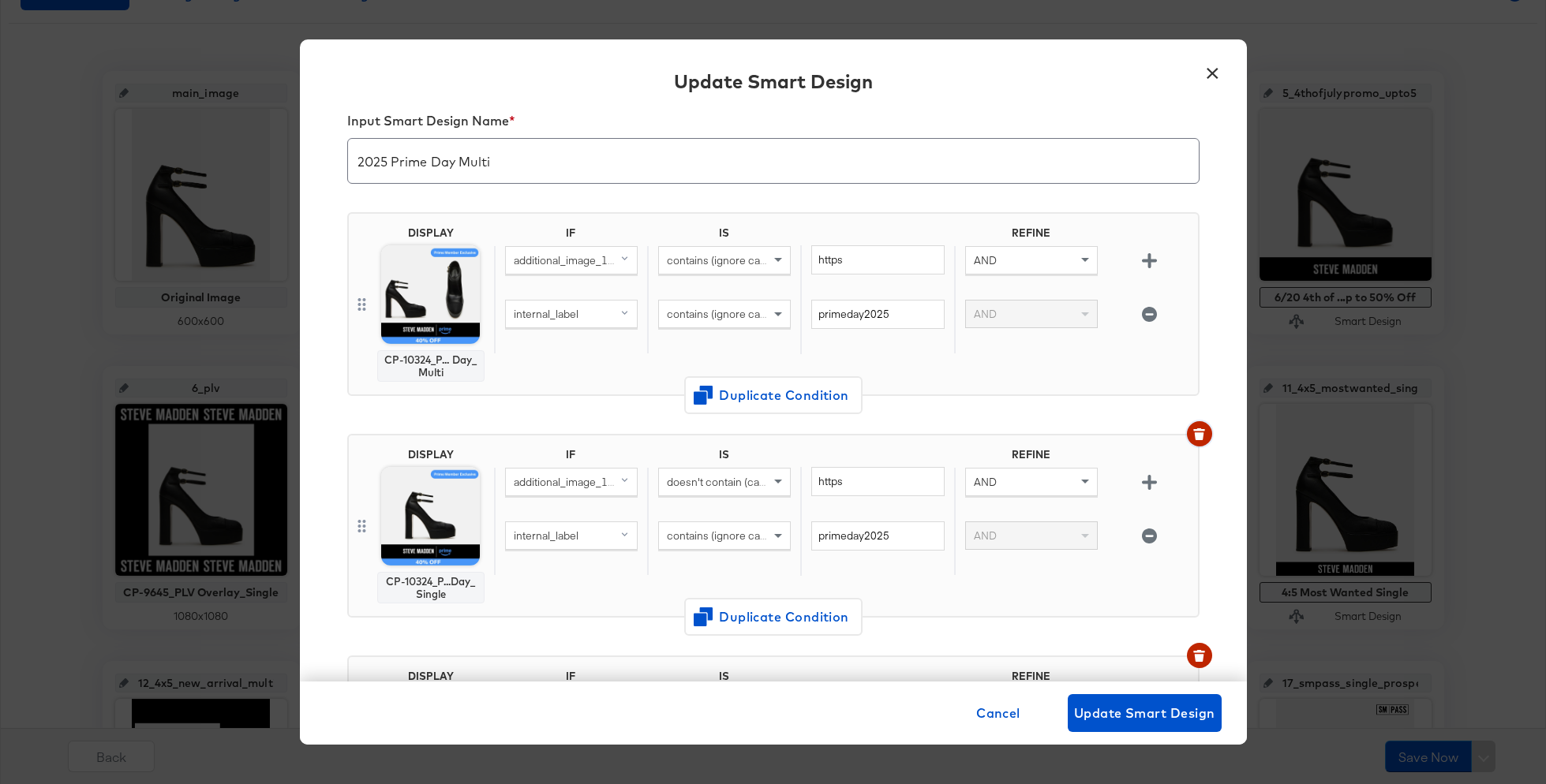 click at bounding box center (1200, 434) 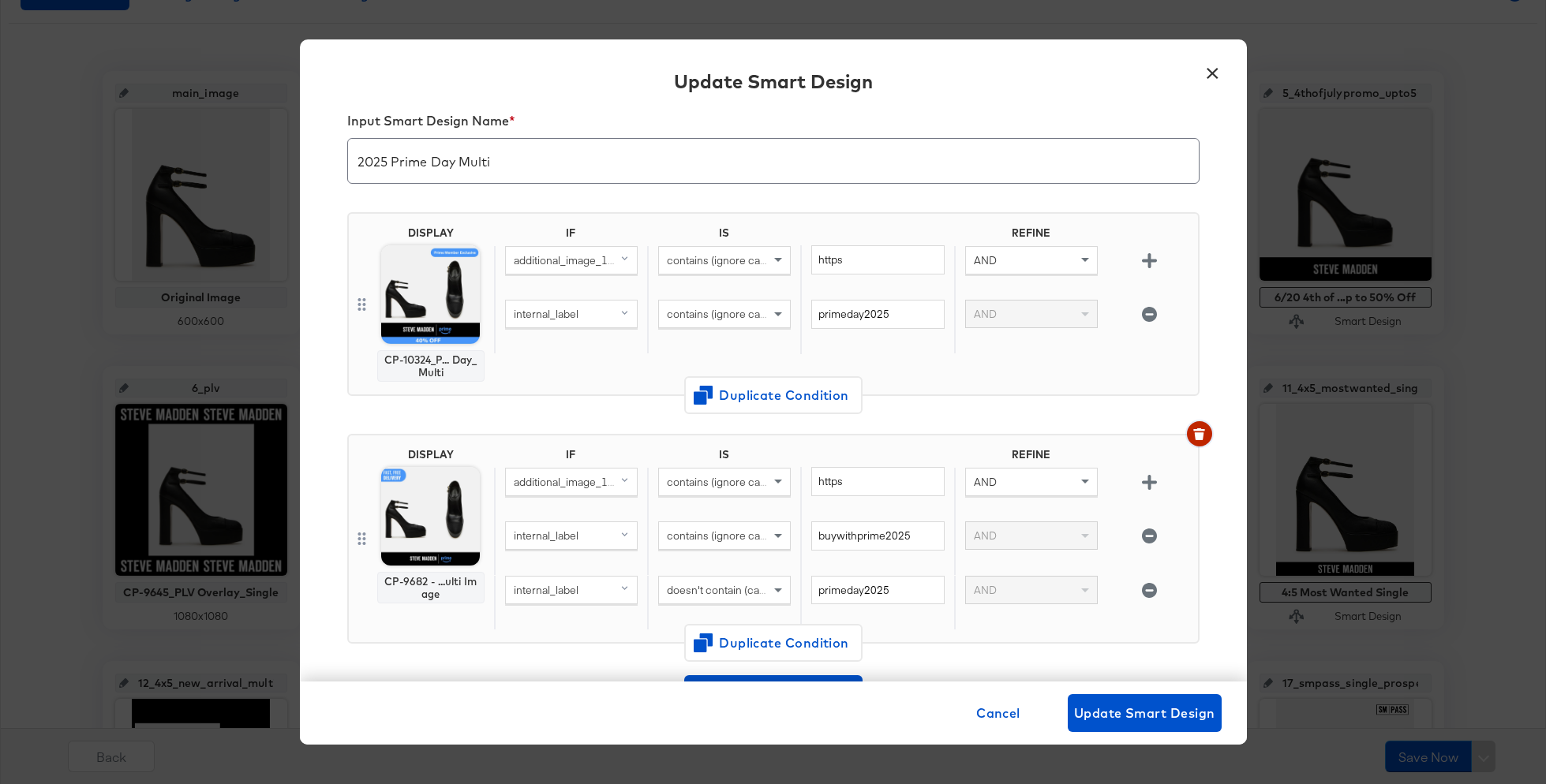 click at bounding box center (1200, 434) 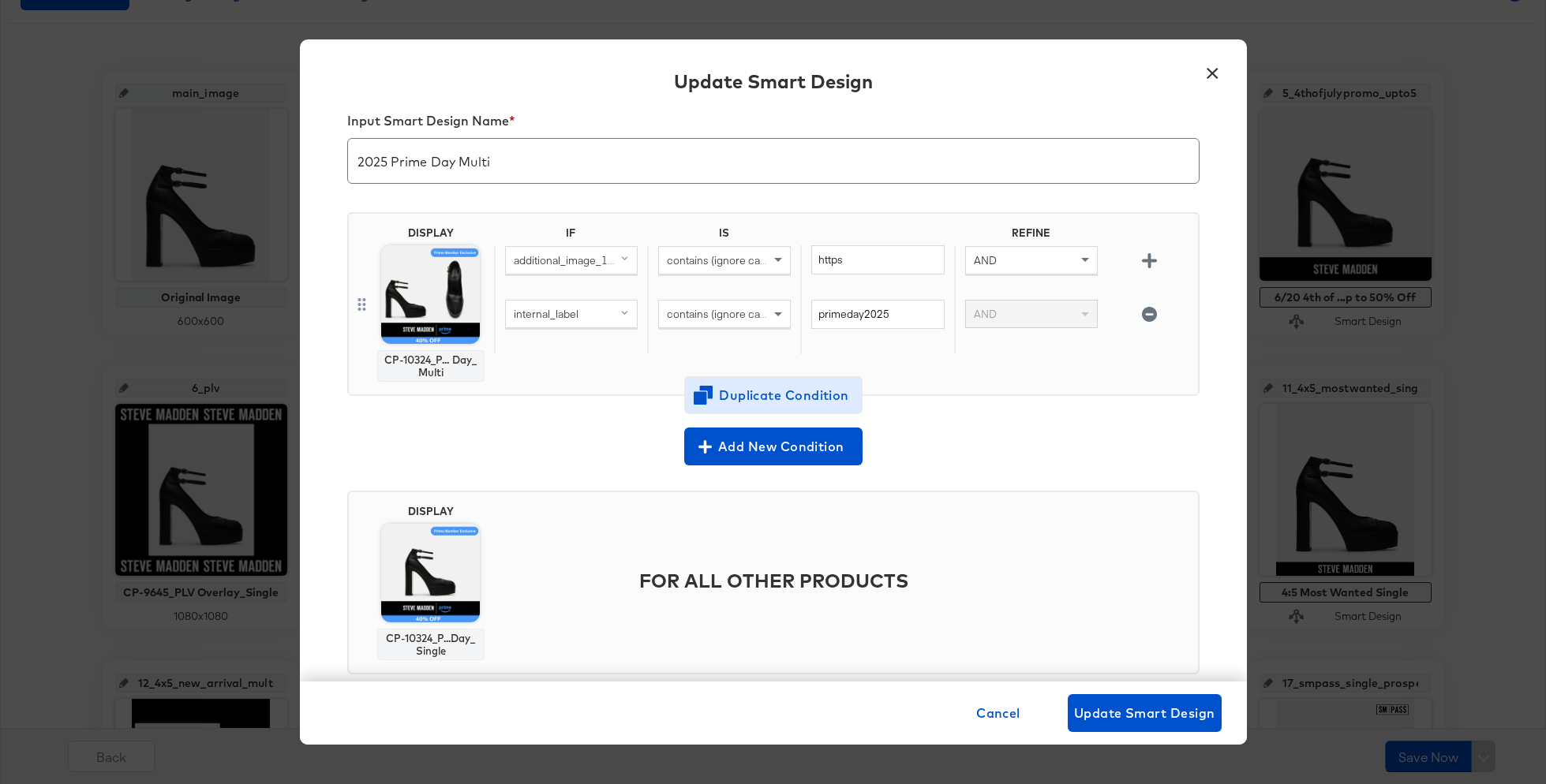 scroll, scrollTop: 0, scrollLeft: 0, axis: both 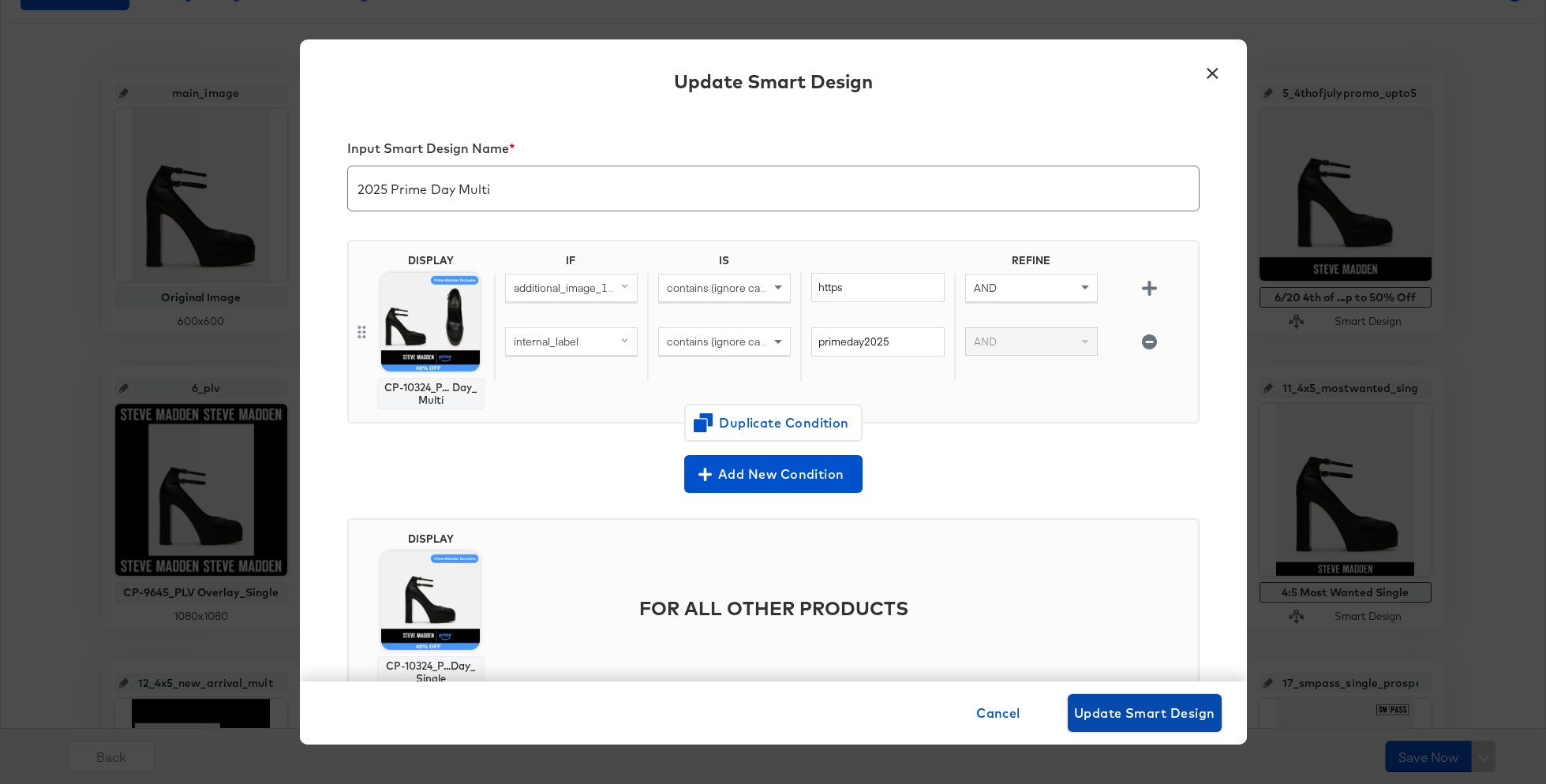click on "Update Smart Design" at bounding box center (1144, 713) 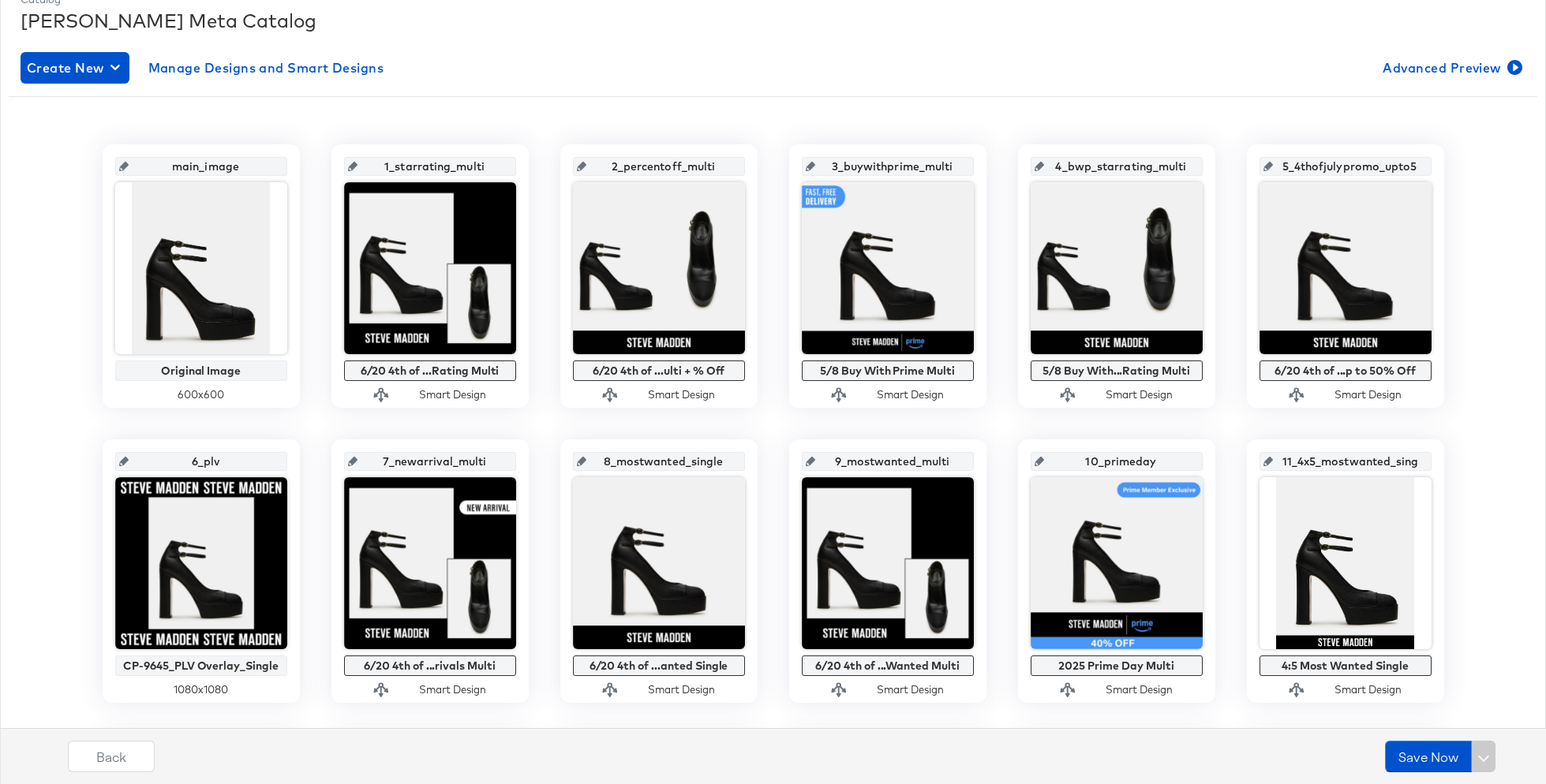 scroll, scrollTop: 386, scrollLeft: 0, axis: vertical 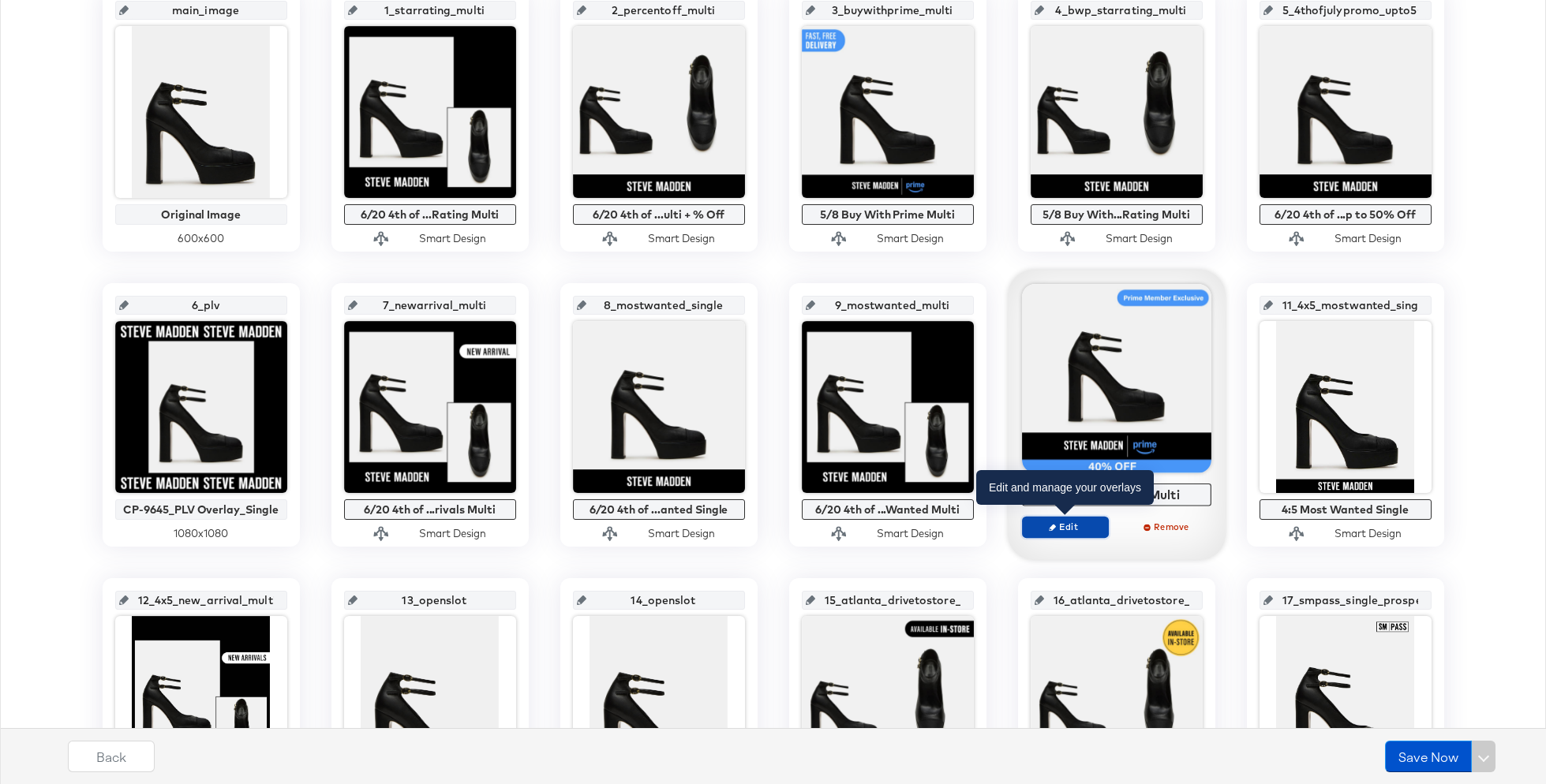 click 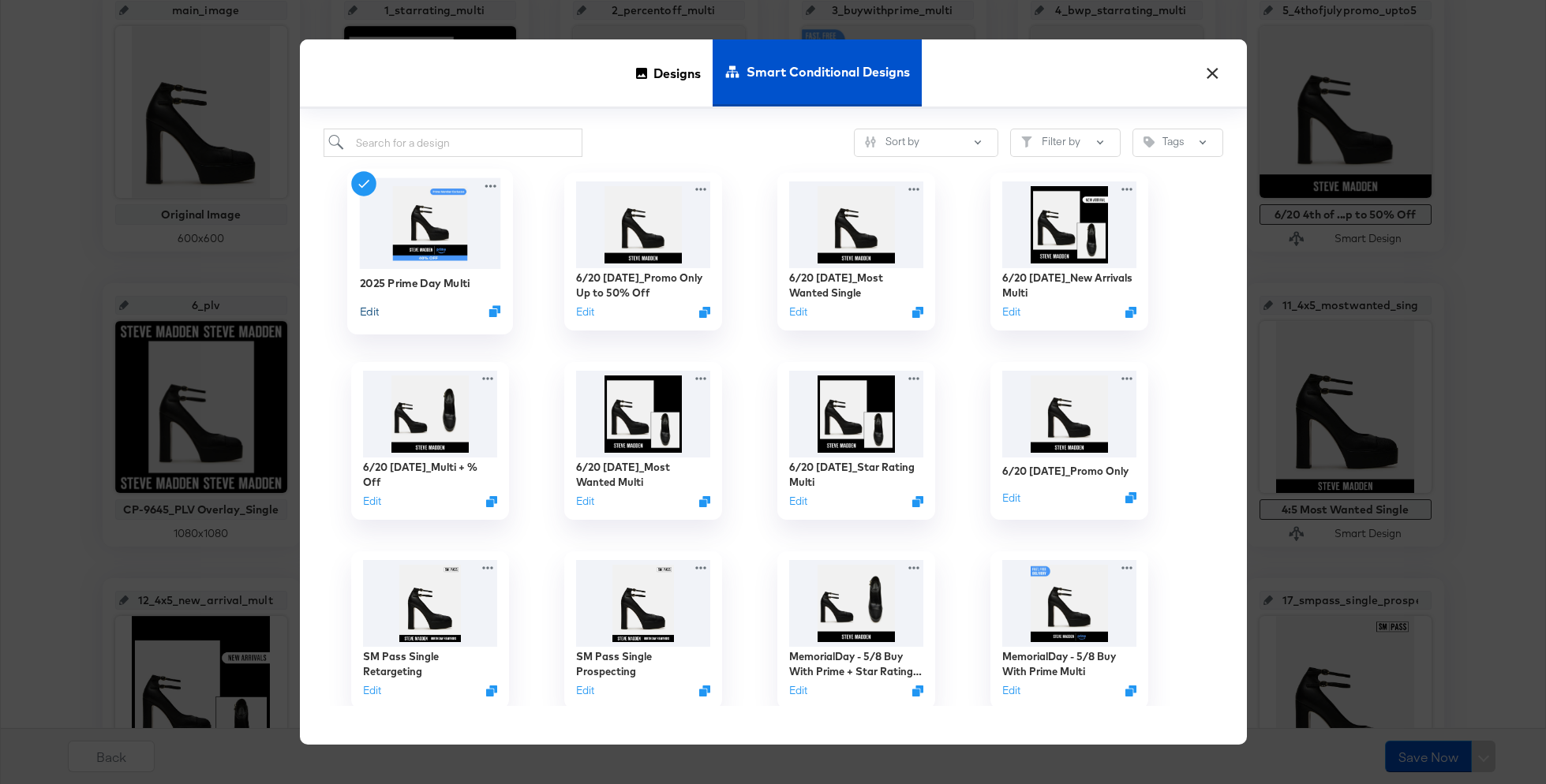 click on "Edit" at bounding box center [369, 311] 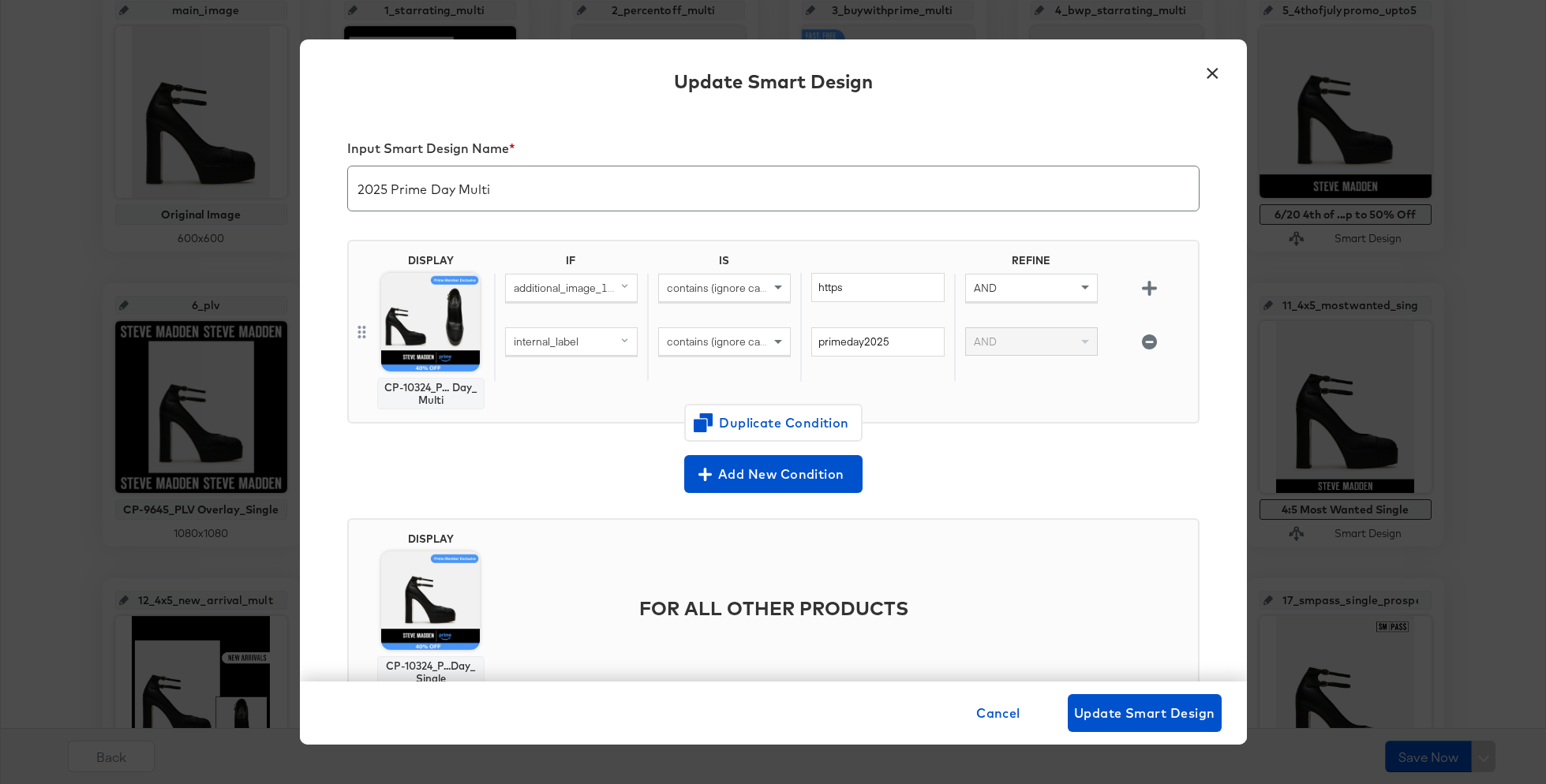 click on "×" at bounding box center (1213, 69) 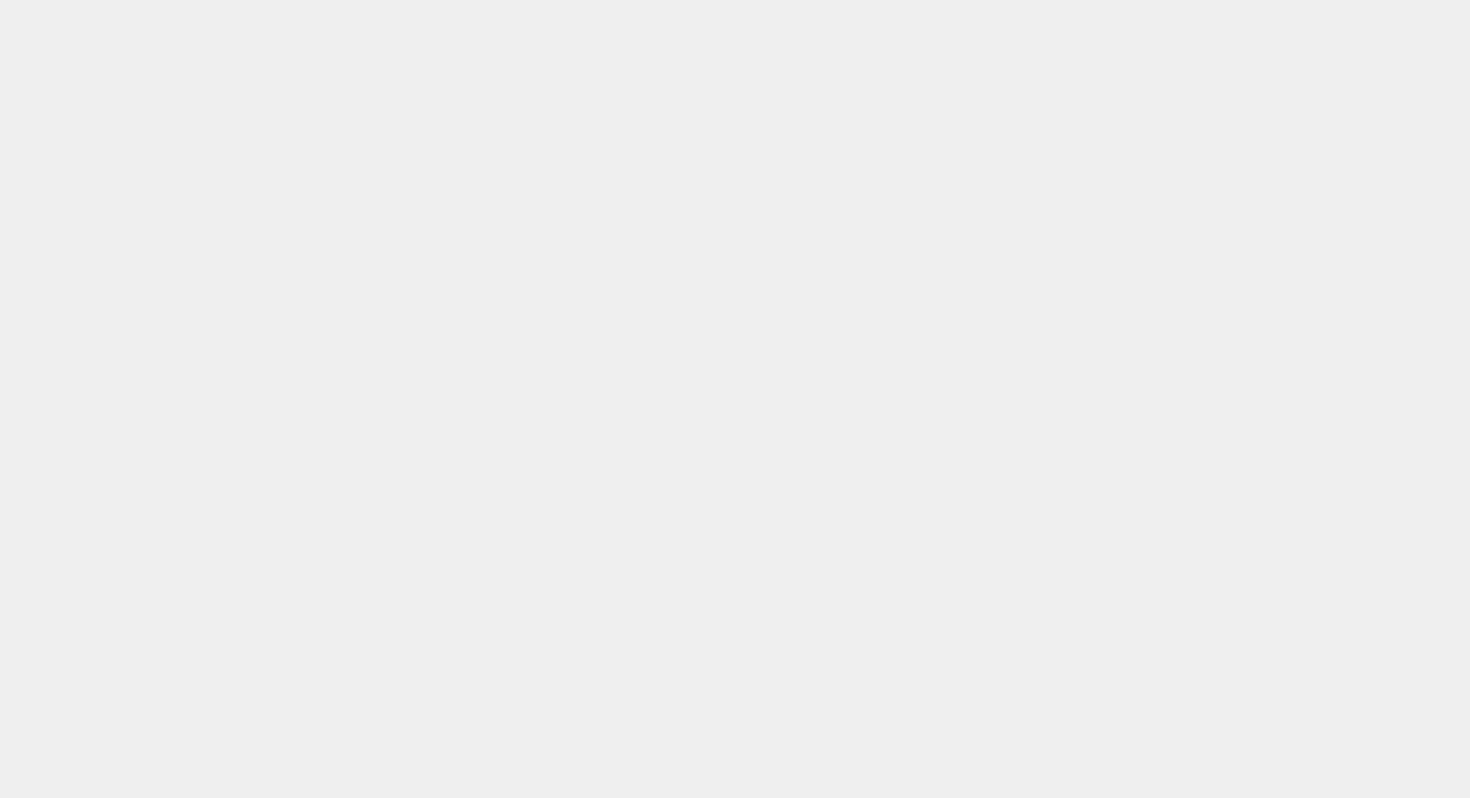 scroll, scrollTop: 0, scrollLeft: 0, axis: both 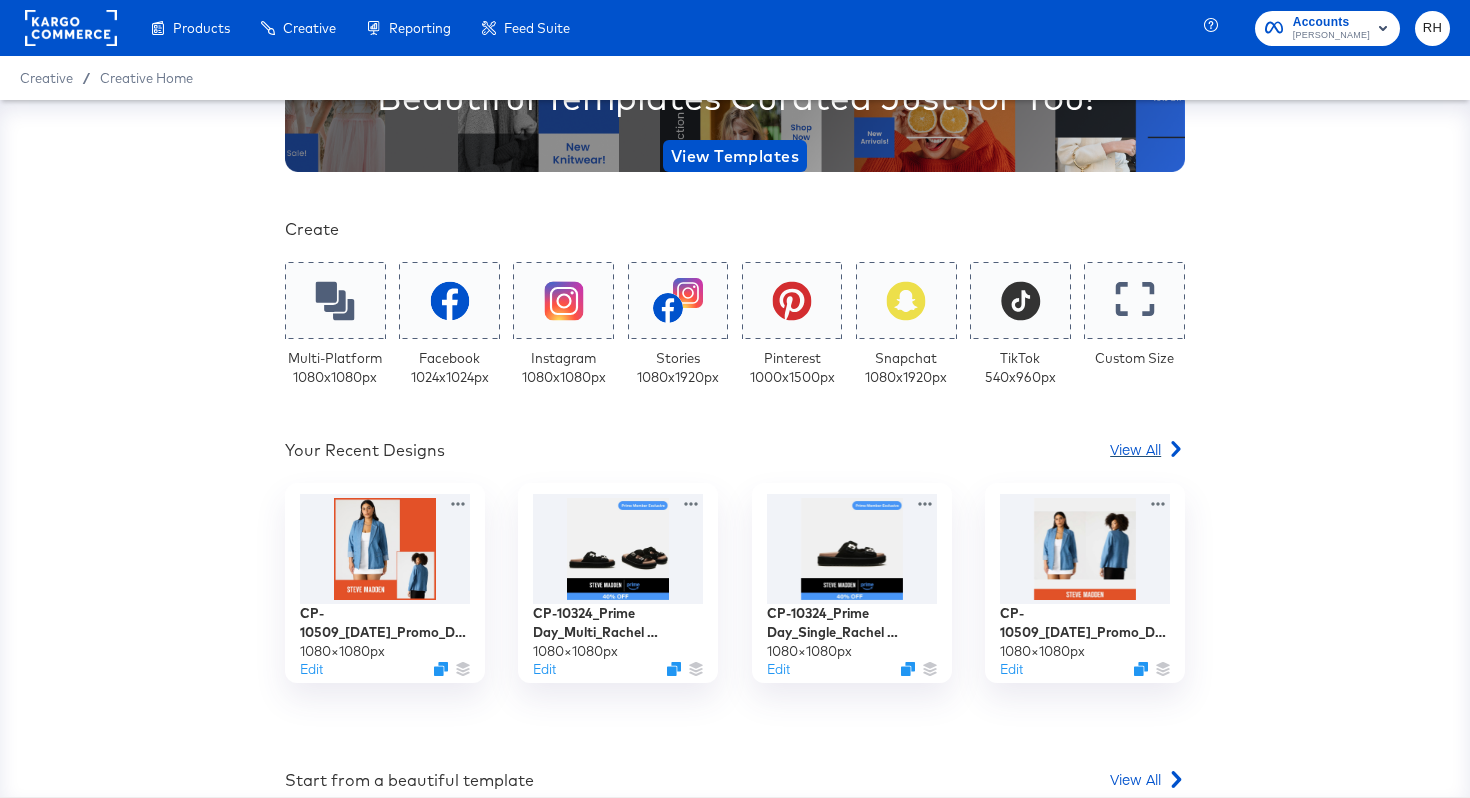 click on "View All" at bounding box center [1135, 449] 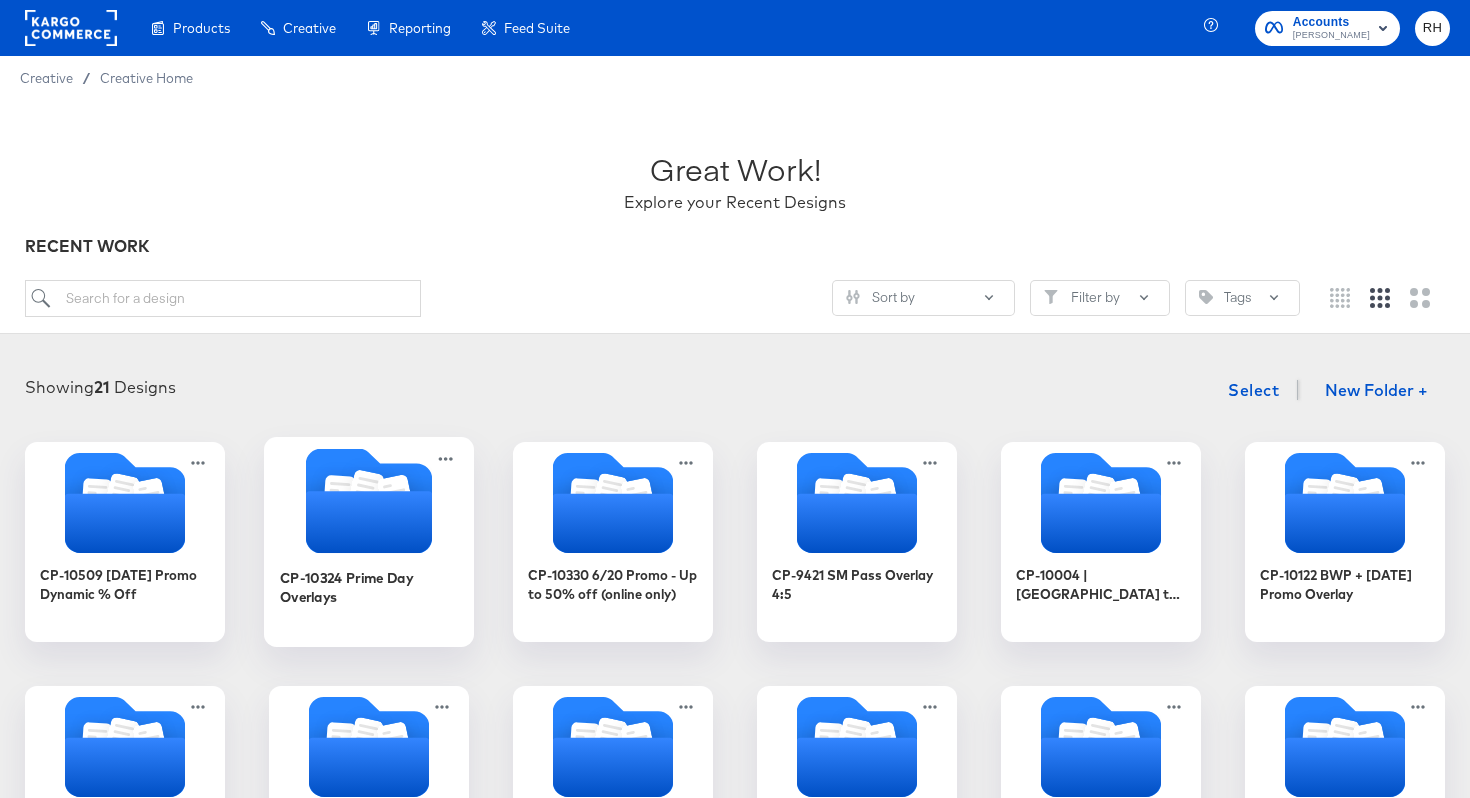 click 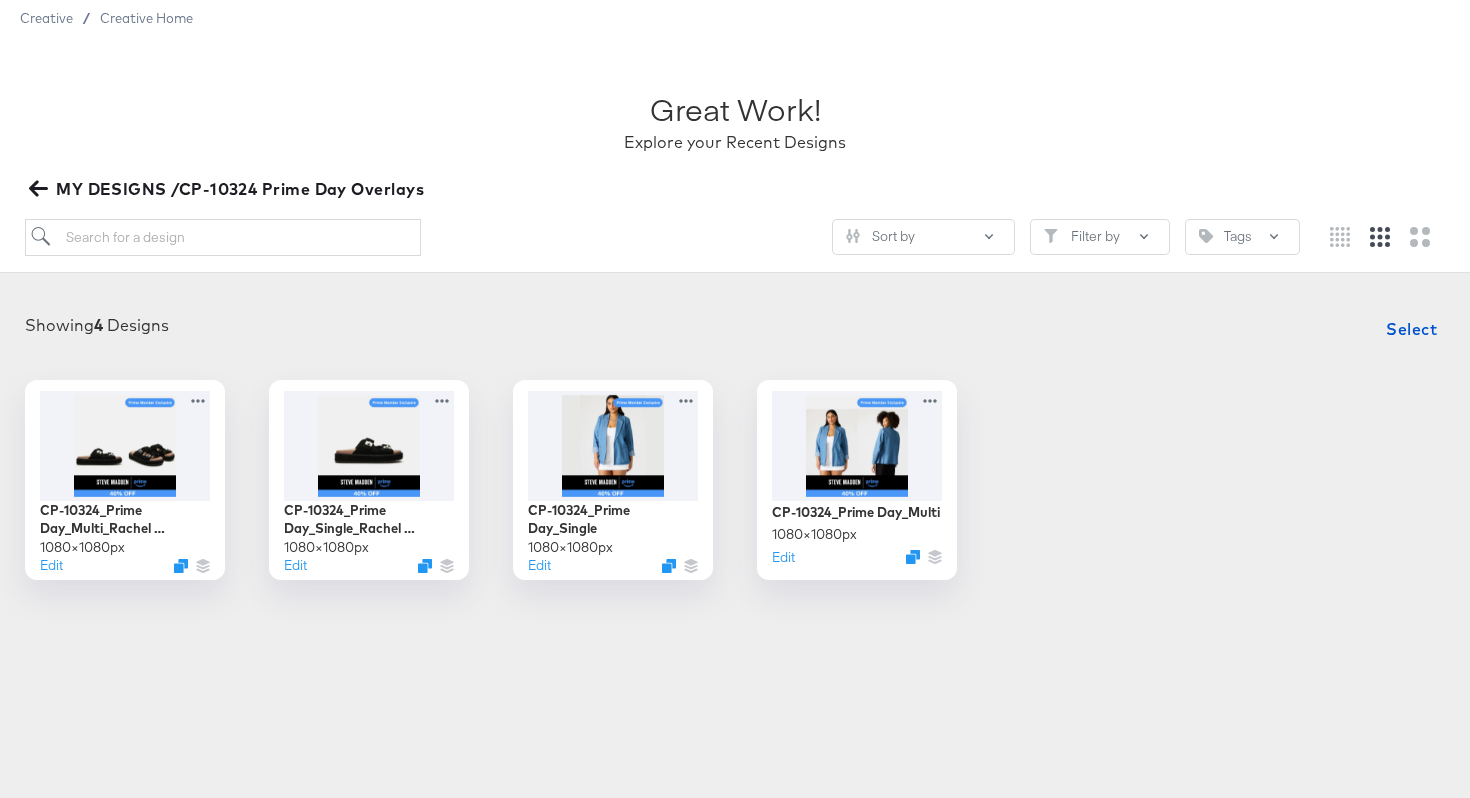 scroll, scrollTop: 62, scrollLeft: 0, axis: vertical 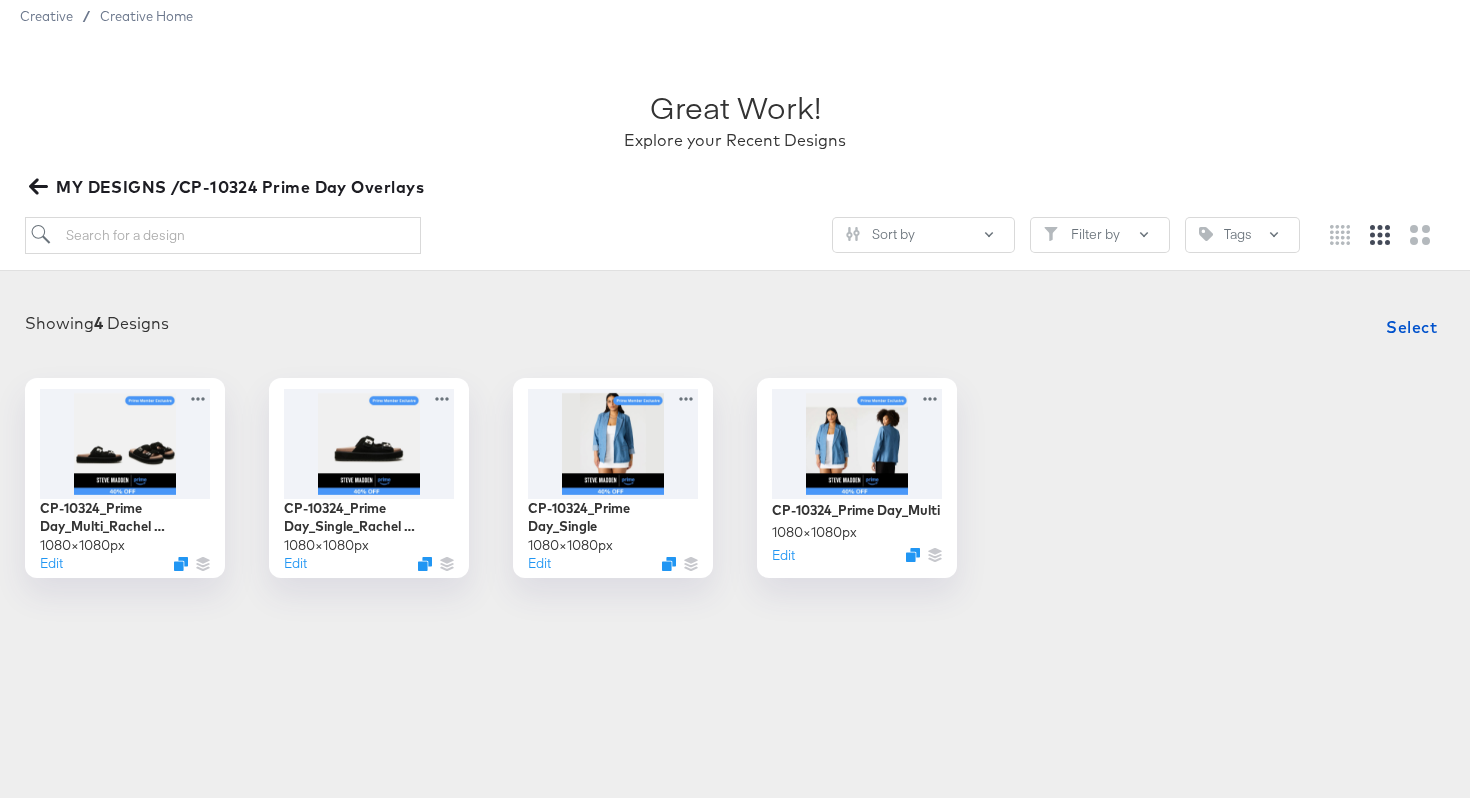 click on "Products Creative Reporting Feed Suite Accounts [PERSON_NAME] RH Creative / Creative Home Great Work! Explore your Recent Designs MY DESIGNS /CP-10324 Prime Day Overlays Sort by Filter by Tags Showing  4   Designs Select CP-10324_Prime Day_Multi_Rachel Bigschmona Mock 1080  ×  1080  px Edit CP-10324_Prime Day_Single_Rachel Bigschmona Mock 1080  ×  1080  px Edit CP-10324_Prime Day_Single 1080  ×  1080  px Edit CP-10324_Prime Day_Multi 1080  ×  1080  px Edit" at bounding box center (735, 337) 